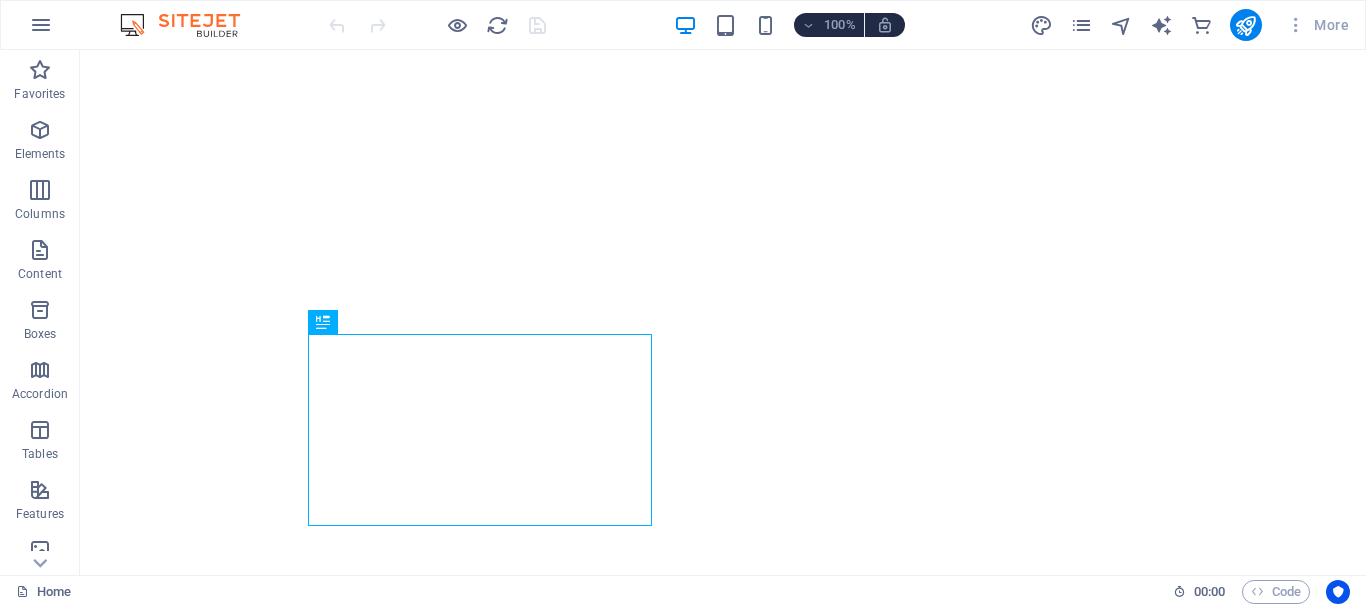 scroll, scrollTop: 0, scrollLeft: 0, axis: both 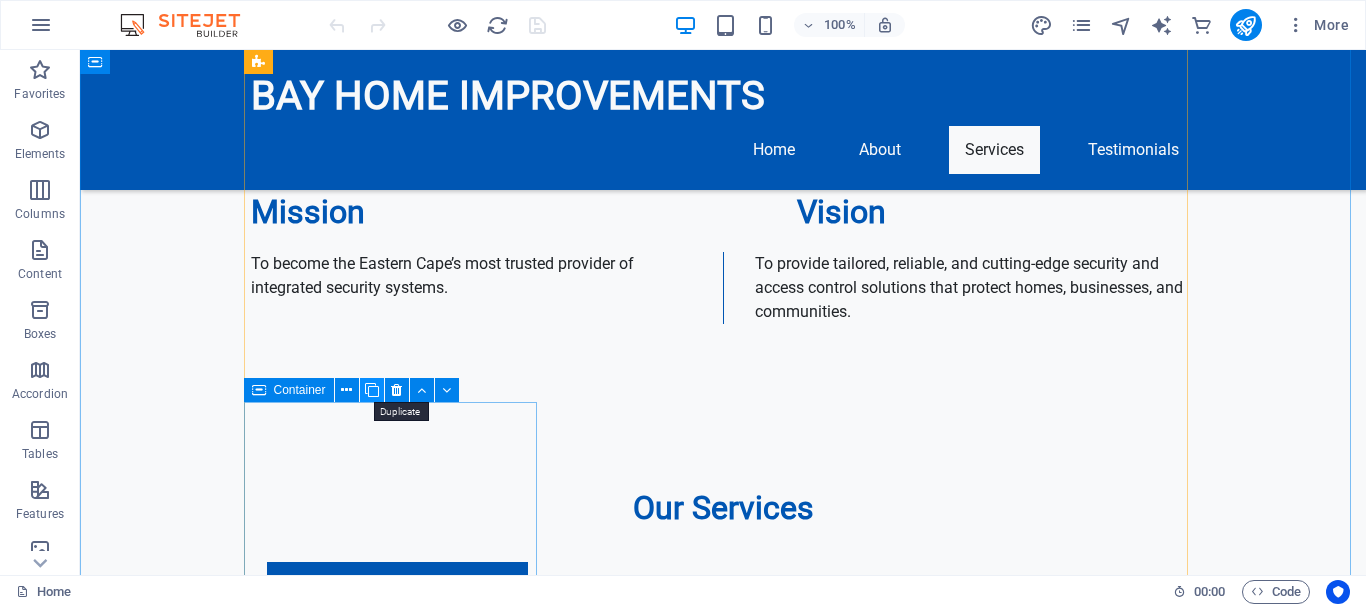 click at bounding box center [372, 390] 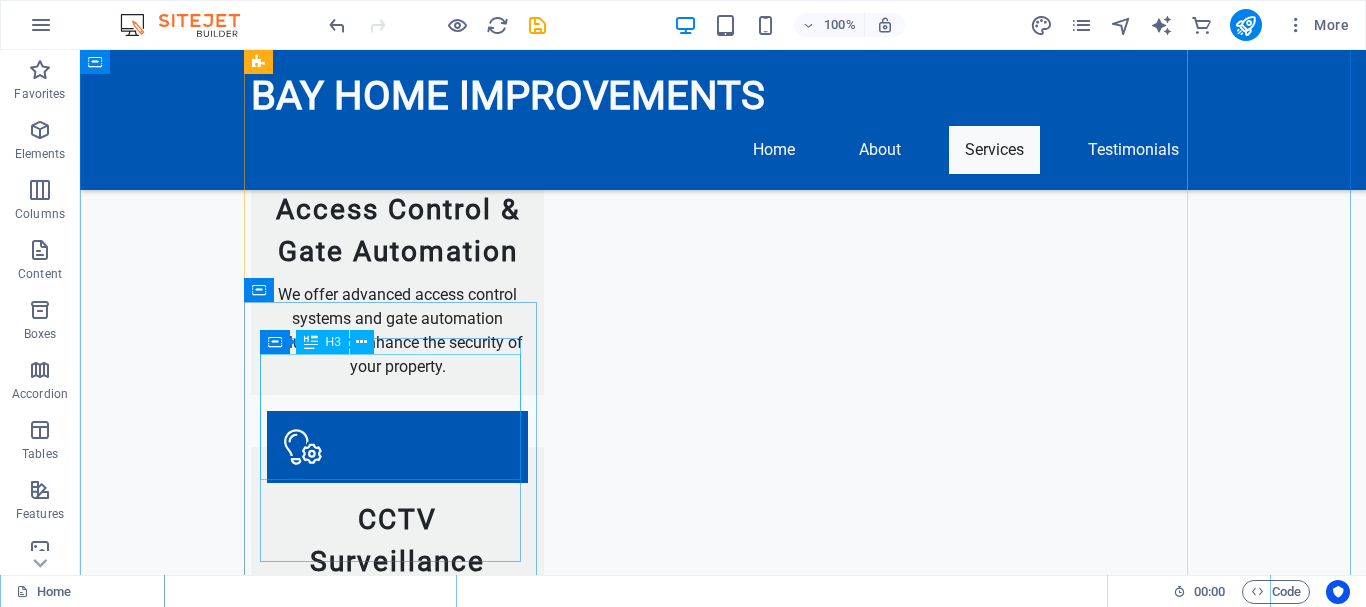 scroll, scrollTop: 1900, scrollLeft: 0, axis: vertical 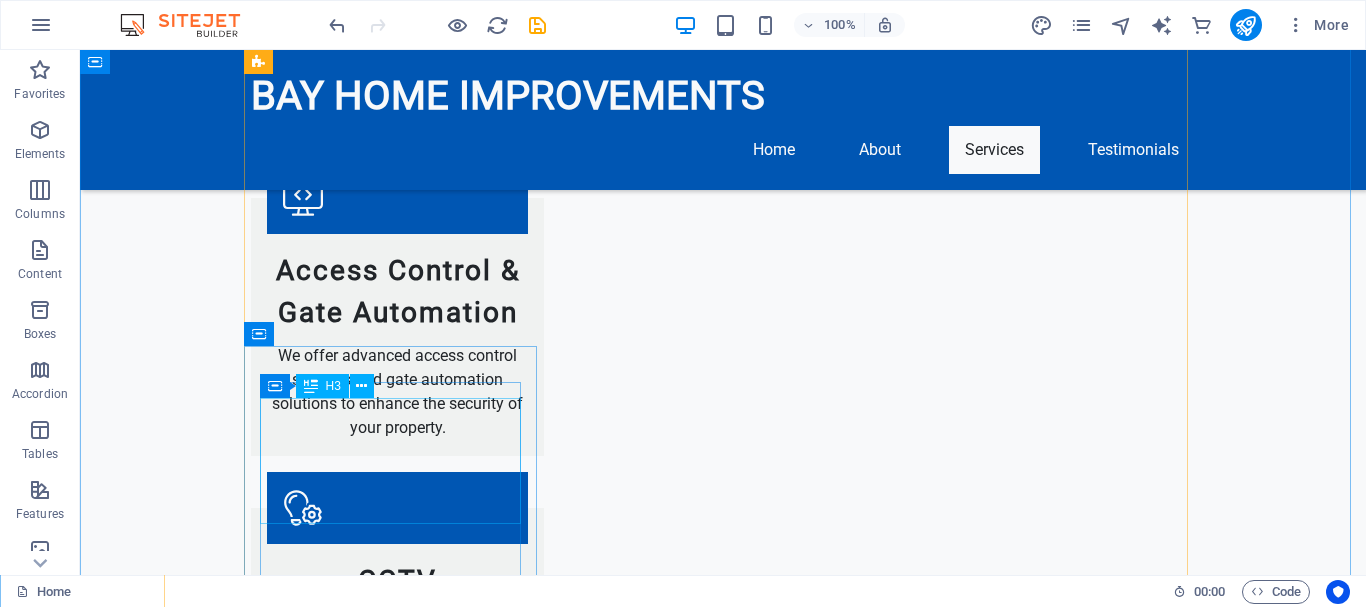 click on "Innovative Automation Solutions" at bounding box center [397, 2221] 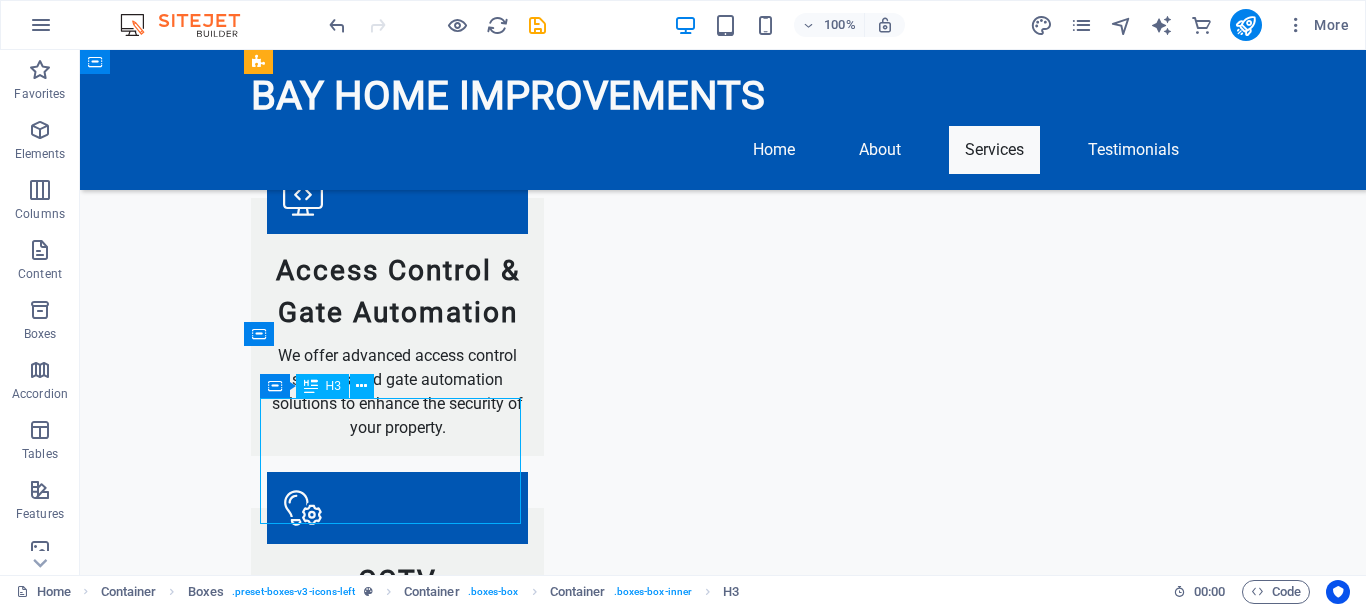 click on "Innovative Automation Solutions" at bounding box center [397, 2221] 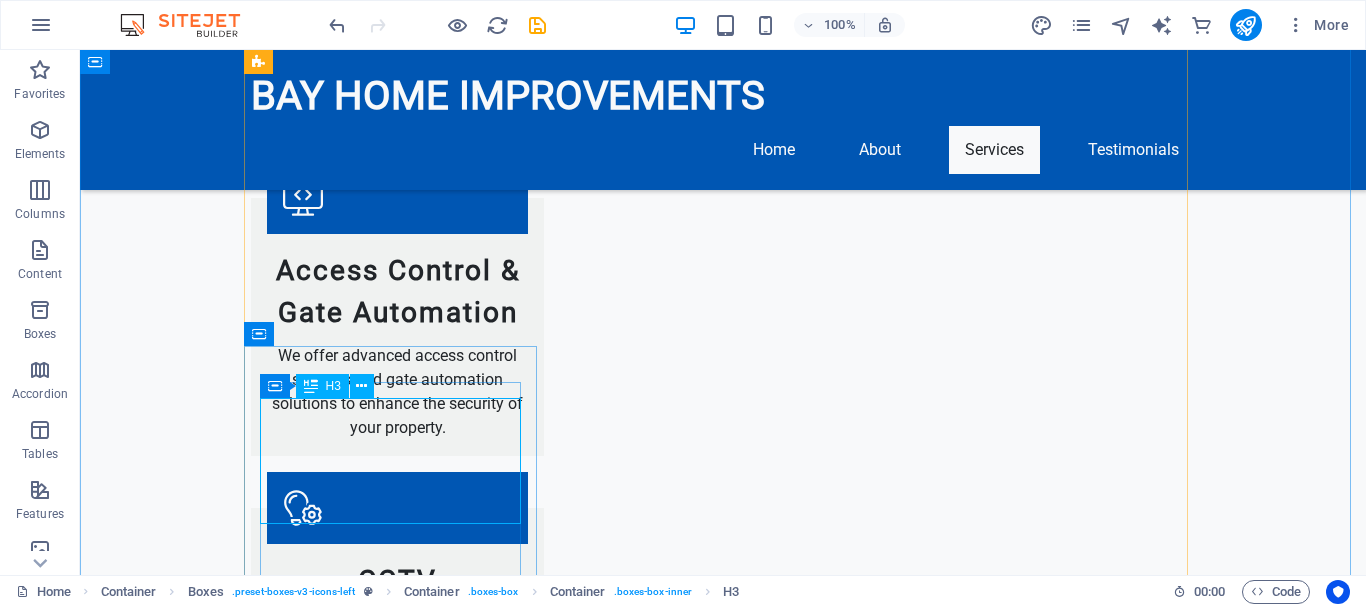 click on "Innovative Automation Solutions" at bounding box center [397, 2221] 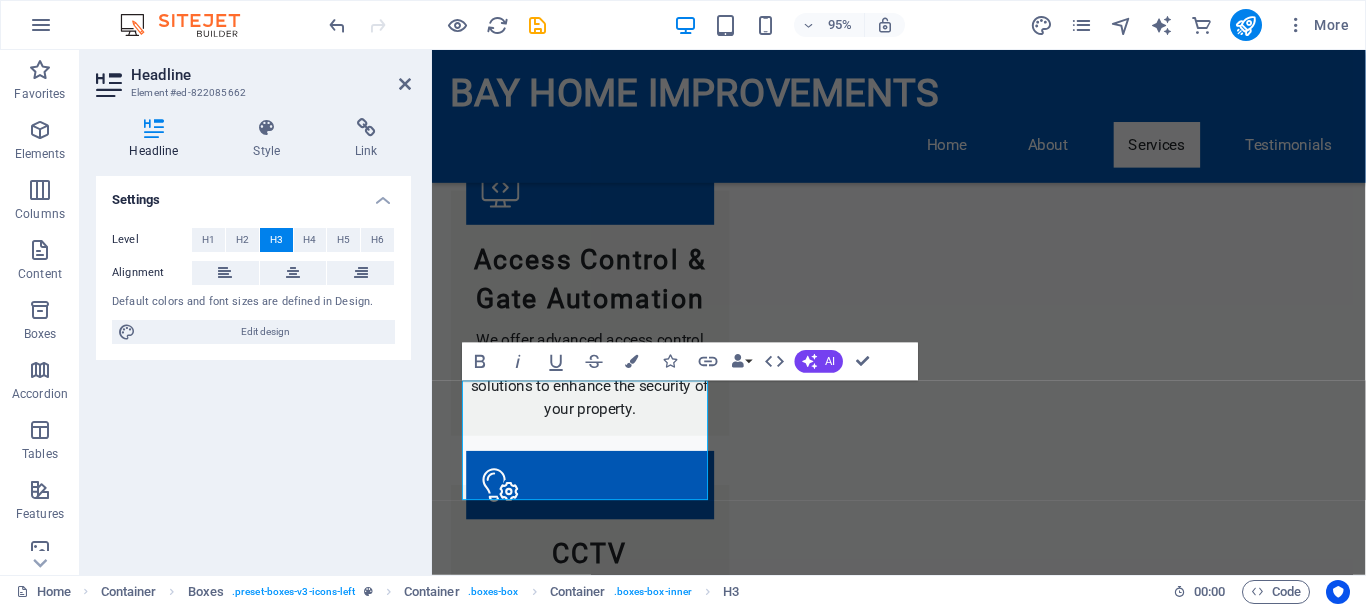 scroll, scrollTop: 1918, scrollLeft: 0, axis: vertical 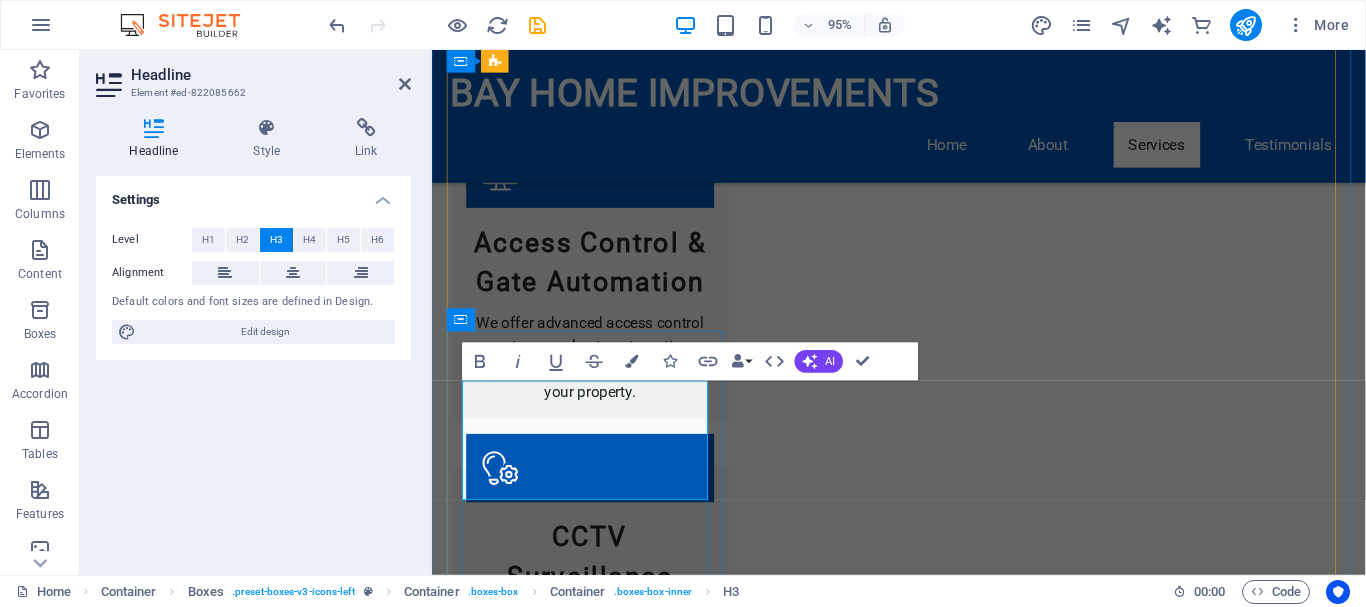 click on "Innovative Automation Solutions" at bounding box center [598, 2203] 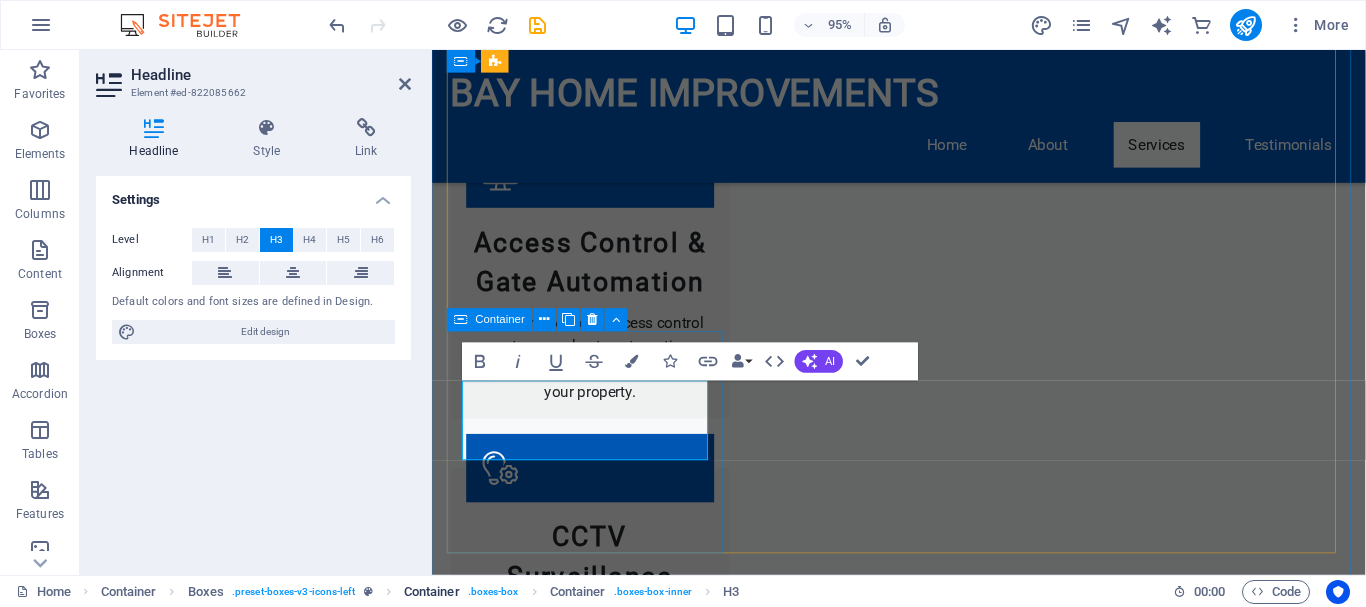 type 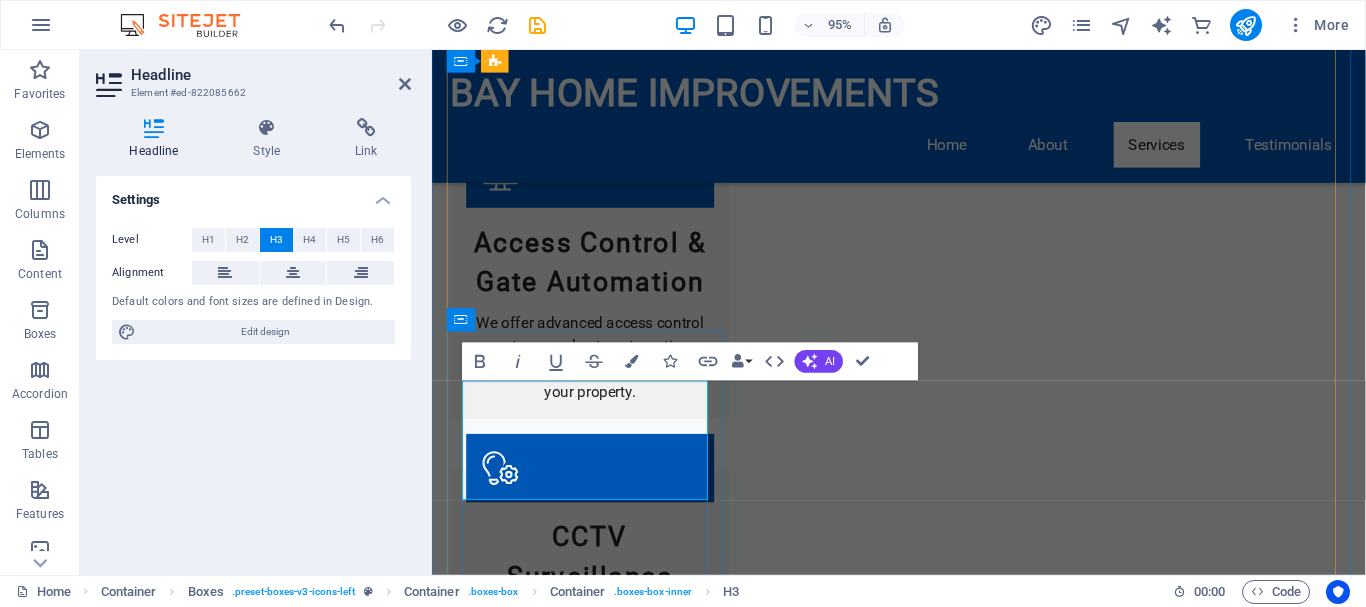 click on "Painting Automation Solutions" at bounding box center [598, 2203] 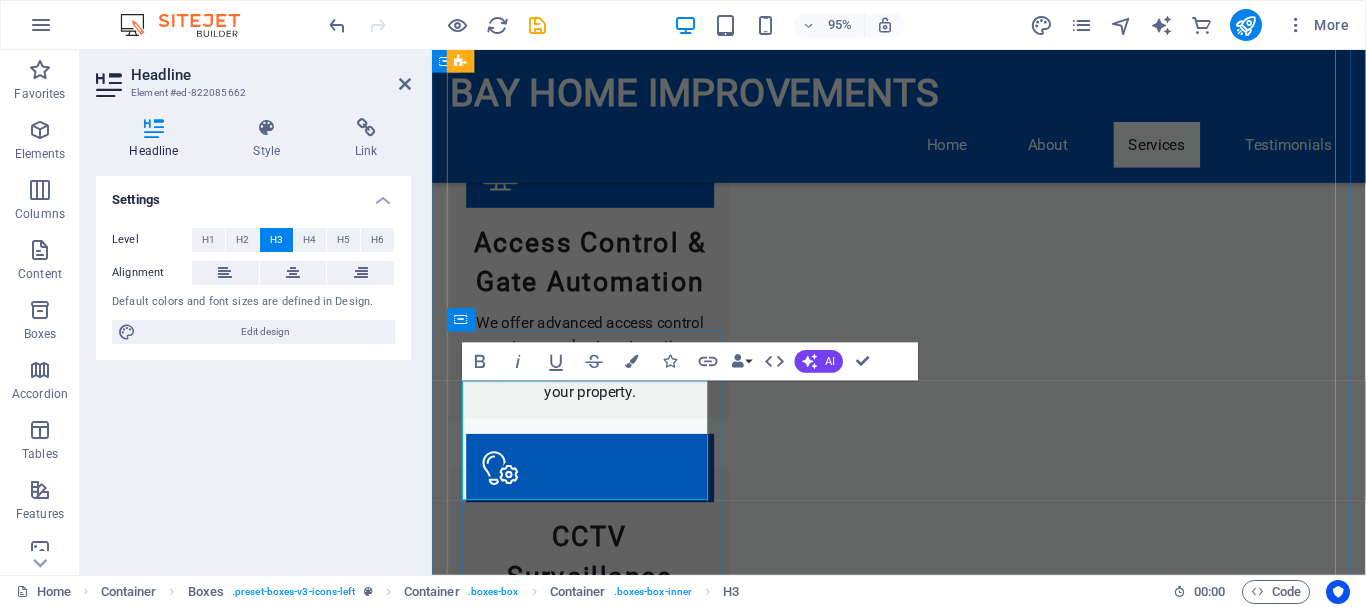 drag, startPoint x: 665, startPoint y: 506, endPoint x: 529, endPoint y: 414, distance: 164.195 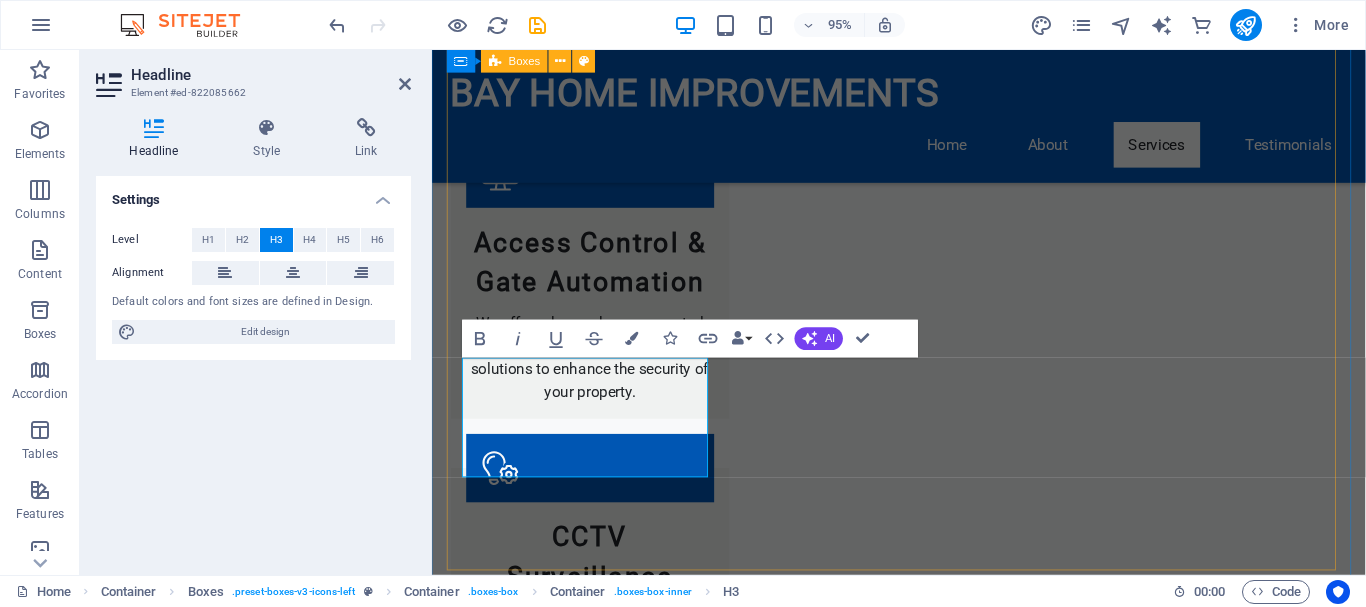 scroll, scrollTop: 2118, scrollLeft: 0, axis: vertical 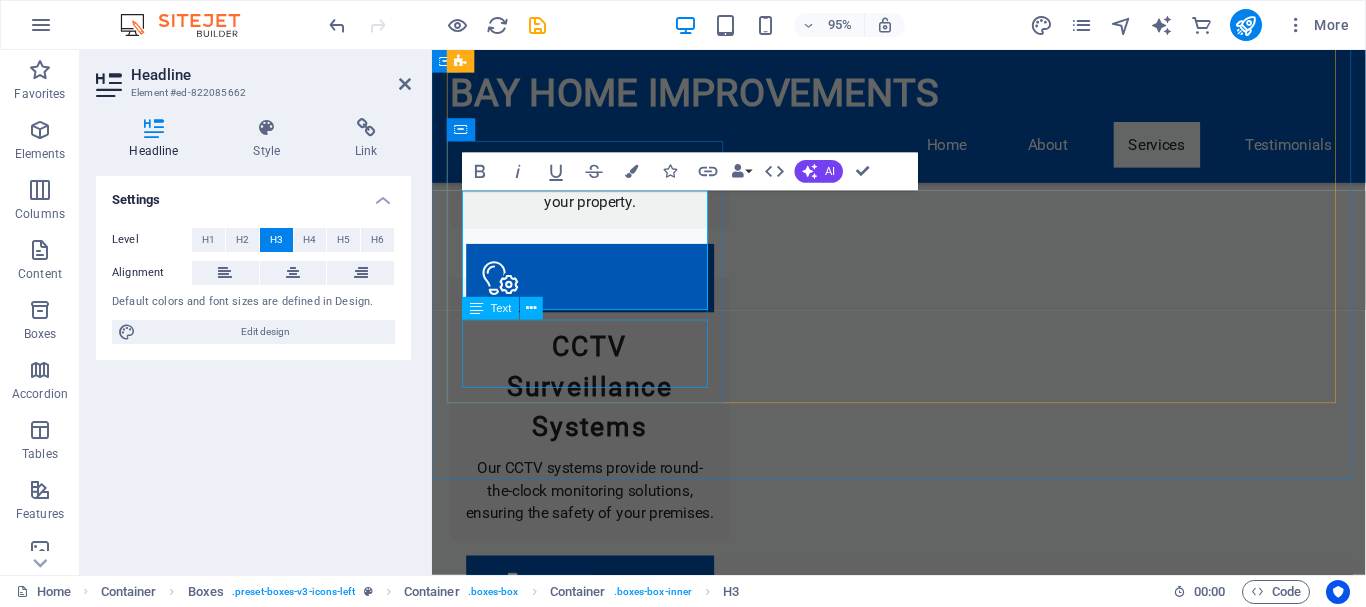 click on "From gate automation to smart home integrations, we bring convenience and security together." at bounding box center [598, 2112] 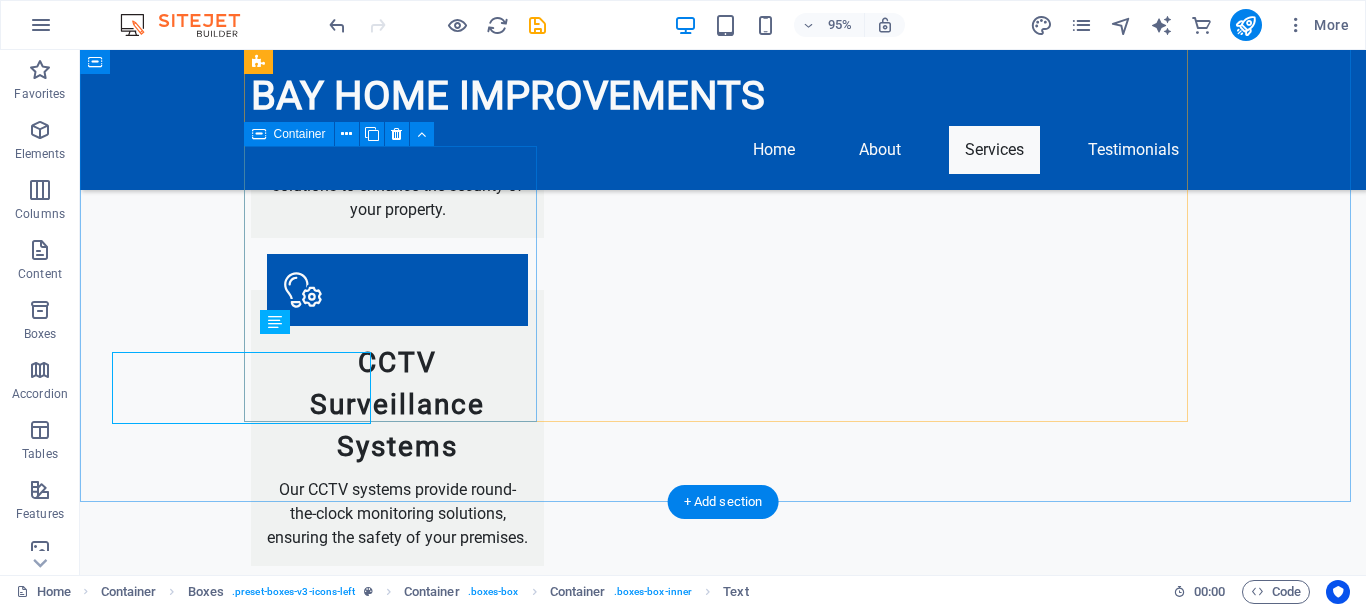 scroll, scrollTop: 2100, scrollLeft: 0, axis: vertical 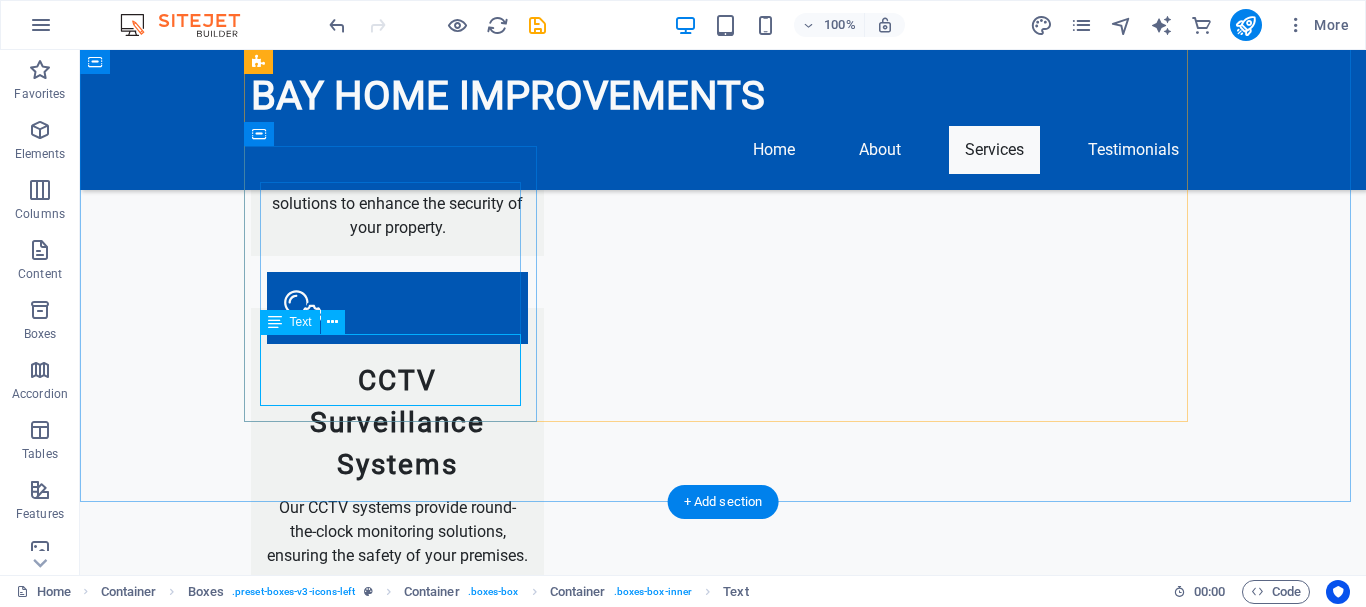 click on "From gate automation to smart home integrations, we bring convenience and security together." at bounding box center (397, 2130) 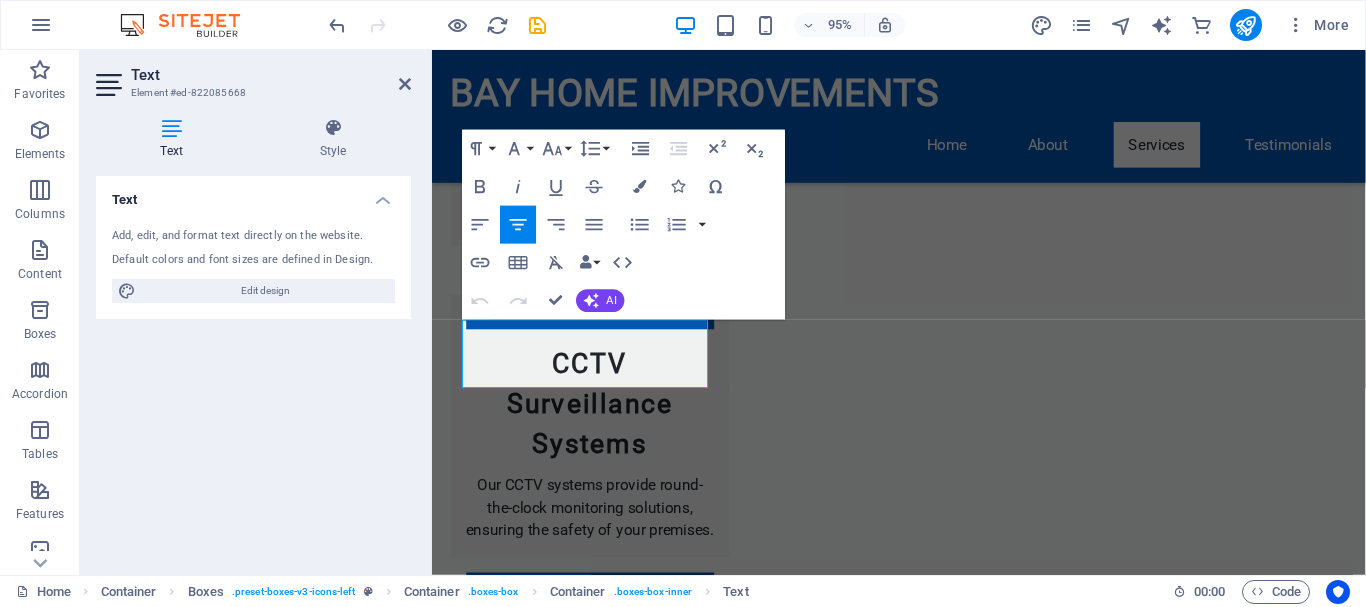 scroll, scrollTop: 2118, scrollLeft: 0, axis: vertical 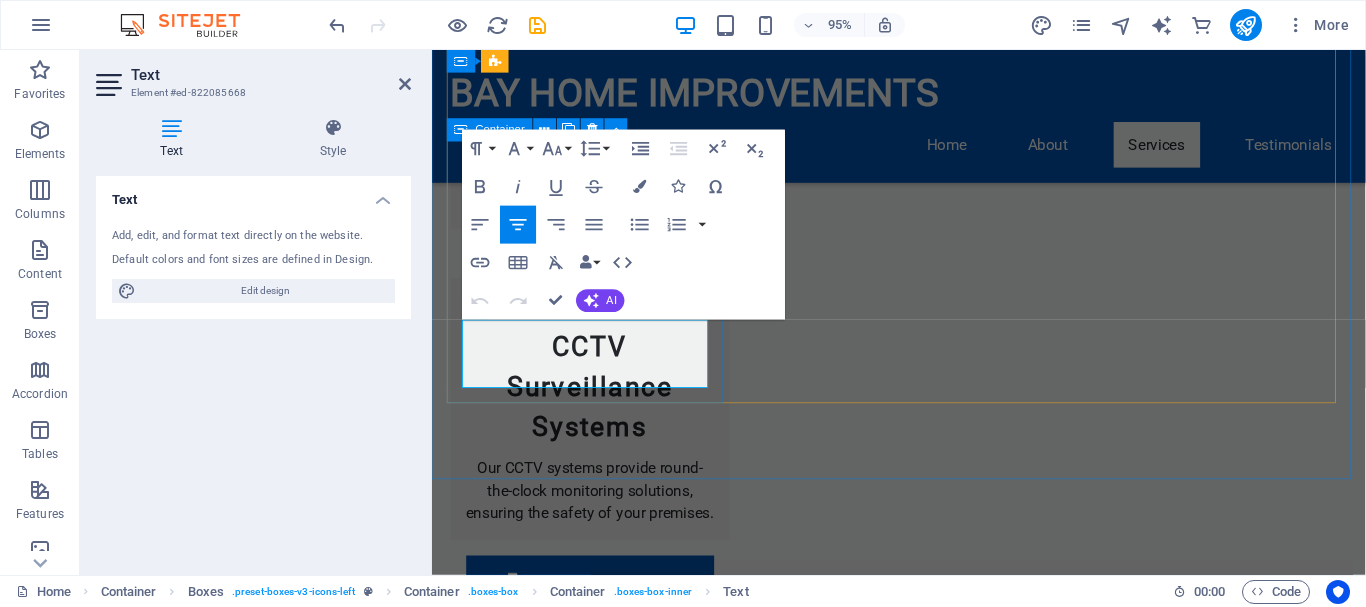 drag, startPoint x: 482, startPoint y: 351, endPoint x: 713, endPoint y: 409, distance: 238.1701 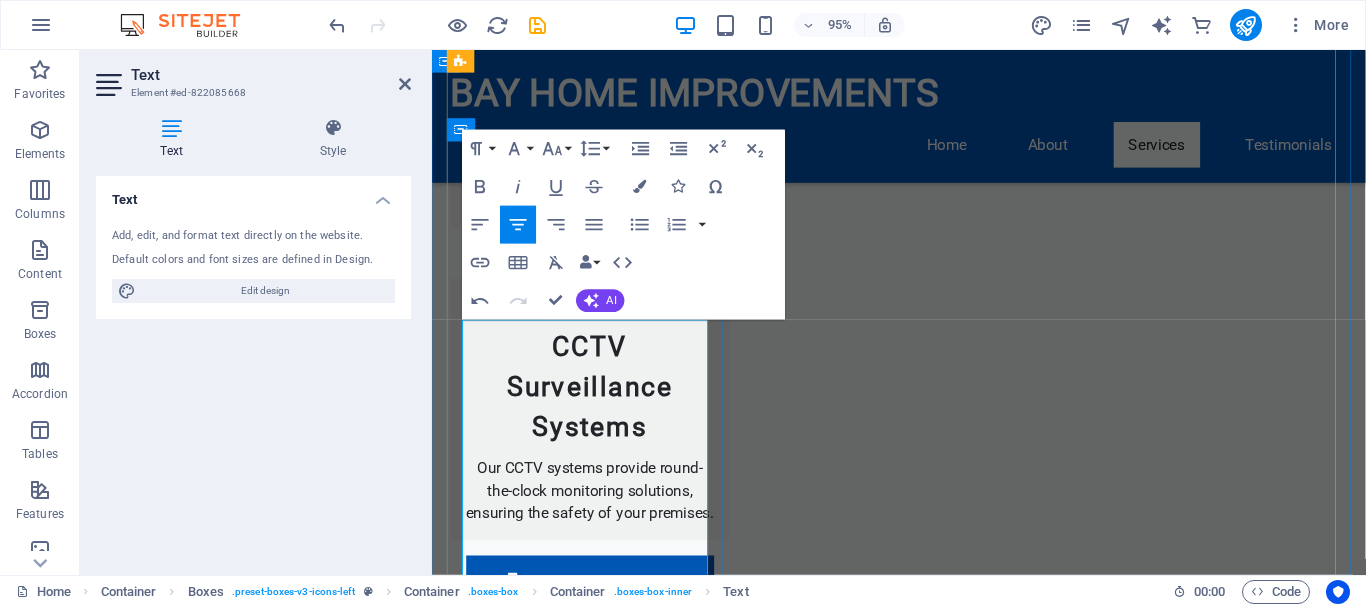 click on "💧  Waterproofing  – Torch-on membranes, damp sealing & leak prevention" at bounding box center [598, 2208] 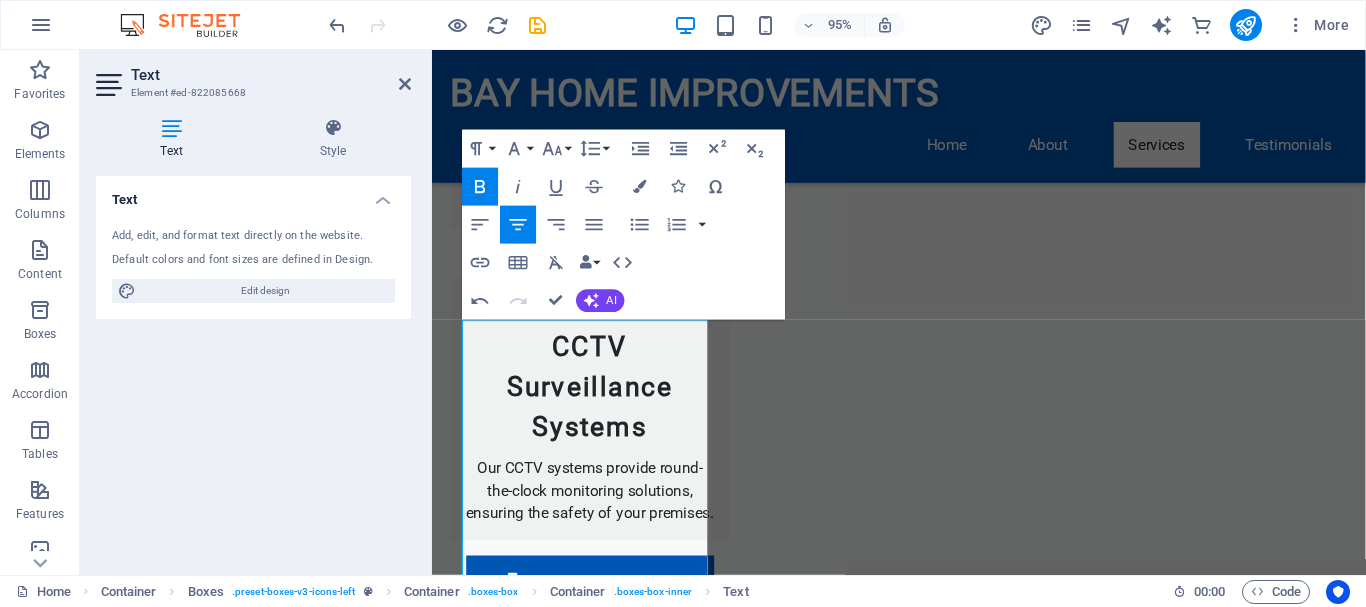 type 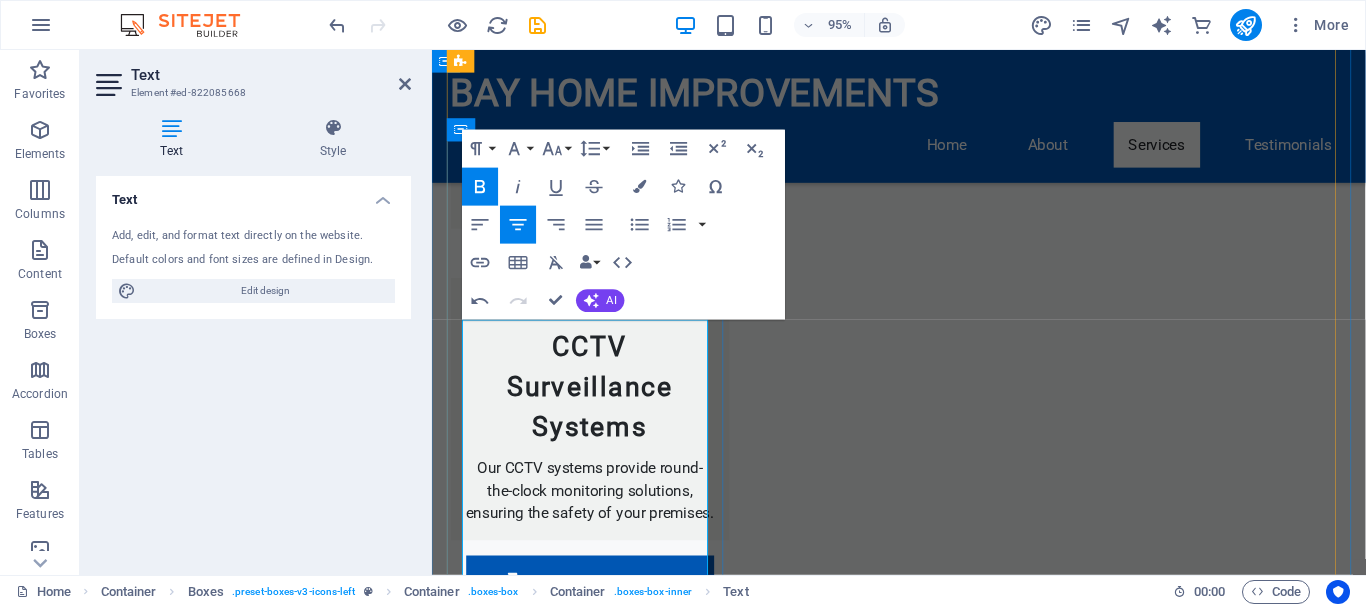 click on "Professional Painting  – Interior, Exterior & Roof coatings" at bounding box center [598, 2124] 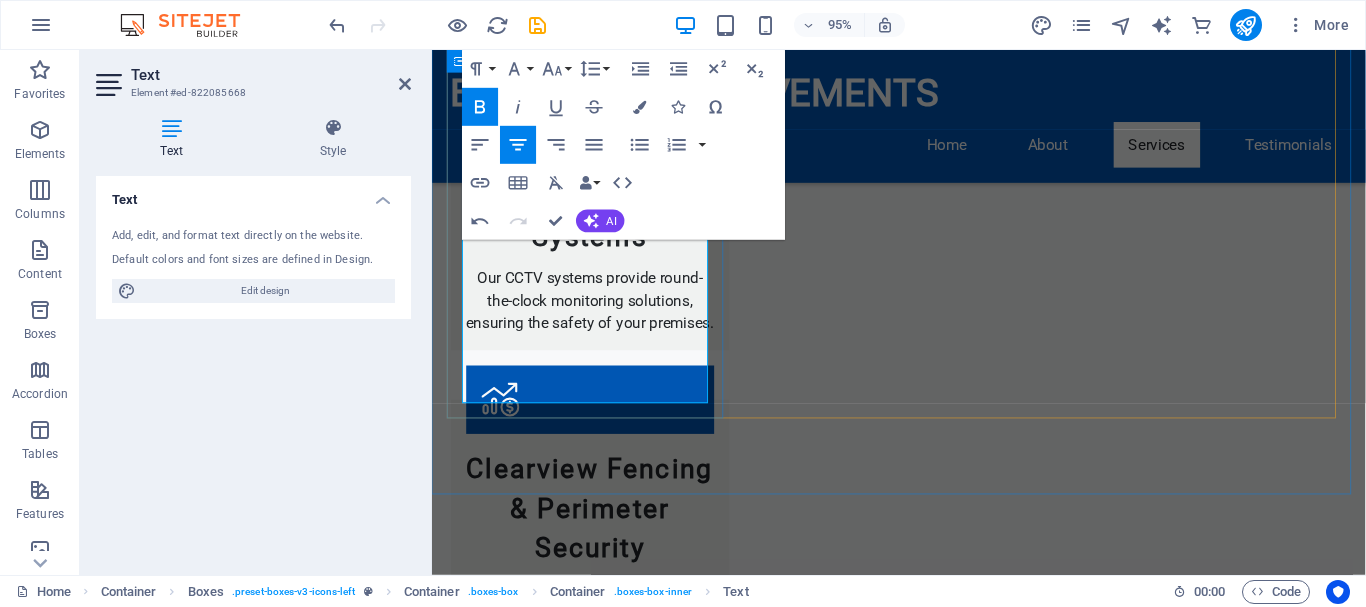 scroll, scrollTop: 2218, scrollLeft: 0, axis: vertical 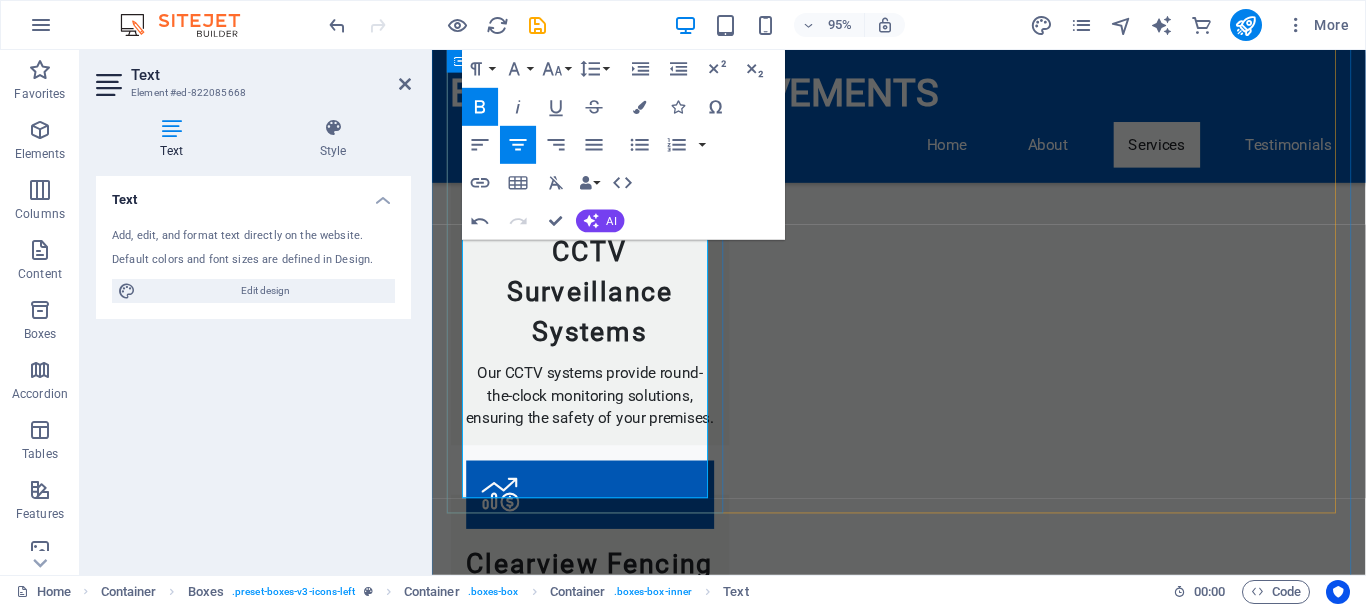 click on "Professional Painting  – Interior, Exterior & Roof coatings" at bounding box center [598, 2024] 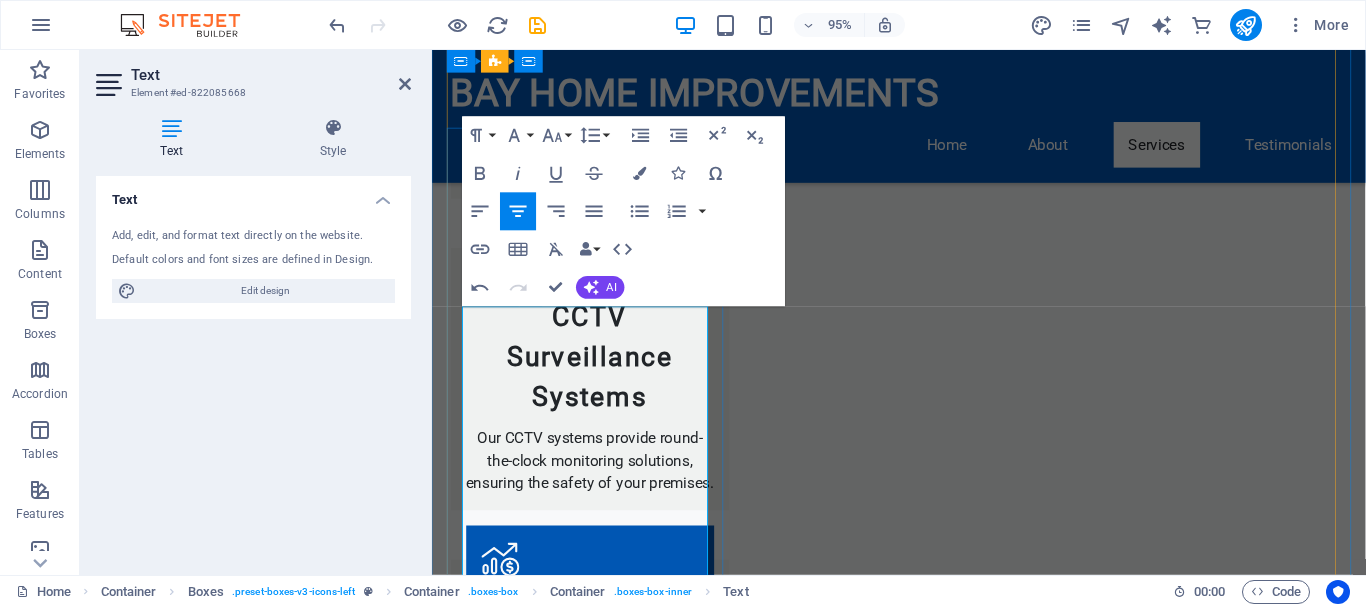 scroll, scrollTop: 2118, scrollLeft: 0, axis: vertical 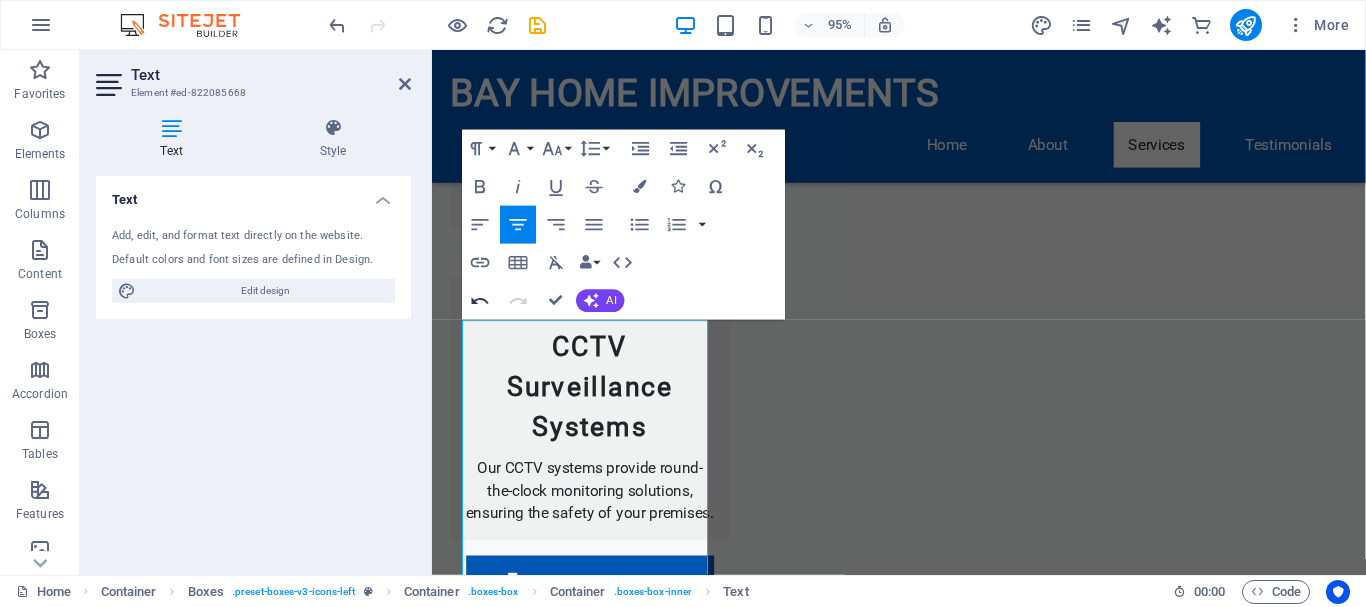 click 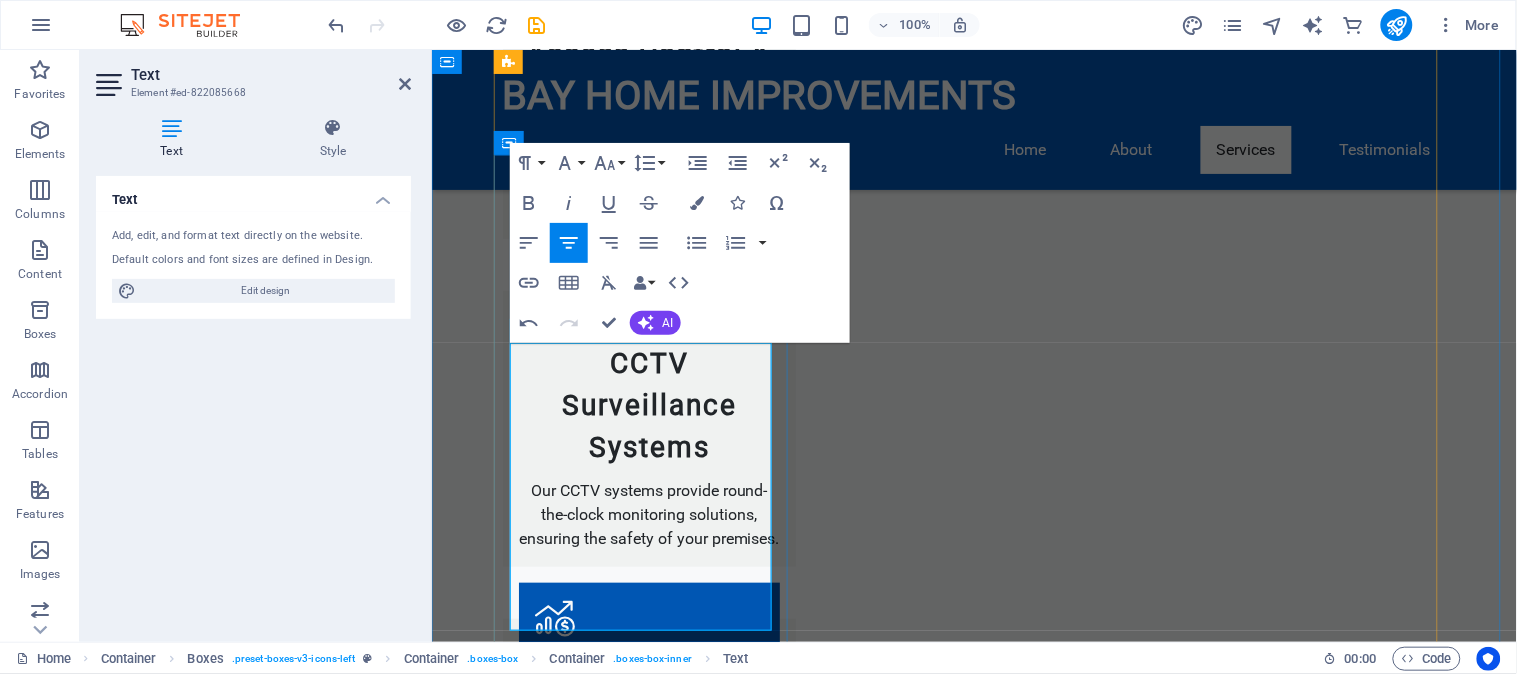 scroll, scrollTop: 2006, scrollLeft: 0, axis: vertical 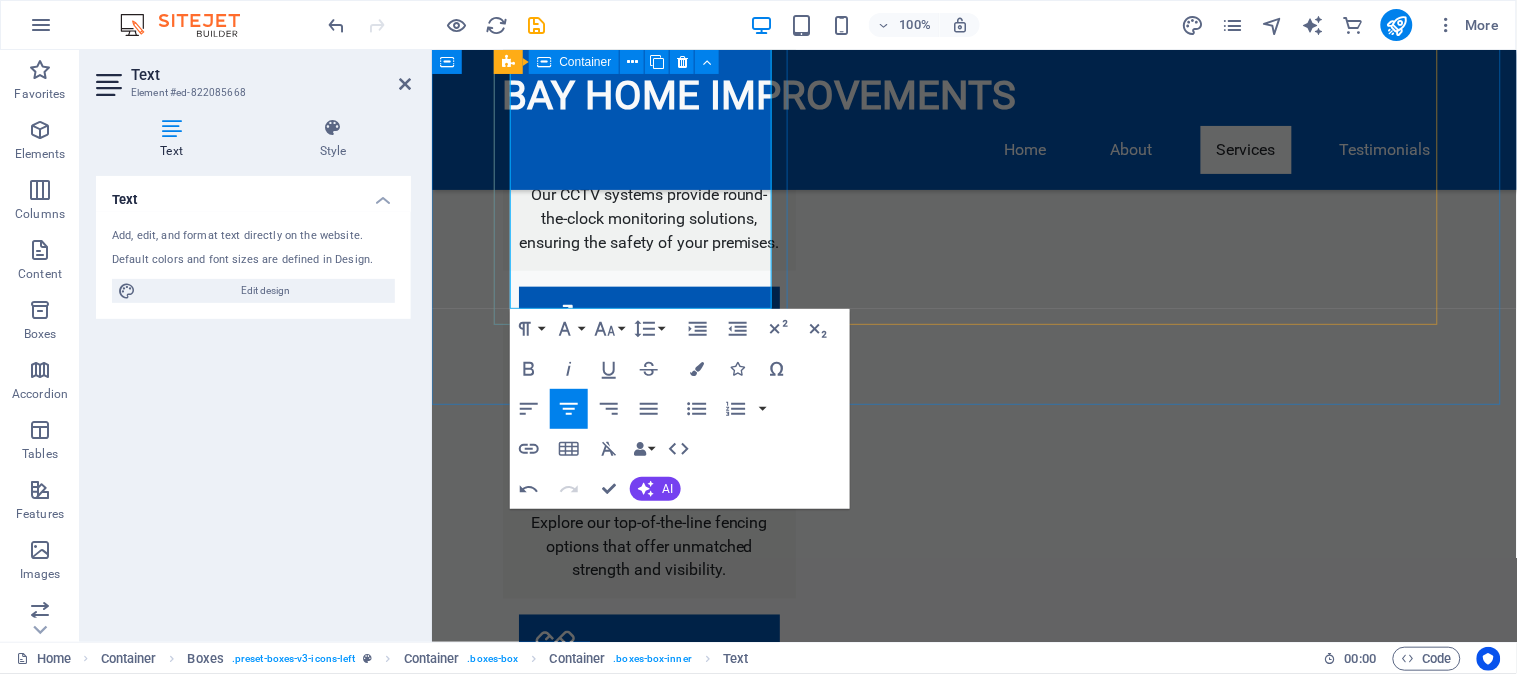 drag, startPoint x: 532, startPoint y: 453, endPoint x: 731, endPoint y: 323, distance: 237.69939 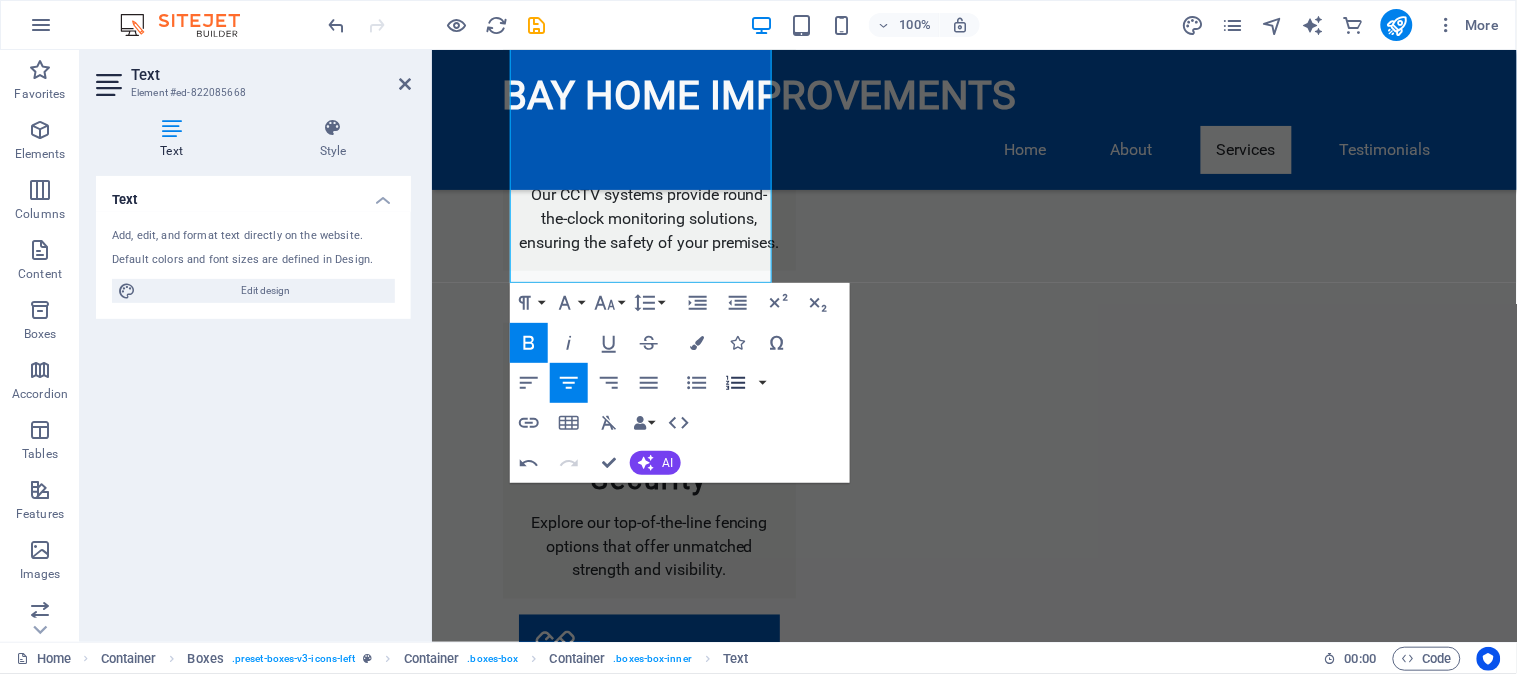 scroll, scrollTop: 2635, scrollLeft: 0, axis: vertical 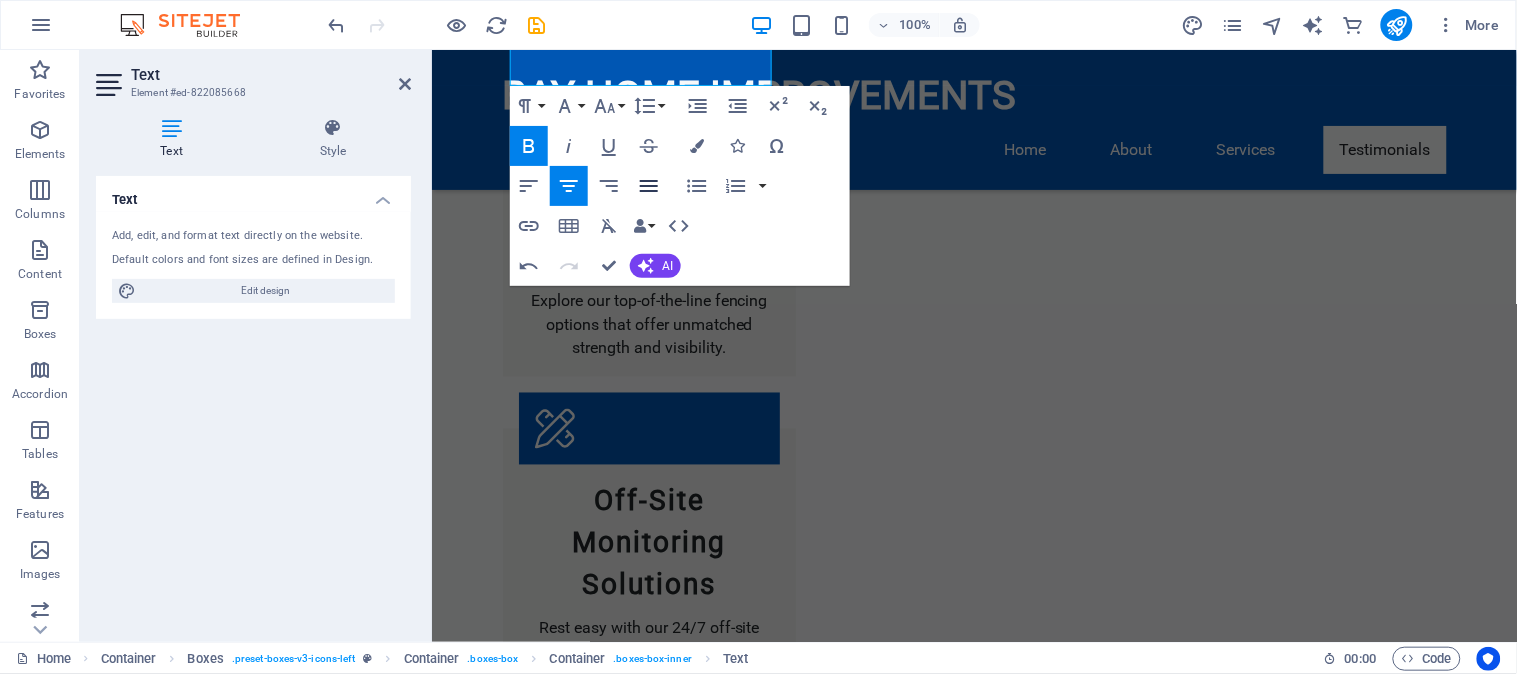 click 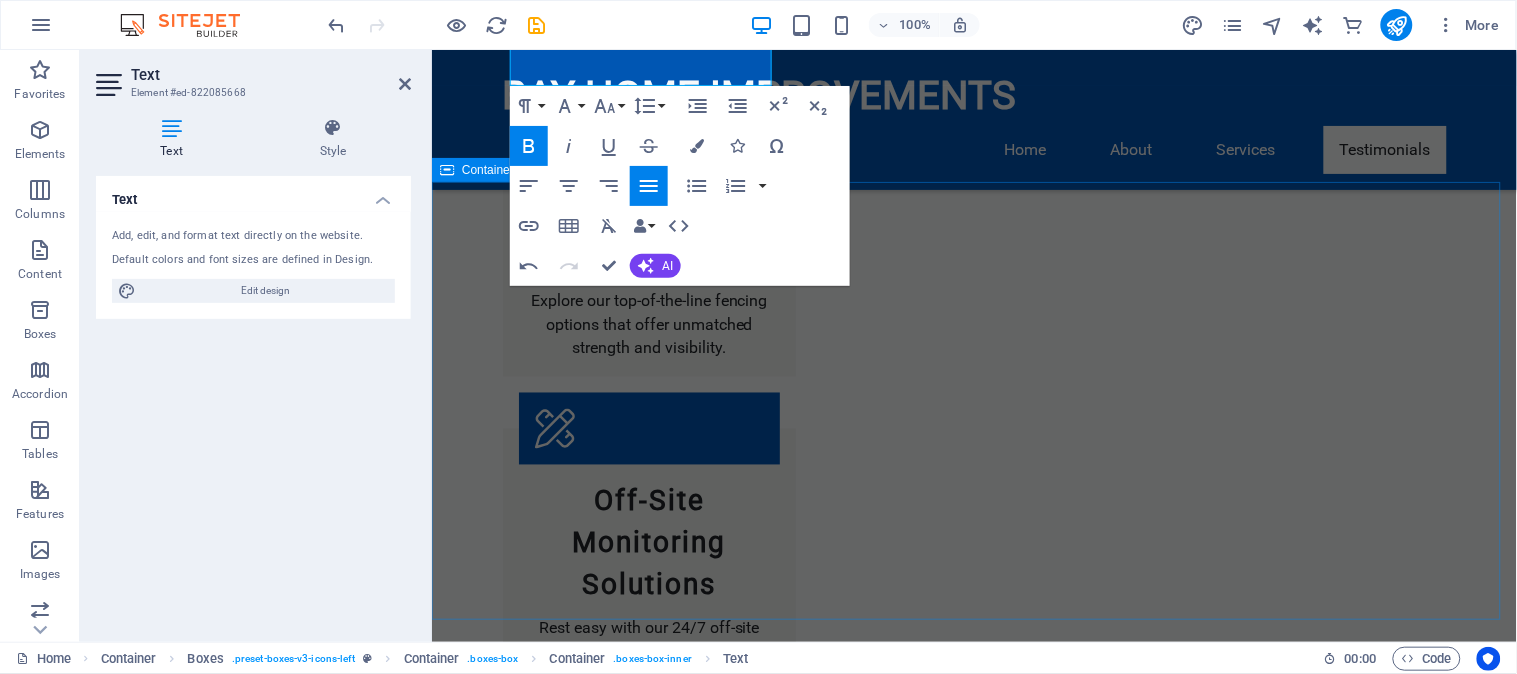click on "Testimonials Customer Feedback Great service from the initial consultation to installation; I highly recommend Bay Home! Customer Feedback Bay Home Improvements transformed our security system! Their CCTV setup is fantastic. Customer Feedback The gate automation service was swift and professional; I feel much safer now. Customer Feedback Great service from the initial consultation to installation; I highly recommend Bay Home! Customer Feedback Bay Home Improvements transformed our security system! Their CCTV setup is fantastic. 1 2 3" at bounding box center [973, 2201] 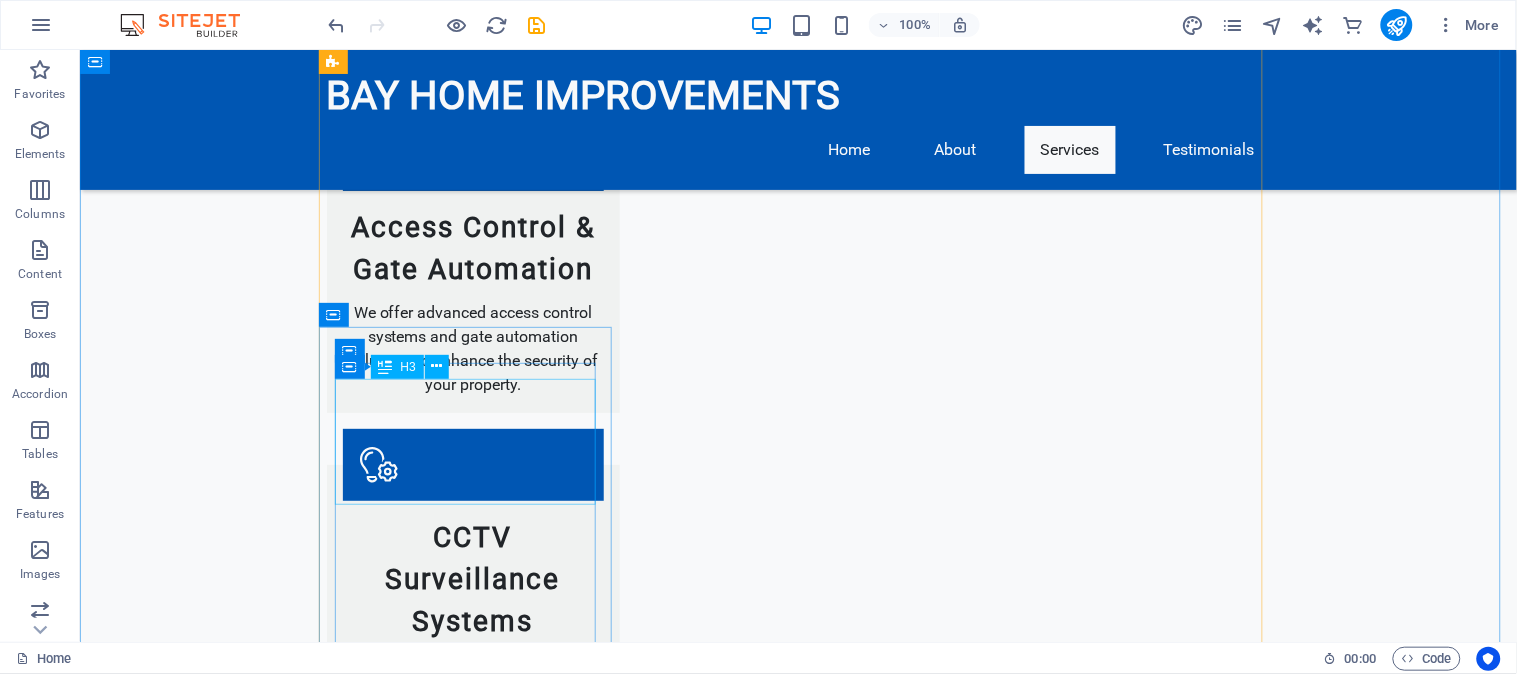 scroll, scrollTop: 2080, scrollLeft: 0, axis: vertical 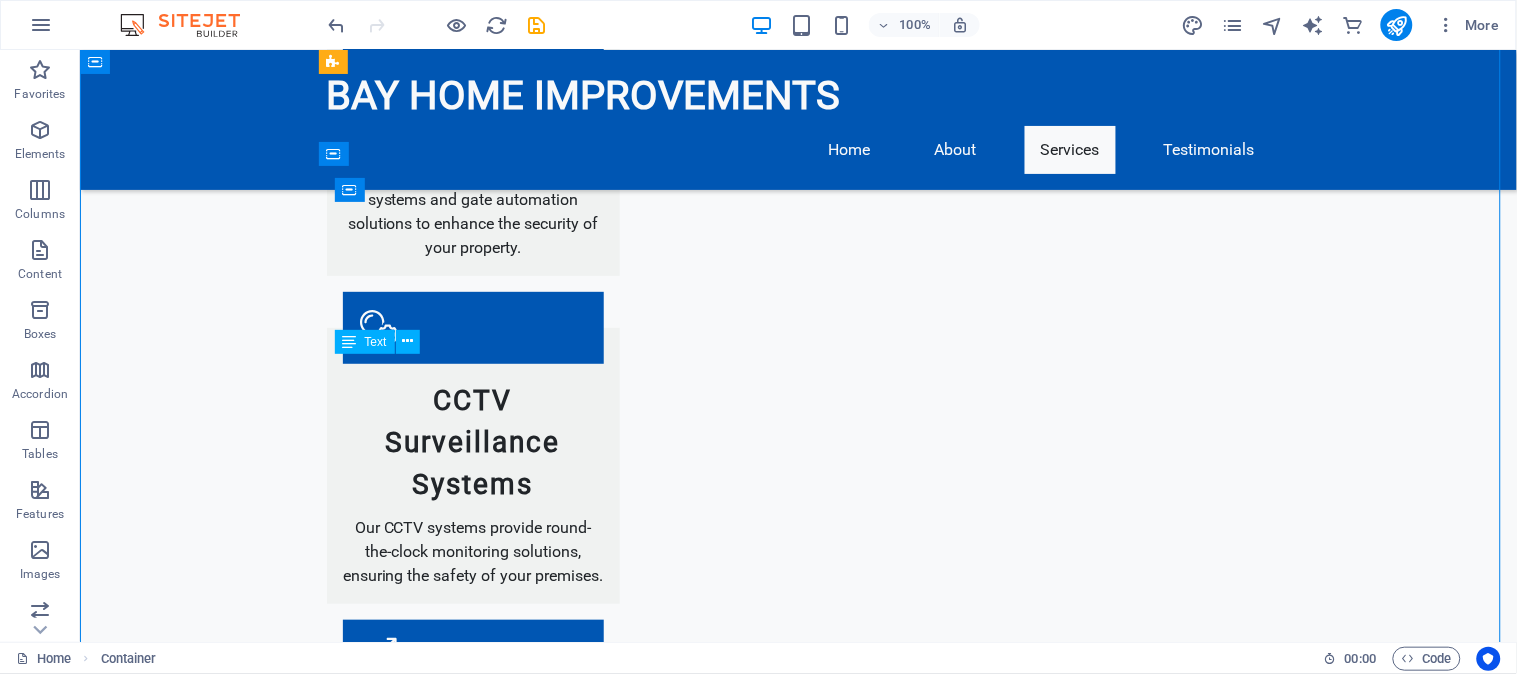 click on "Professional Painting  - Interior, Exterior & Roof coatings   Waterproofing  – Torch-on membranes, damp sealing & leak prevention         Industrial Cleaning  – High-pressure cleaning, post-construction cleanup, and contract cleaning ." at bounding box center [472, 2257] 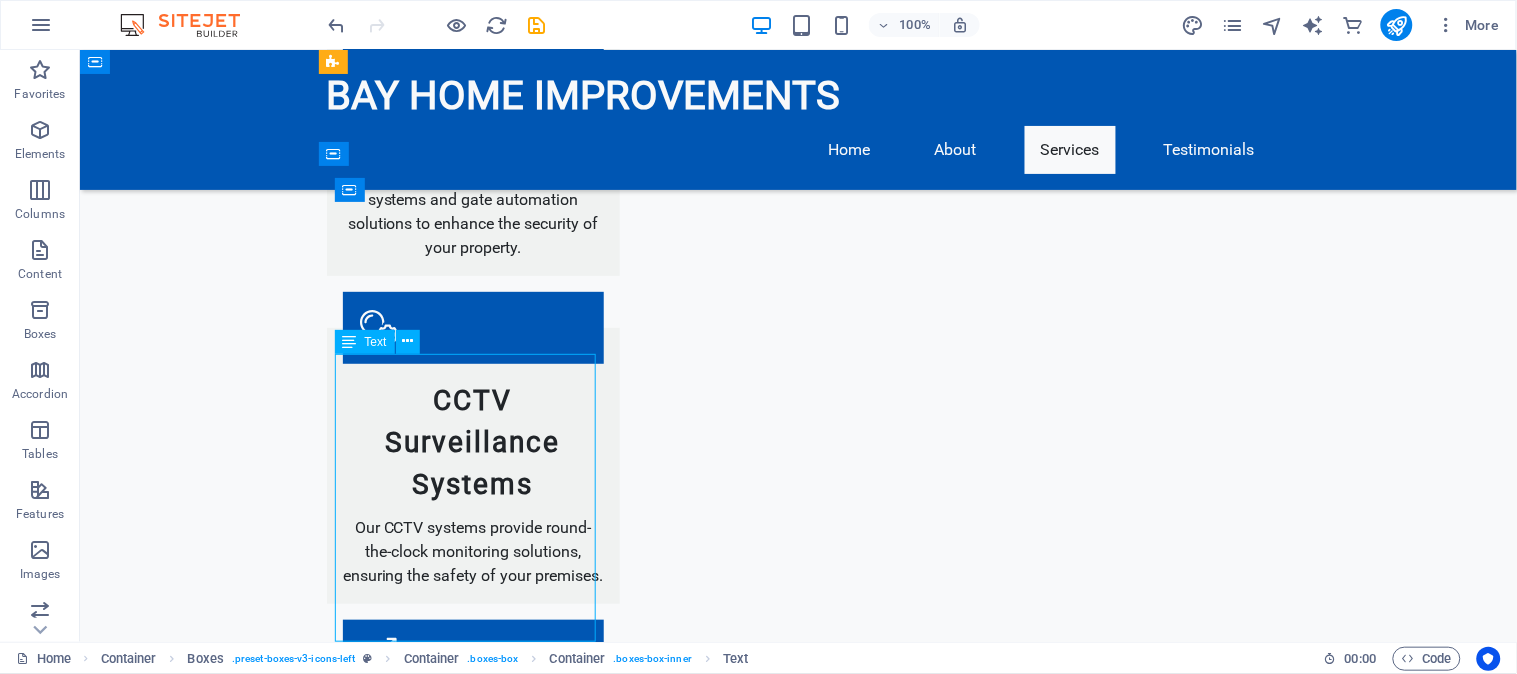 click on "Professional Painting  - Interior, Exterior & Roof coatings   Waterproofing  – Torch-on membranes, damp sealing & leak prevention         Industrial Cleaning  – High-pressure cleaning, post-construction cleanup, and contract cleaning ." at bounding box center [472, 2257] 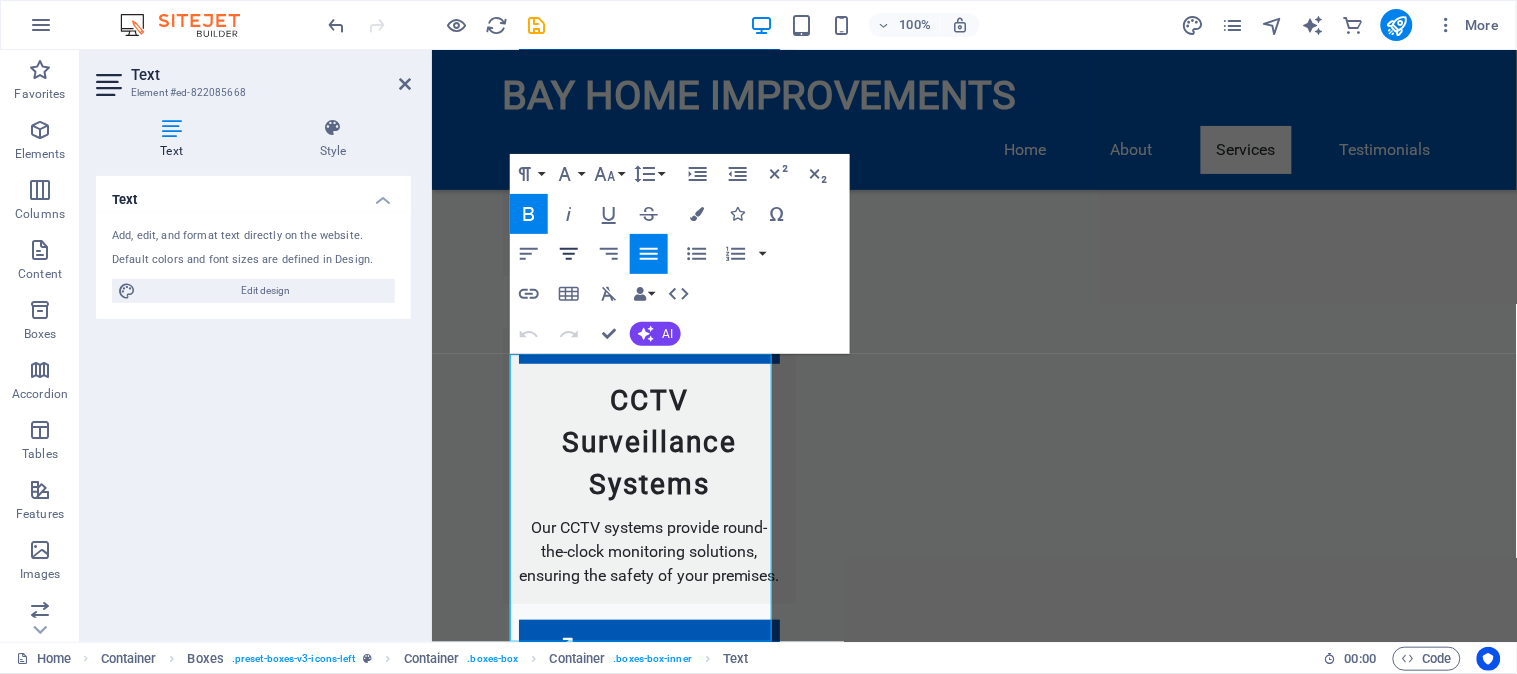 click 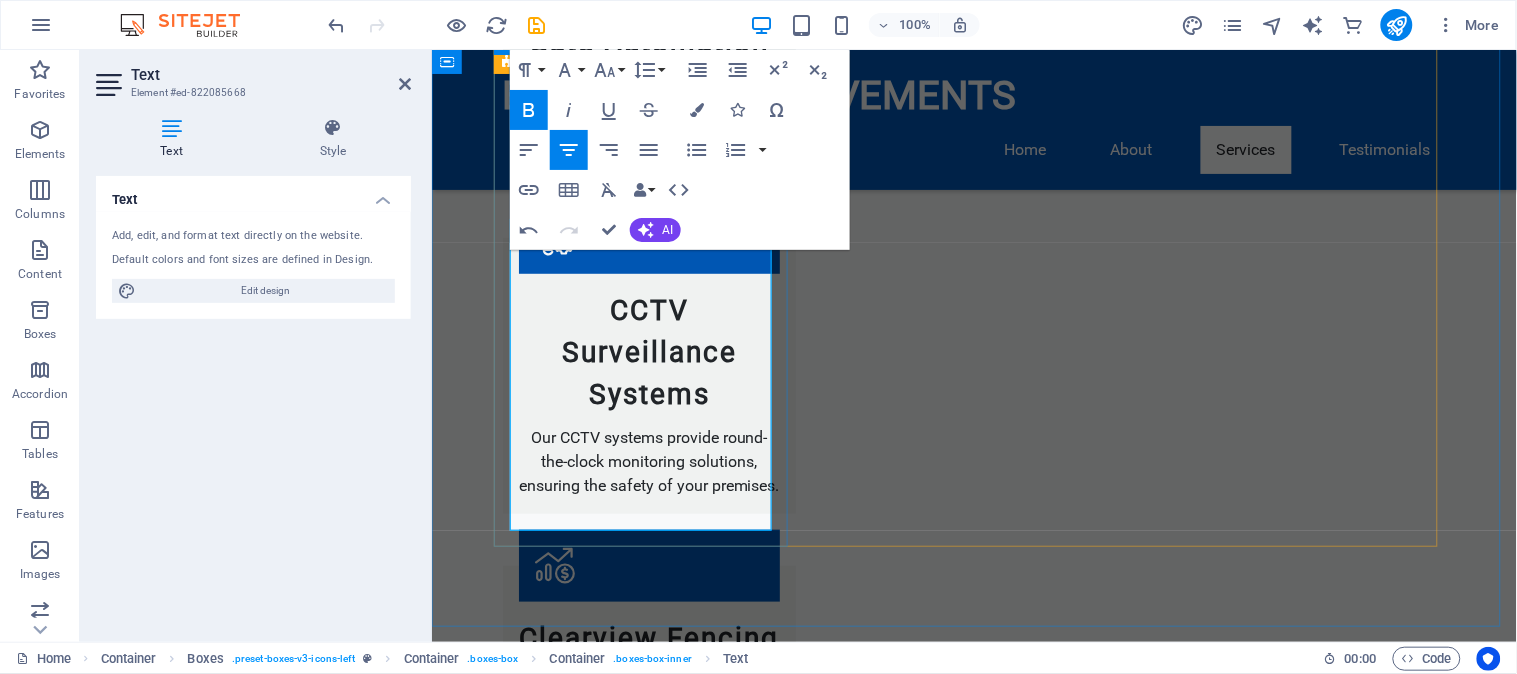 scroll, scrollTop: 2191, scrollLeft: 0, axis: vertical 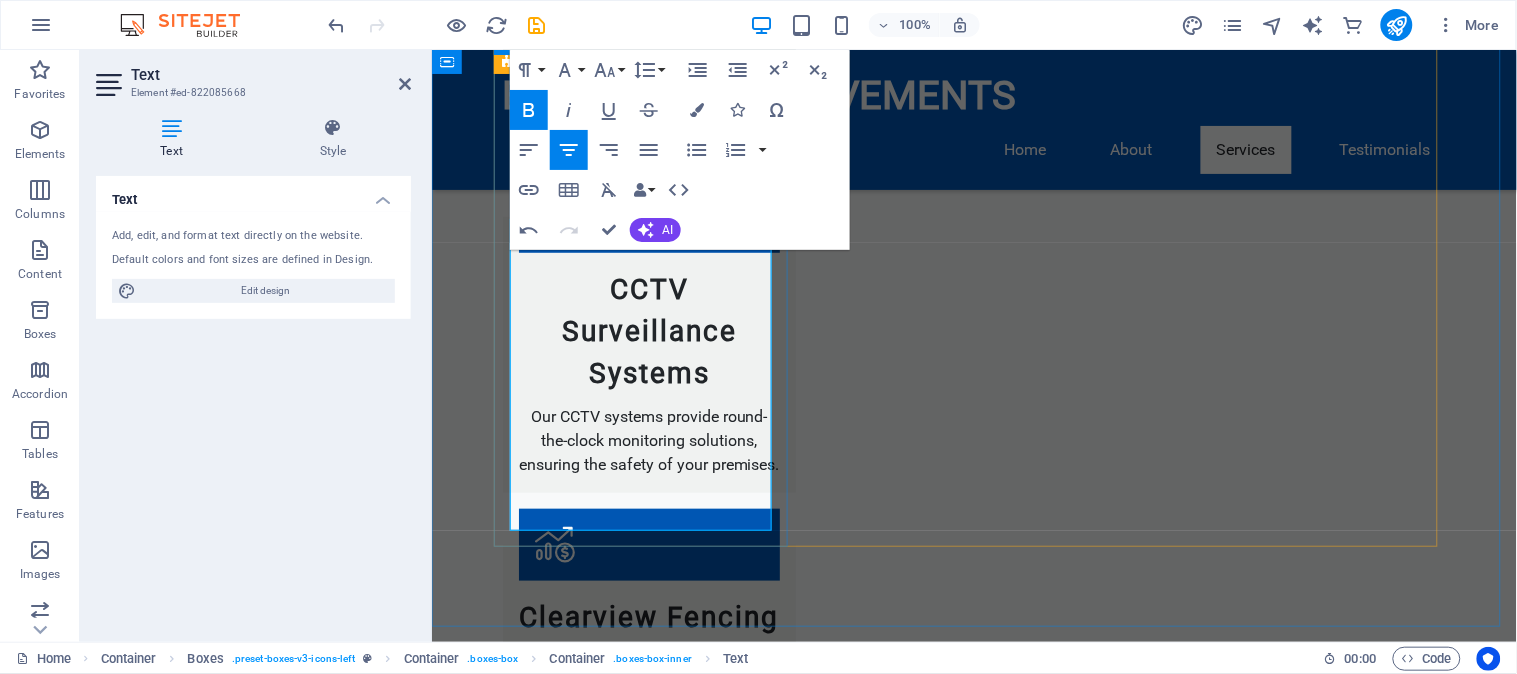 click on "Industrial Cleaning  – High-pressure cleaning, post-construction cleanup, and contract cleaning" at bounding box center (648, 2218) 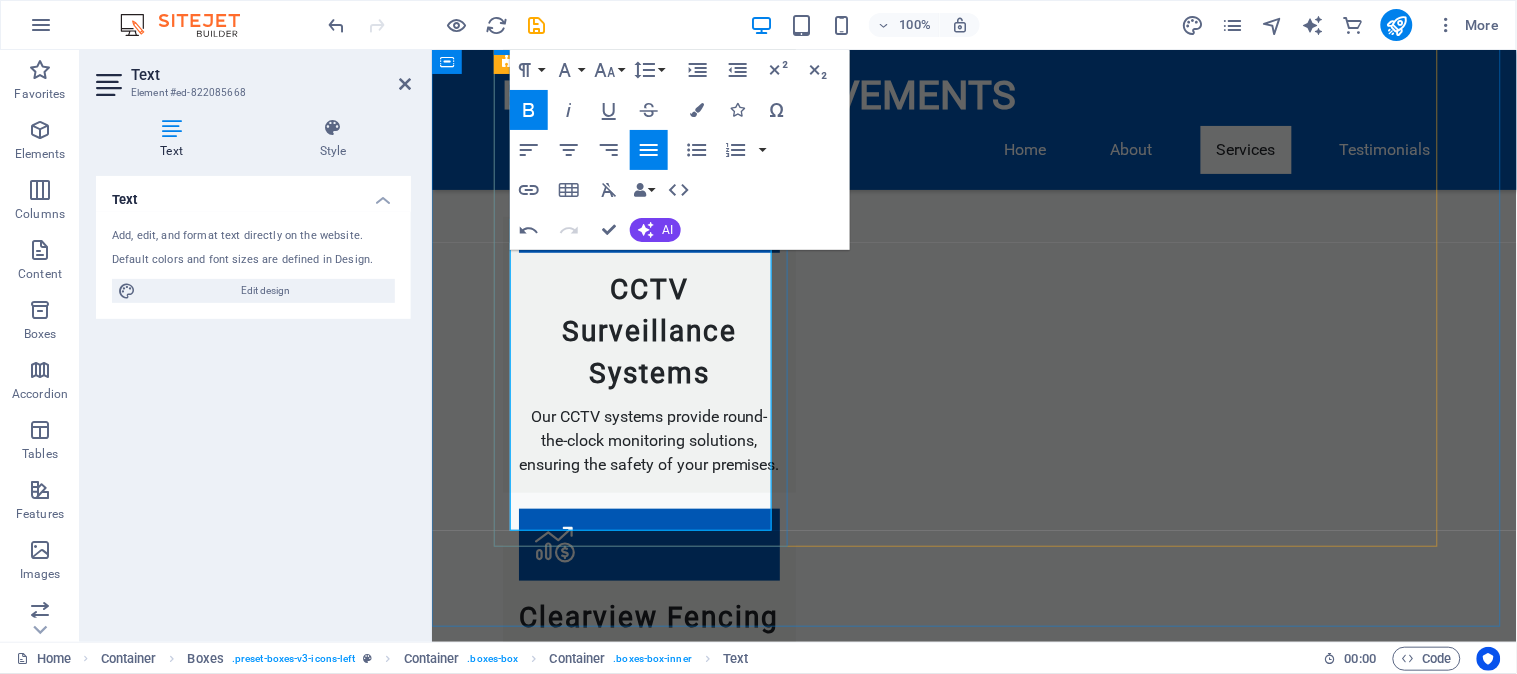 click on "Industrial Cleaning  – High-pressure cleaning, post-construction cleanup, and contract cleaning" at bounding box center [648, 2218] 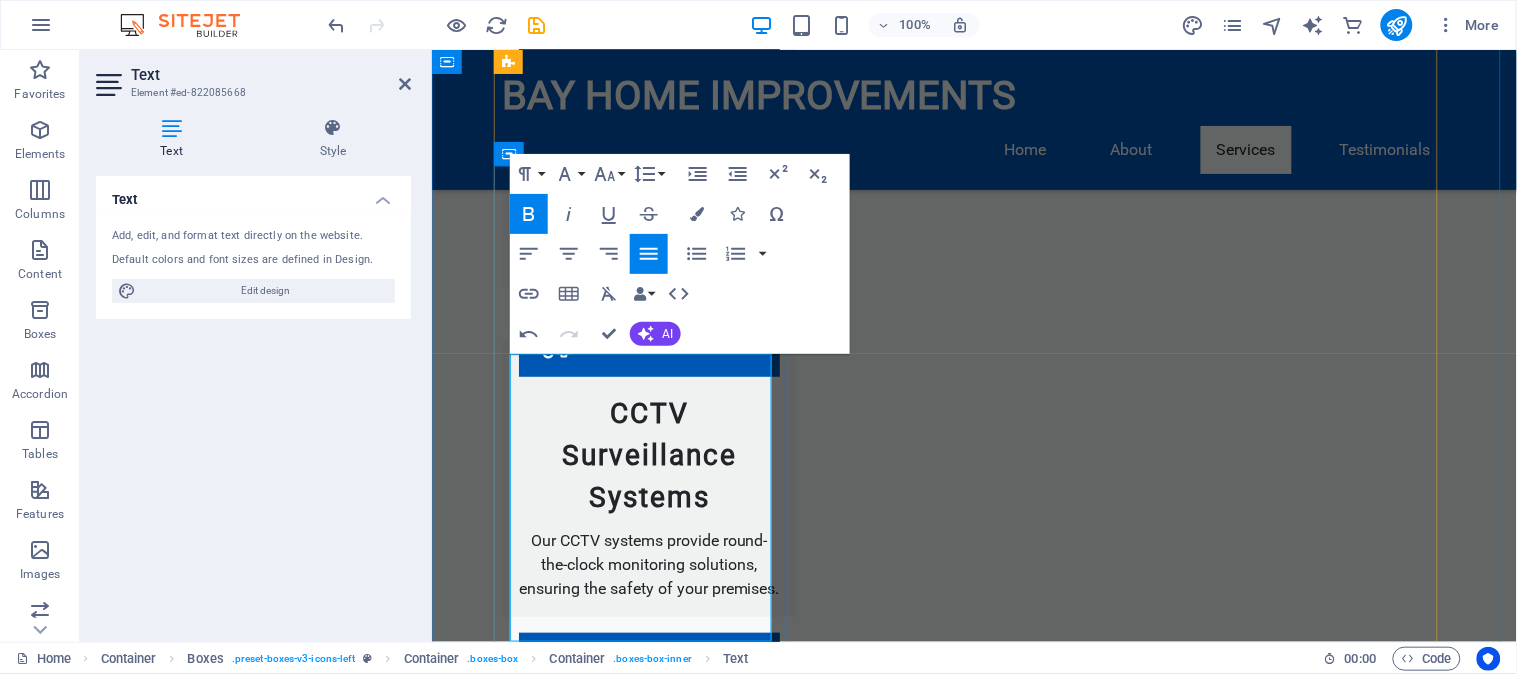 scroll, scrollTop: 2080, scrollLeft: 0, axis: vertical 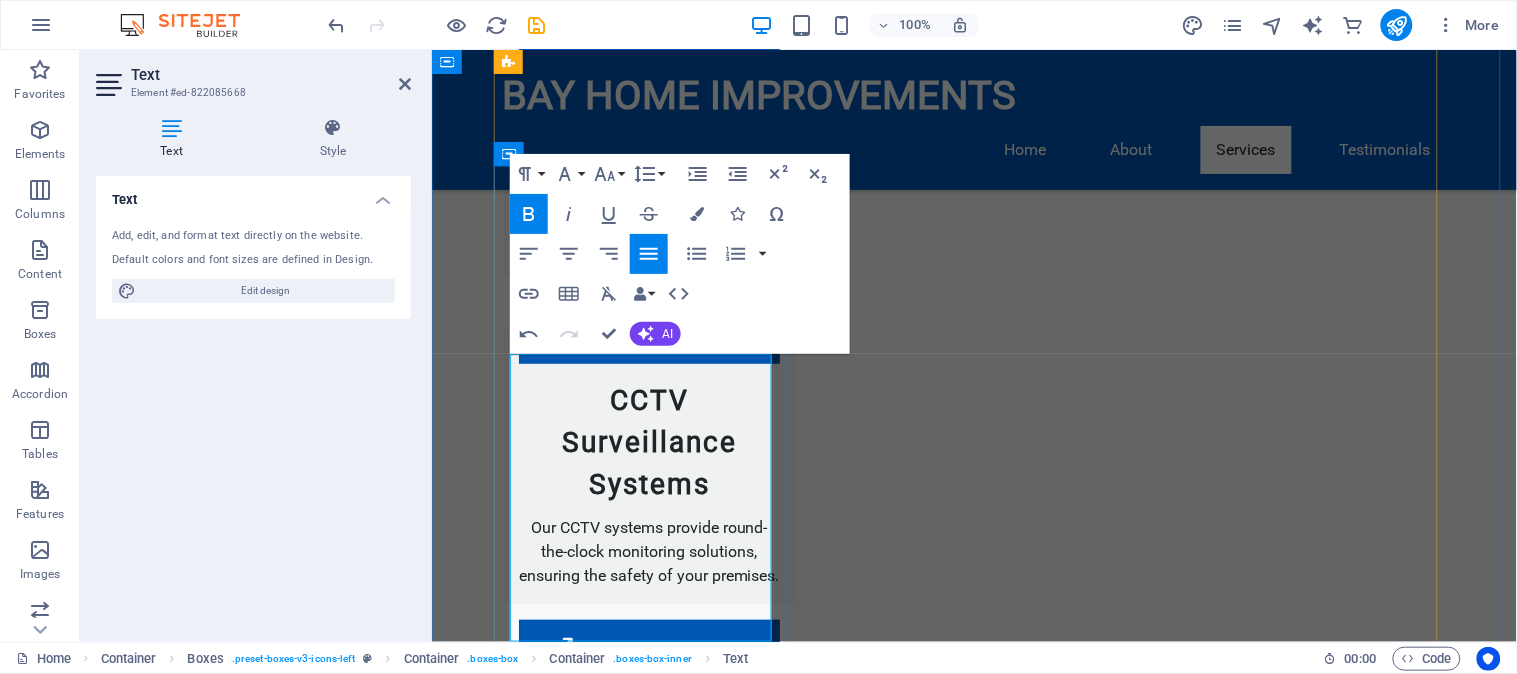 drag, startPoint x: 733, startPoint y: 609, endPoint x: 715, endPoint y: 547, distance: 64.56005 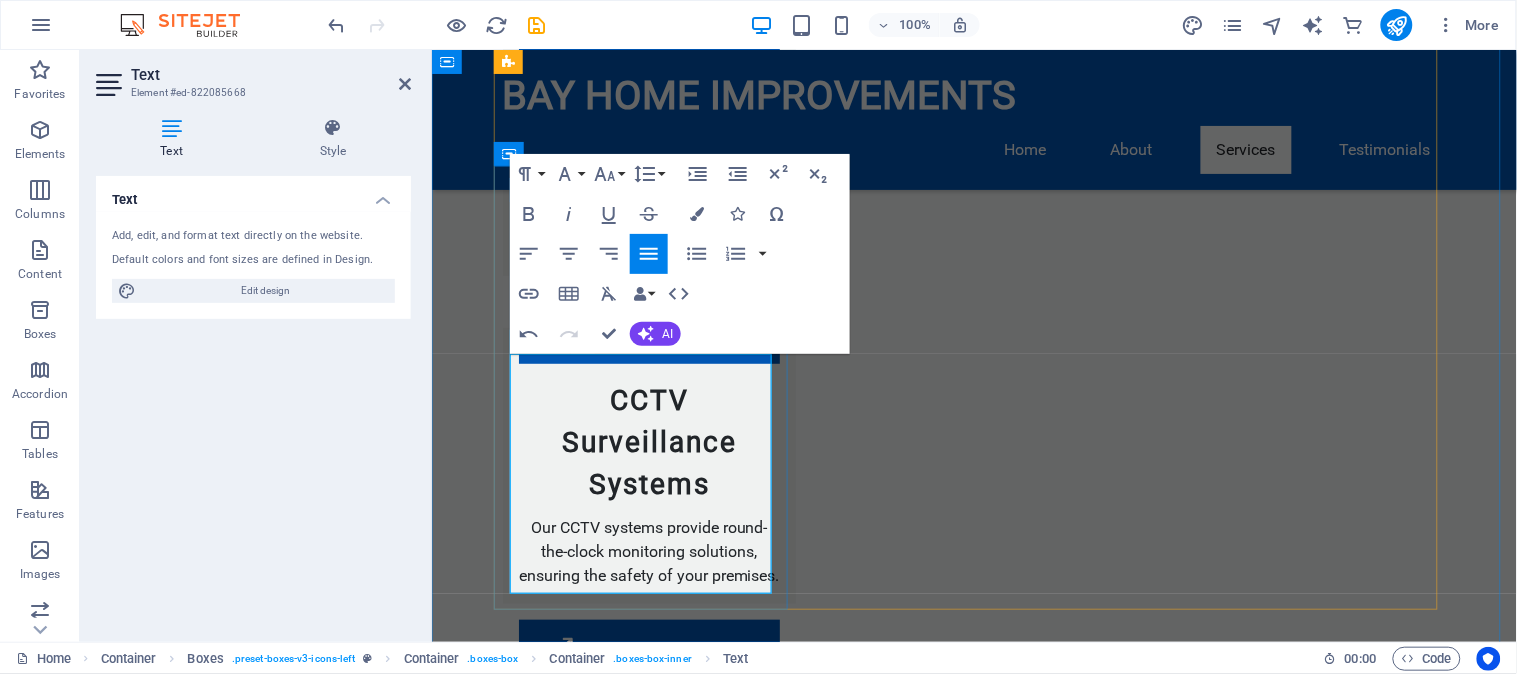 drag, startPoint x: 592, startPoint y: 506, endPoint x: 650, endPoint y: 455, distance: 77.23341 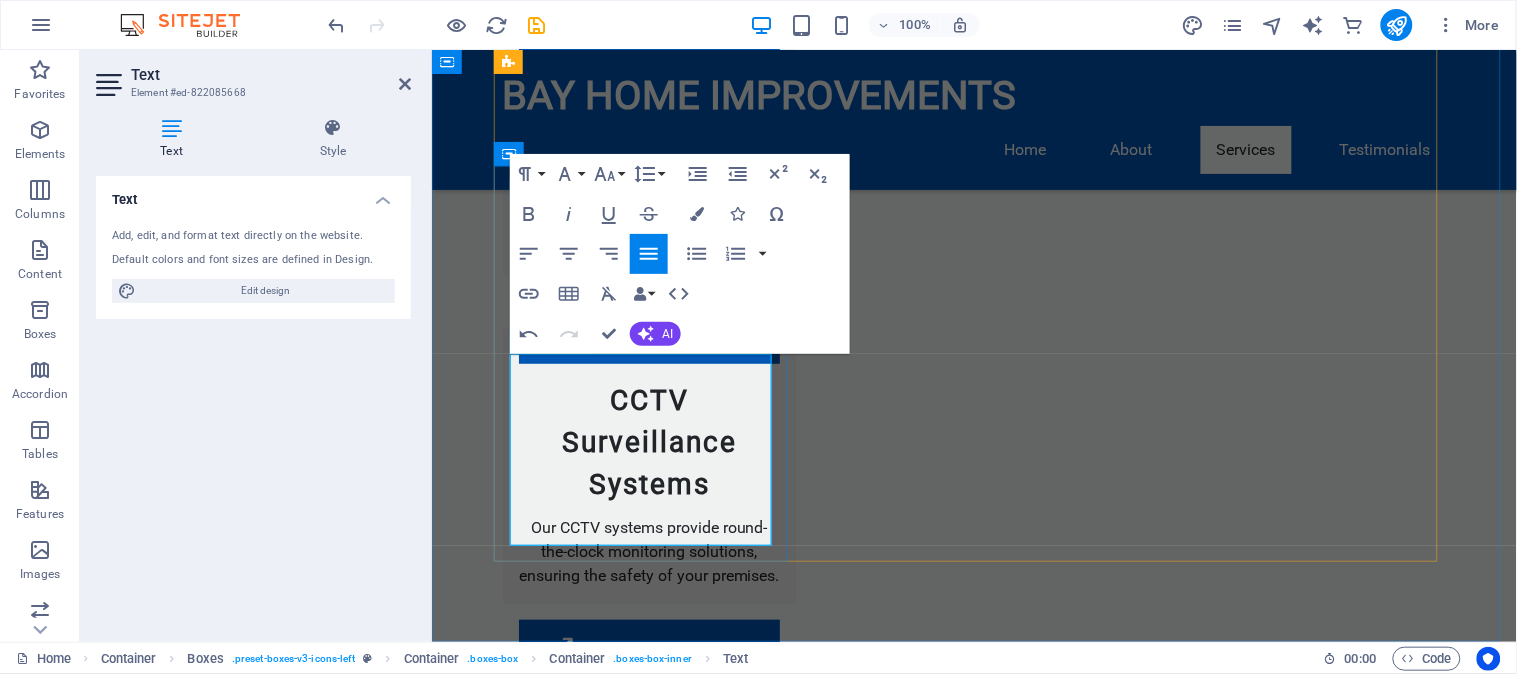 drag, startPoint x: 693, startPoint y: 384, endPoint x: 735, endPoint y: 430, distance: 62.289646 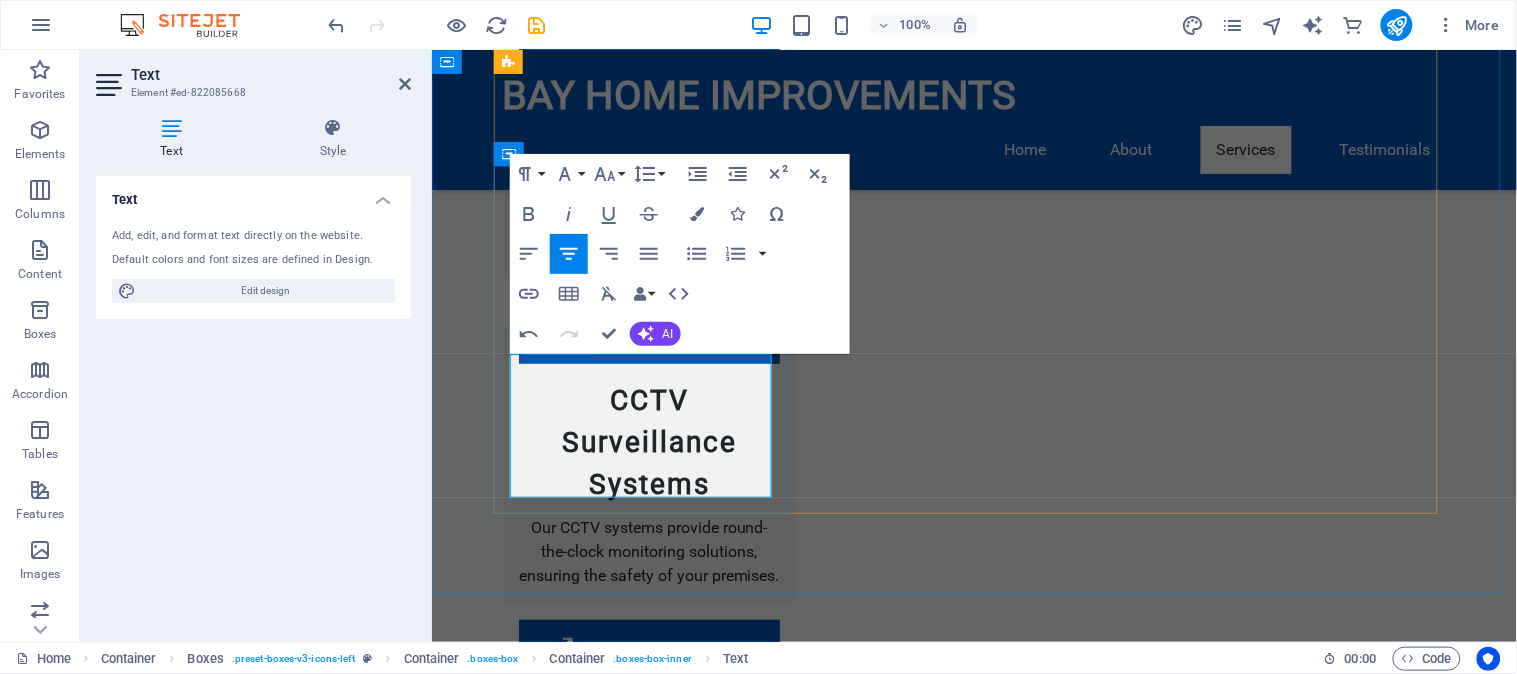 click on "Industrial Cleaning" at bounding box center (648, 2185) 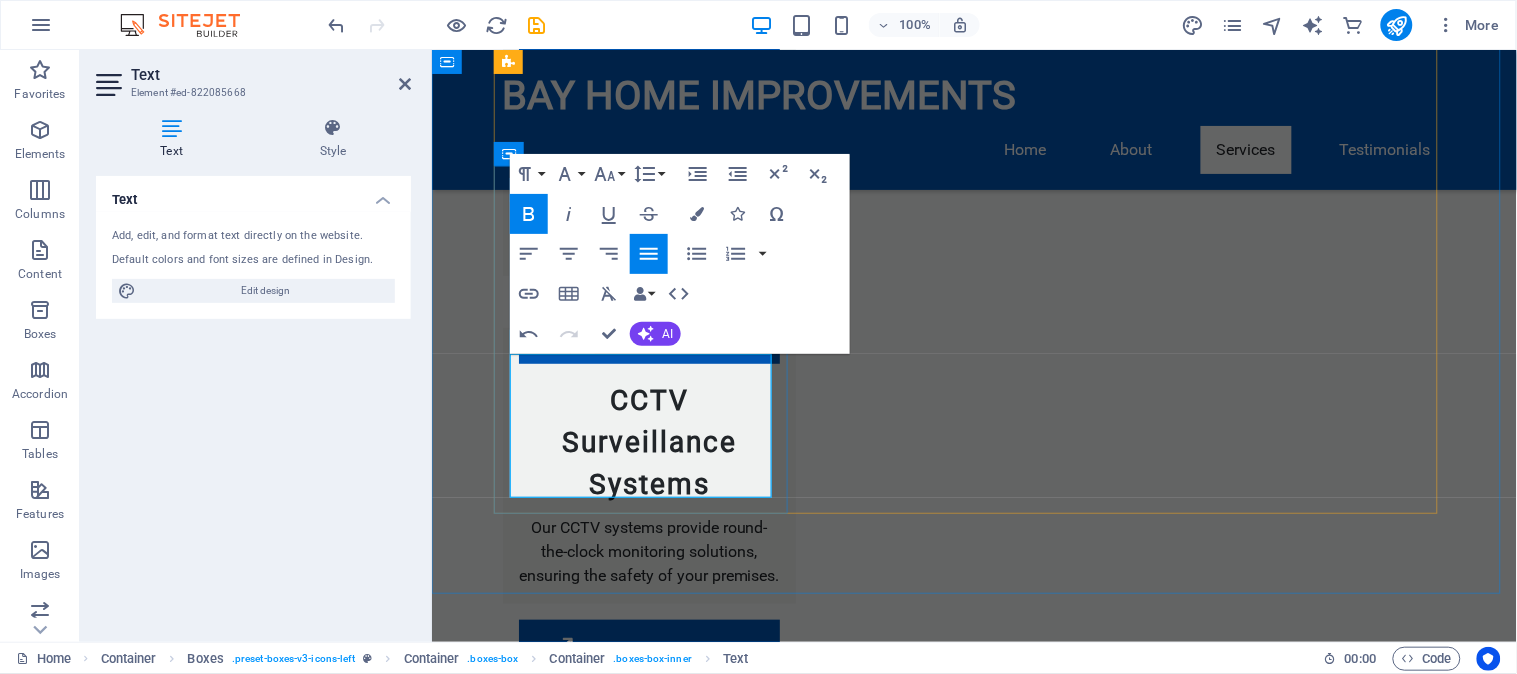 click on "Industrial Cleaning" at bounding box center (584, 2196) 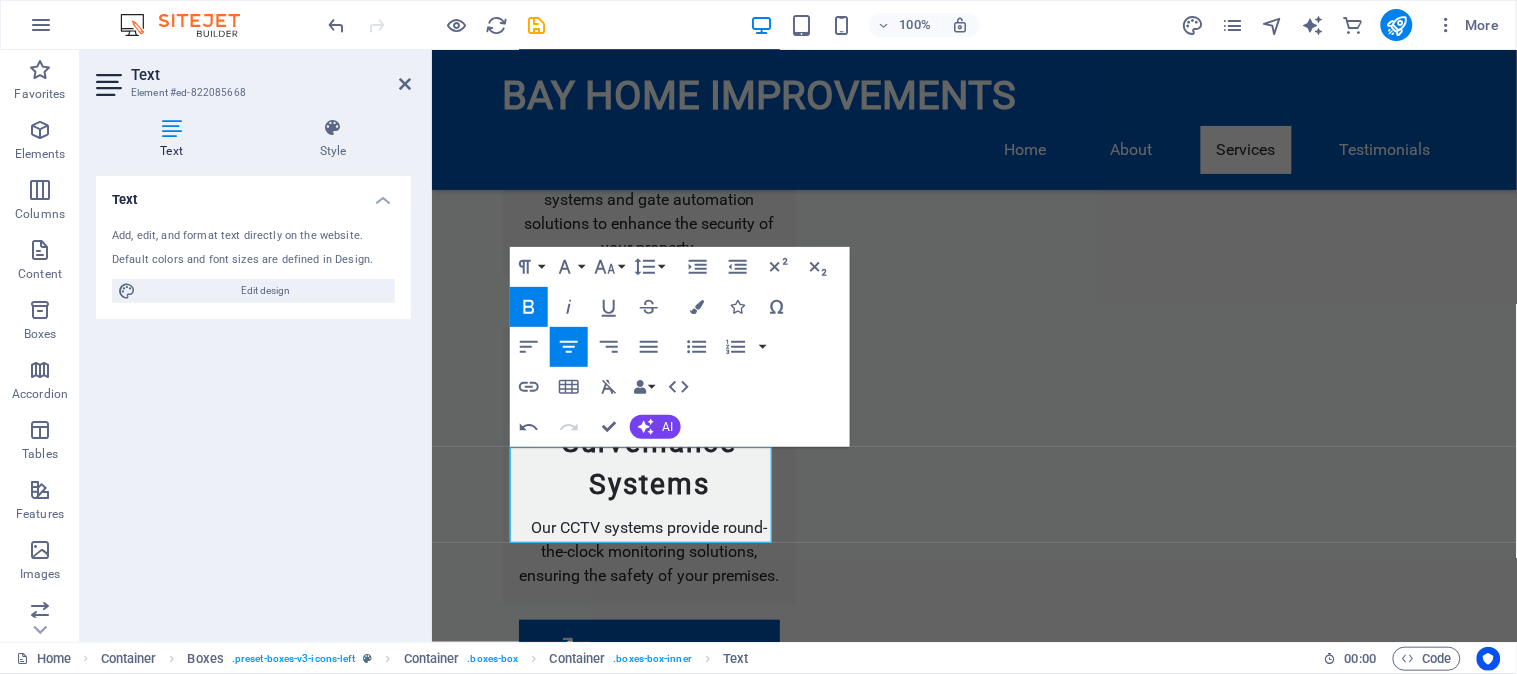 scroll, scrollTop: 1968, scrollLeft: 0, axis: vertical 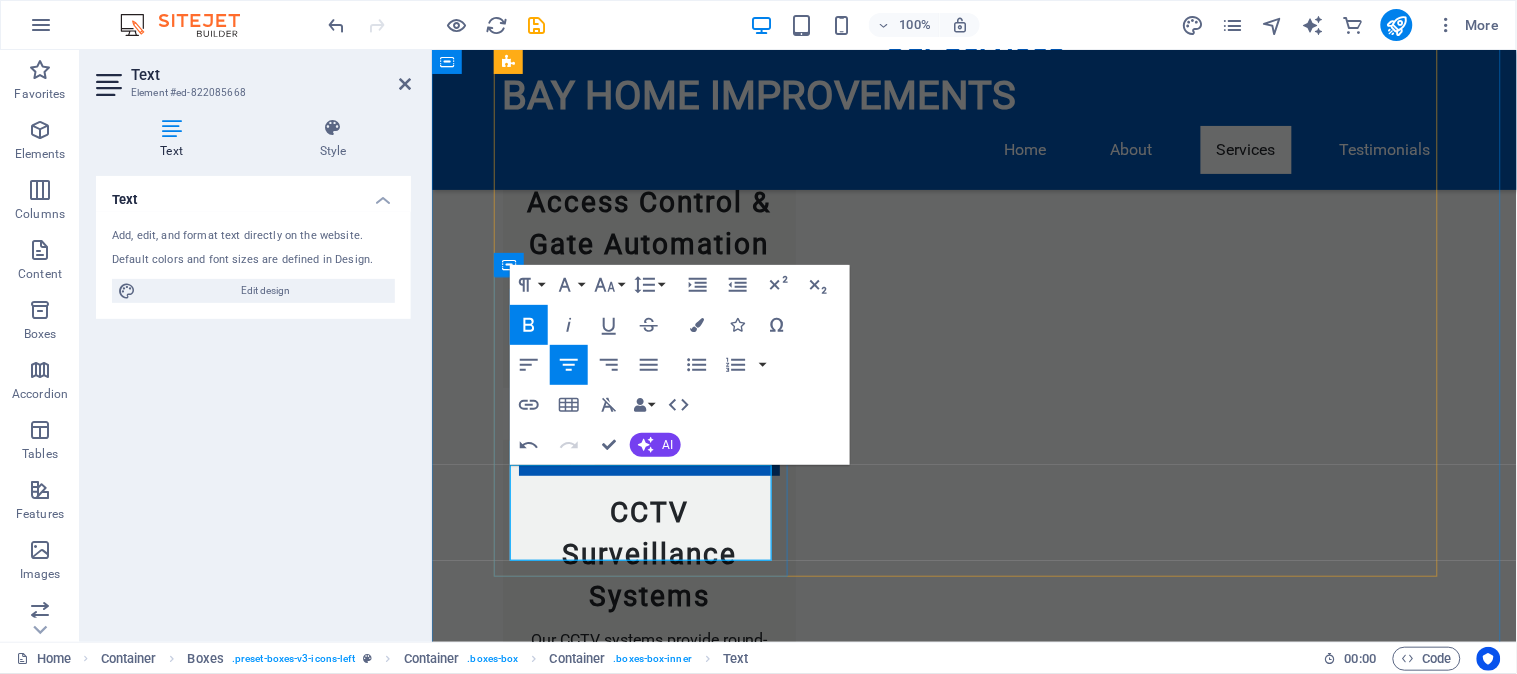 click on "Professional Painting    Waterproofing   Industrial Cleaning" at bounding box center [648, 2261] 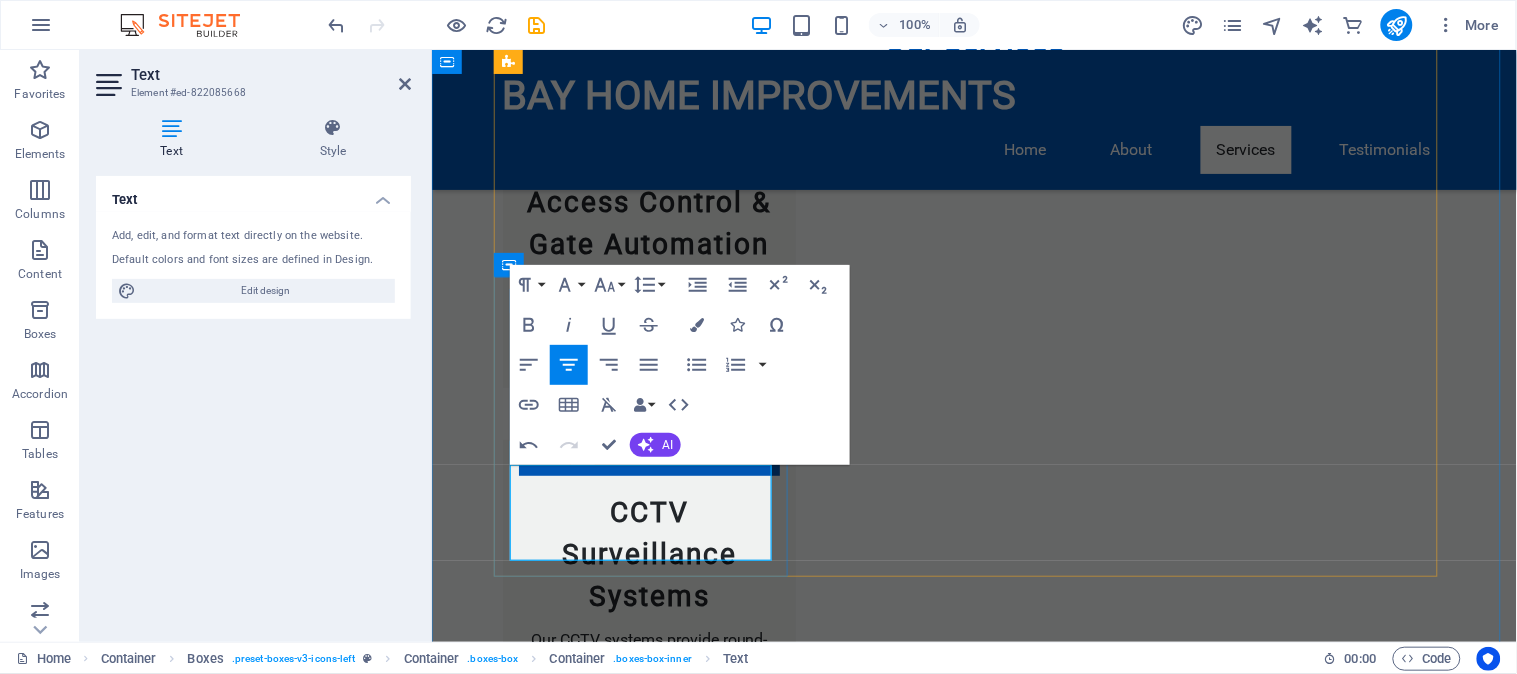 type 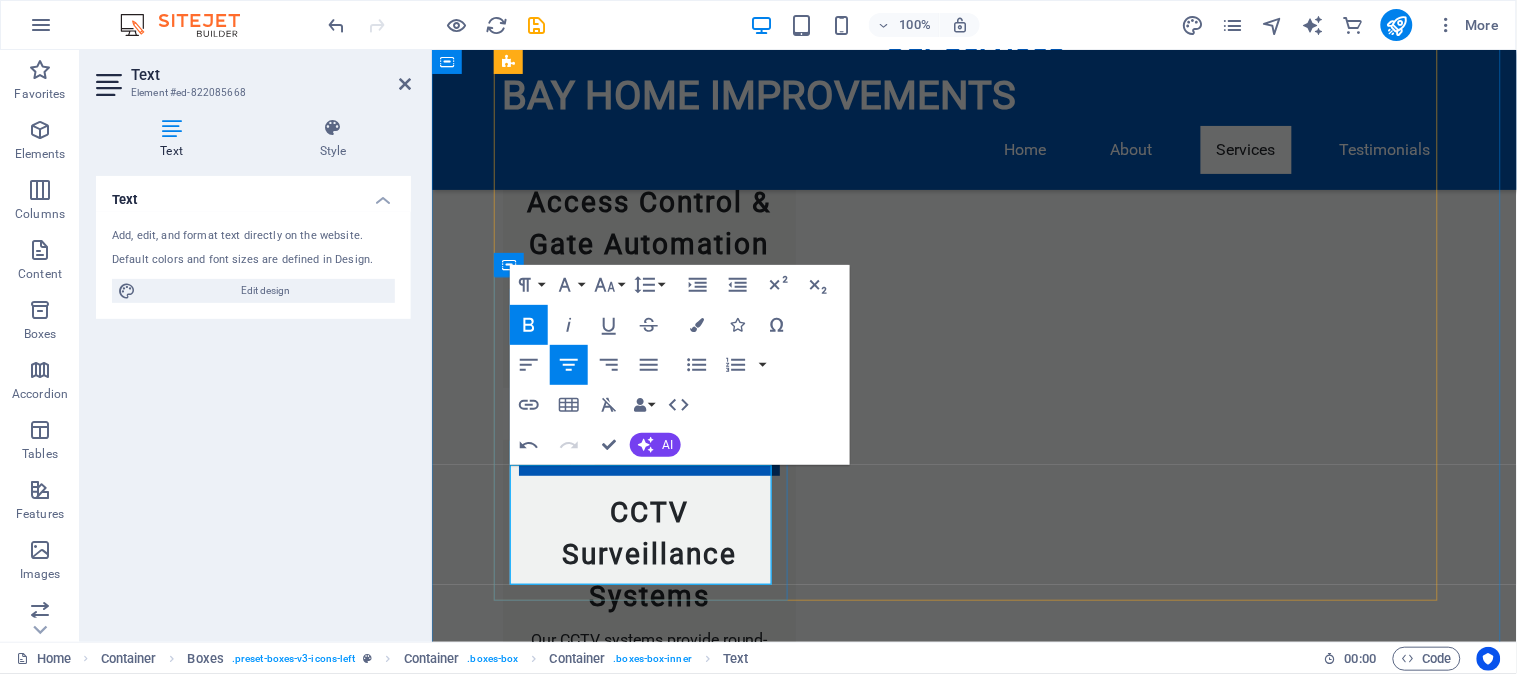 drag, startPoint x: 532, startPoint y: 495, endPoint x: 545, endPoint y: 495, distance: 13 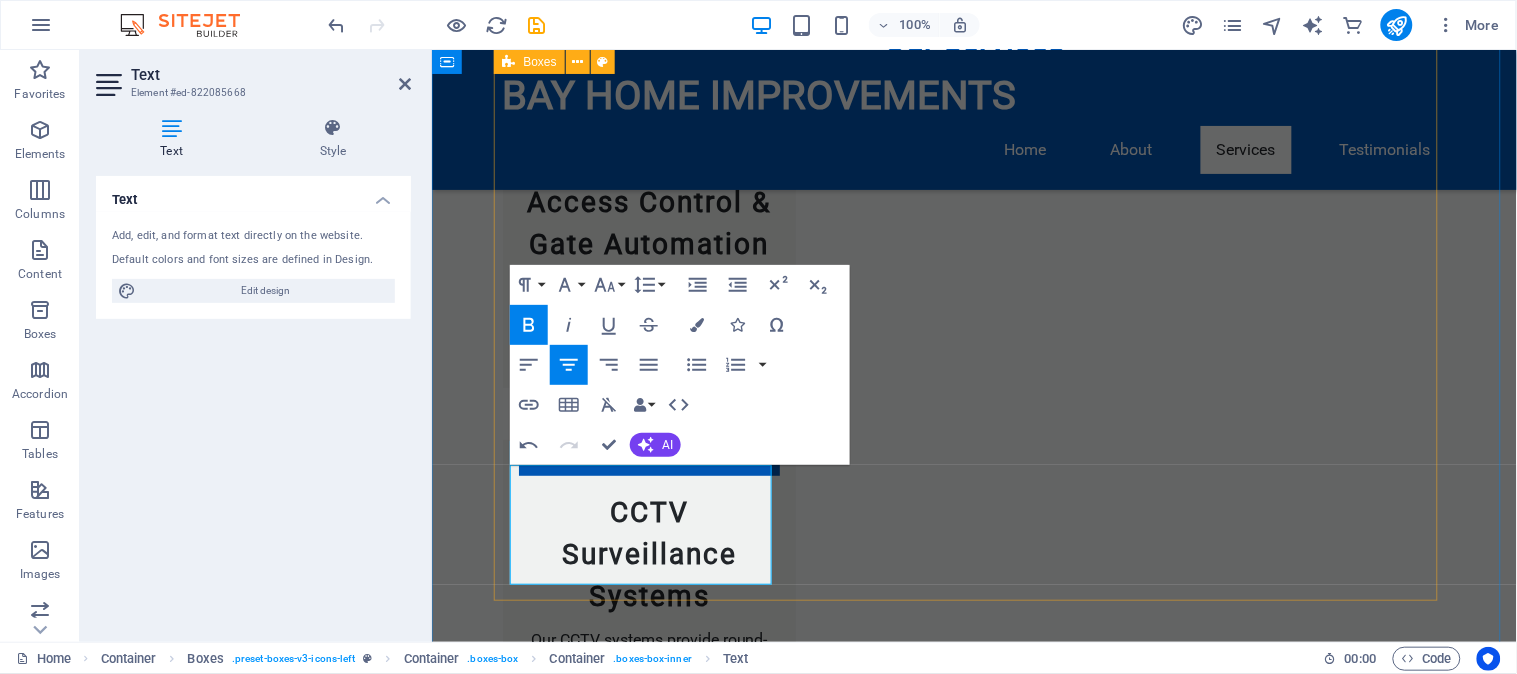 drag, startPoint x: 511, startPoint y: 492, endPoint x: 843, endPoint y: 562, distance: 339.2993 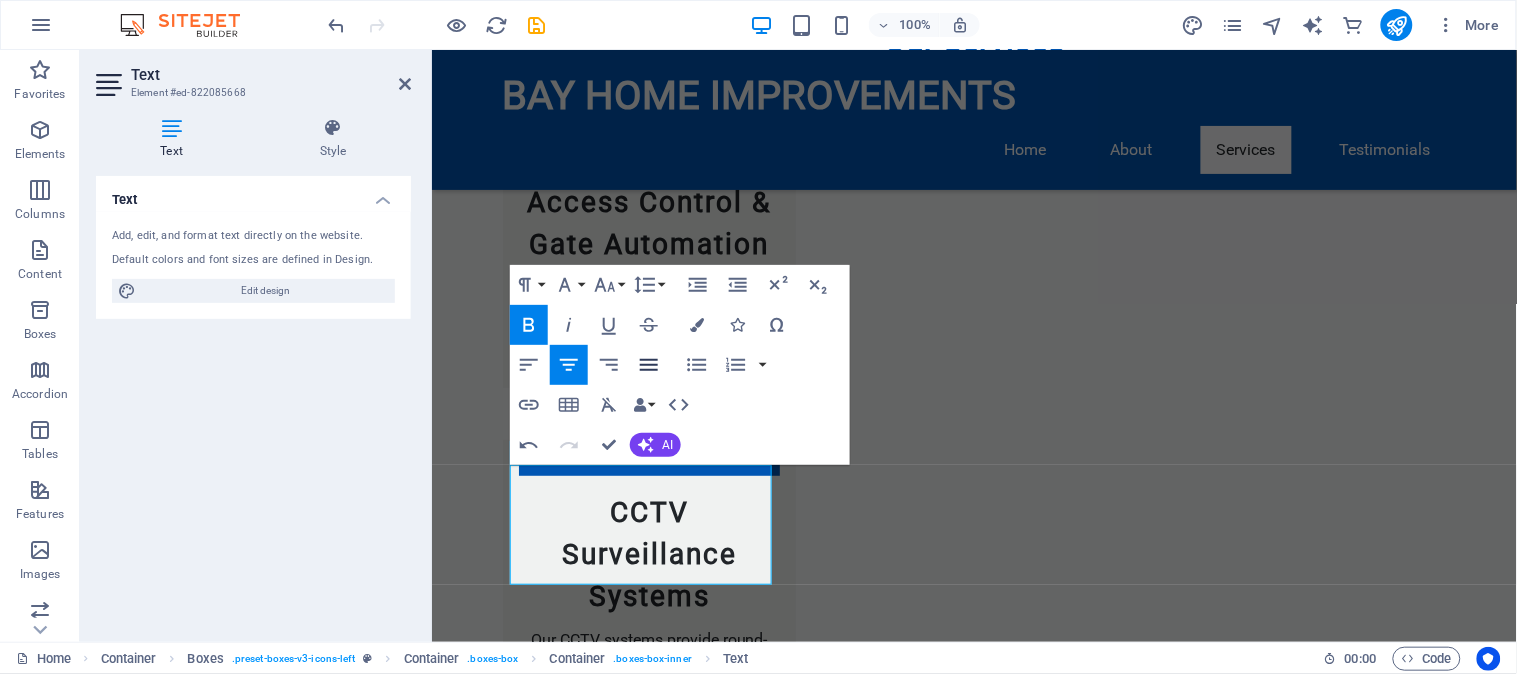 click 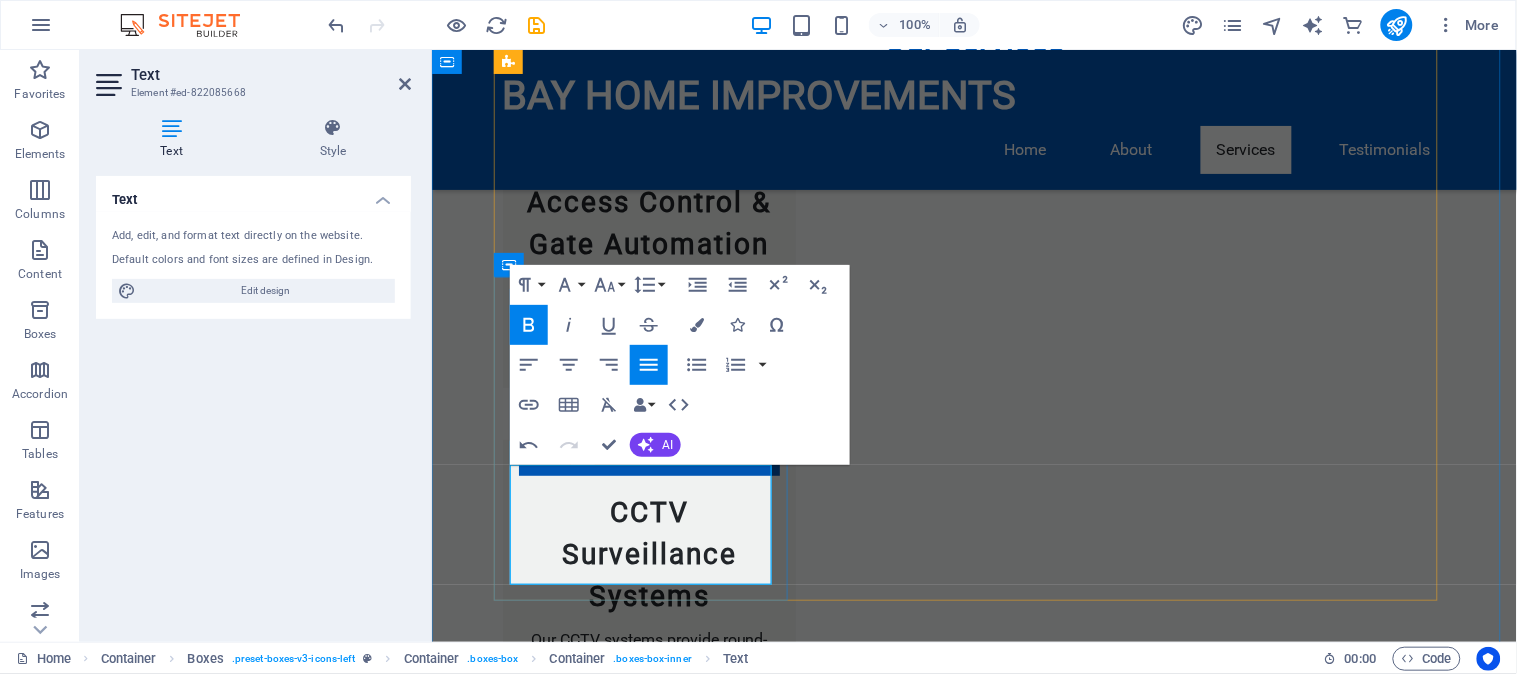 click on "Professional Painting   Waterproofing   Industrial Cleaning" at bounding box center [648, 2285] 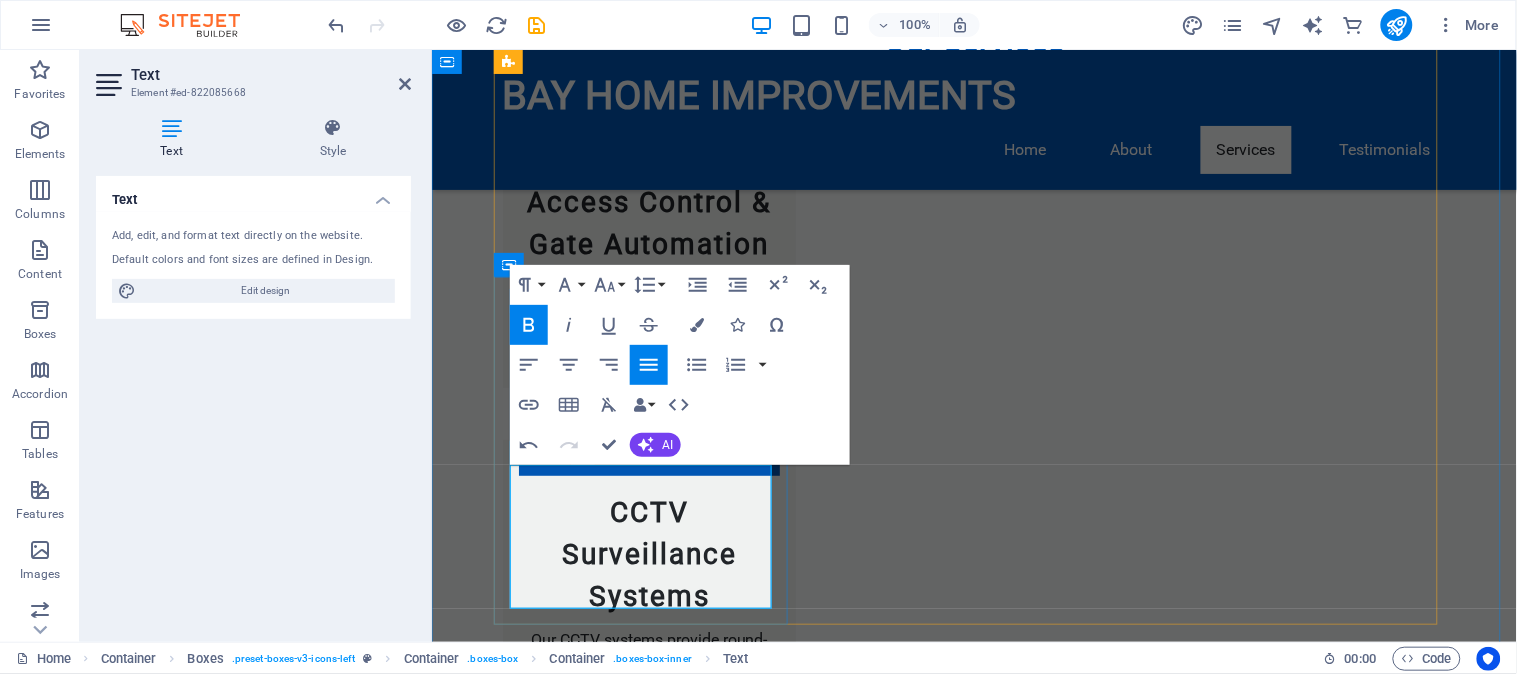 click on "Industrial Cleaning" at bounding box center [594, 2260] 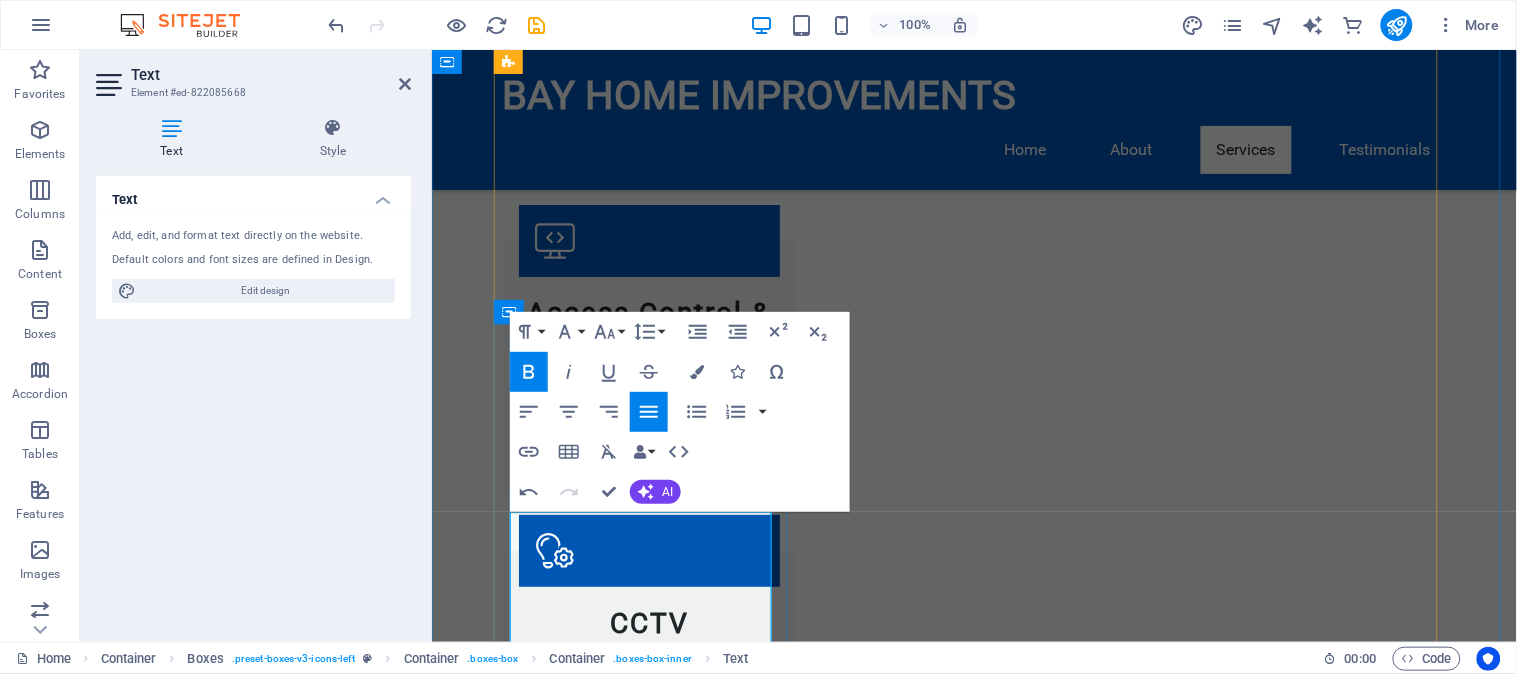scroll, scrollTop: 2080, scrollLeft: 0, axis: vertical 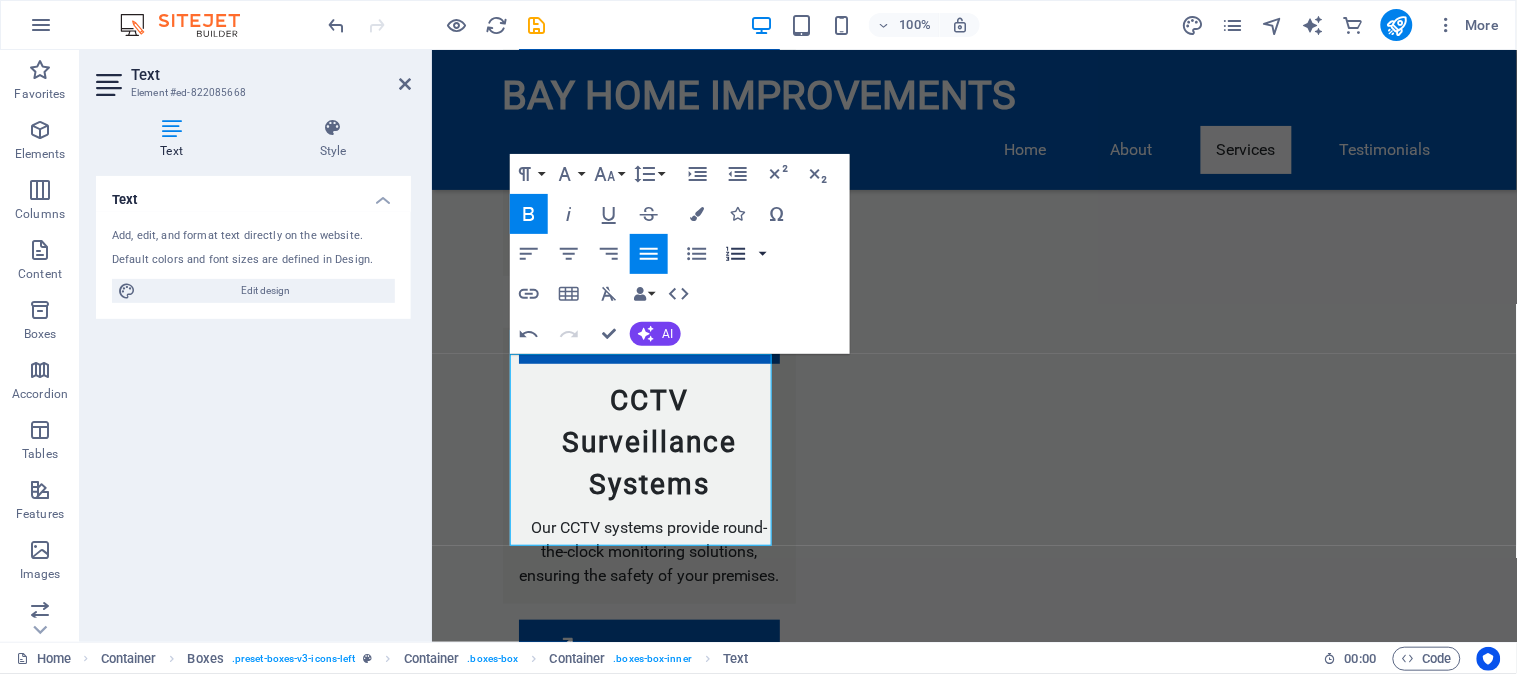 click at bounding box center [763, 254] 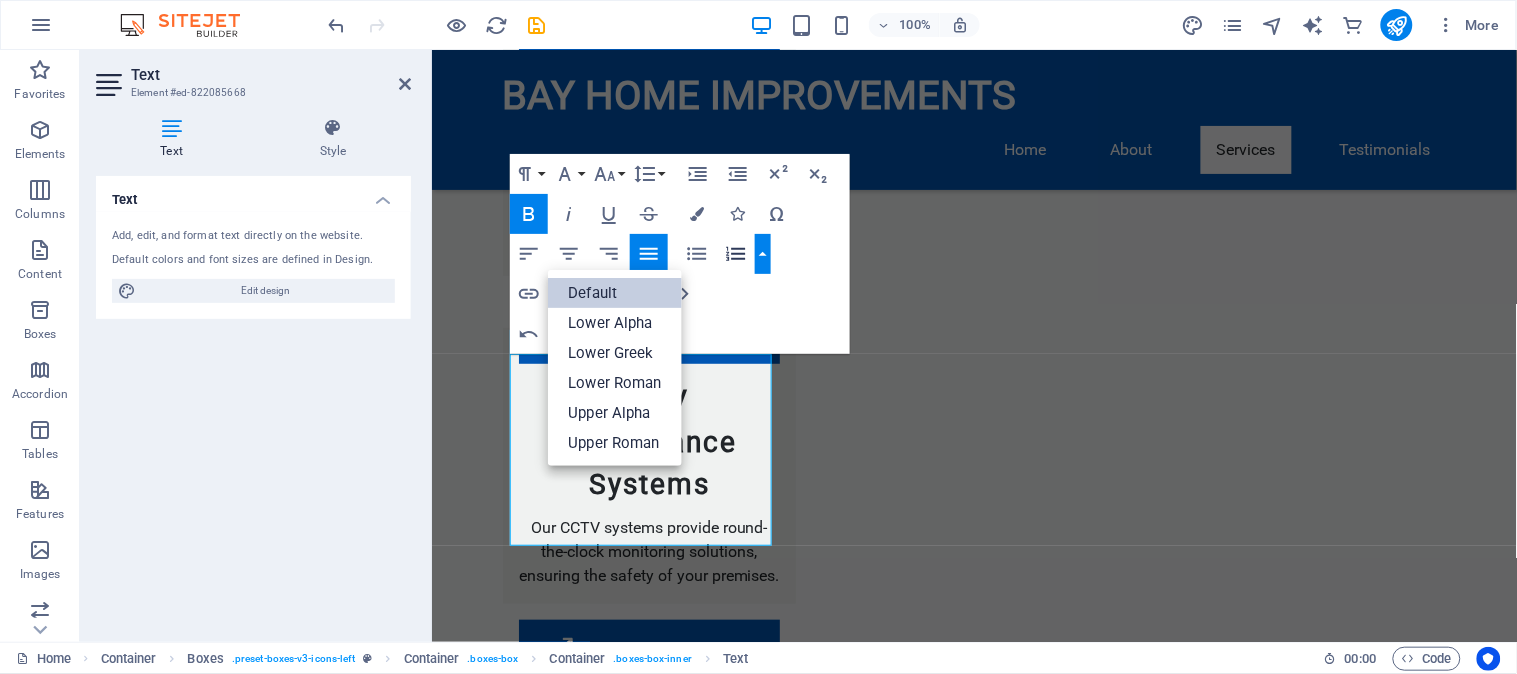 click on "Default" at bounding box center [615, 293] 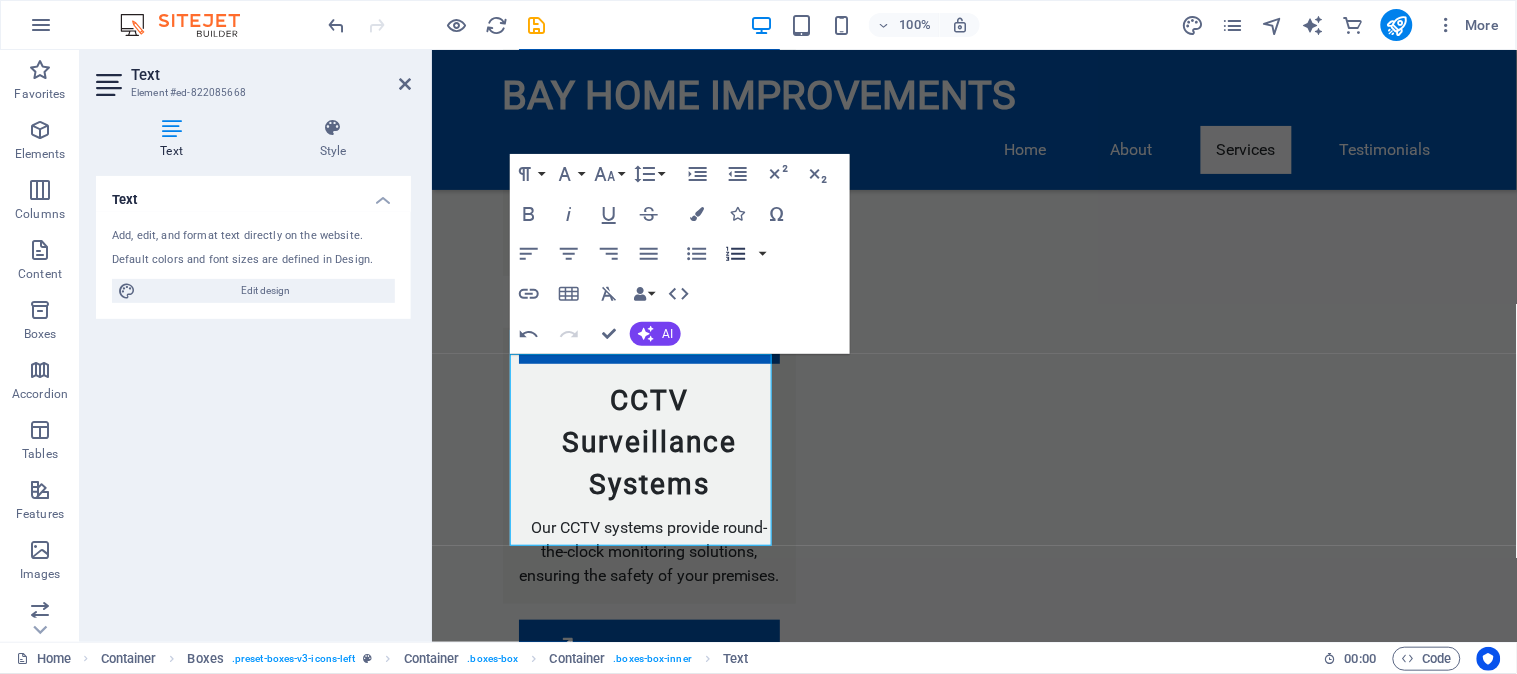 click 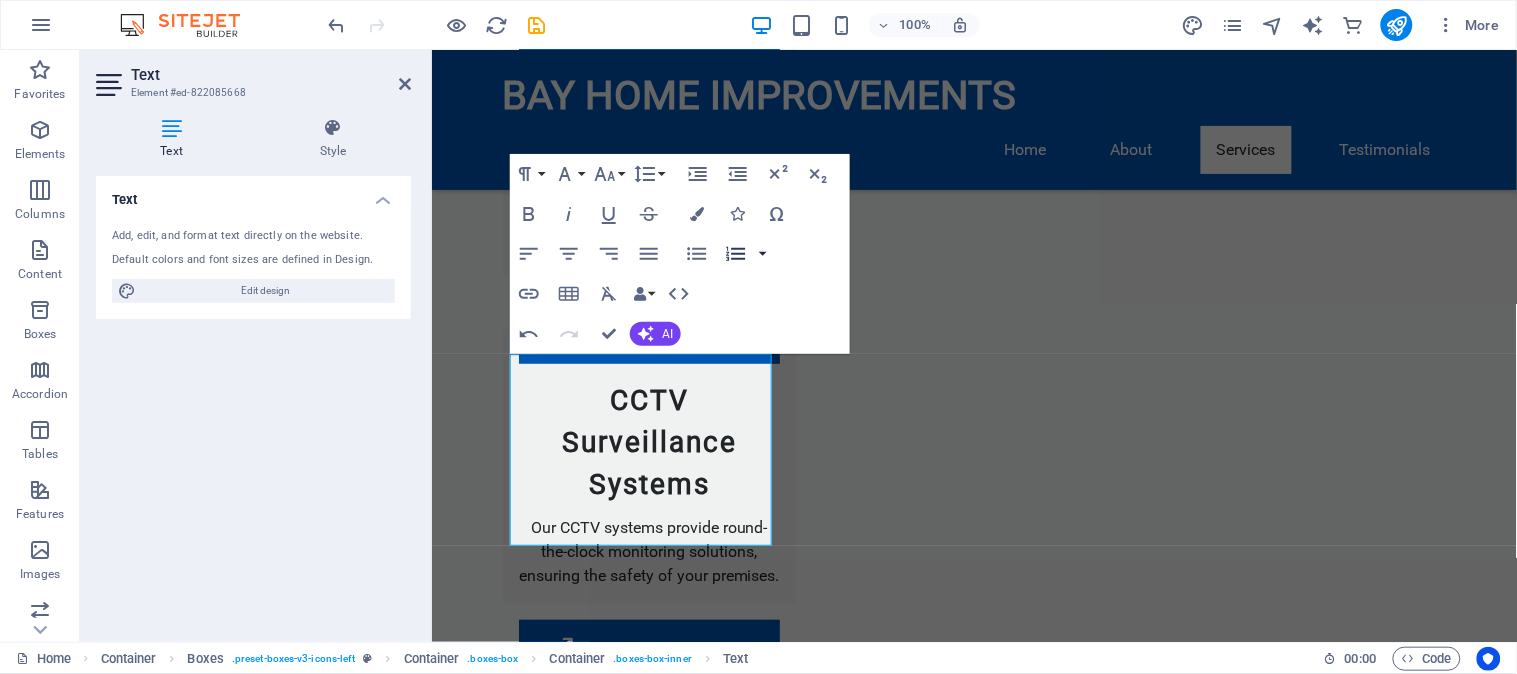 click at bounding box center [763, 254] 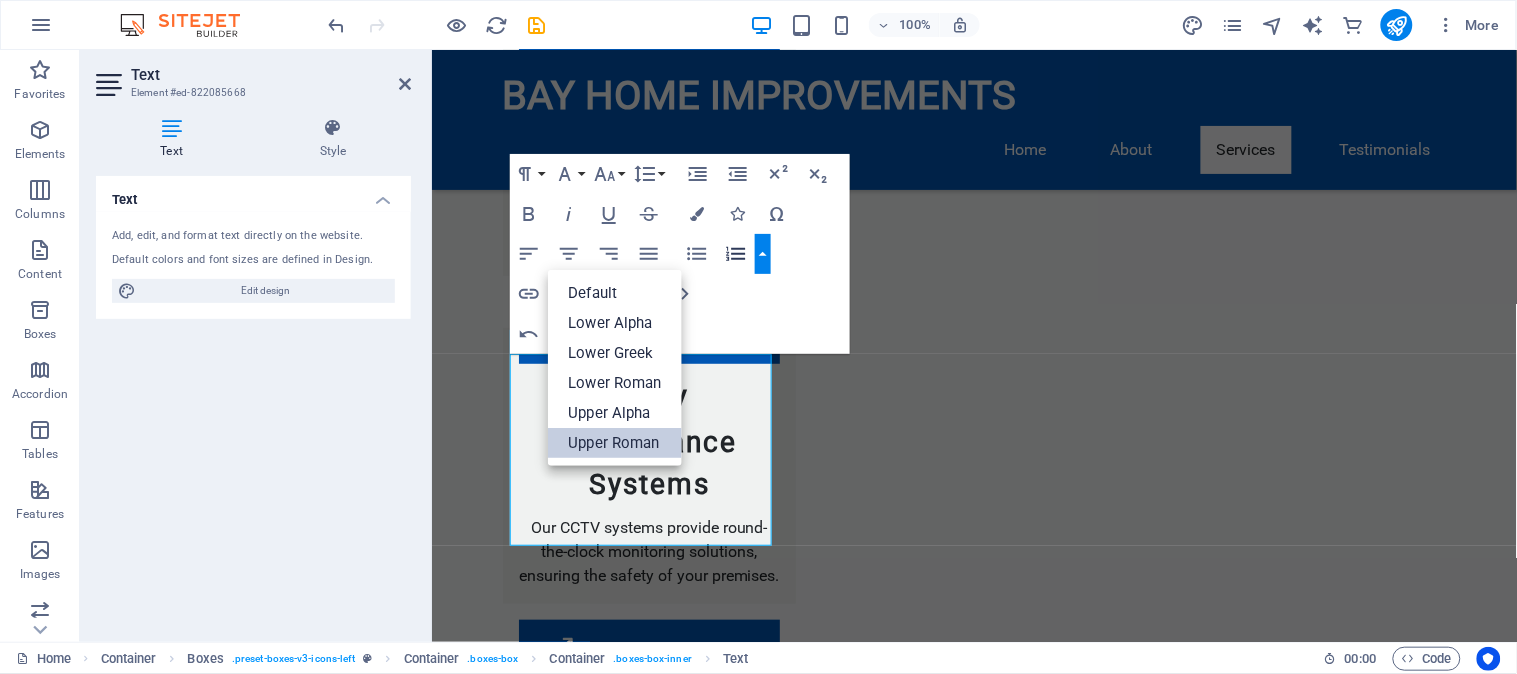 click on "Upper Roman" at bounding box center [615, 443] 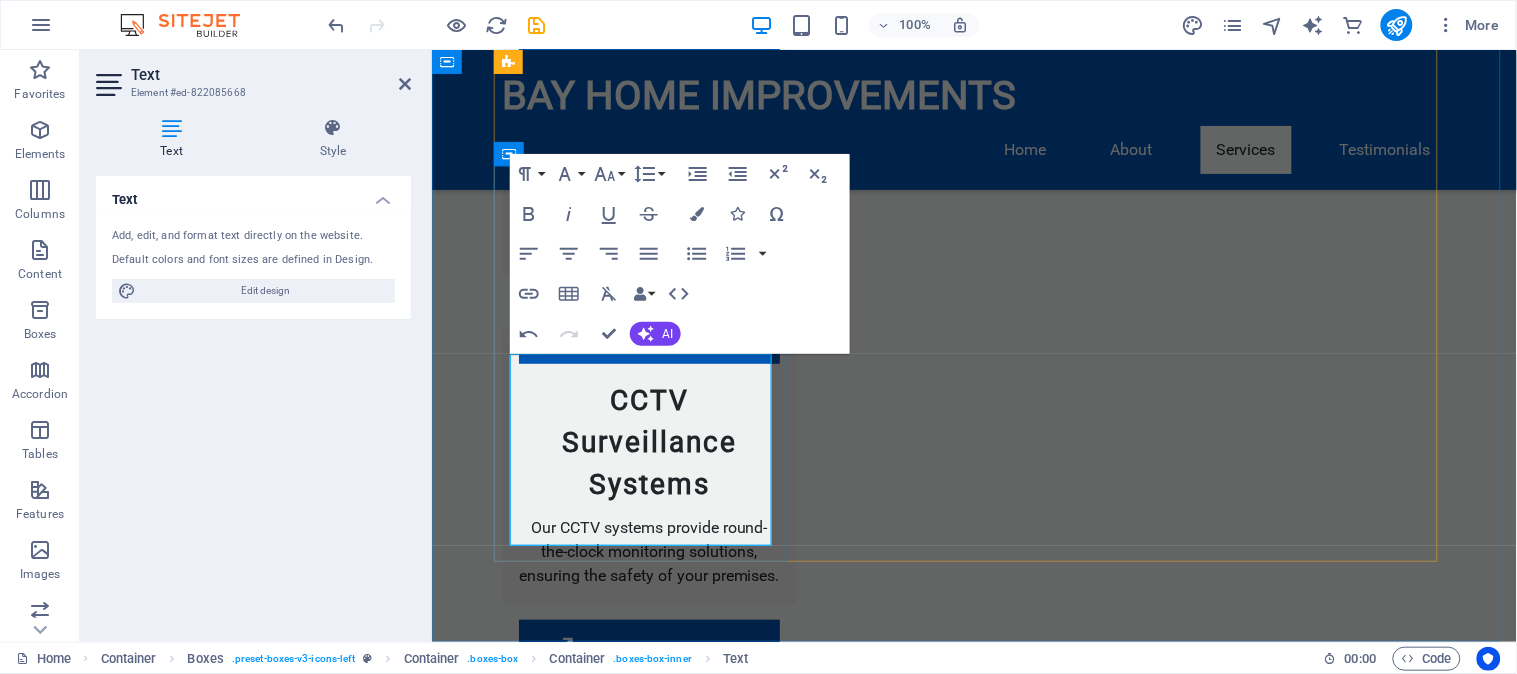 drag, startPoint x: 652, startPoint y: 491, endPoint x: 530, endPoint y: 330, distance: 202.00247 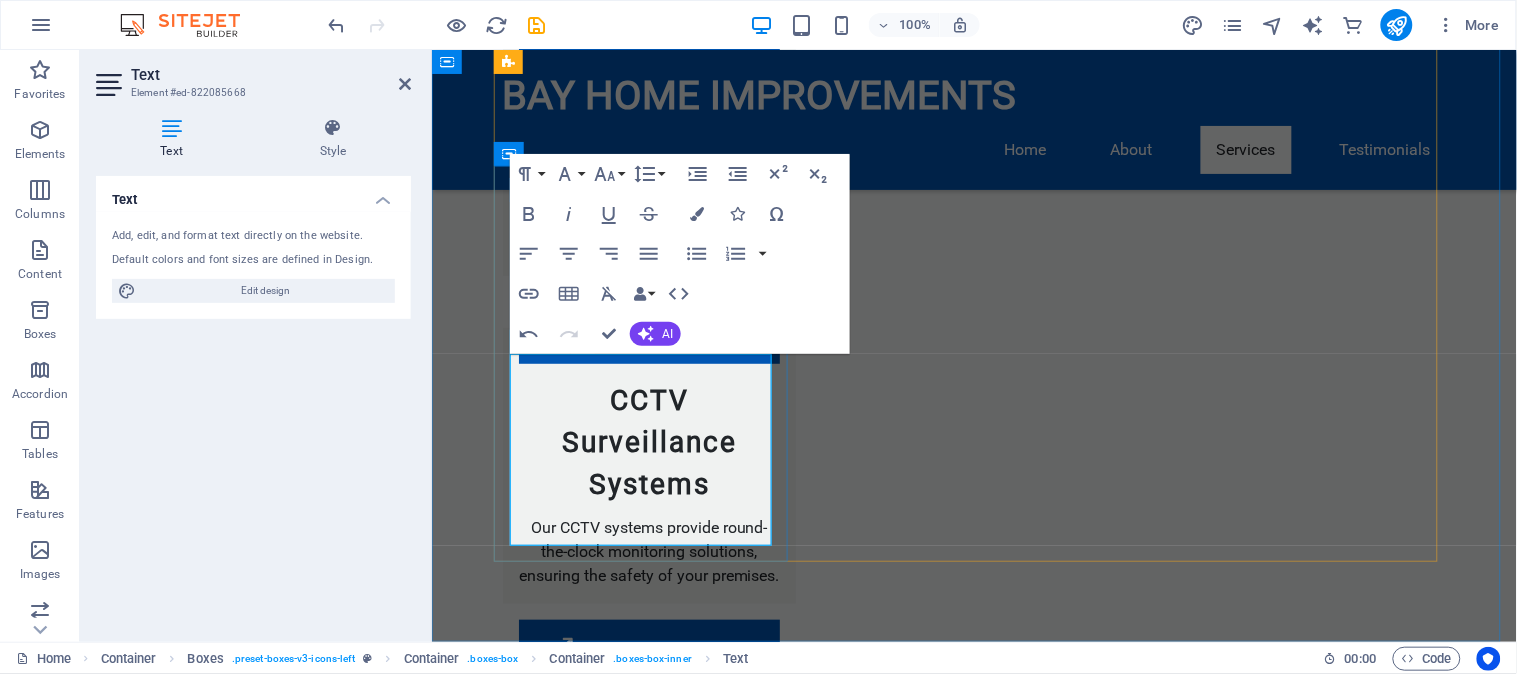 copy on "Professional Painting   Waterproofing ​ ​ Industrial Cleaning" 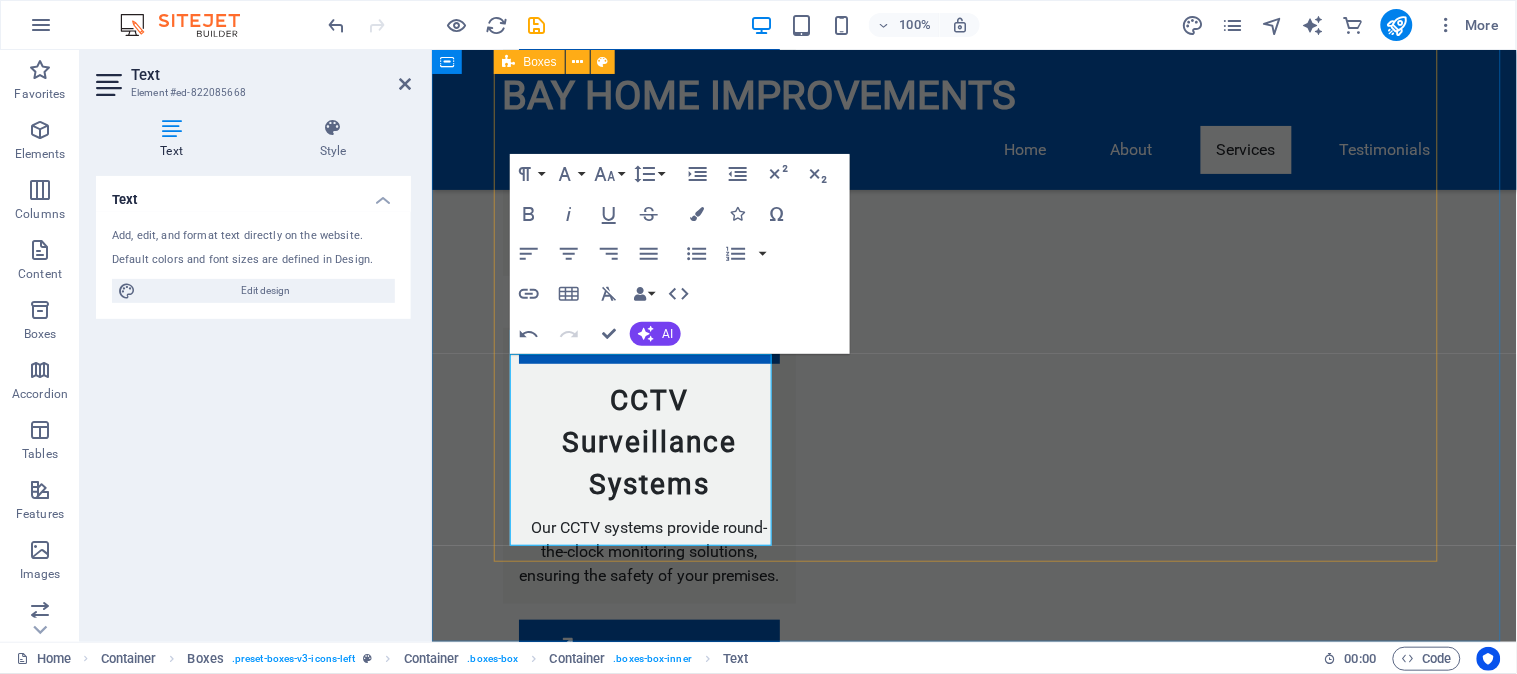 click on "Access Control & Gate Automation We offer advanced access control systems and gate automation solutions to enhance the security of your property. CCTV Surveillance Systems Our CCTV systems provide round-the-clock monitoring solutions, ensuring the safety of your premises. Clearview Fencing & Perimeter Security Explore our top-of-the-line fencing options that offer unmatched strength and visibility. Off-Site Monitoring Solutions Rest easy with our 24/7 off-site monitoring services, keeping an eye on your assets at all times. Off-Site Monitoring Solutions Rest easy with our 24/7 off-site monitoring services, keeping an eye on your assets at all times. Self-Monitored CCTV Options Take control of your surveillance with our self-monitored systems that cater to your preferences. Property Maintenance Division Professional Painting   Waterproofing ​ ​ Industrial Cleaning   ." at bounding box center (974, 1151) 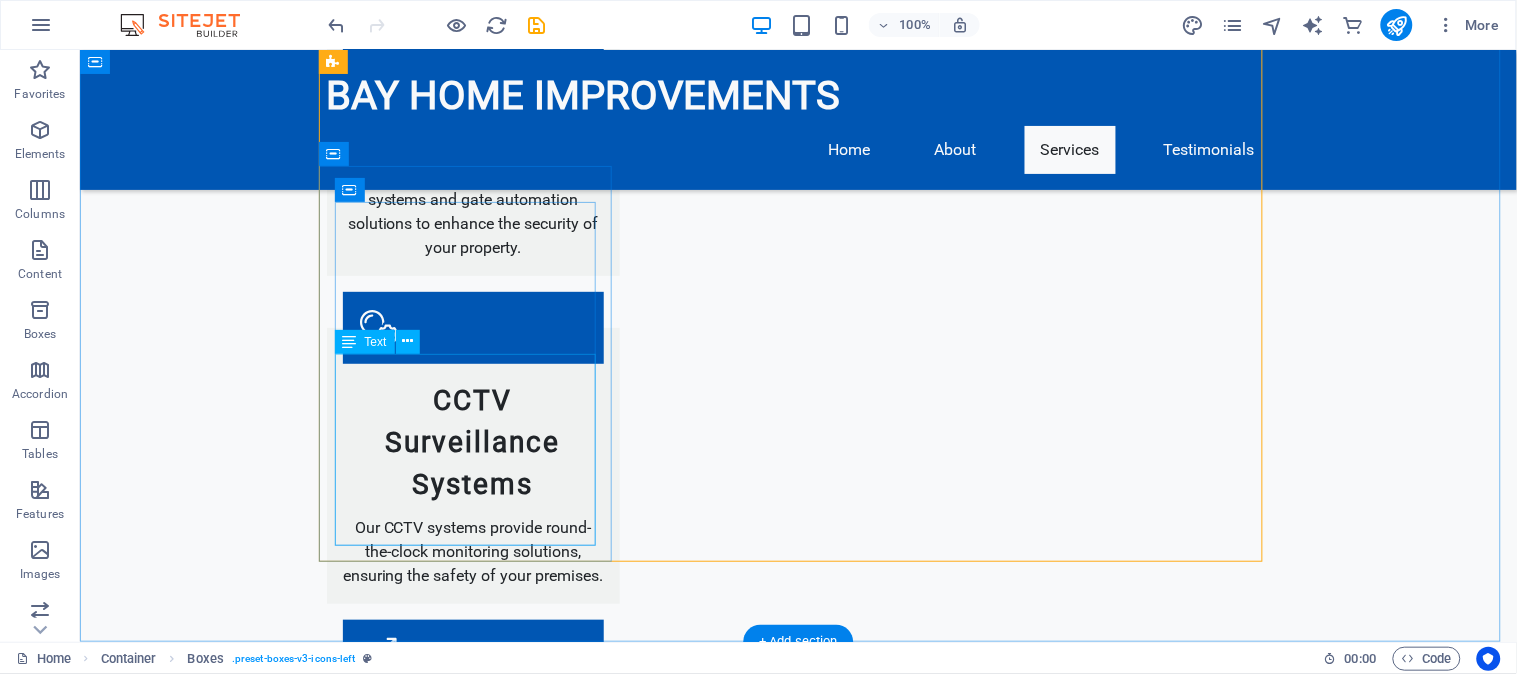 click on "Professional Painting   Waterproofing Industrial Cleaning   ." at bounding box center [472, 2209] 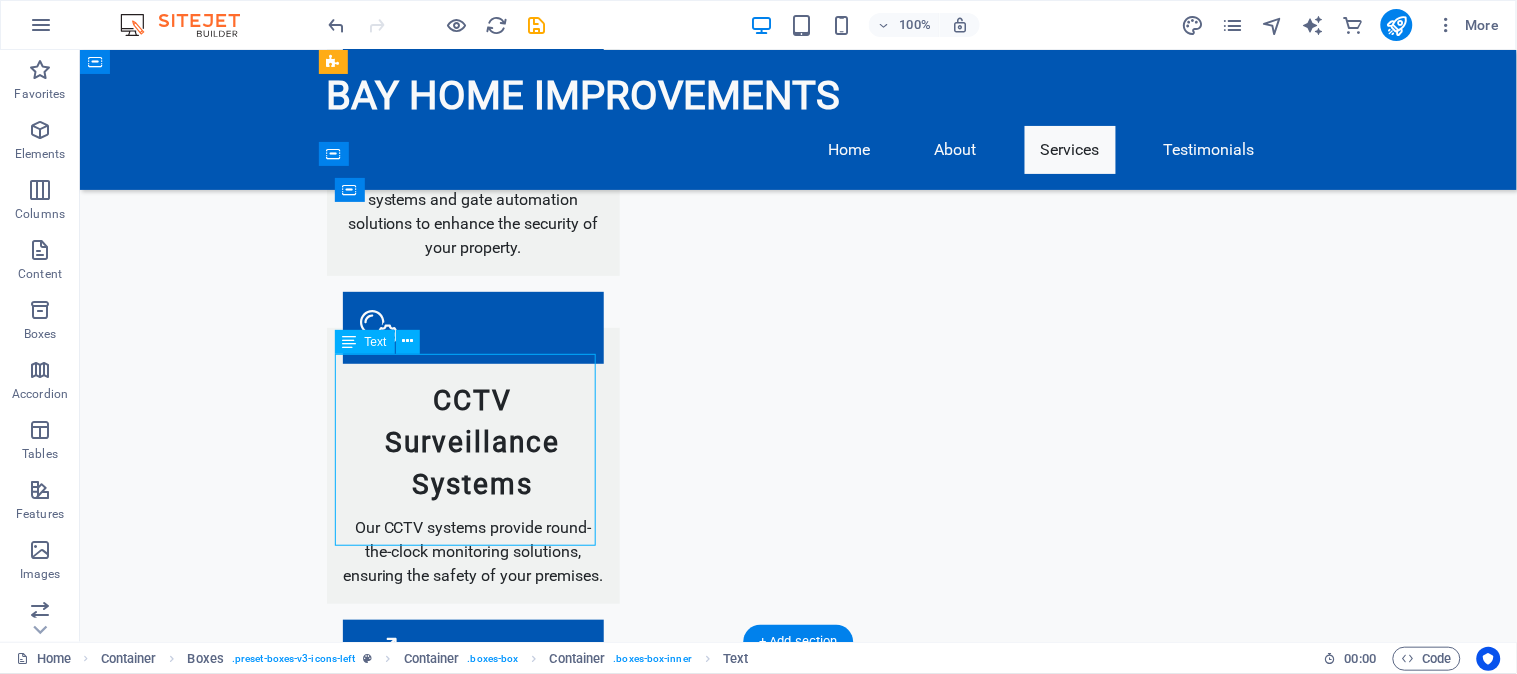 drag, startPoint x: 469, startPoint y: 456, endPoint x: 472, endPoint y: 445, distance: 11.401754 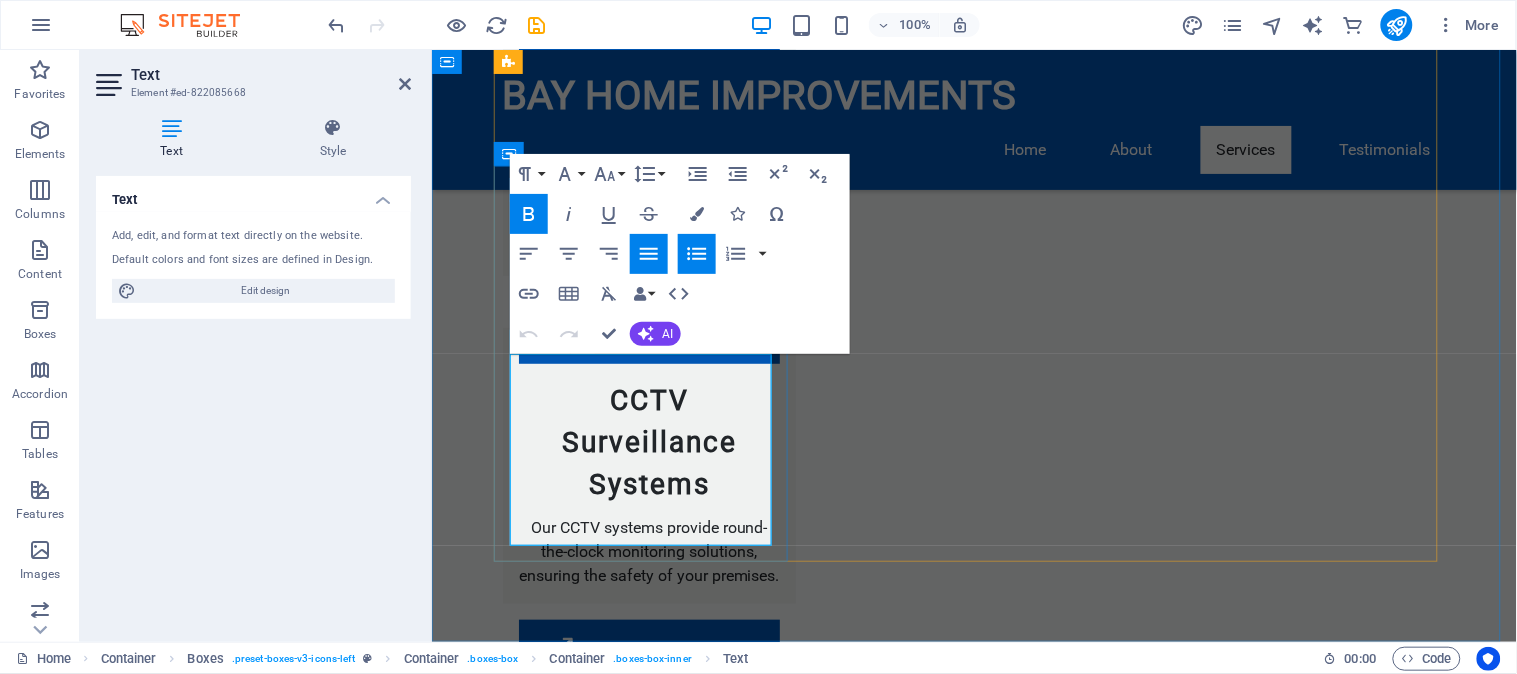 click on "Industrial Cleaning" at bounding box center [656, 2149] 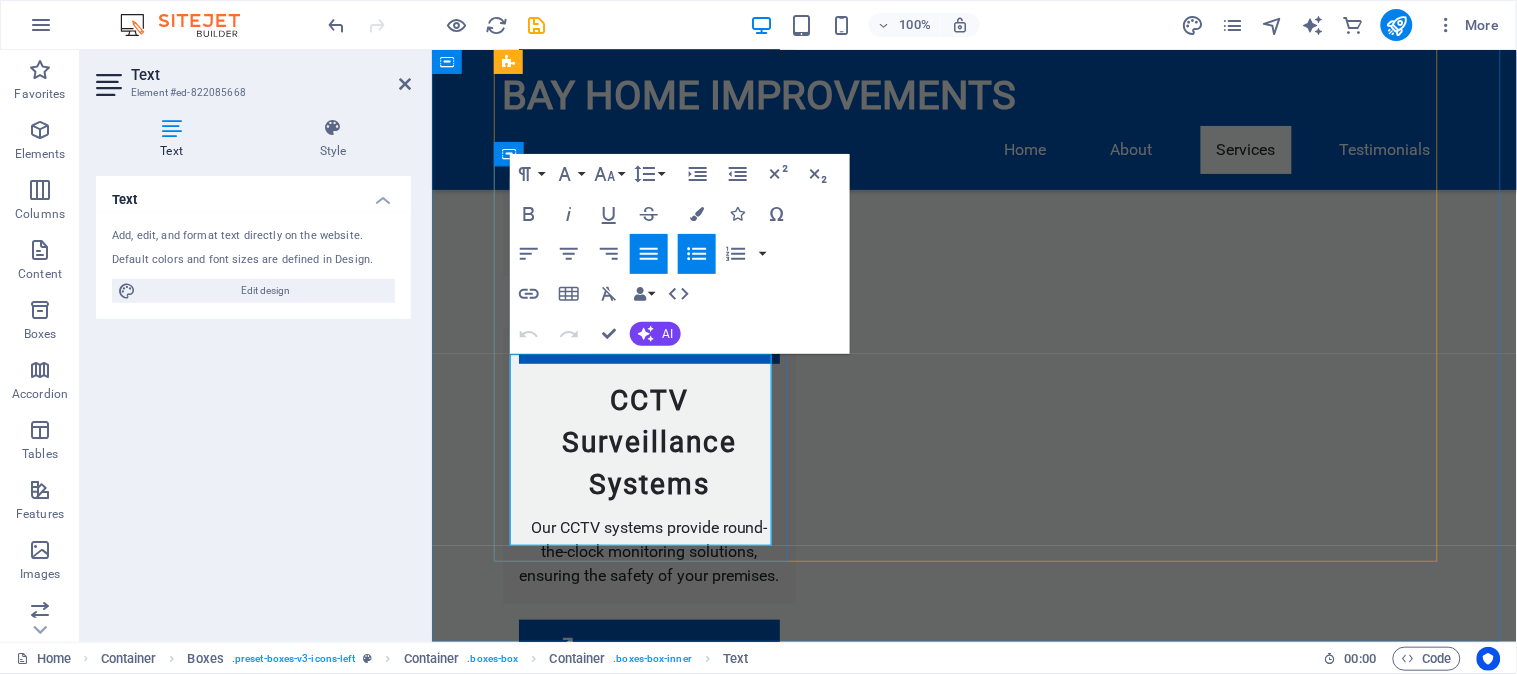 click on "Professional Painting   Waterproofing Industrial Cleaning" at bounding box center (648, 2197) 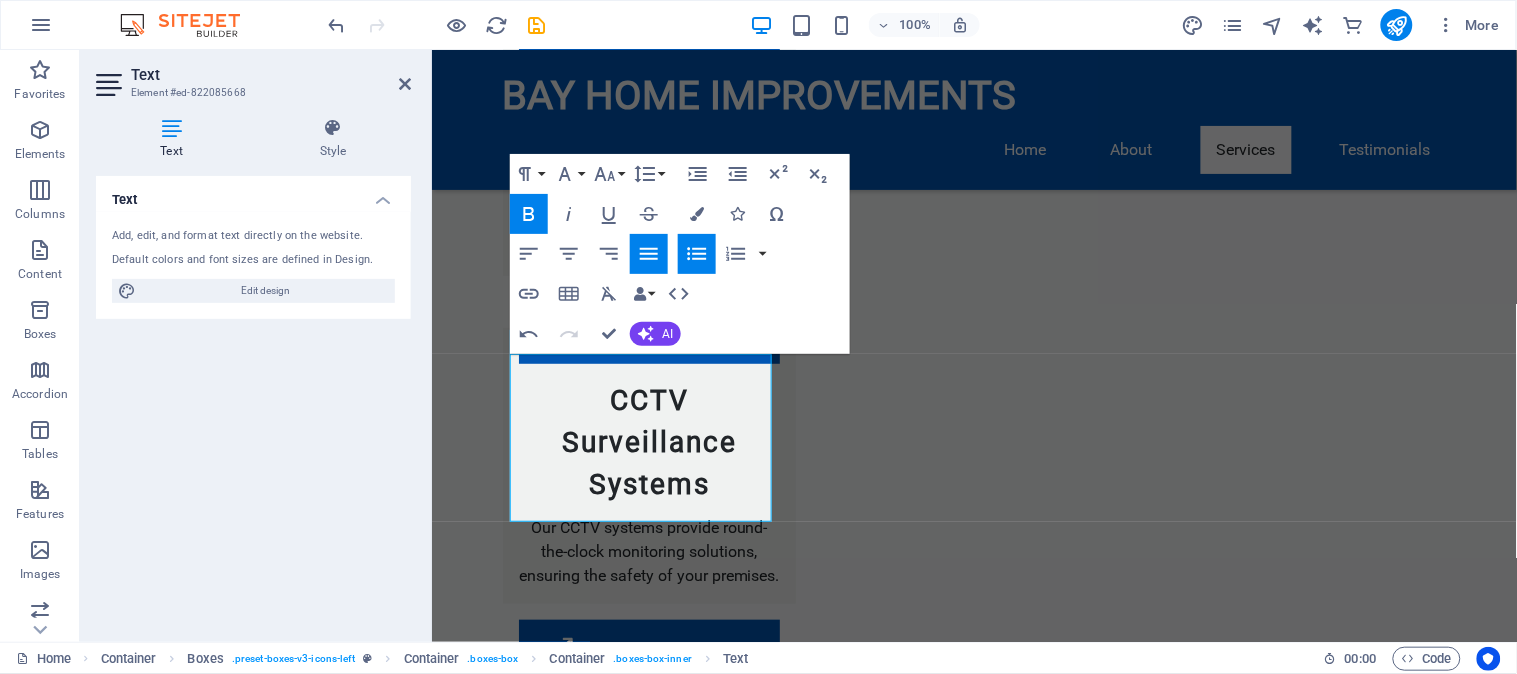 type 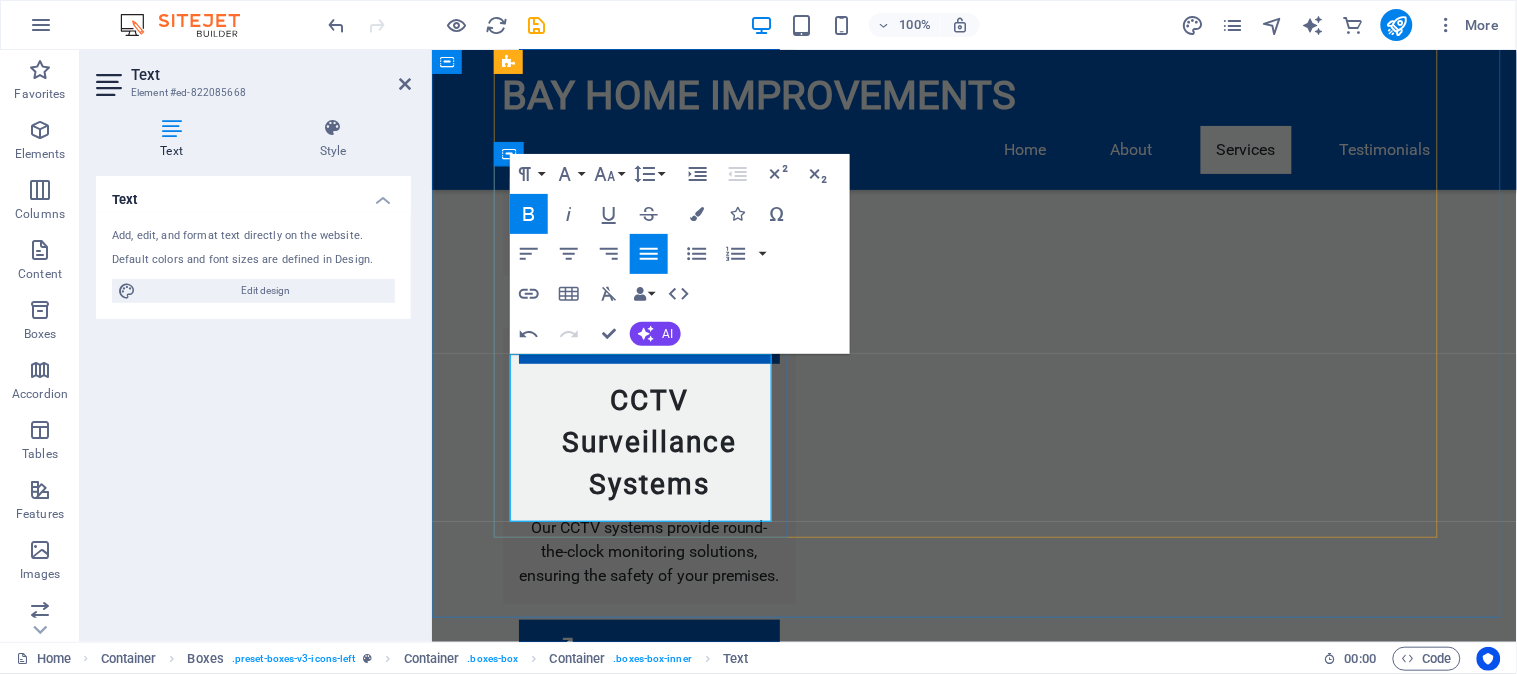 click on "Professional Painting" at bounding box center [562, 2136] 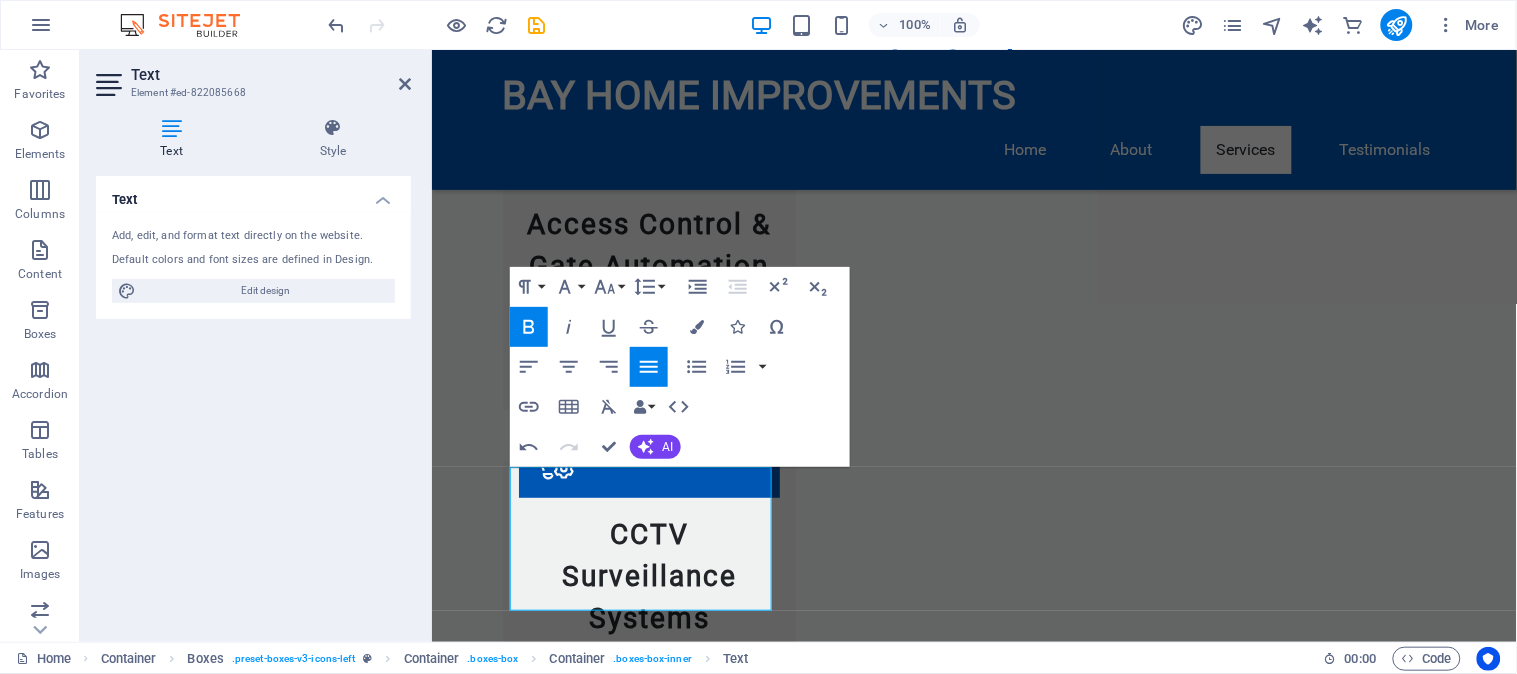 scroll, scrollTop: 1857, scrollLeft: 0, axis: vertical 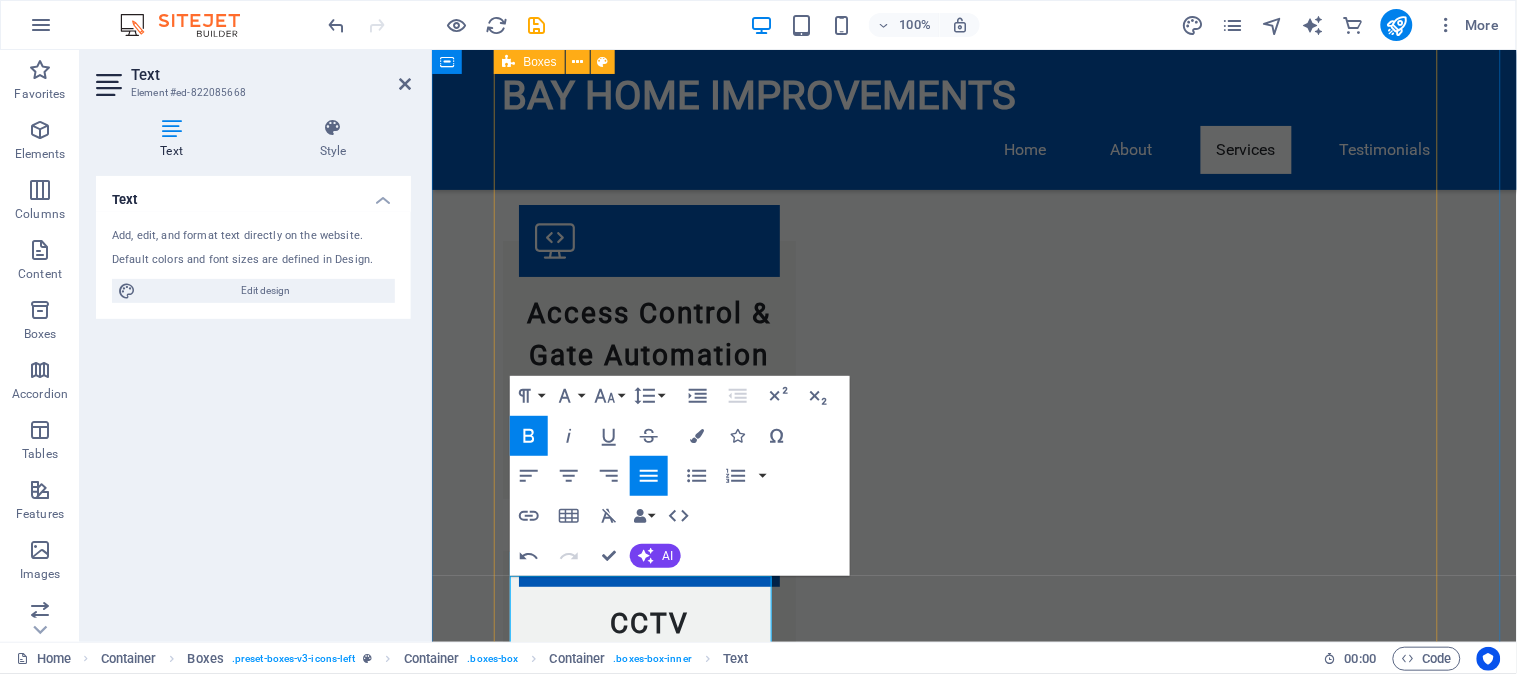drag, startPoint x: 947, startPoint y: 502, endPoint x: 1301, endPoint y: 501, distance: 354.0014 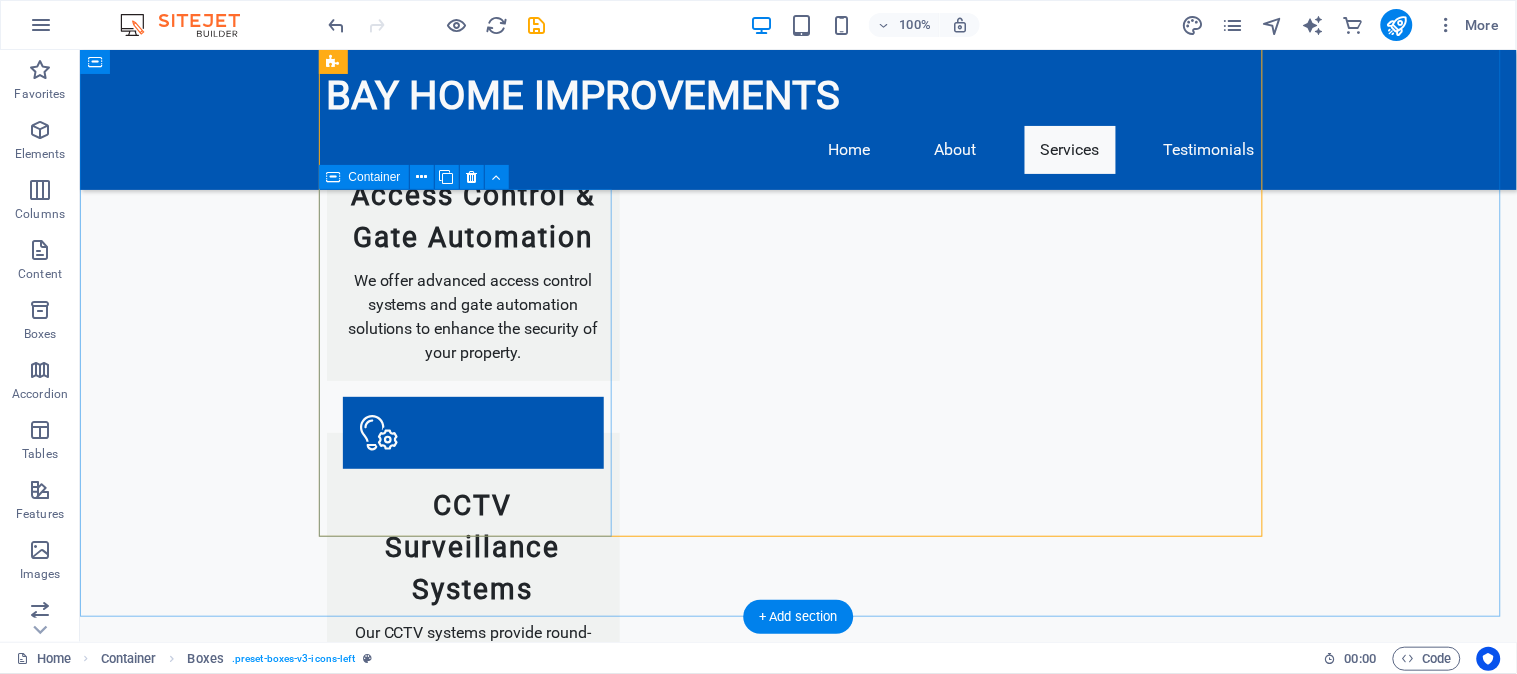 scroll, scrollTop: 2080, scrollLeft: 0, axis: vertical 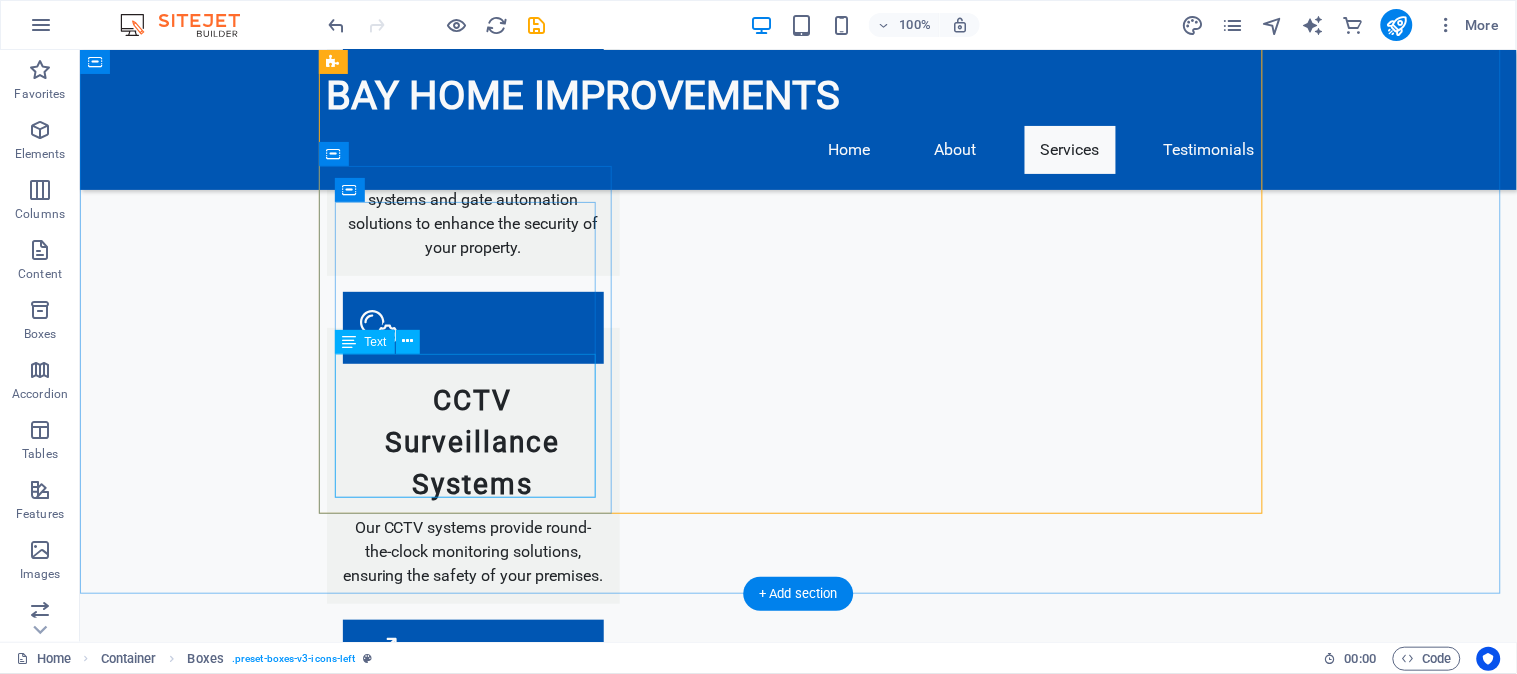 click on "ProfessionalPainting Waterproofing Industrial Cleaning   ." at bounding box center (472, 2185) 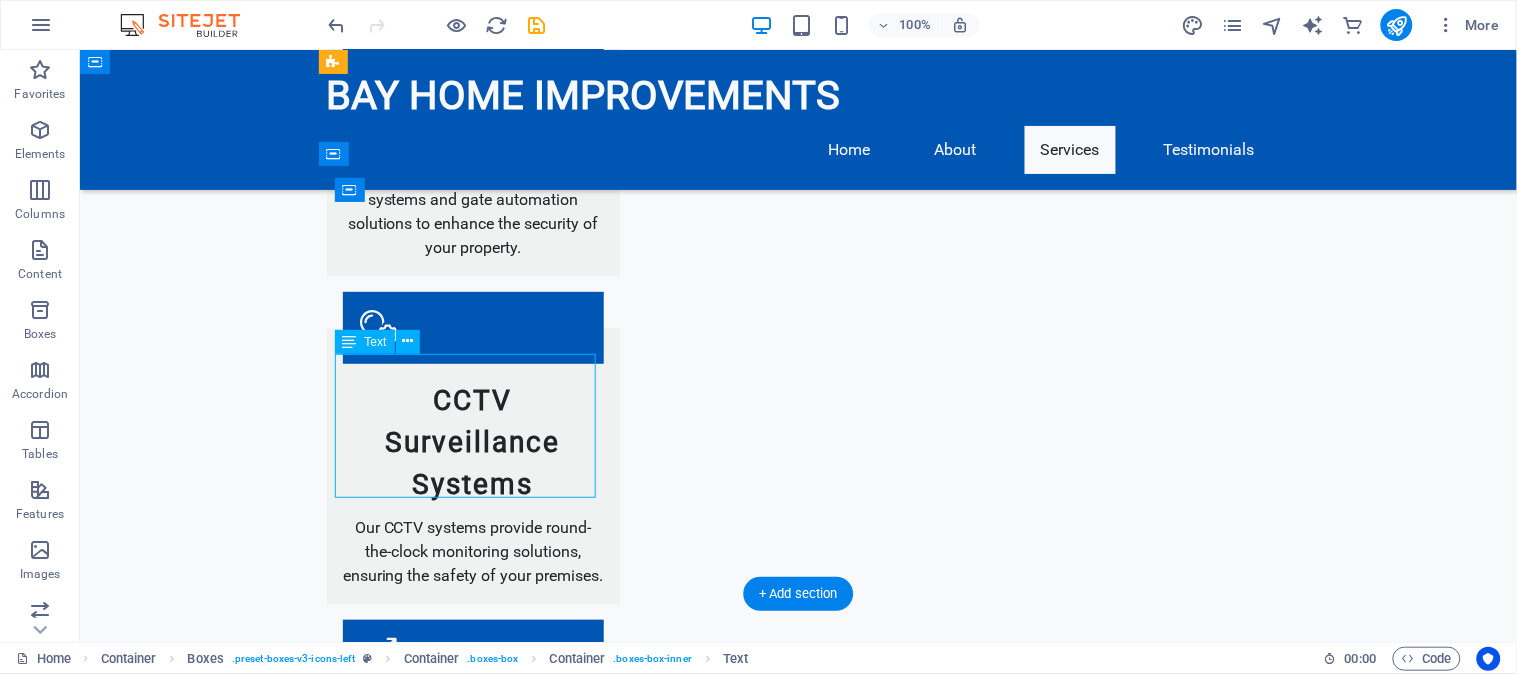 click on "ProfessionalPainting Waterproofing Industrial Cleaning   ." at bounding box center (472, 2185) 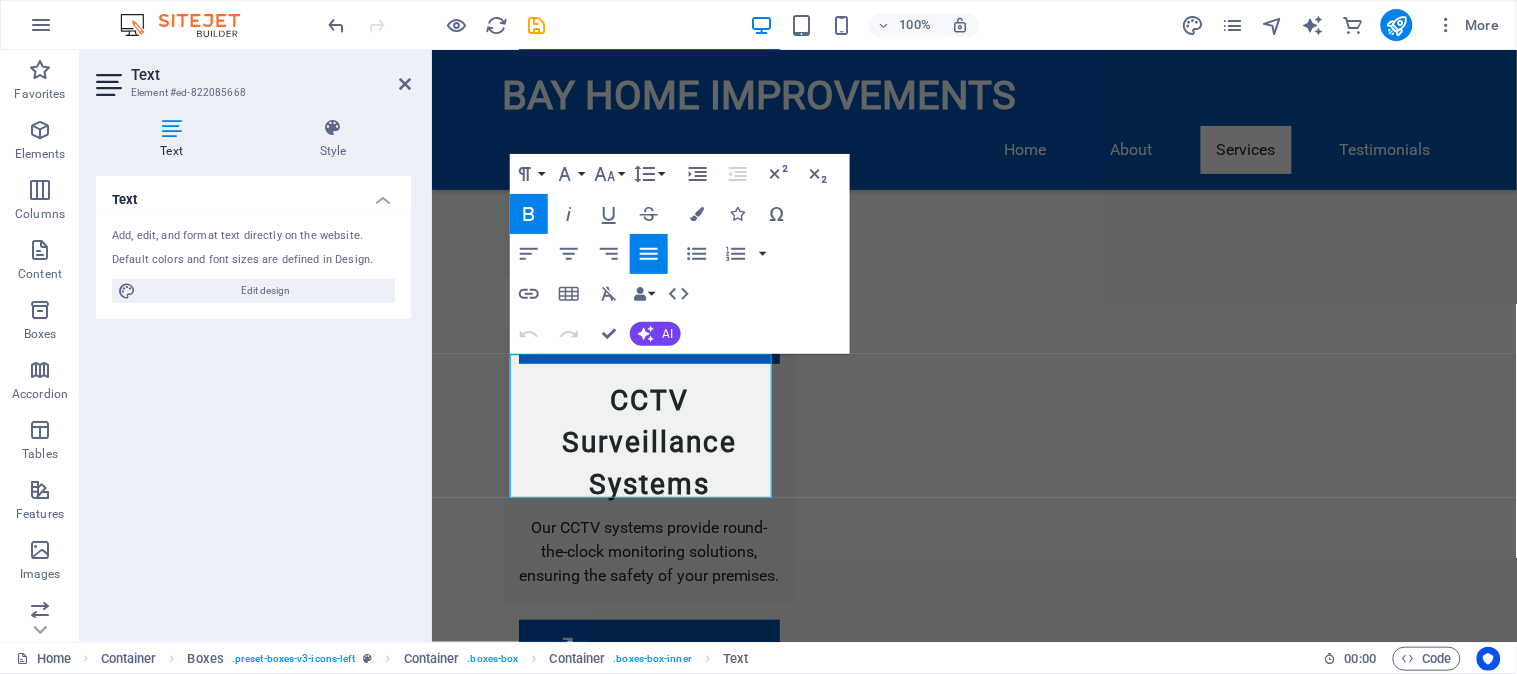 drag, startPoint x: 640, startPoint y: 409, endPoint x: 395, endPoint y: 254, distance: 289.9138 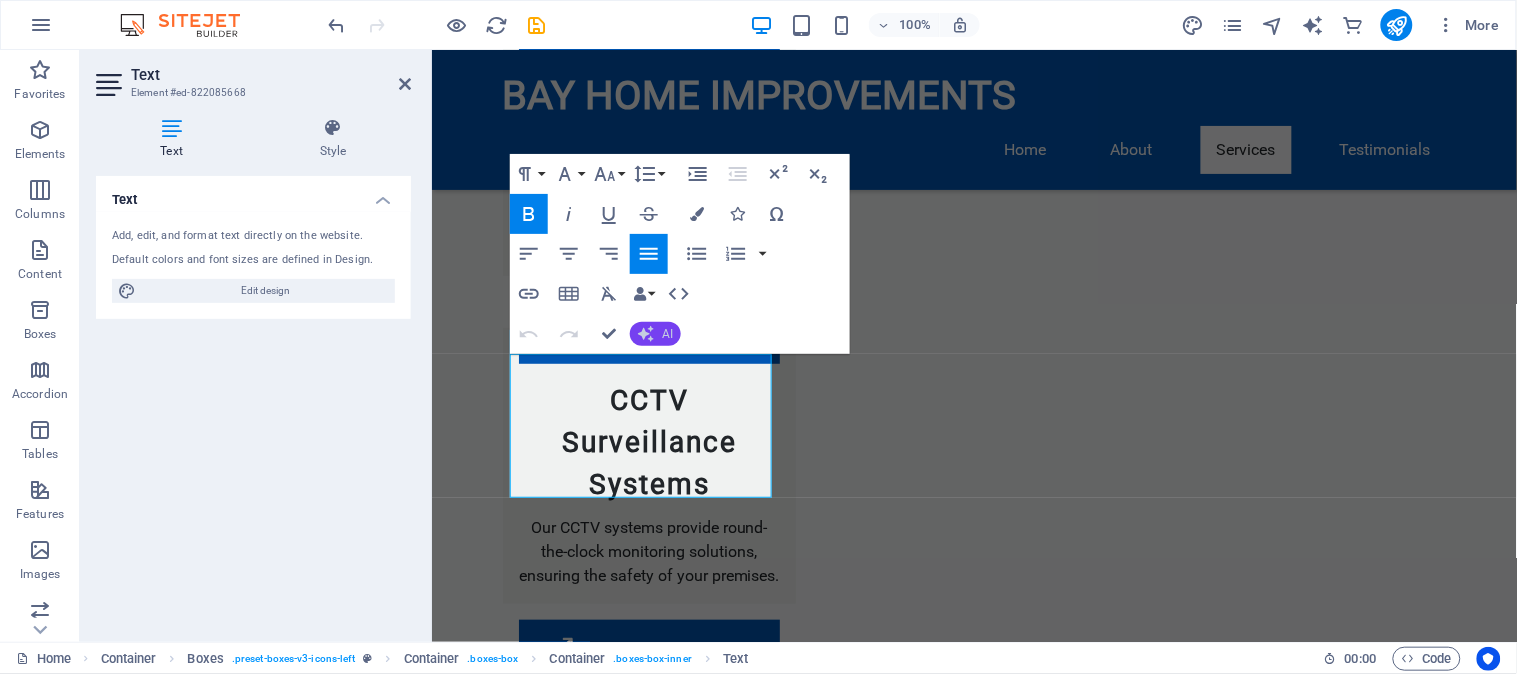 click on "AI" at bounding box center (655, 334) 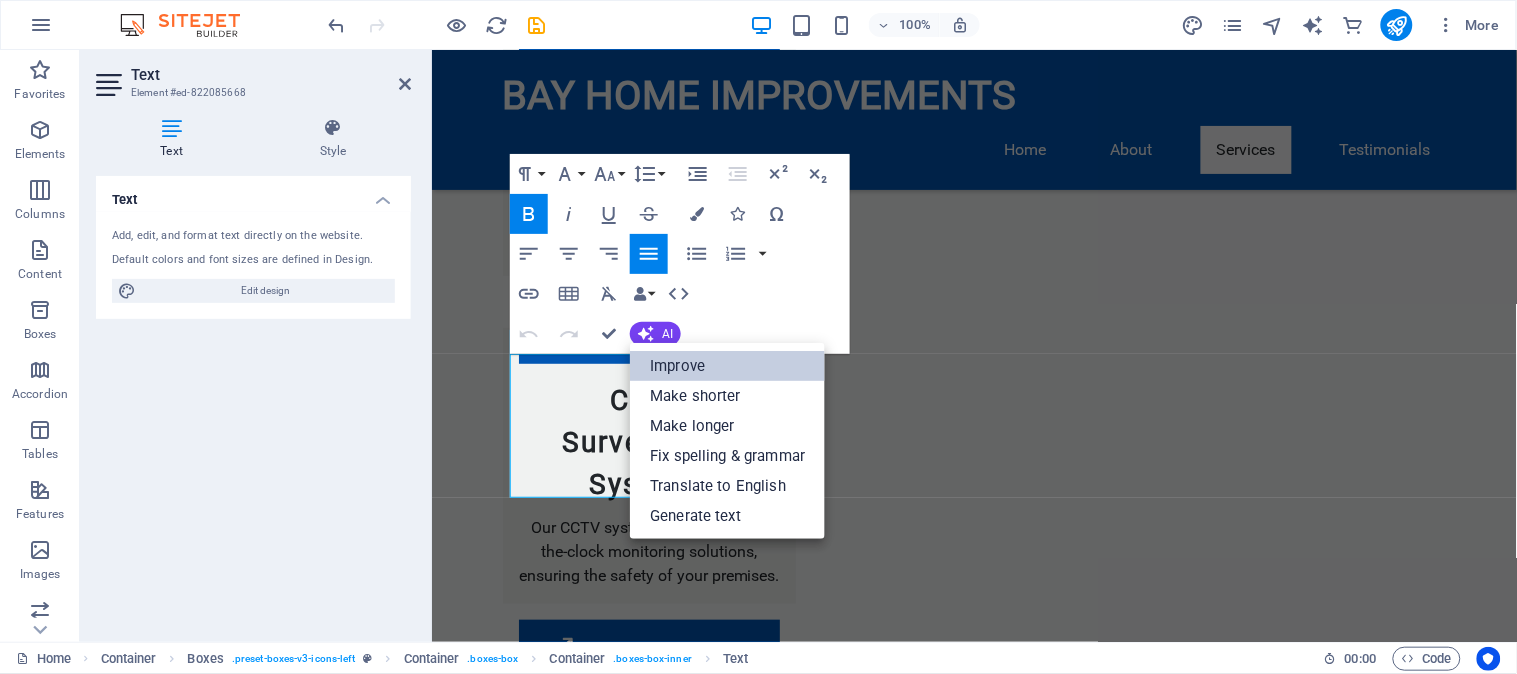 click on "Improve" at bounding box center (727, 366) 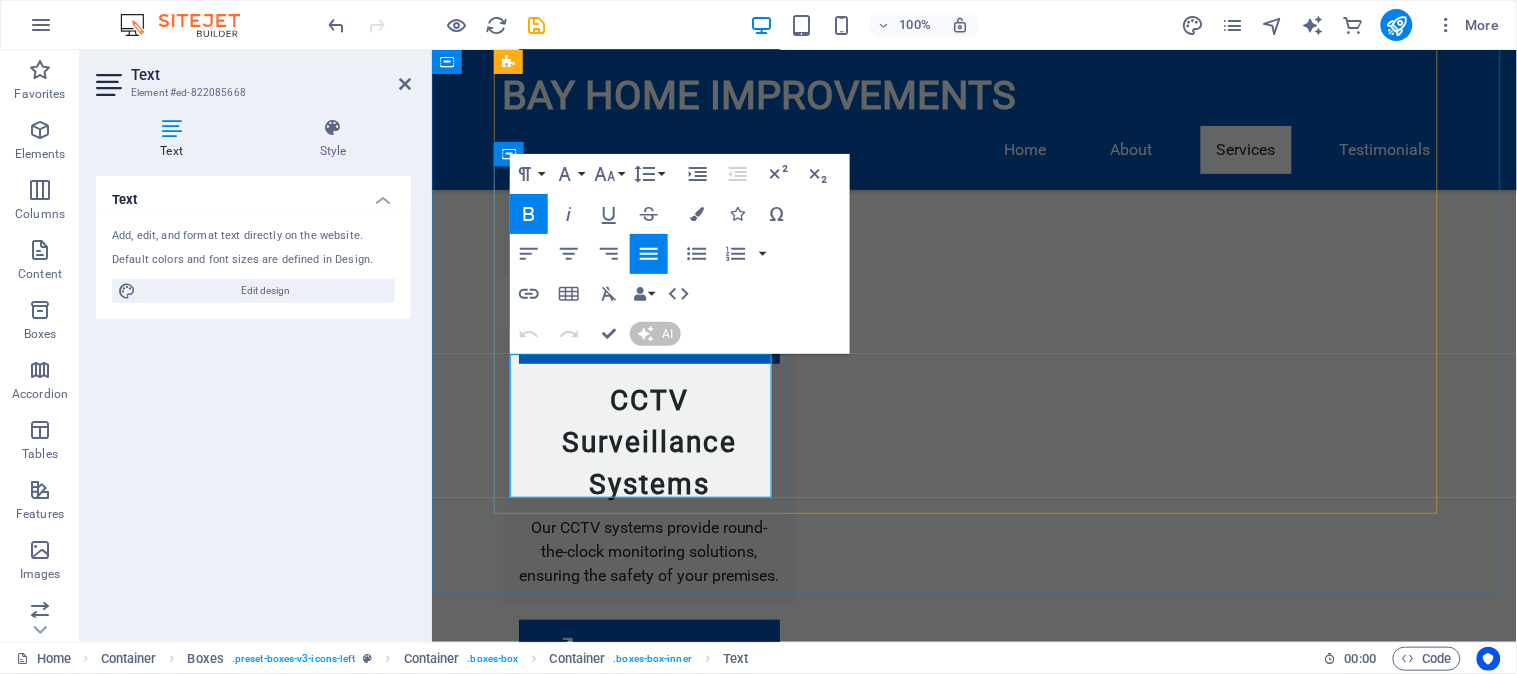 type 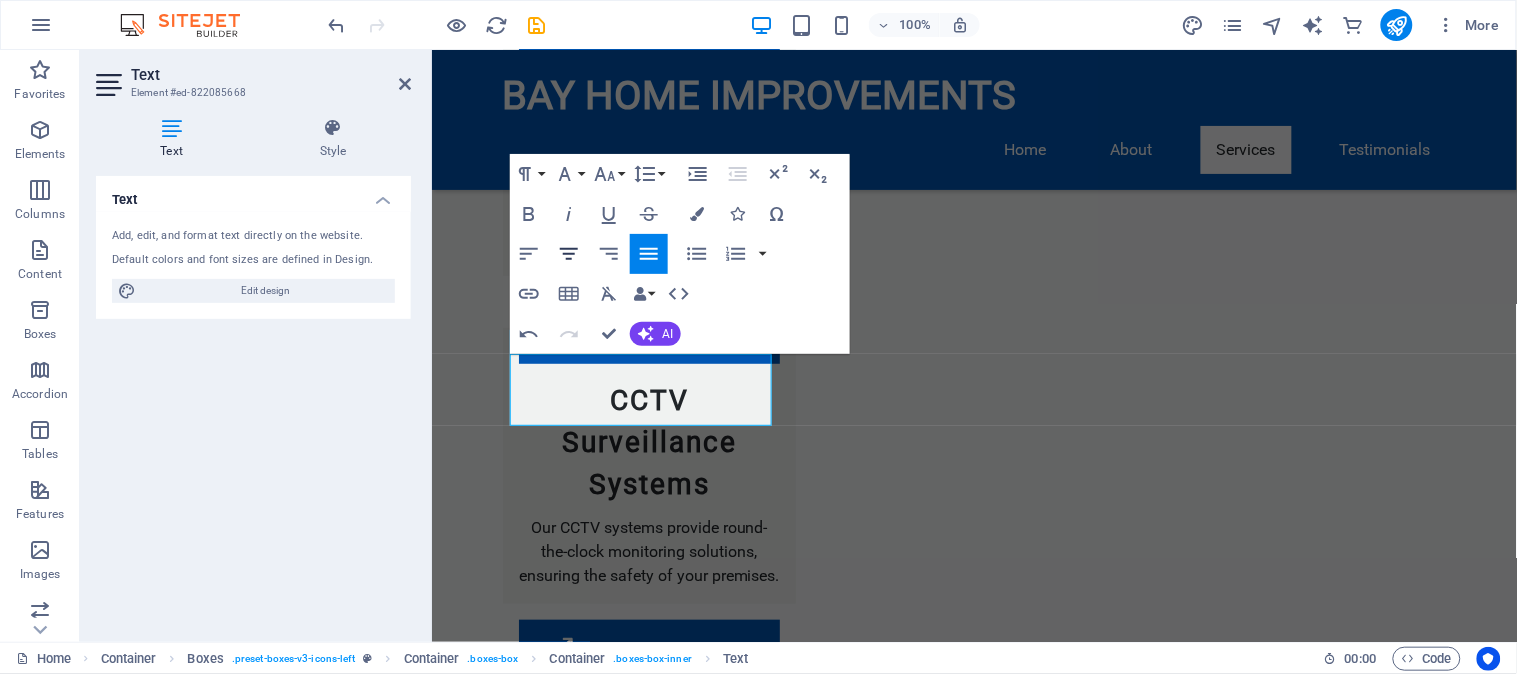 click on "Align Center" at bounding box center [569, 254] 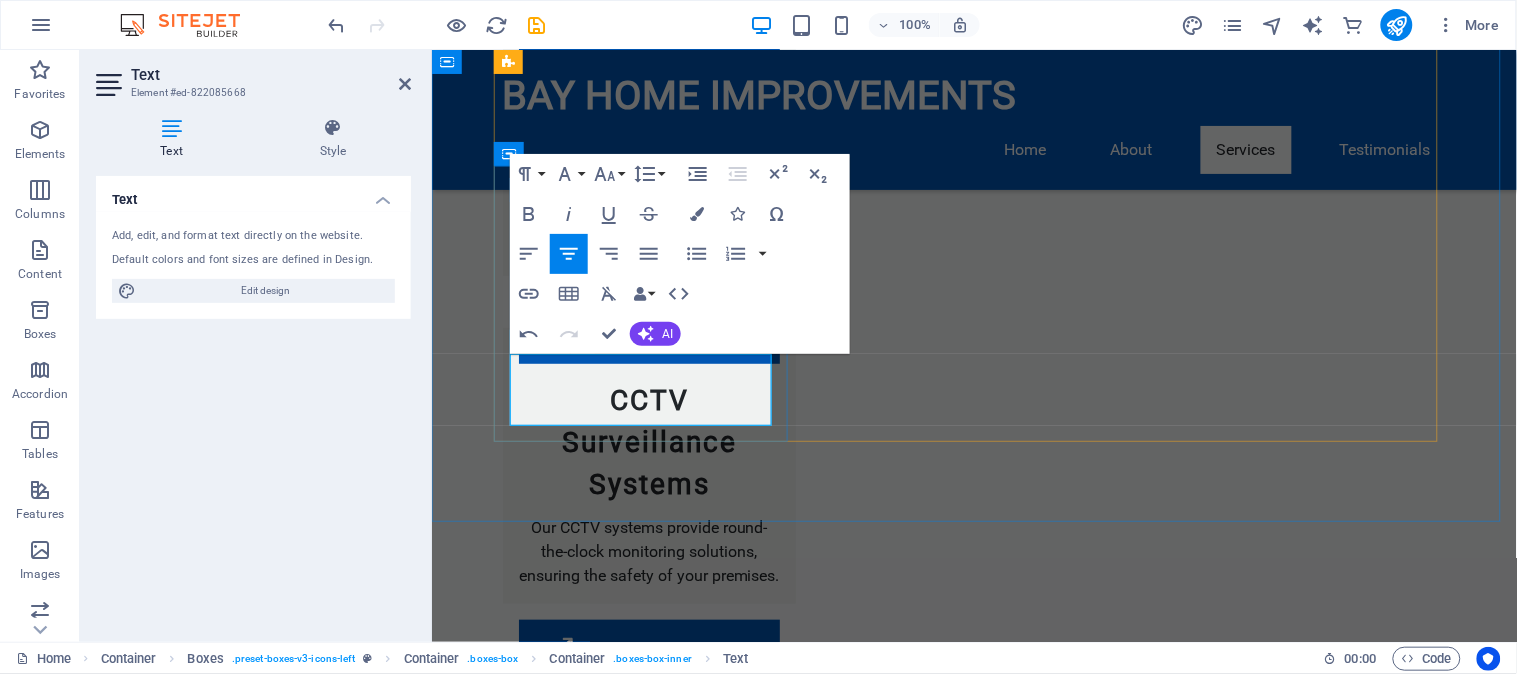 click on "Professional Painting, Waterproofing, and Industrial Cleaning" at bounding box center (648, 2149) 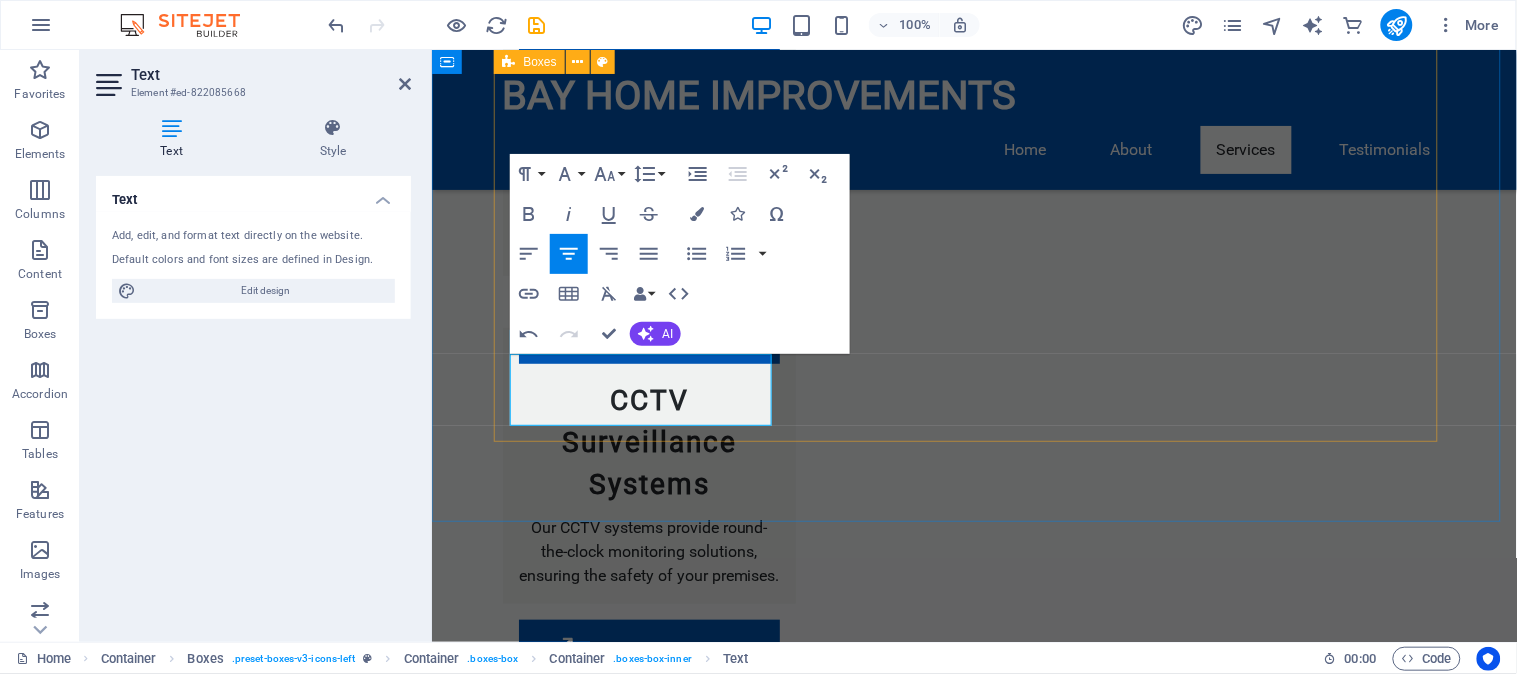 click on "Access Control & Gate Automation We offer advanced access control systems and gate automation solutions to enhance the security of your property. CCTV Surveillance Systems Our CCTV systems provide round-the-clock monitoring solutions, ensuring the safety of your premises. Clearview Fencing & Perimeter Security Explore our top-of-the-line fencing options that offer unmatched strength and visibility. Off-Site Monitoring Solutions Rest easy with our 24/7 off-site monitoring services, keeping an eye on your assets at all times. Off-Site Monitoring Solutions Rest easy with our 24/7 off-site monitoring services, keeping an eye on your assets at all times. Self-Monitored CCTV Options Take control of your surveillance with our self-monitored systems that cater to your preferences. Property Maintenance Division Professional Painting, Waterproofing,  Industrial Cleaning" at bounding box center (974, 1091) 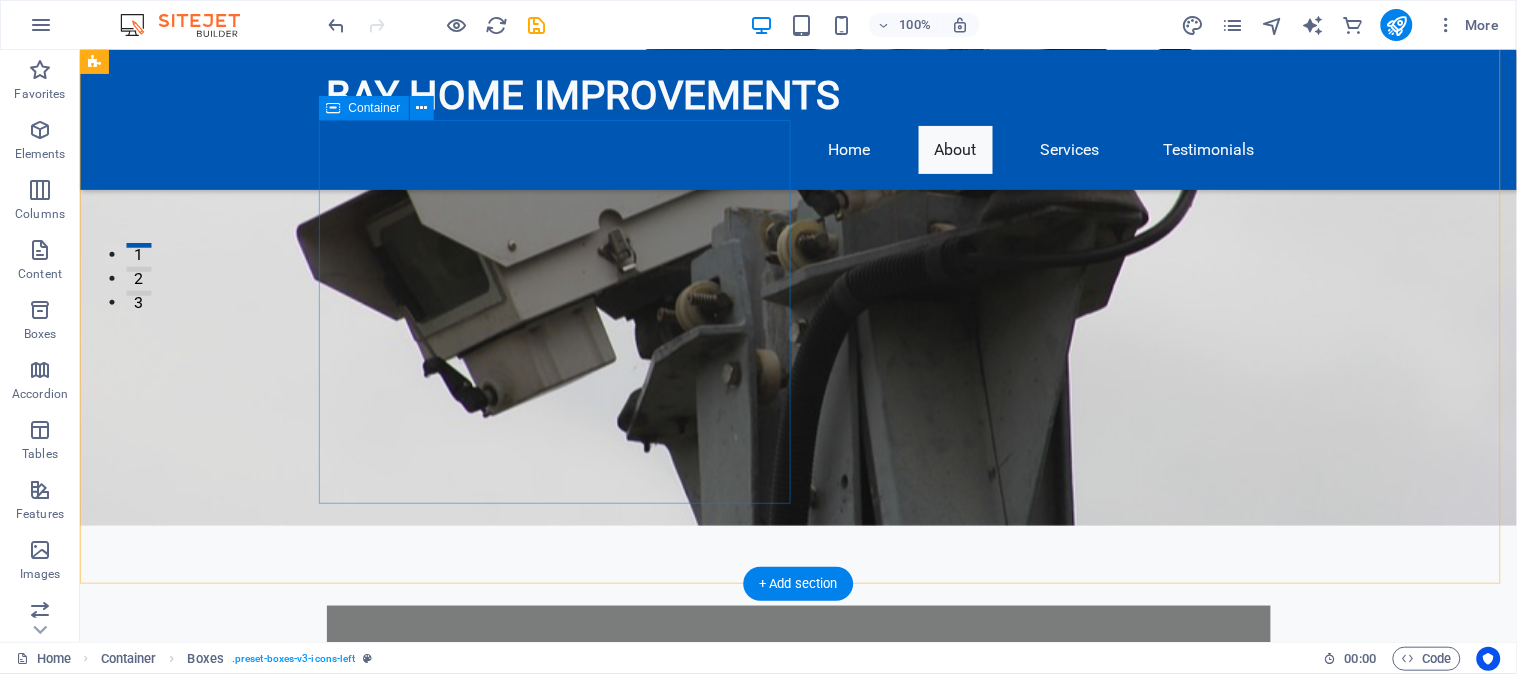 scroll, scrollTop: 0, scrollLeft: 0, axis: both 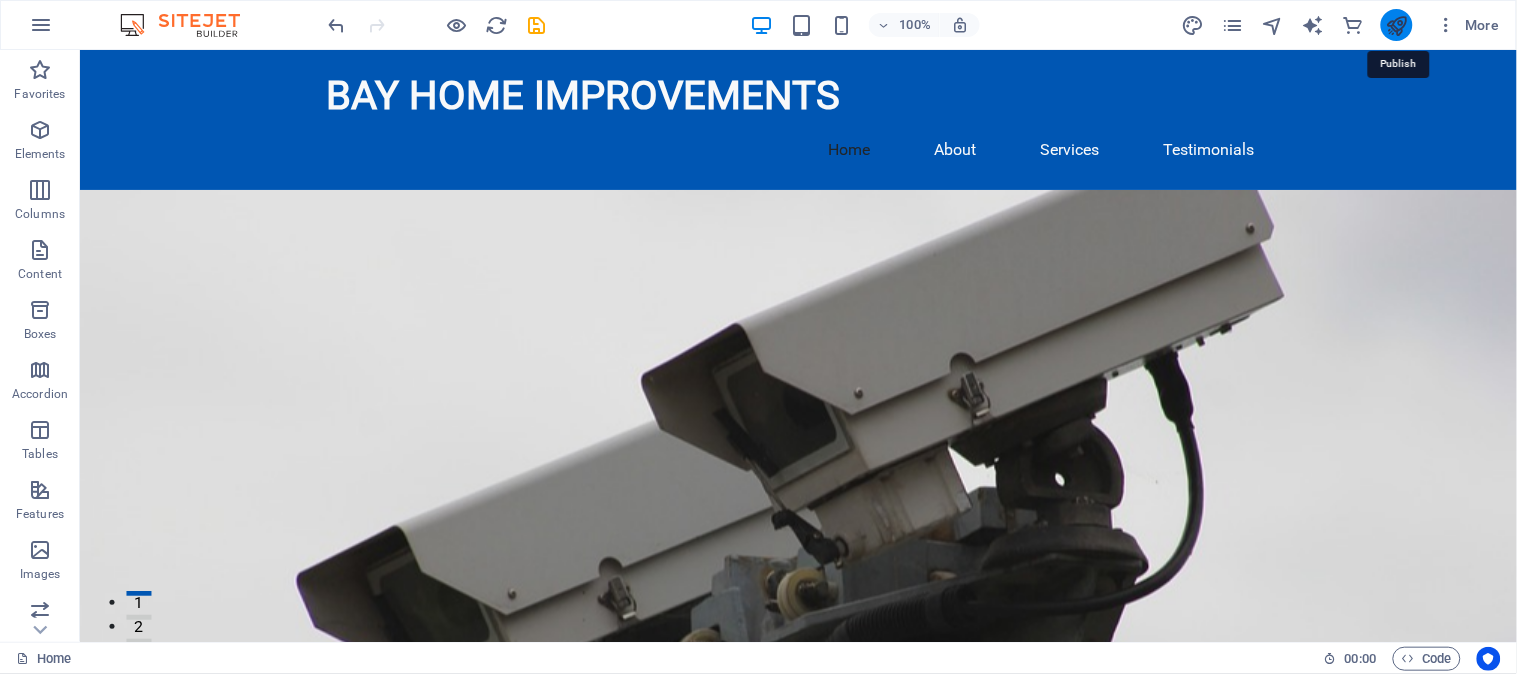click at bounding box center (1396, 25) 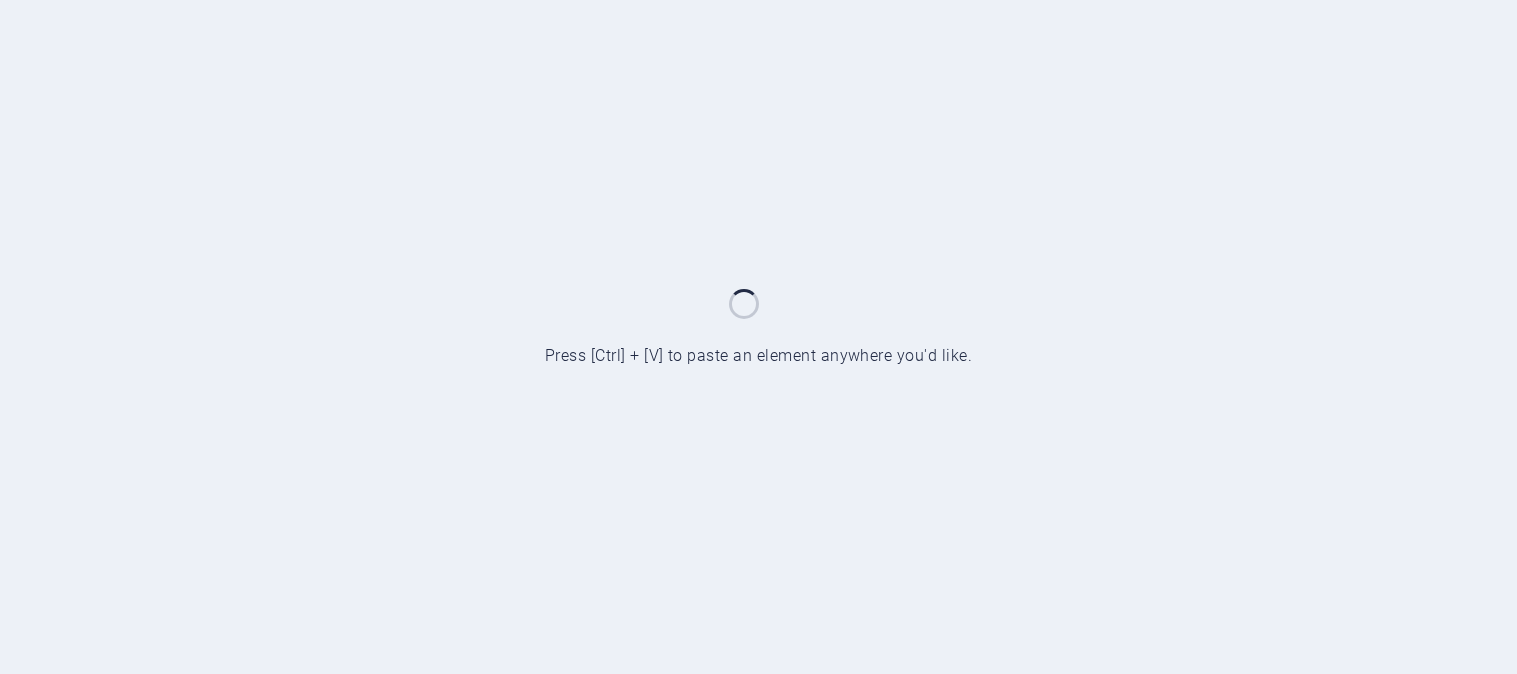 scroll, scrollTop: 0, scrollLeft: 0, axis: both 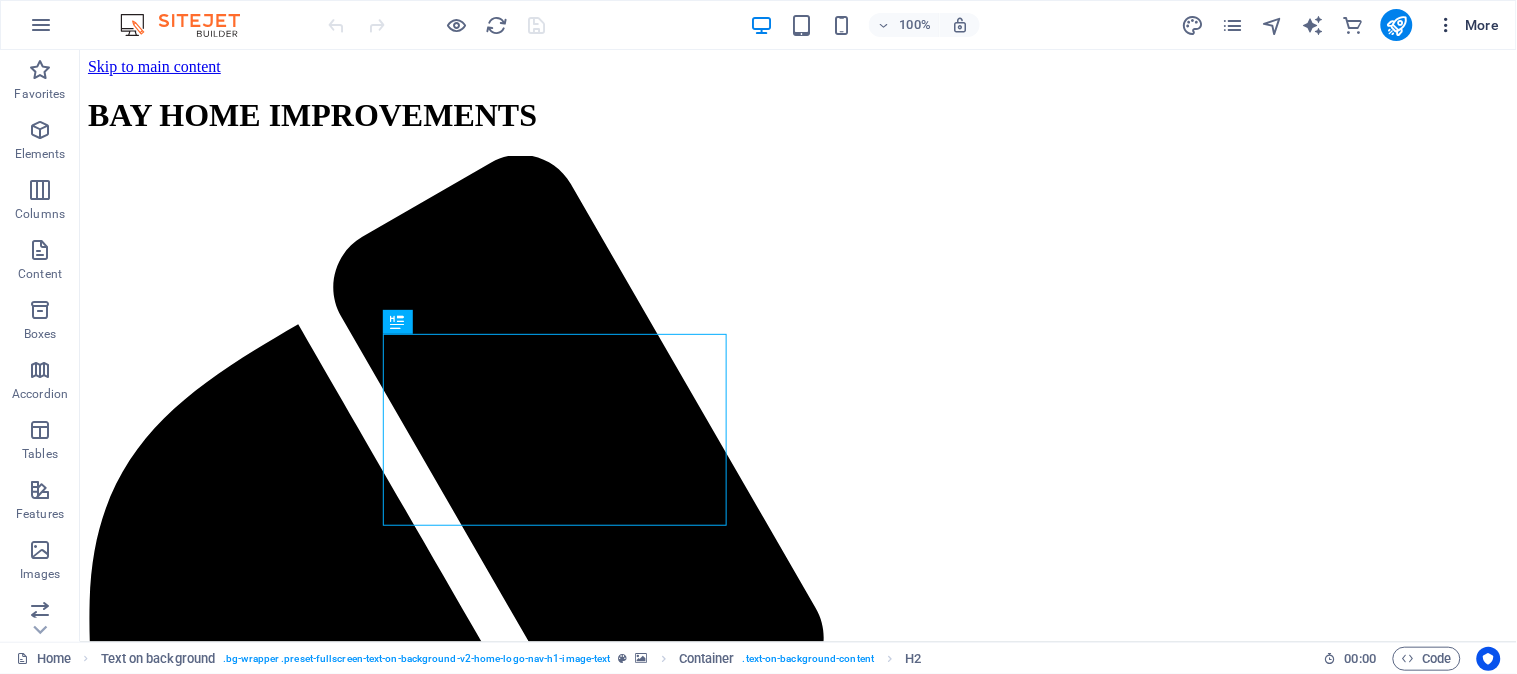 click on "More" at bounding box center [1468, 25] 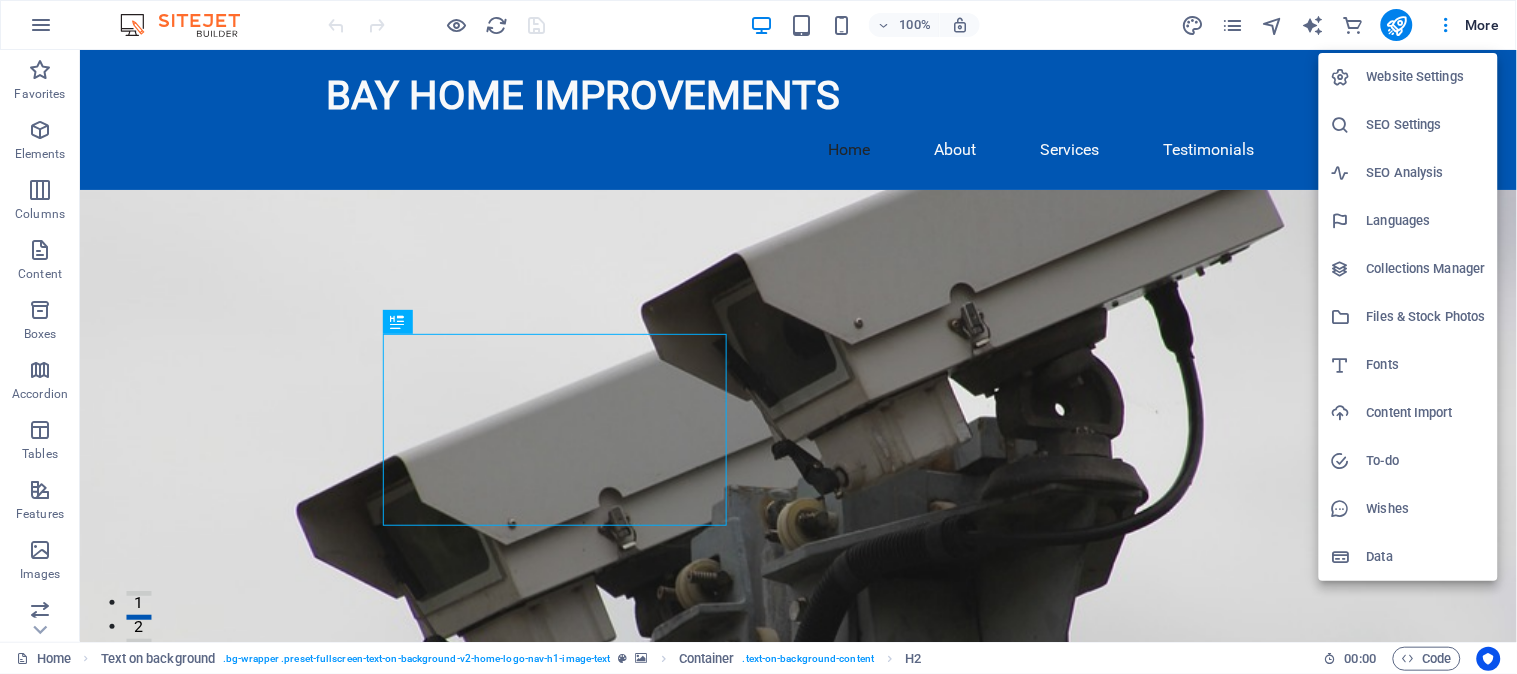 click on "SEO Settings" at bounding box center [1426, 125] 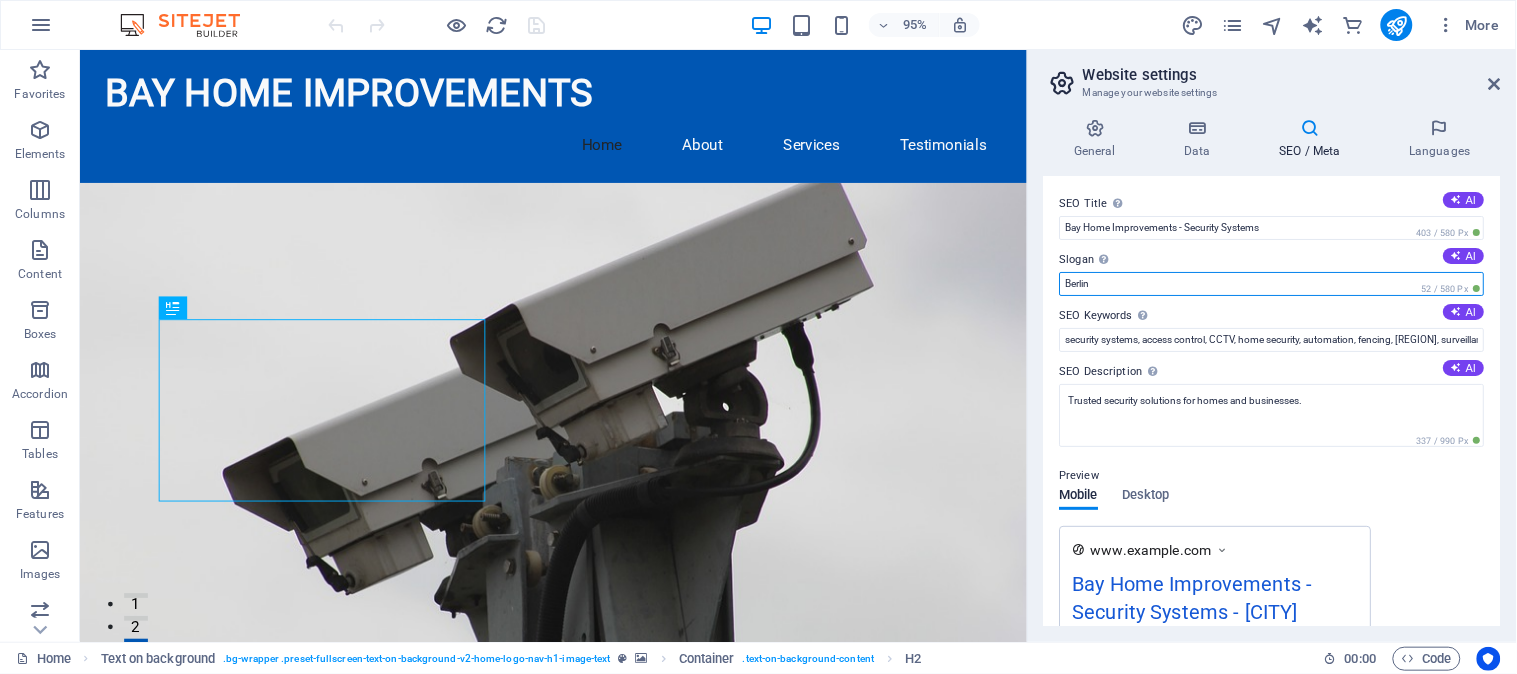 click on "Berlin" at bounding box center (1272, 284) 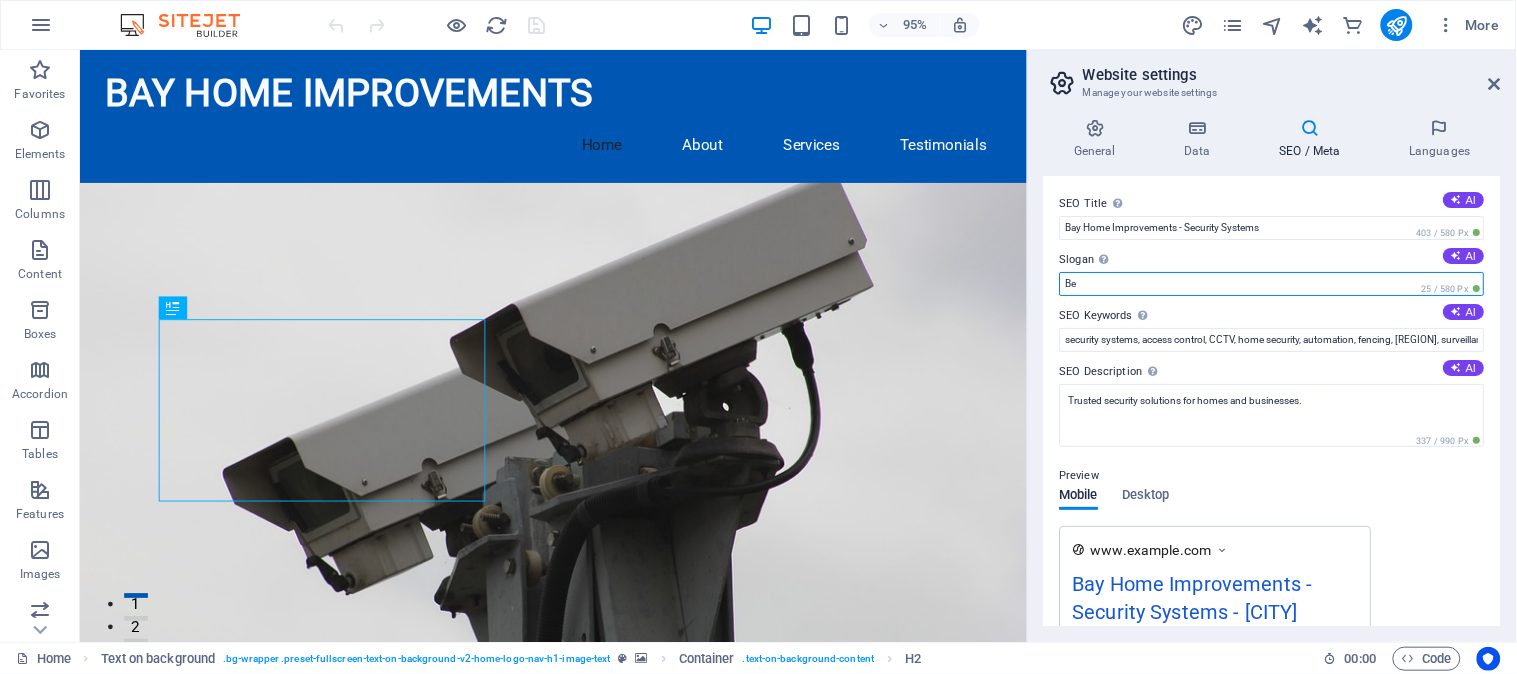 type on "B" 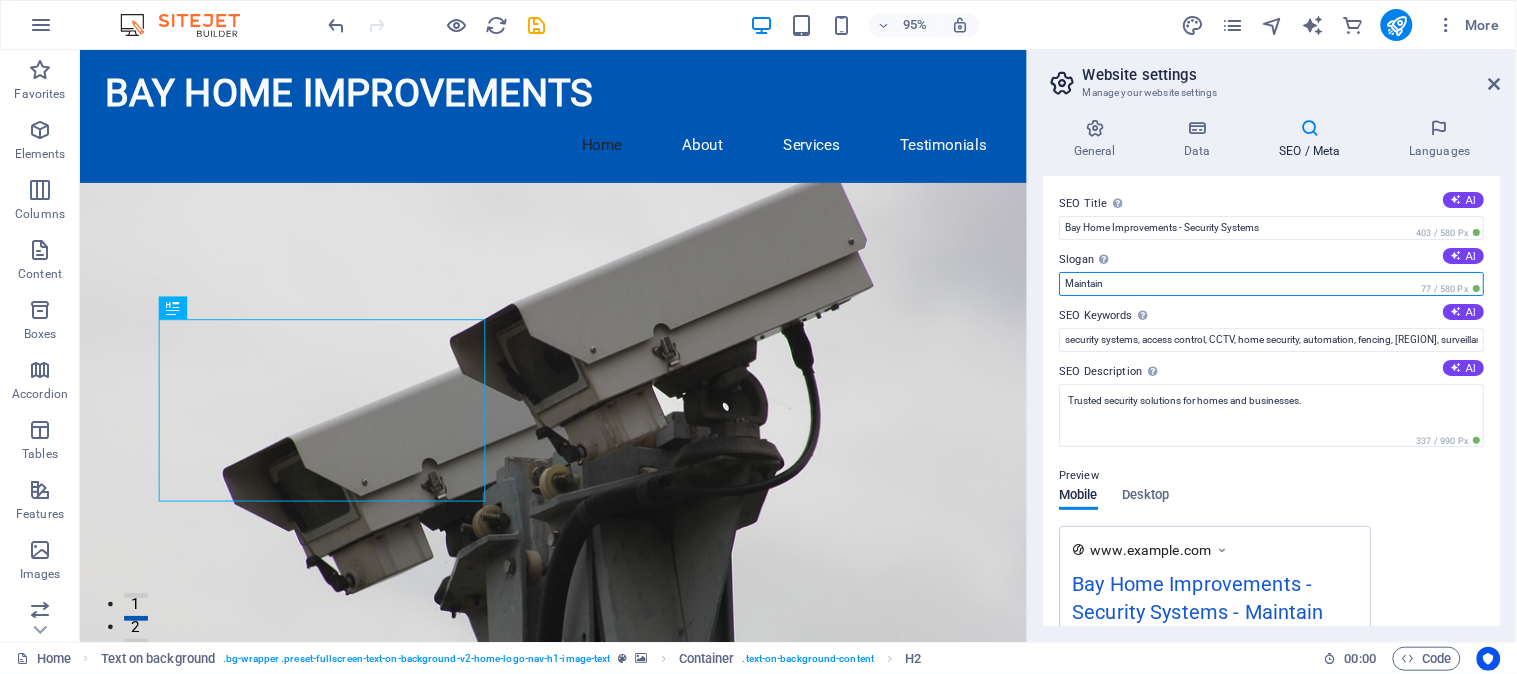type on "Maintain" 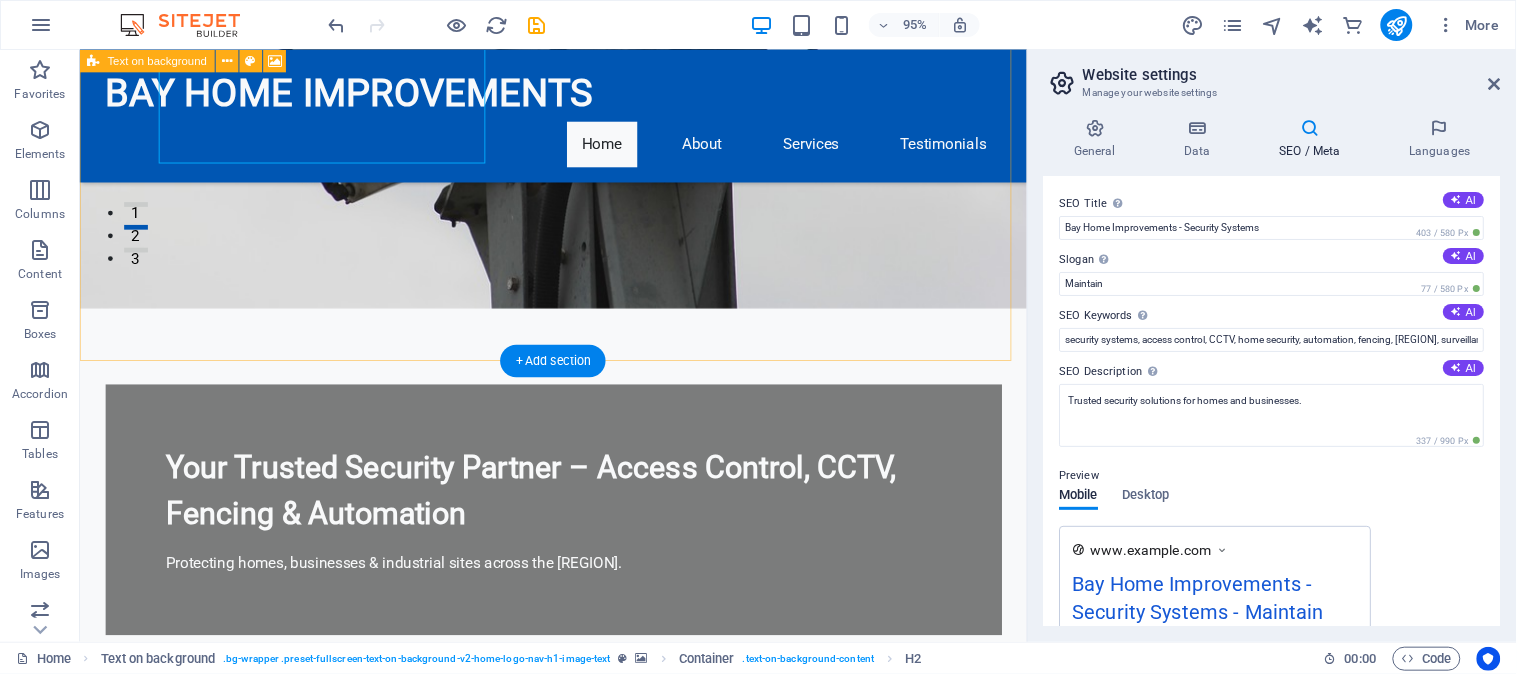 scroll, scrollTop: 444, scrollLeft: 0, axis: vertical 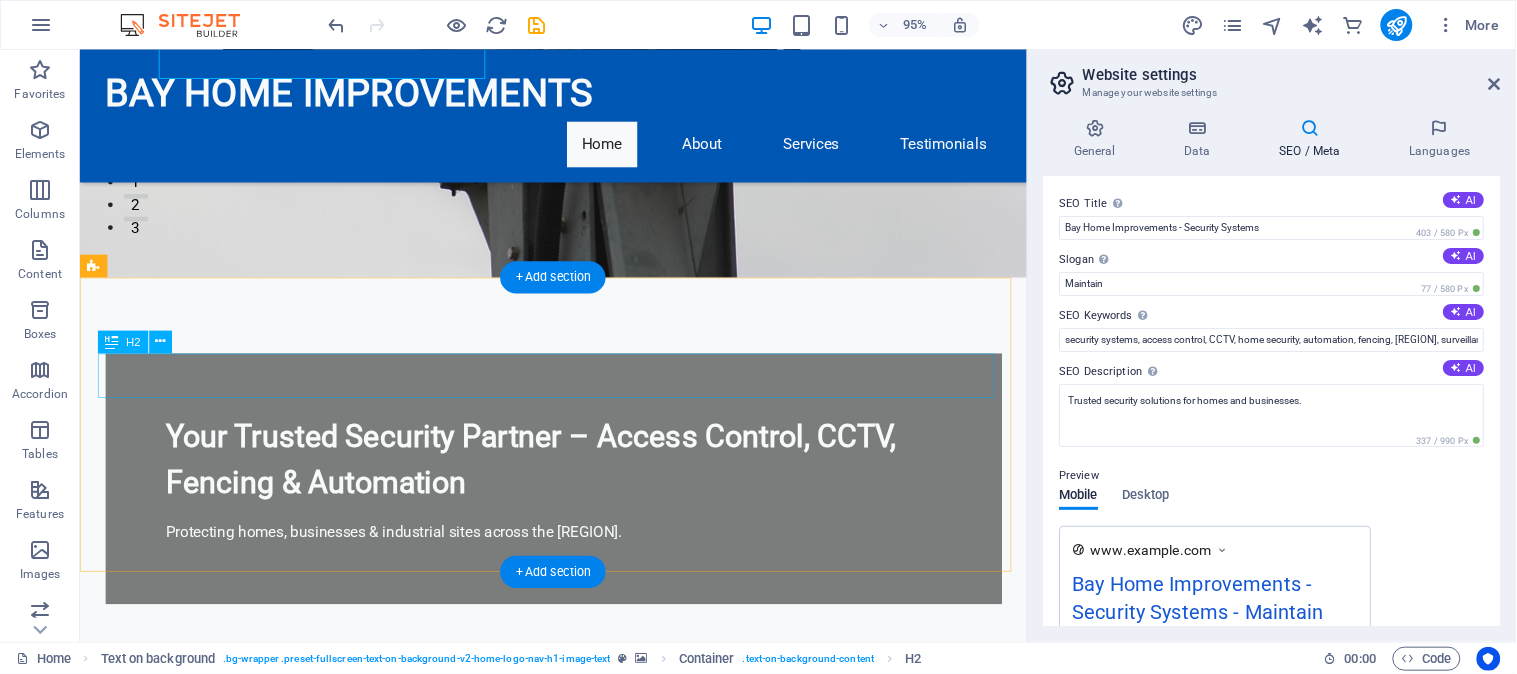 click on "MANTAIN | SECURE | INNOVATE" at bounding box center [578, 817] 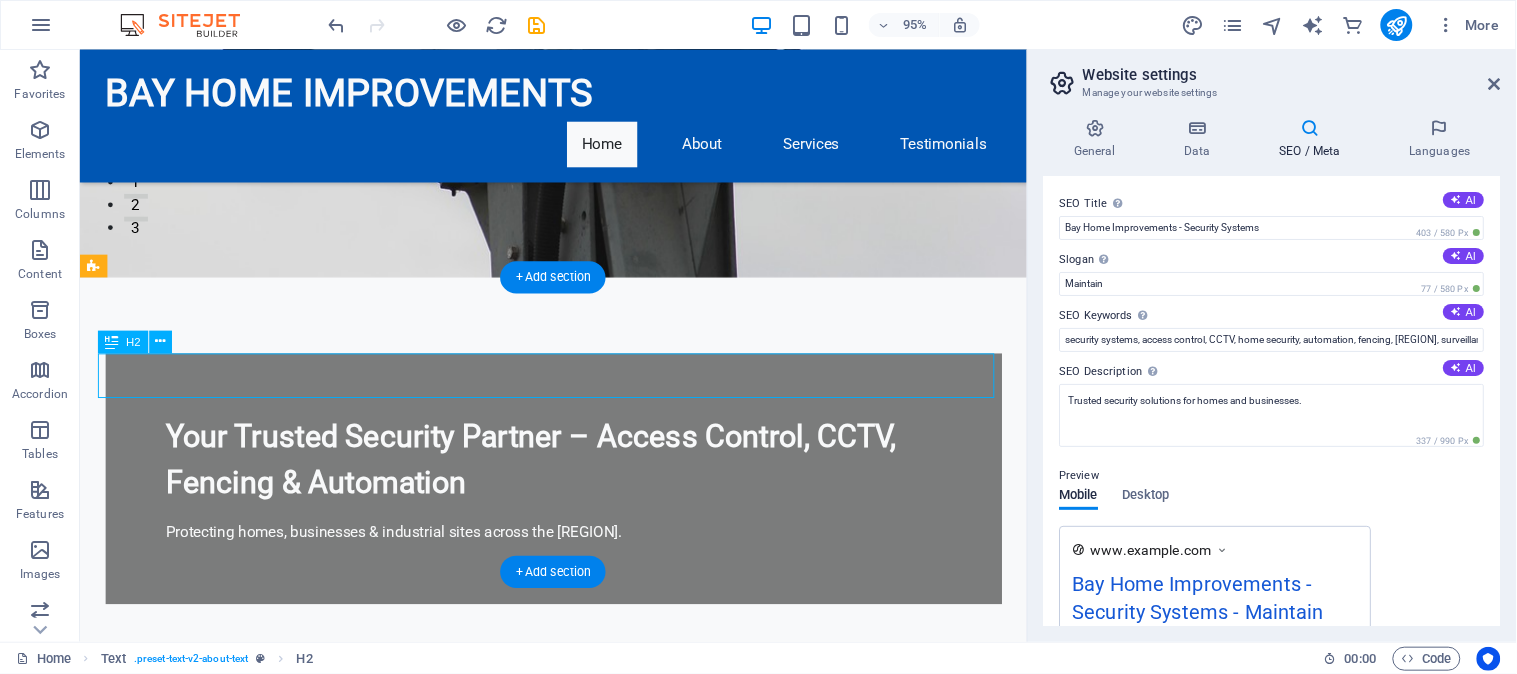 click on "MANTAIN | SECURE | INNOVATE" at bounding box center [578, 817] 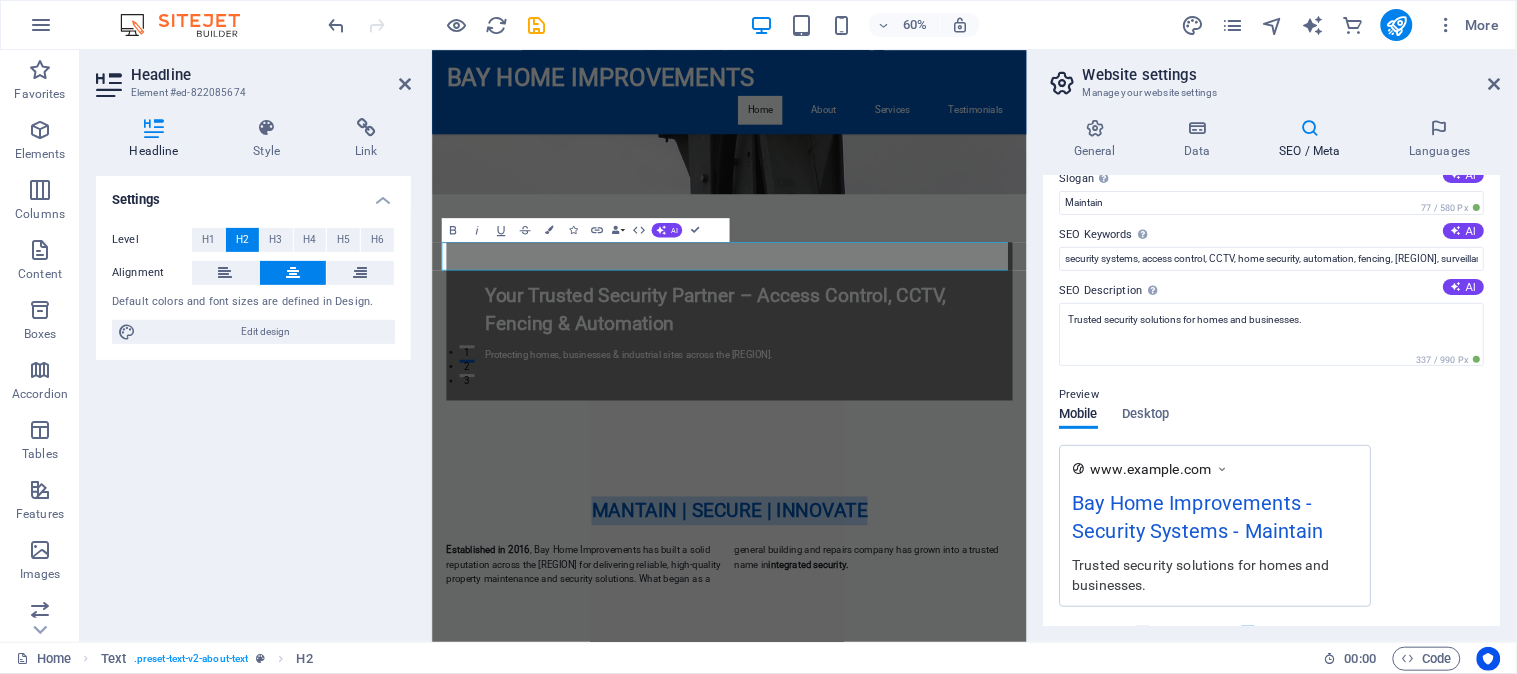 scroll, scrollTop: 111, scrollLeft: 0, axis: vertical 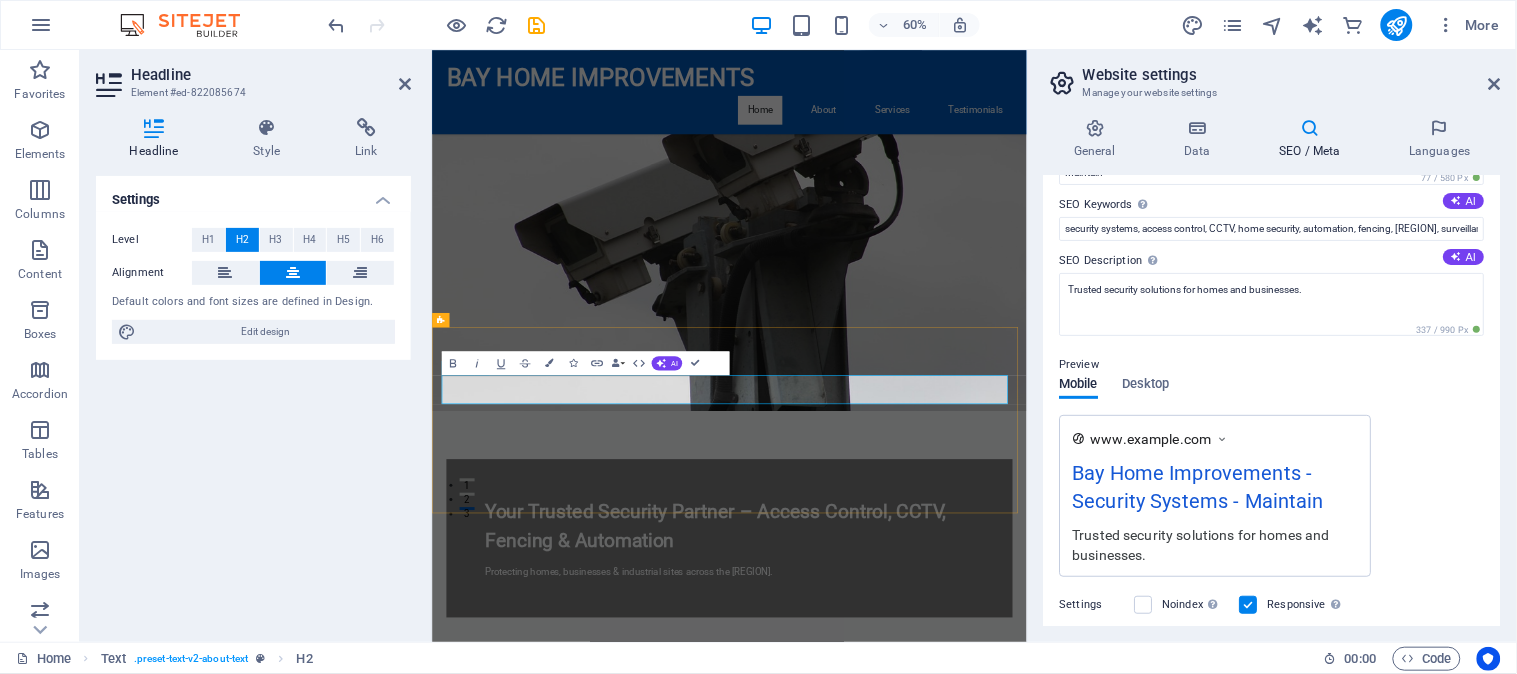 click on "MANTAIN | SECURE | INNOVATE" at bounding box center (927, 1179) 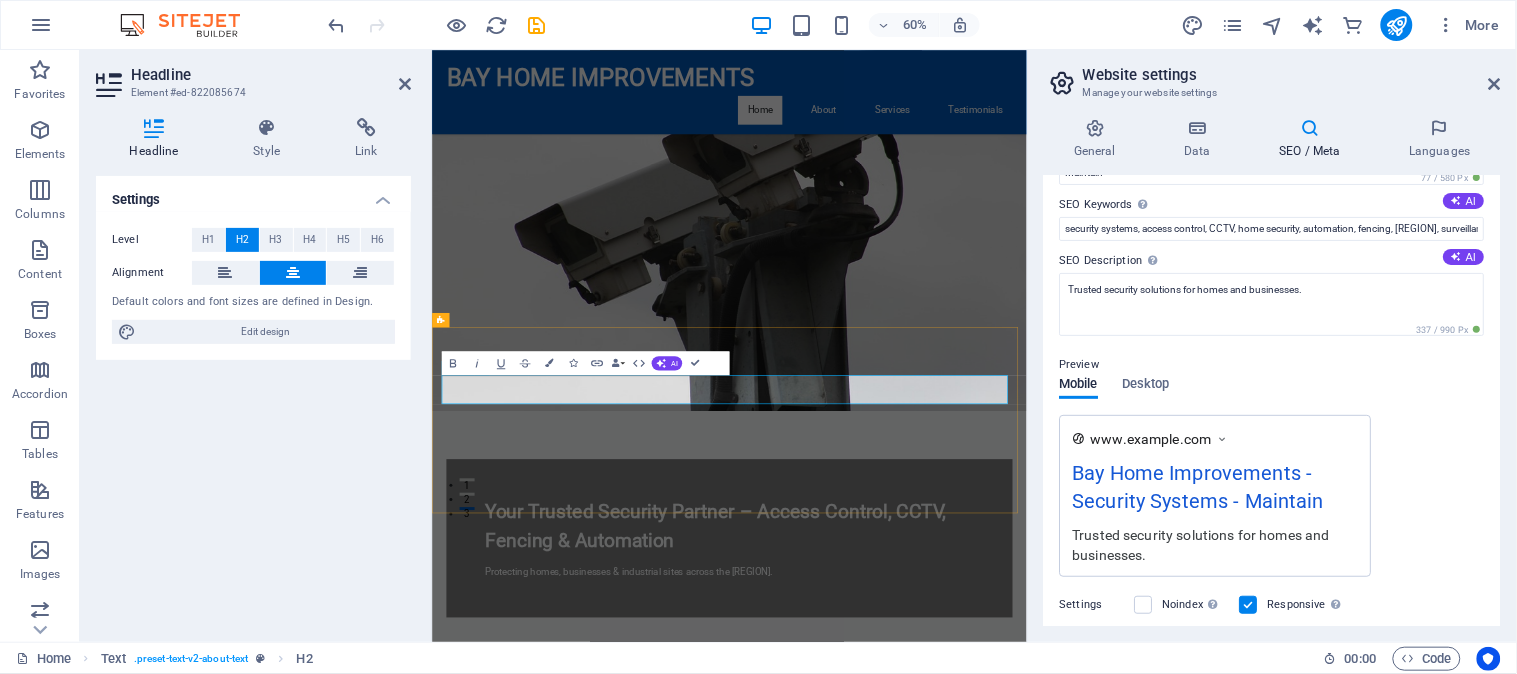 type 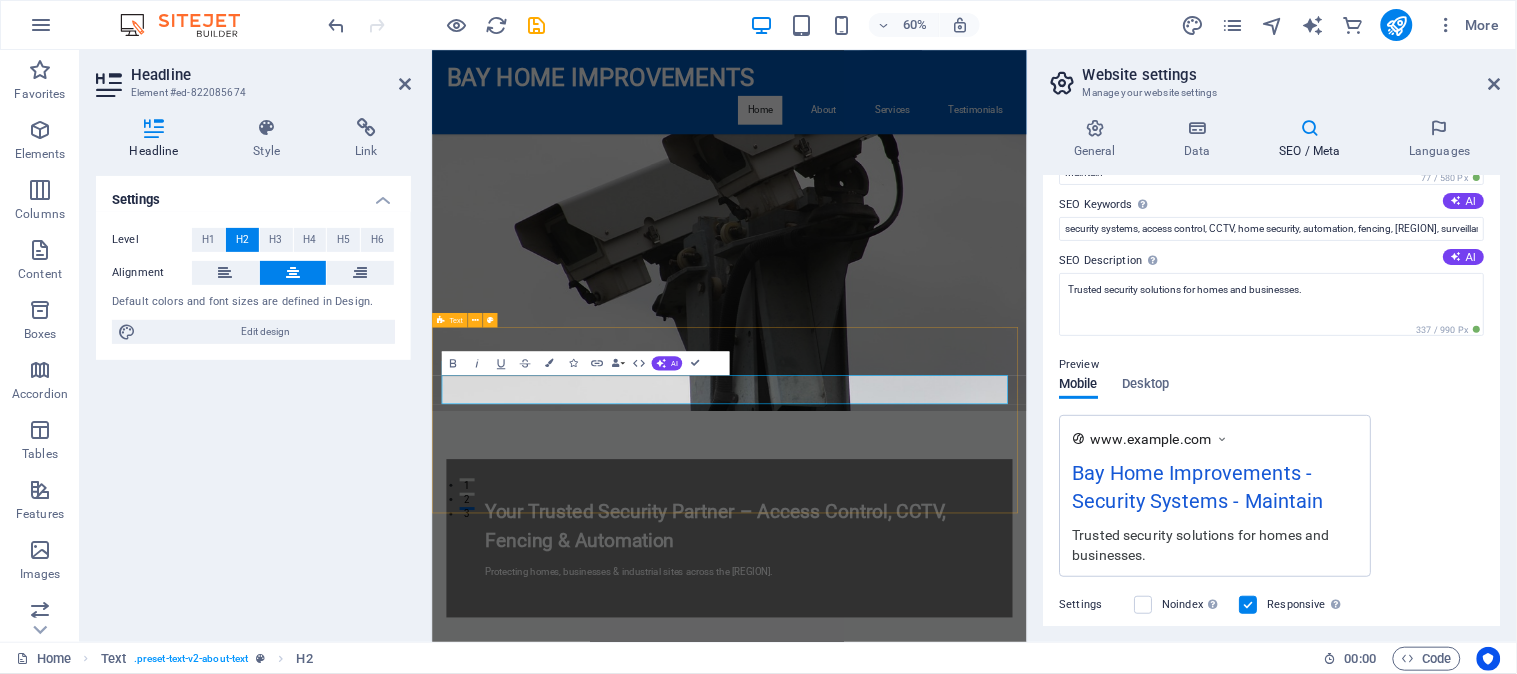 click on "MAINTAIN | SECURE | INNOVATE Established in 2016 , Bay Home Improvements has built a solid reputation across the Eastern Cape for delivering reliable, high-quality property maintenance and security solutions. What began as a general building and repairs company has grown into a trusted name in  integrated security." at bounding box center (927, 1230) 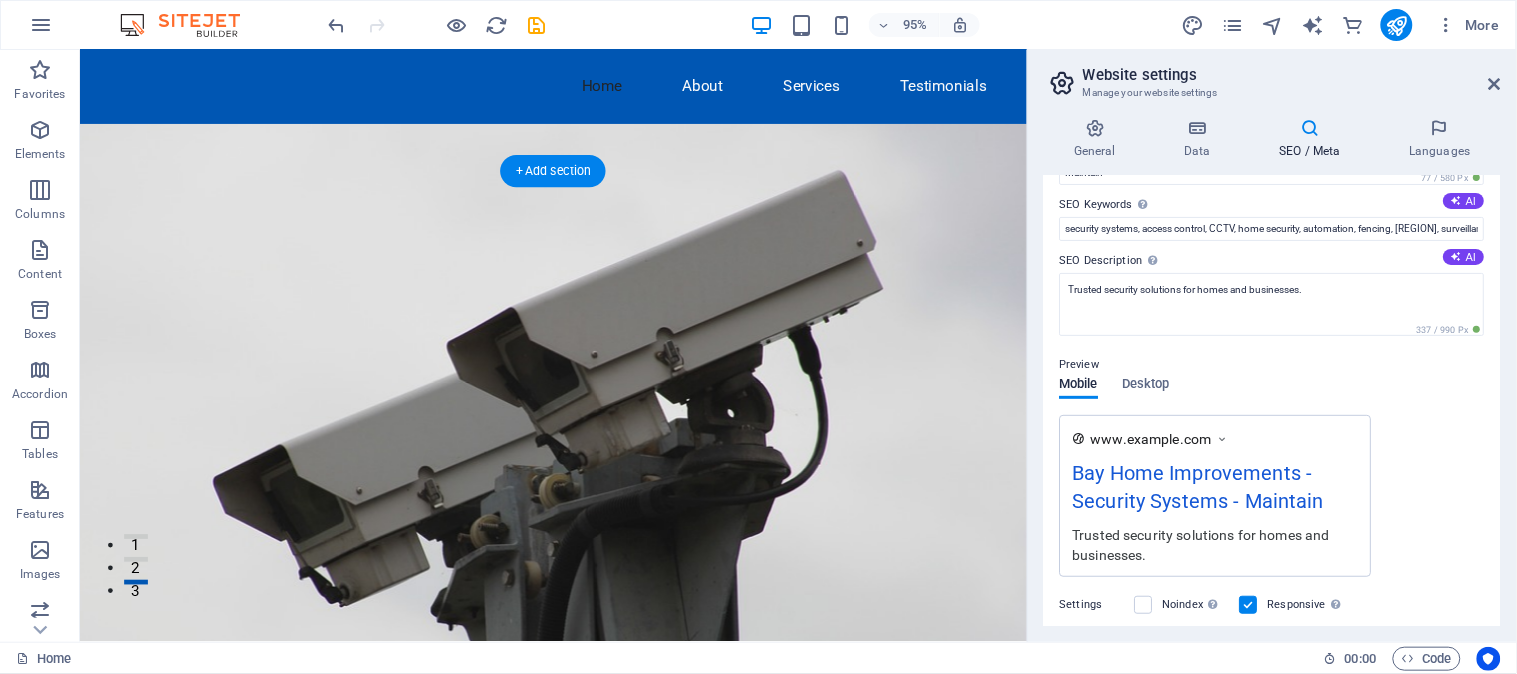 scroll, scrollTop: 0, scrollLeft: 0, axis: both 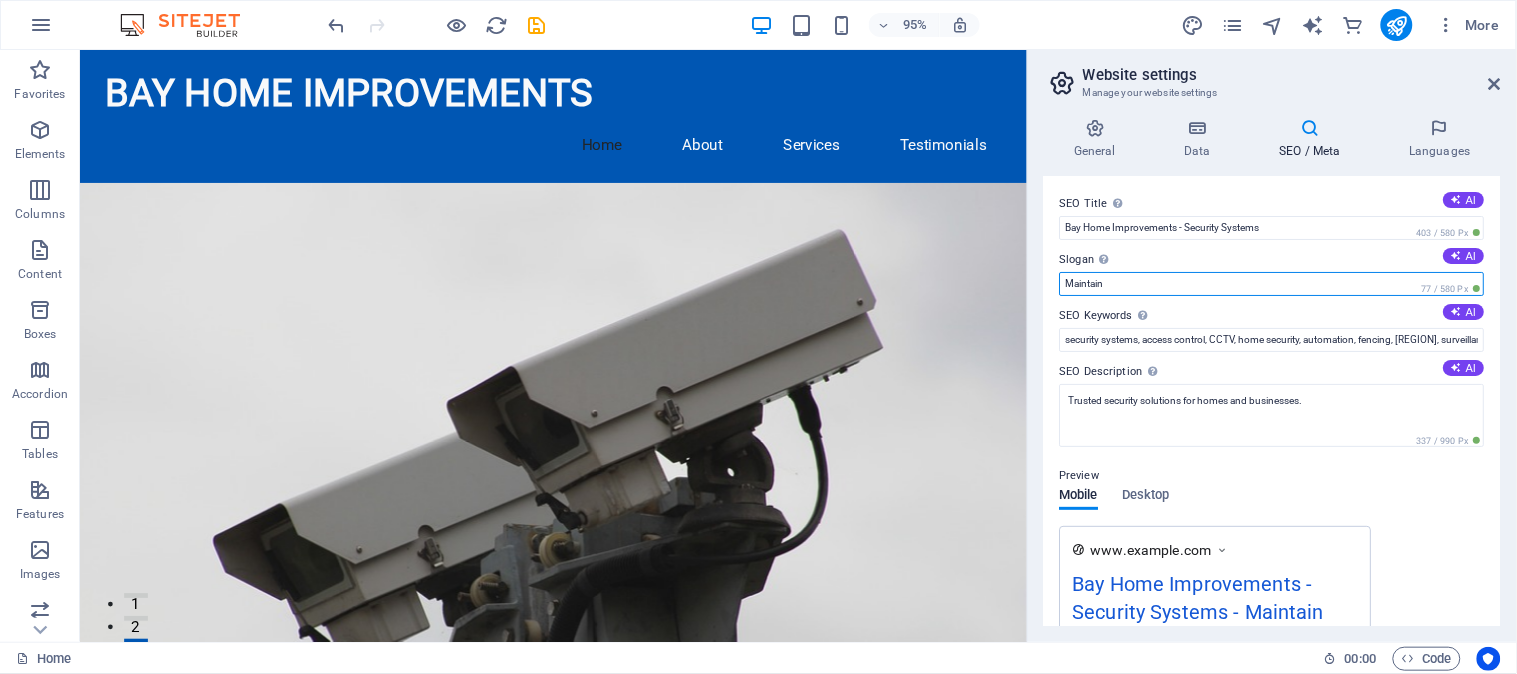click on "Maintain" at bounding box center [1272, 284] 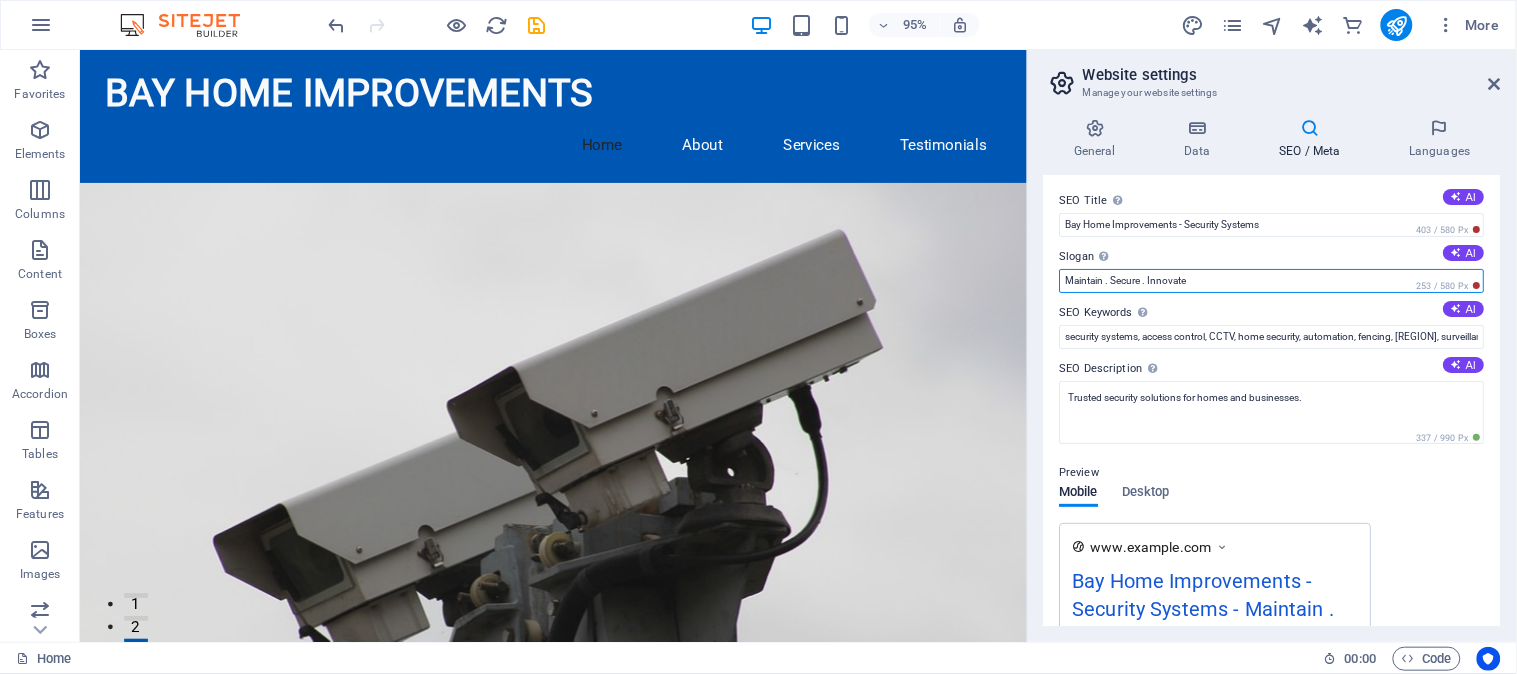 scroll, scrollTop: 0, scrollLeft: 0, axis: both 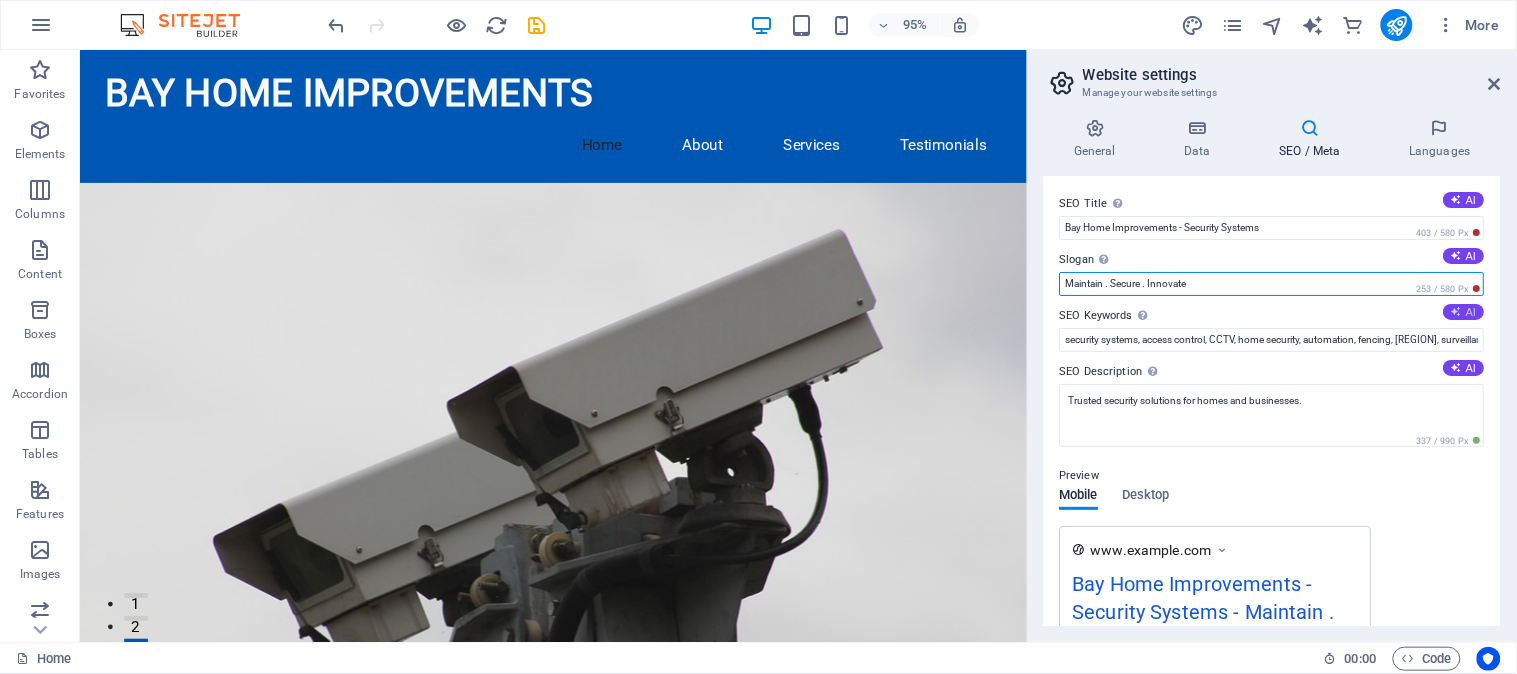 type on "Maintain . Secure . Innovate" 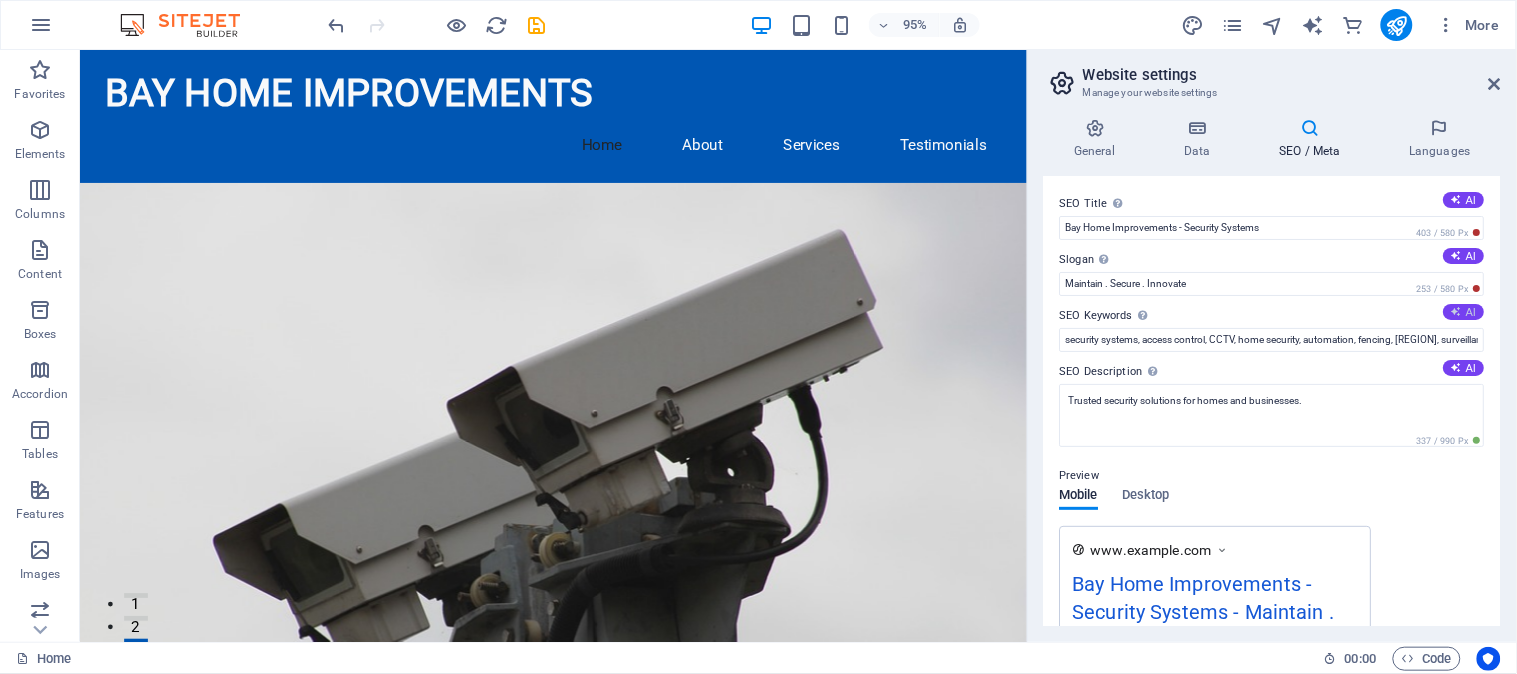 click on "AI" at bounding box center [1464, 312] 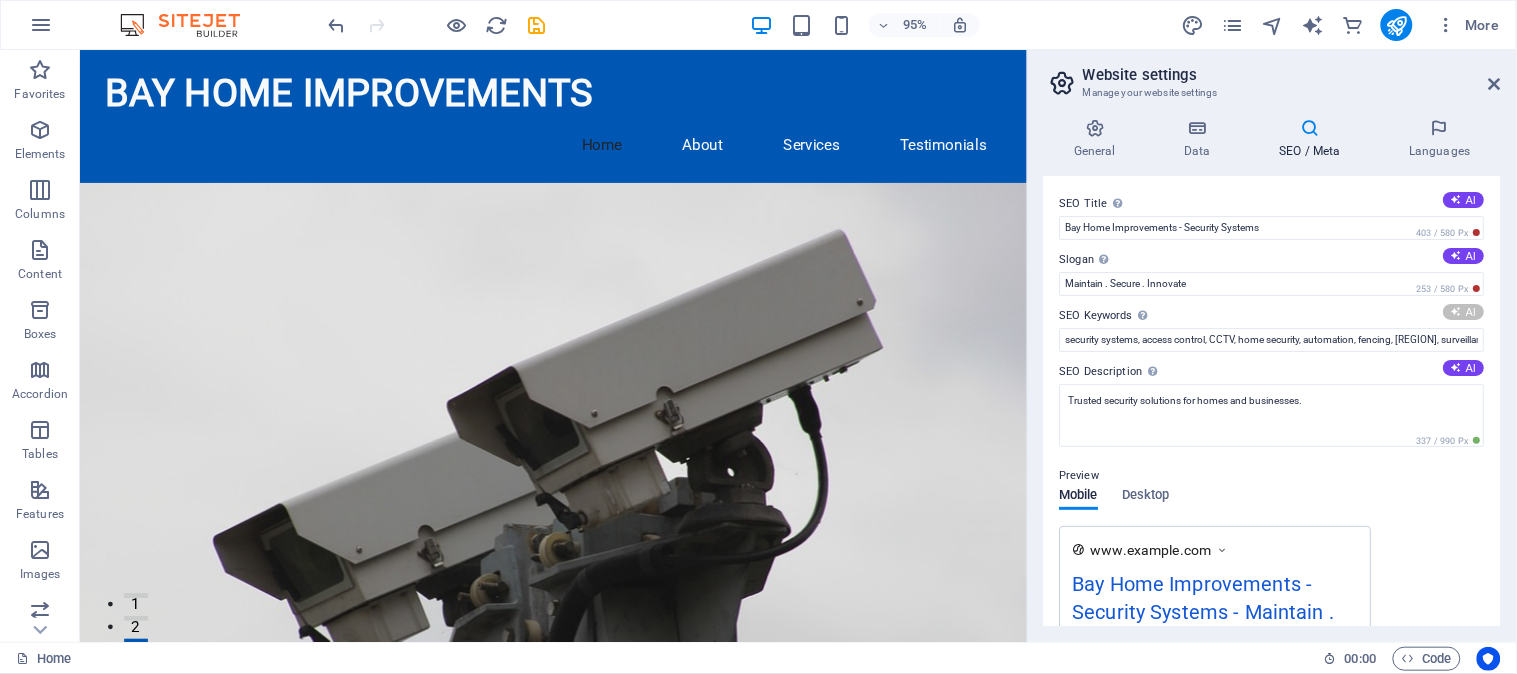 type on "security solutions, access control, CCTV systems, perimeter security, gate automation, property maintenance" 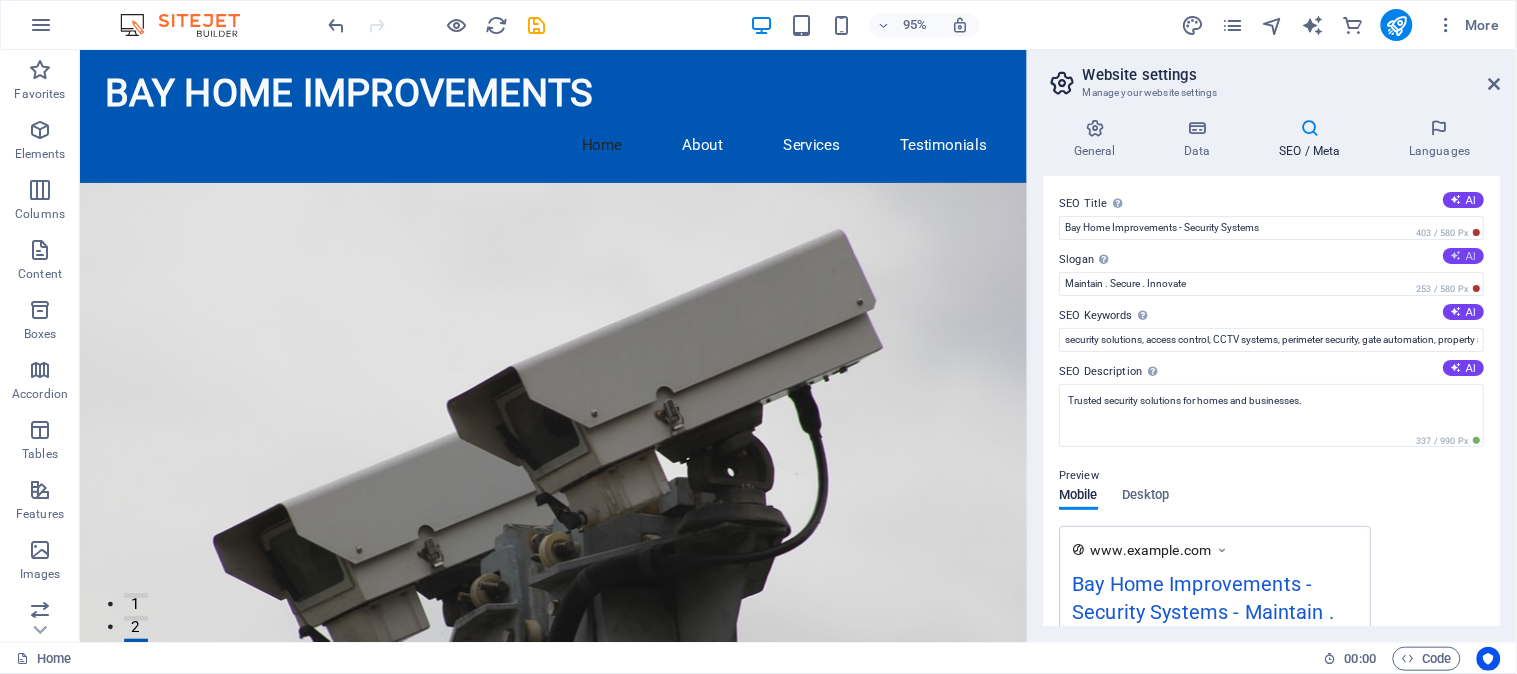 click on "AI" at bounding box center [1464, 256] 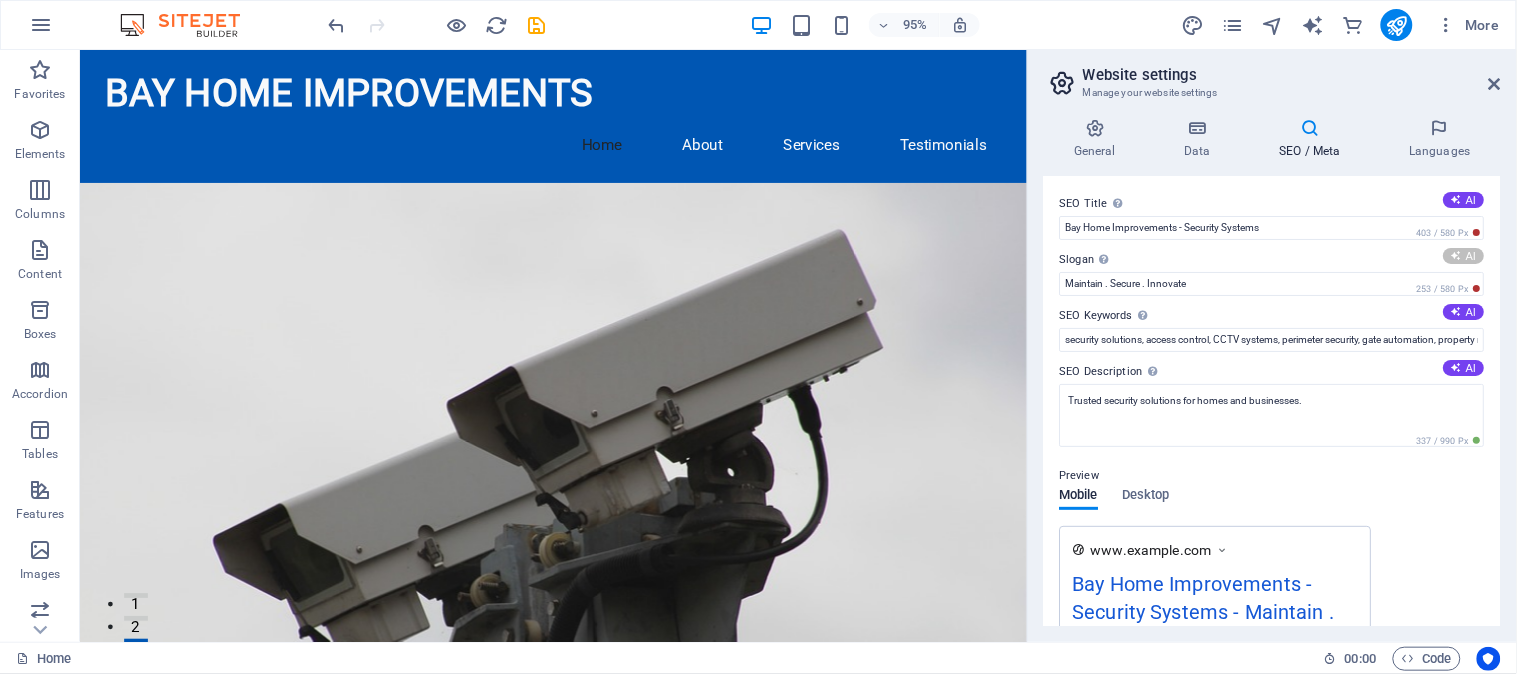 type on "Securing Your Peace of Mind with Proven Solutions" 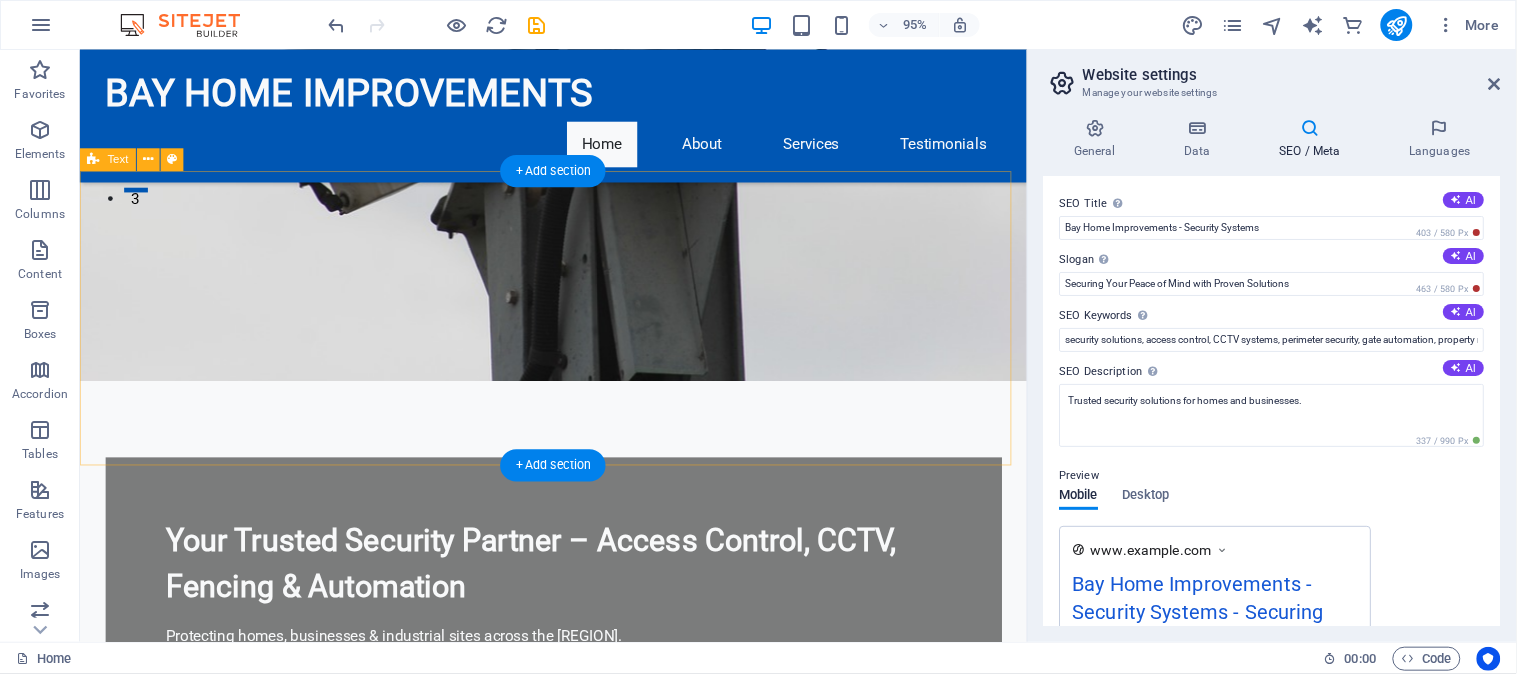 scroll, scrollTop: 444, scrollLeft: 0, axis: vertical 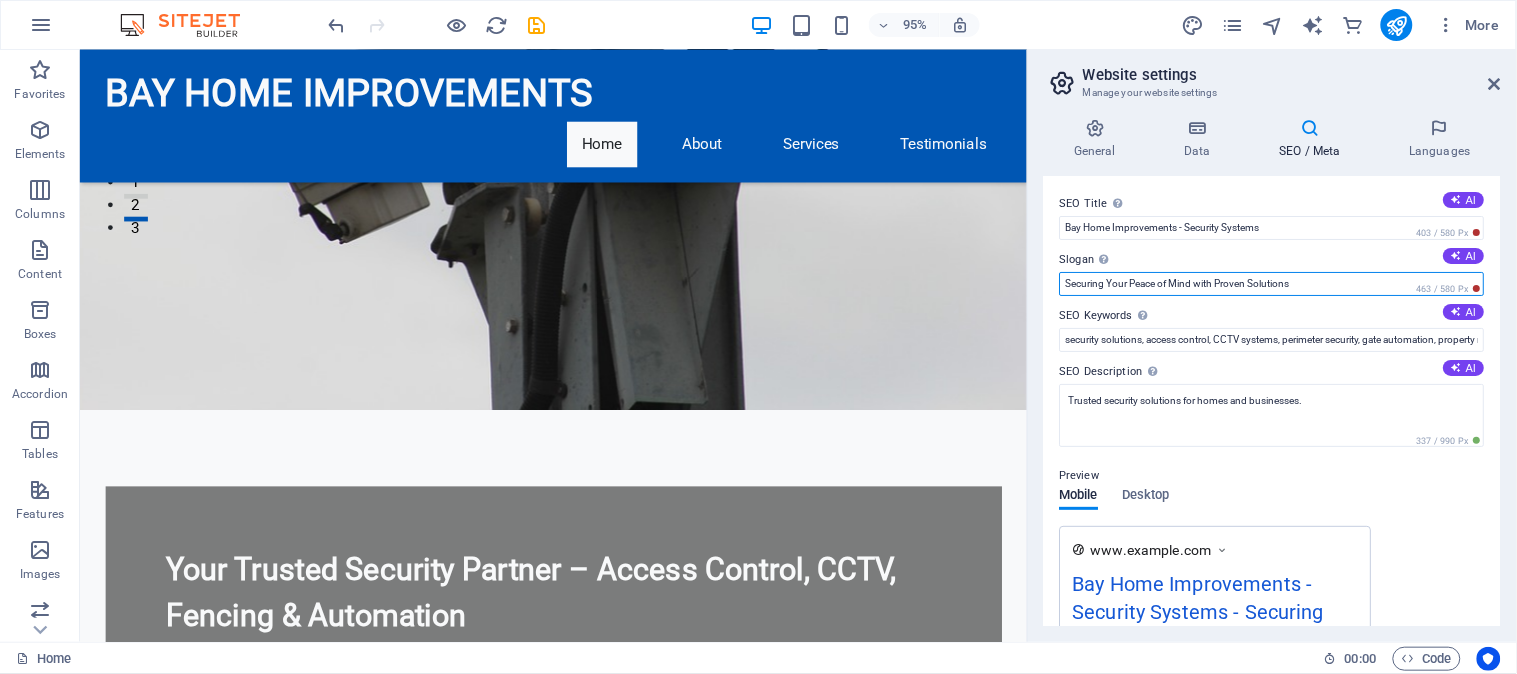 drag, startPoint x: 1301, startPoint y: 278, endPoint x: 1056, endPoint y: 281, distance: 245.01837 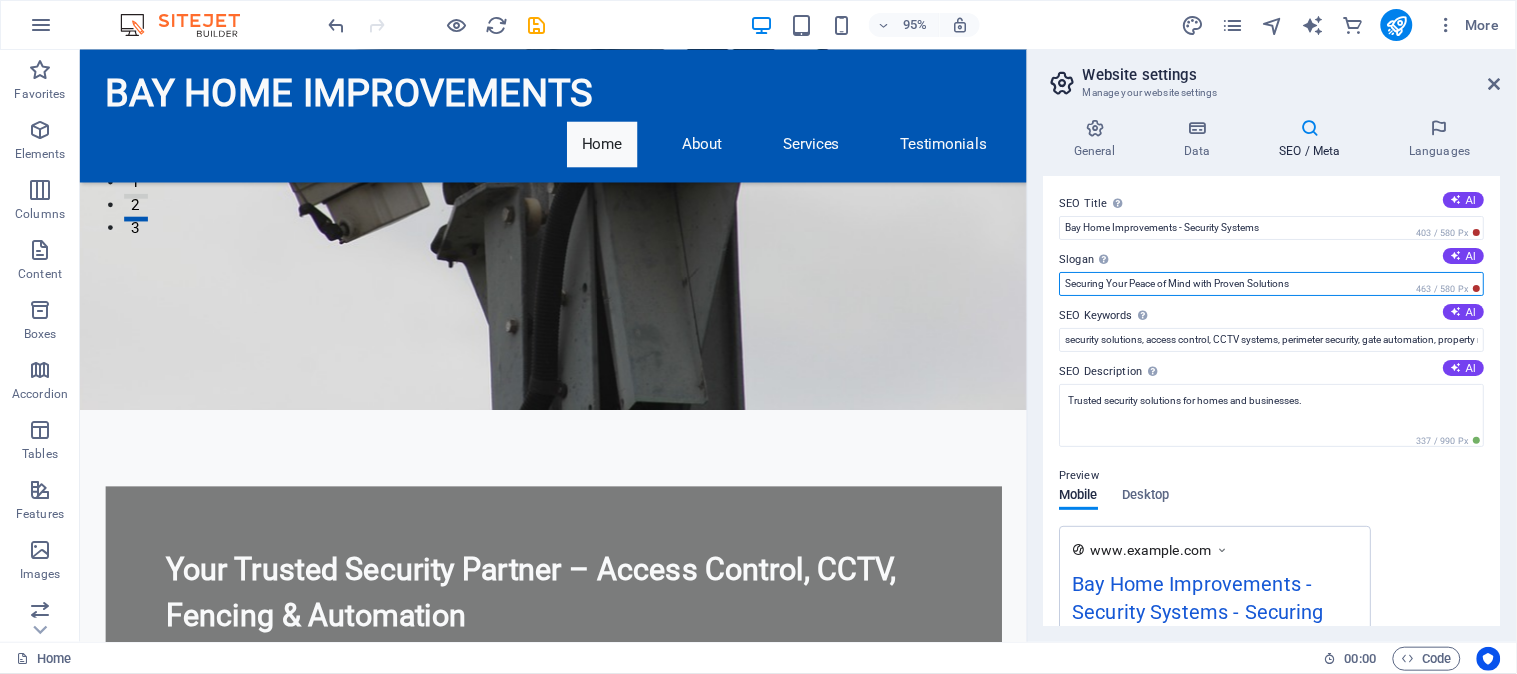 click on "SEO Title The title of your website - make it something that stands out in search engine results. AI Bay Home Improvements - Security Systems 403 / 580 Px Slogan The slogan of your website. AI Securing Your Peace of Mind with Proven Solutions 463 / 580 Px SEO Keywords Comma-separated list of keywords representing your website. AI security solutions, access control, CCTV systems, perimeter security, gate automation, property maintenance SEO Description Describe the contents of your website - this is crucial for search engines and SEO! AI Trusted security solutions for homes and businesses. 337 / 990 Px Preview Mobile Desktop www.example.com Bay Home Improvements - Security Systems - Securing Your Peace of Mind with Proven Solutions Trusted security solutions for homes and businesses. Settings Noindex Instruct search engines to exclude this website from search results. Responsive Determine whether the website should be responsive based on screen resolution. Meta tags Google Analytics ID Google Maps API key" at bounding box center [1272, 401] 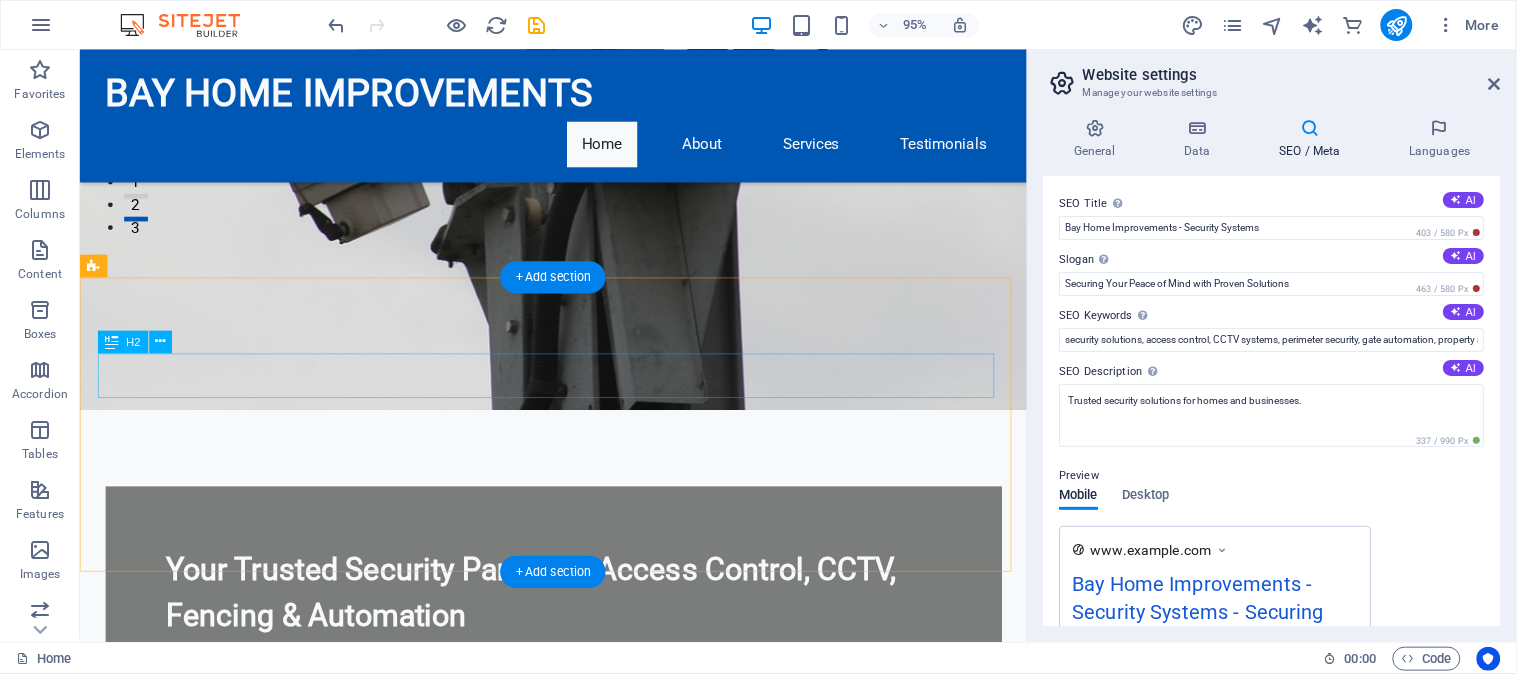 click on "MAINTAIN | SECURE | INNOVATE" at bounding box center [578, 957] 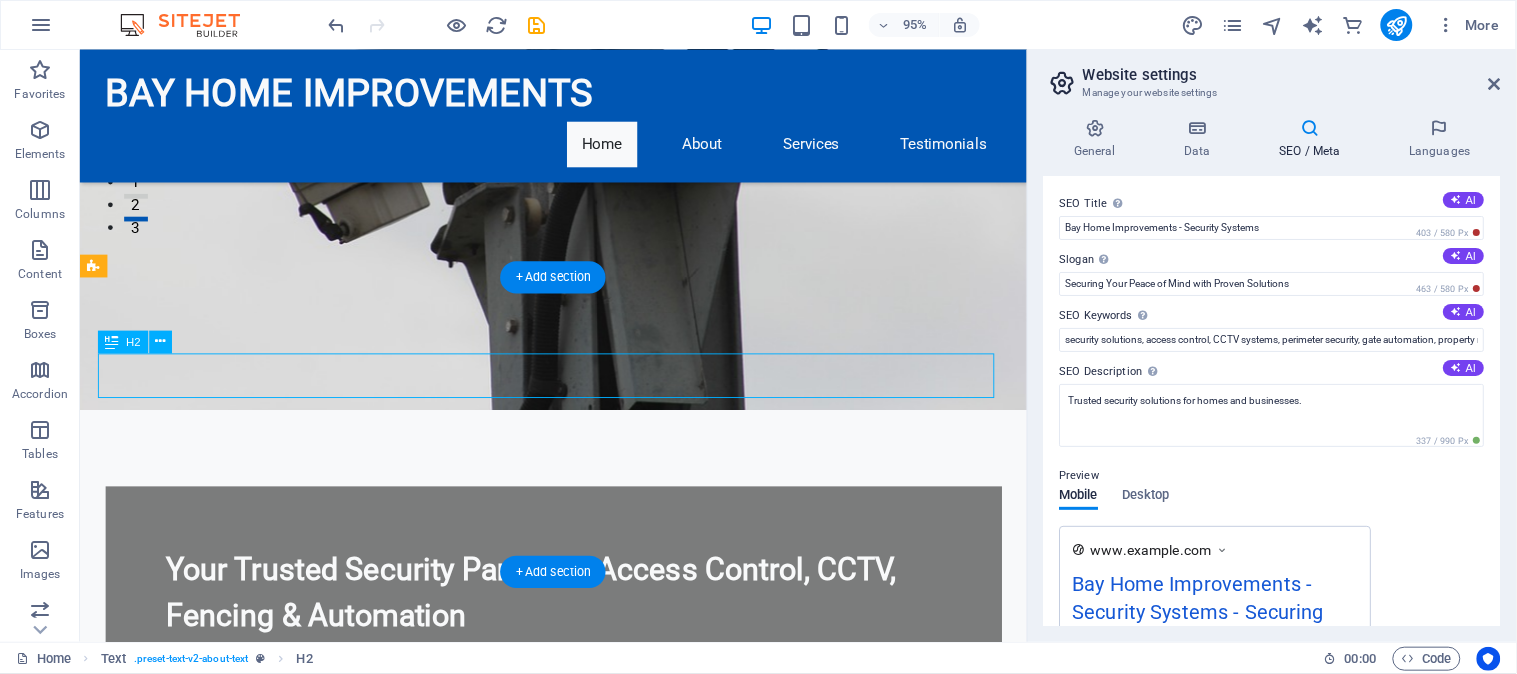 click on "MAINTAIN | SECURE | INNOVATE" at bounding box center [578, 957] 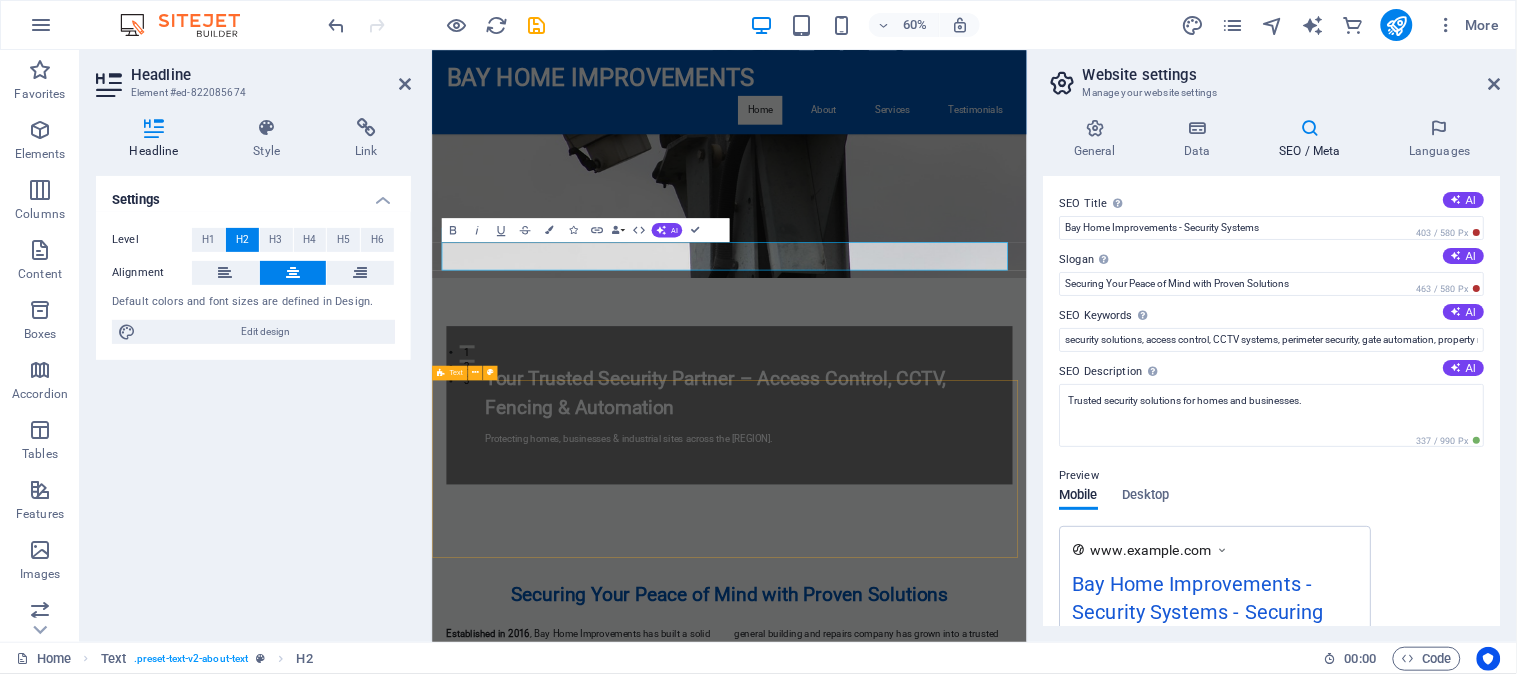 scroll, scrollTop: 0, scrollLeft: 5, axis: horizontal 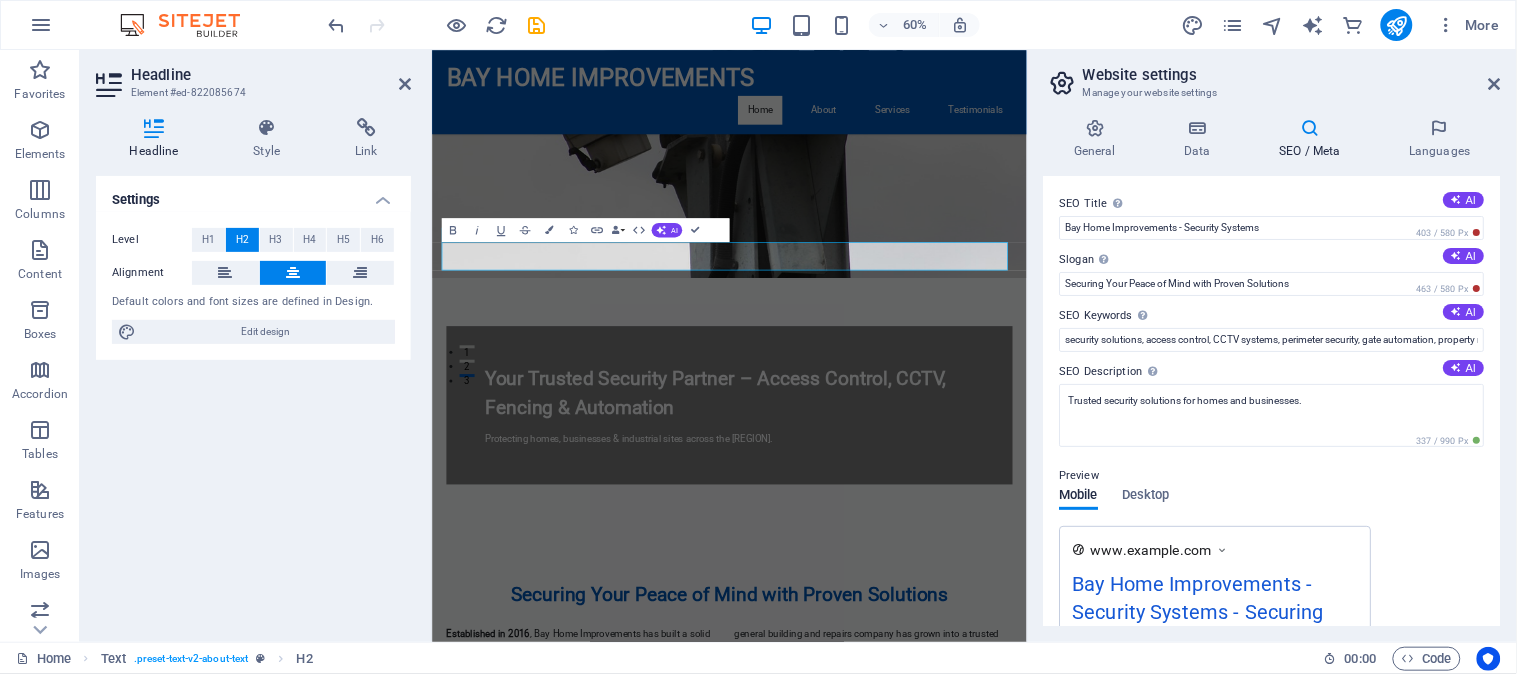 click on "Preview" at bounding box center [1272, 476] 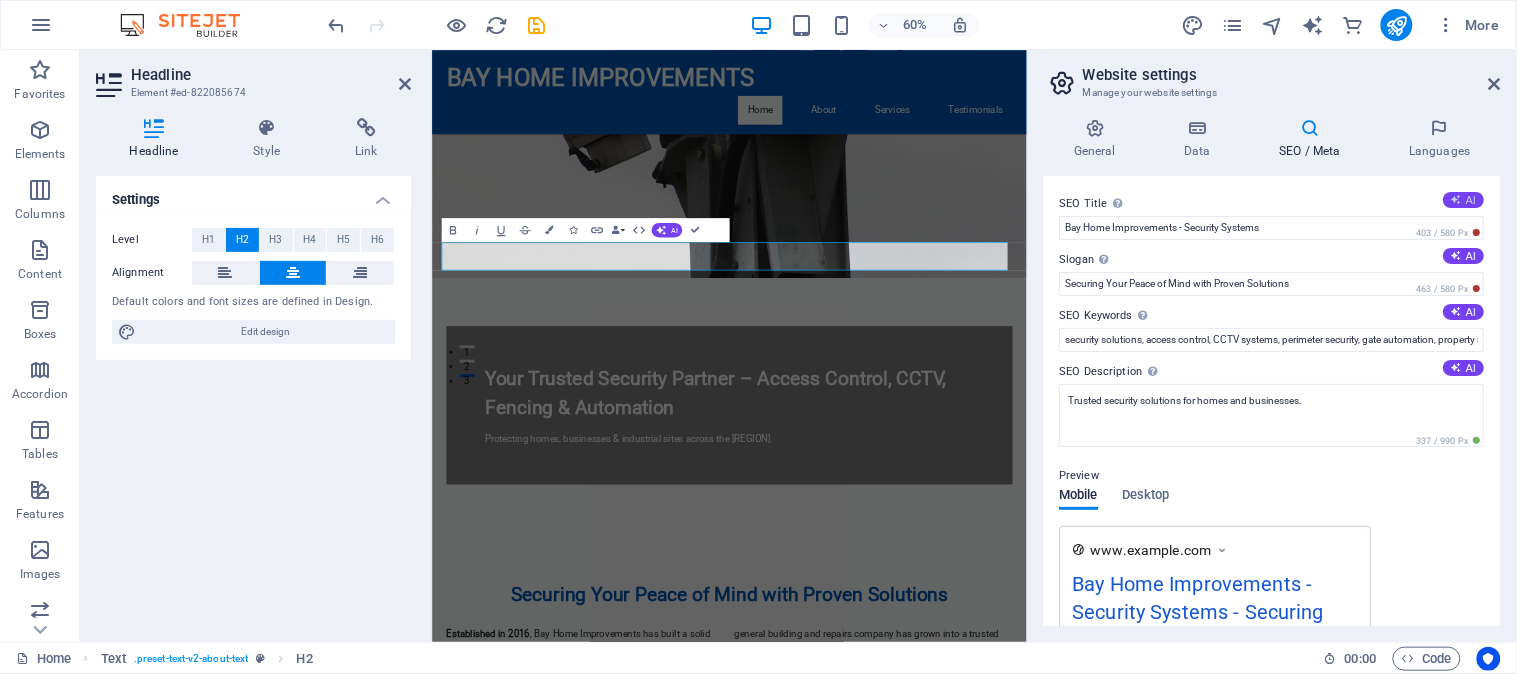 click on "AI" at bounding box center [1464, 200] 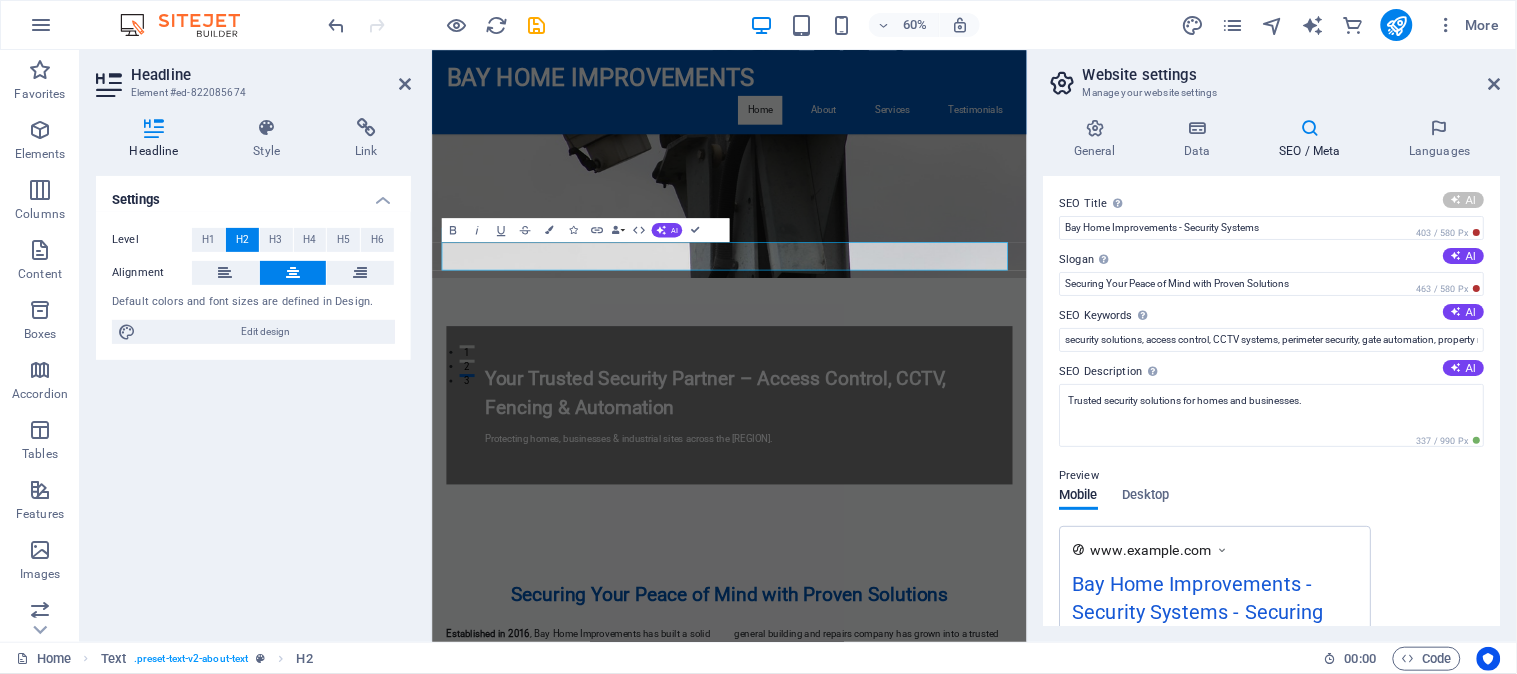 type on "Secure Your Home & Business" 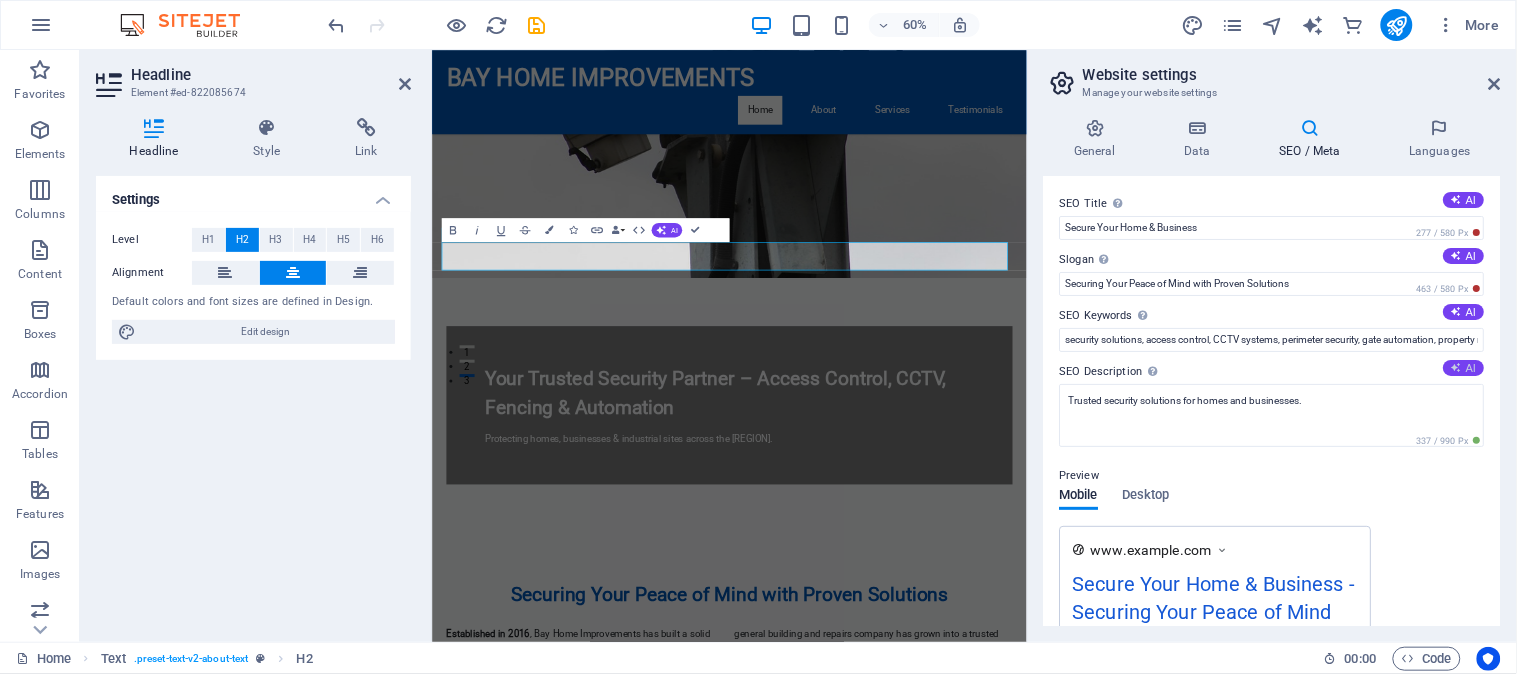 click on "AI" at bounding box center [1464, 368] 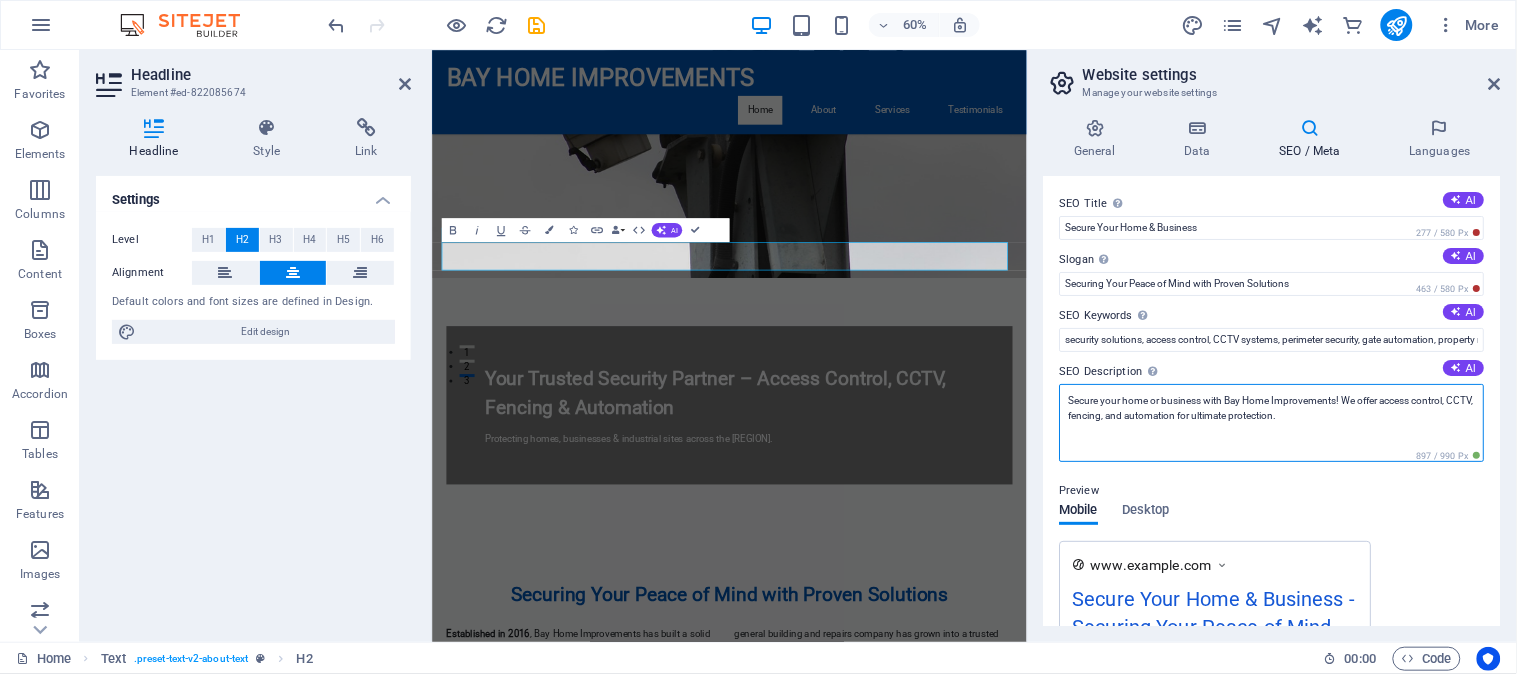 click on "Secure your home or business with Bay Home Improvements! We offer access control, CCTV, fencing, and automation for ultimate protection." at bounding box center [1272, 423] 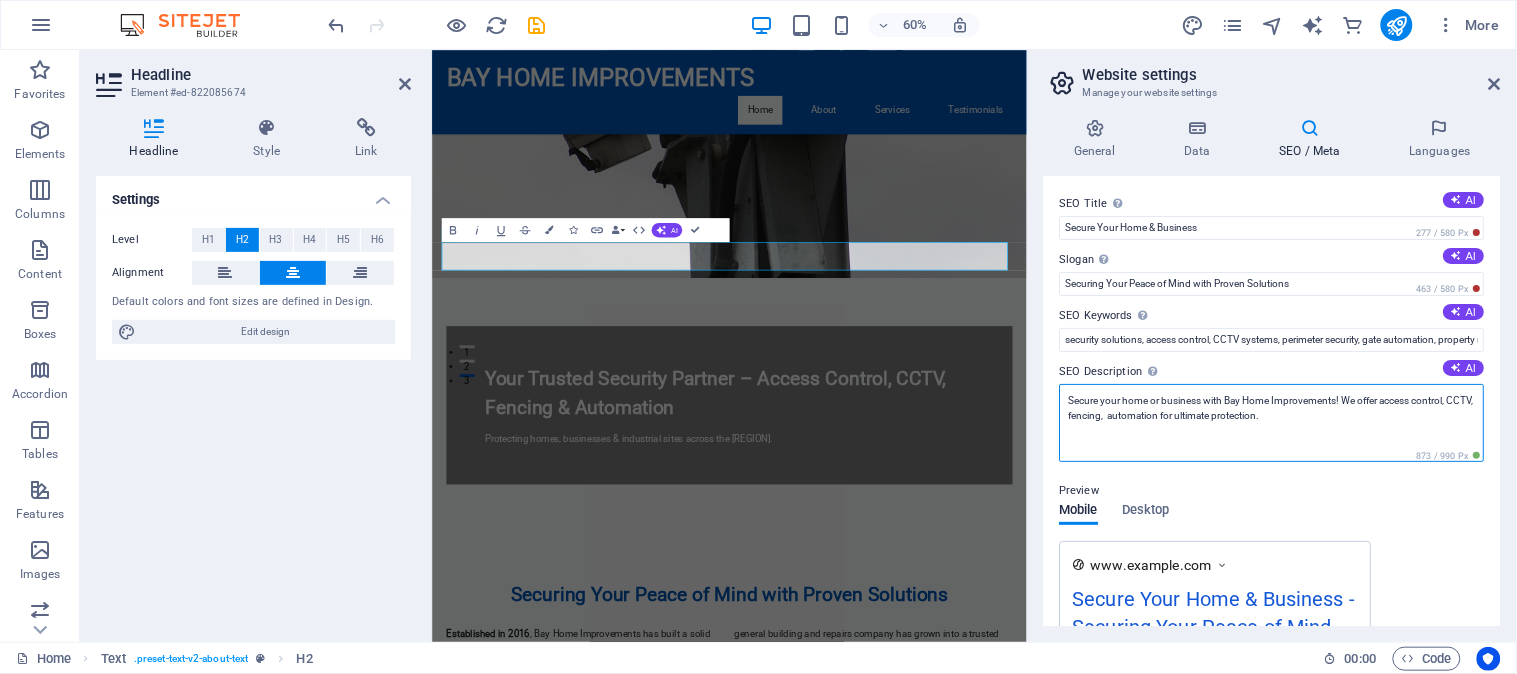 click on "Secure your home or business with Bay Home Improvements! We offer access control, CCTV, fencing,  automation for ultimate protection." at bounding box center (1272, 423) 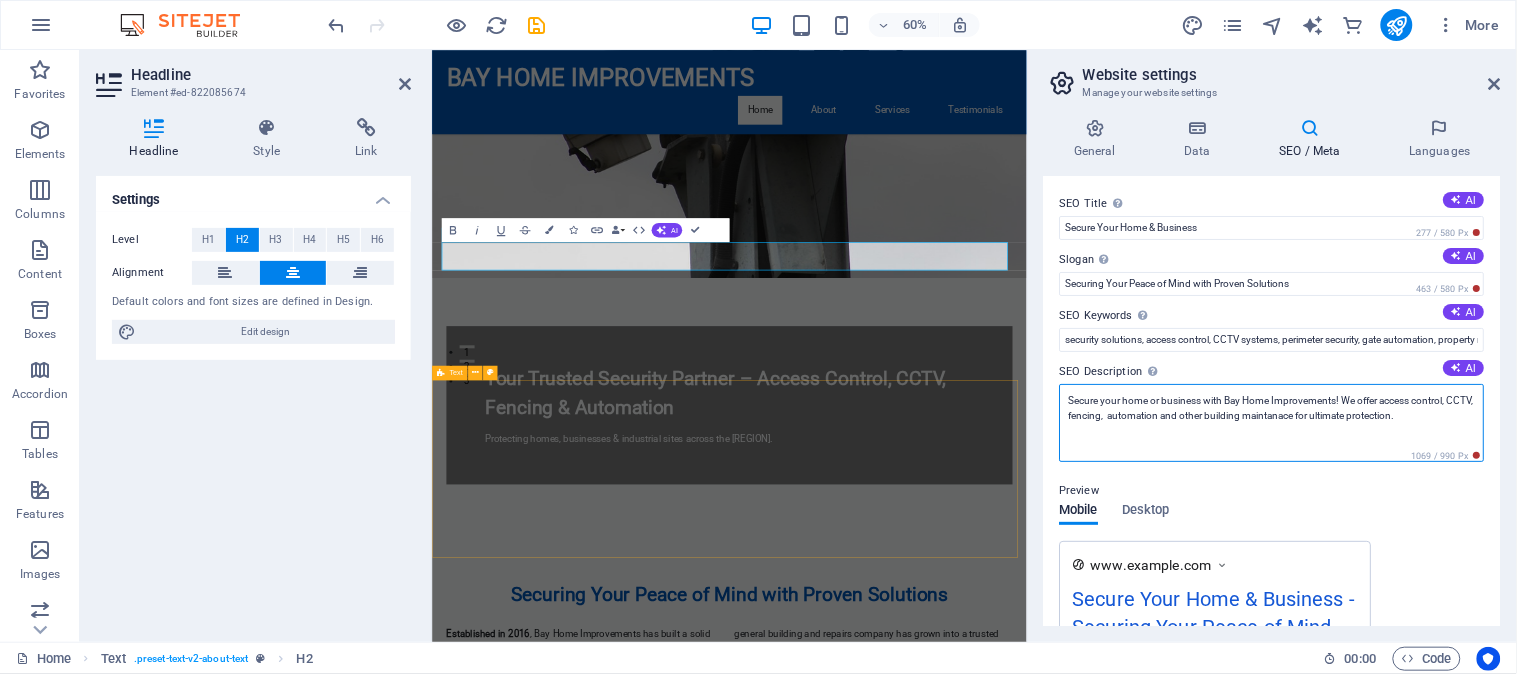 type on "Secure your home or business with Bay Home Improvements! We offer access control, CCTV, fencing,  automation and other building maintanace for ultimate protection." 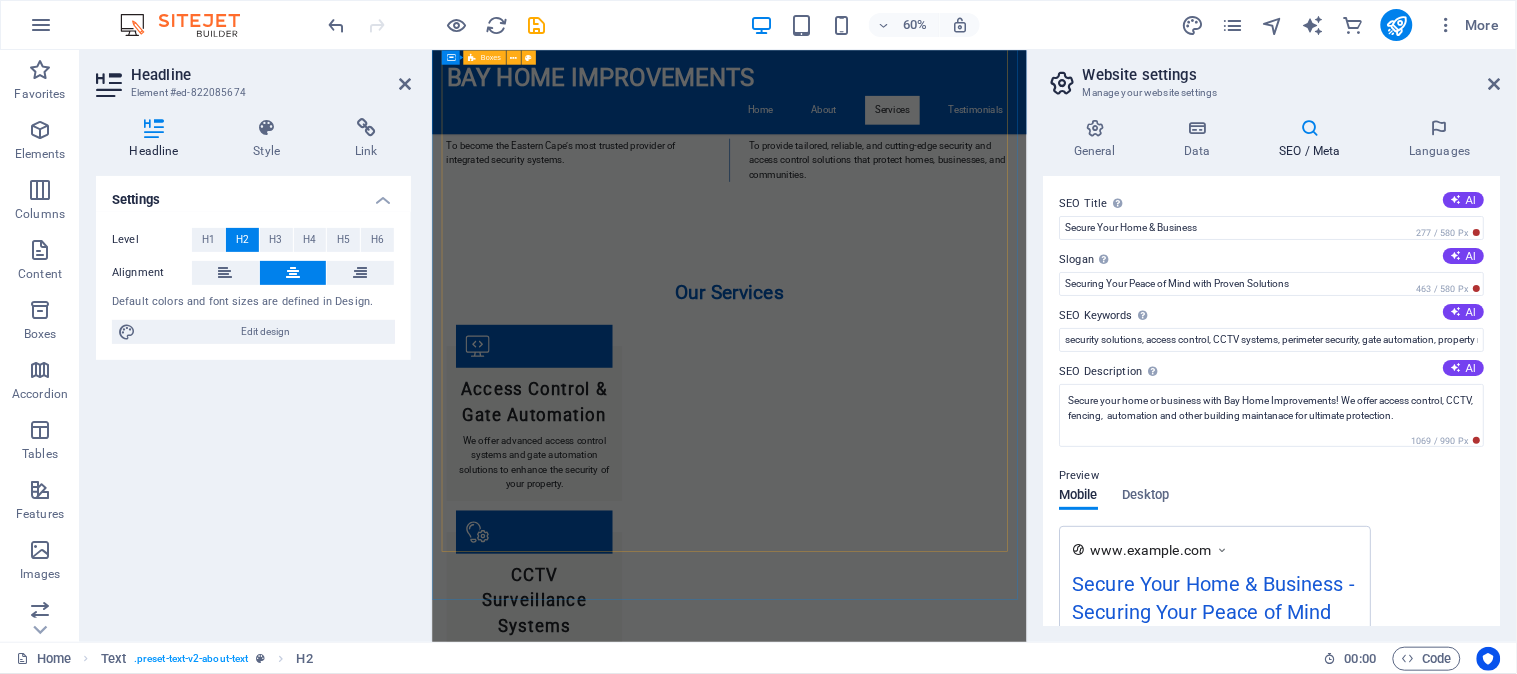 scroll, scrollTop: 1888, scrollLeft: 0, axis: vertical 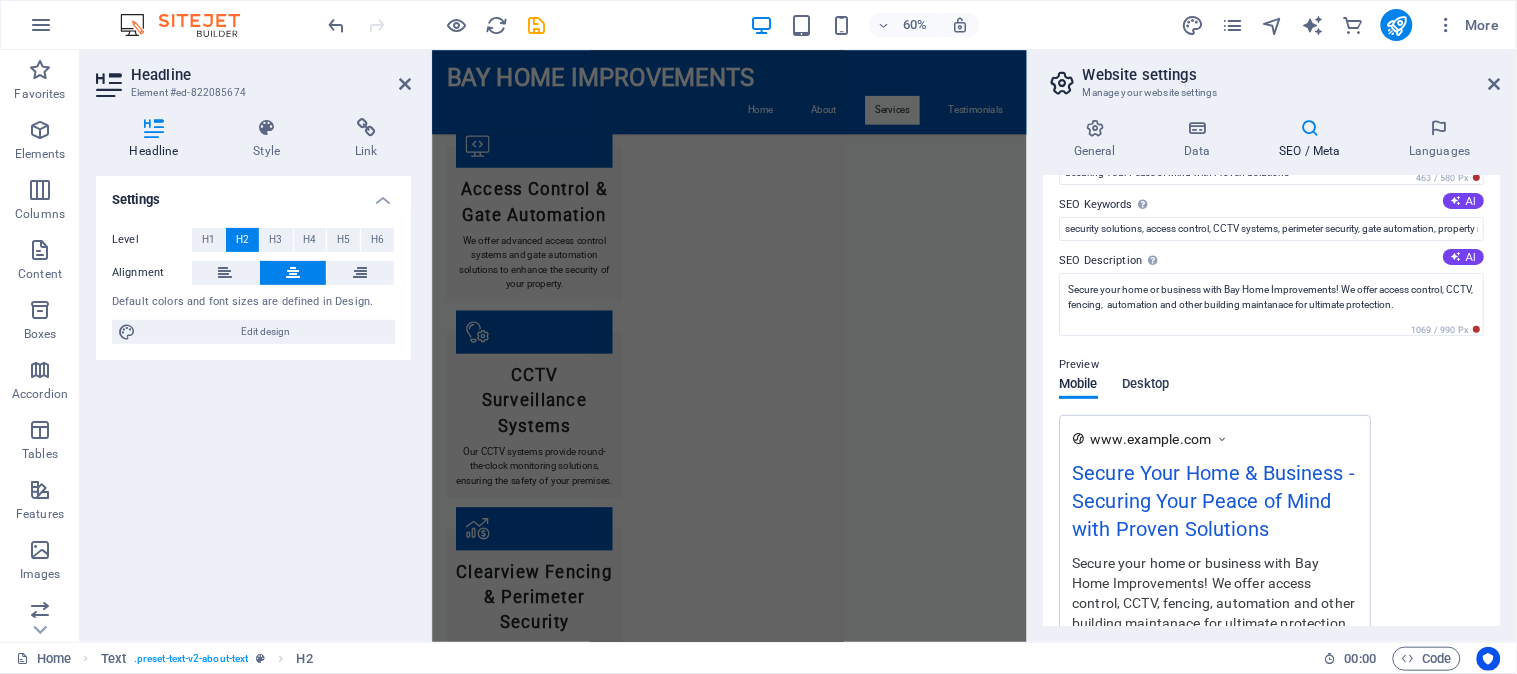 click on "Desktop" at bounding box center (1147, 386) 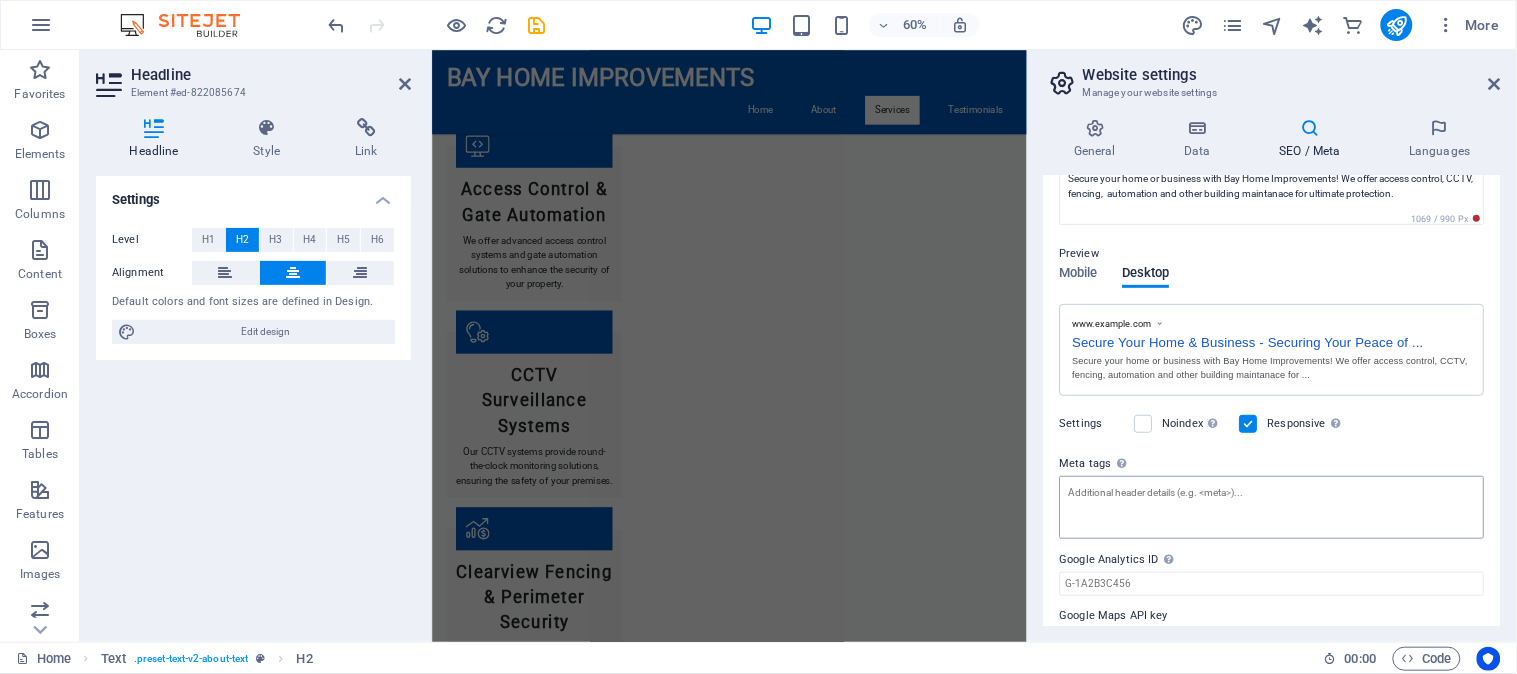scroll, scrollTop: 263, scrollLeft: 0, axis: vertical 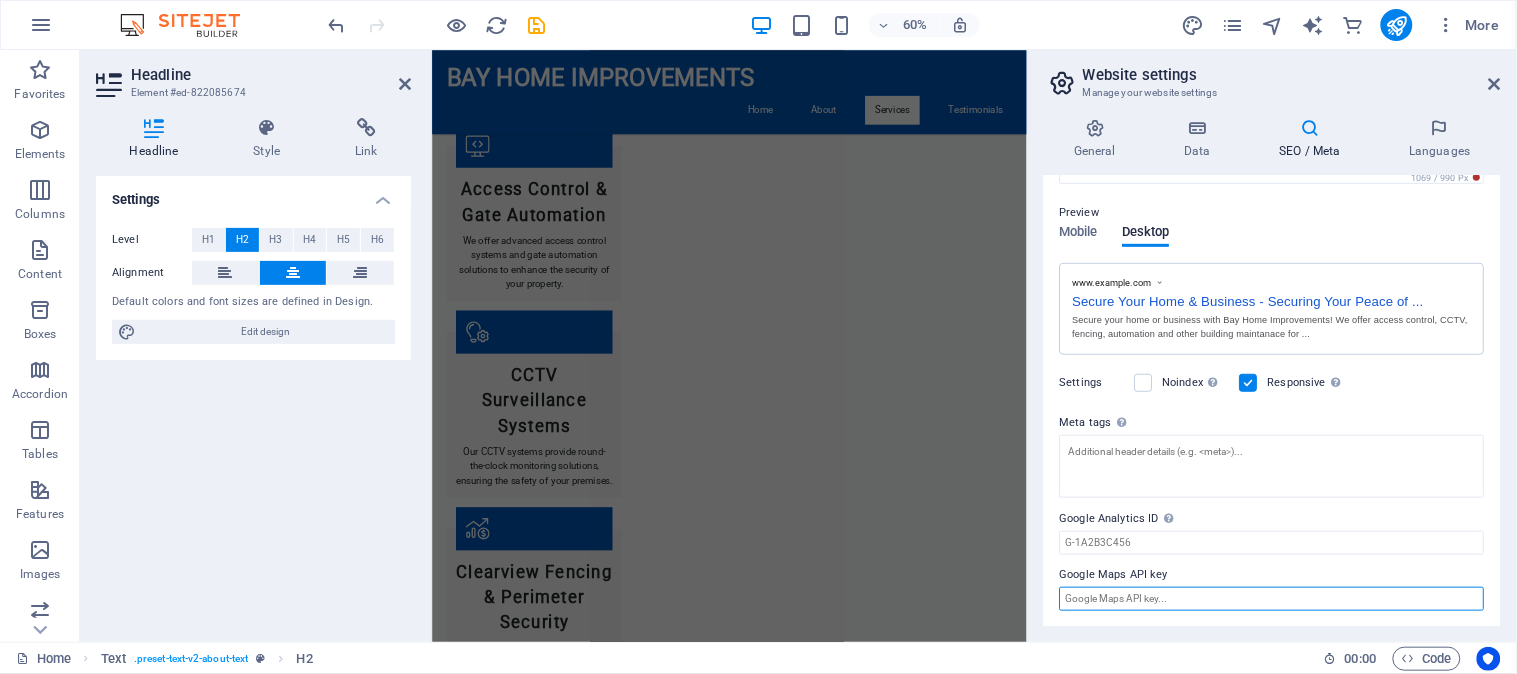 click on "Google Maps API key" at bounding box center [1272, 599] 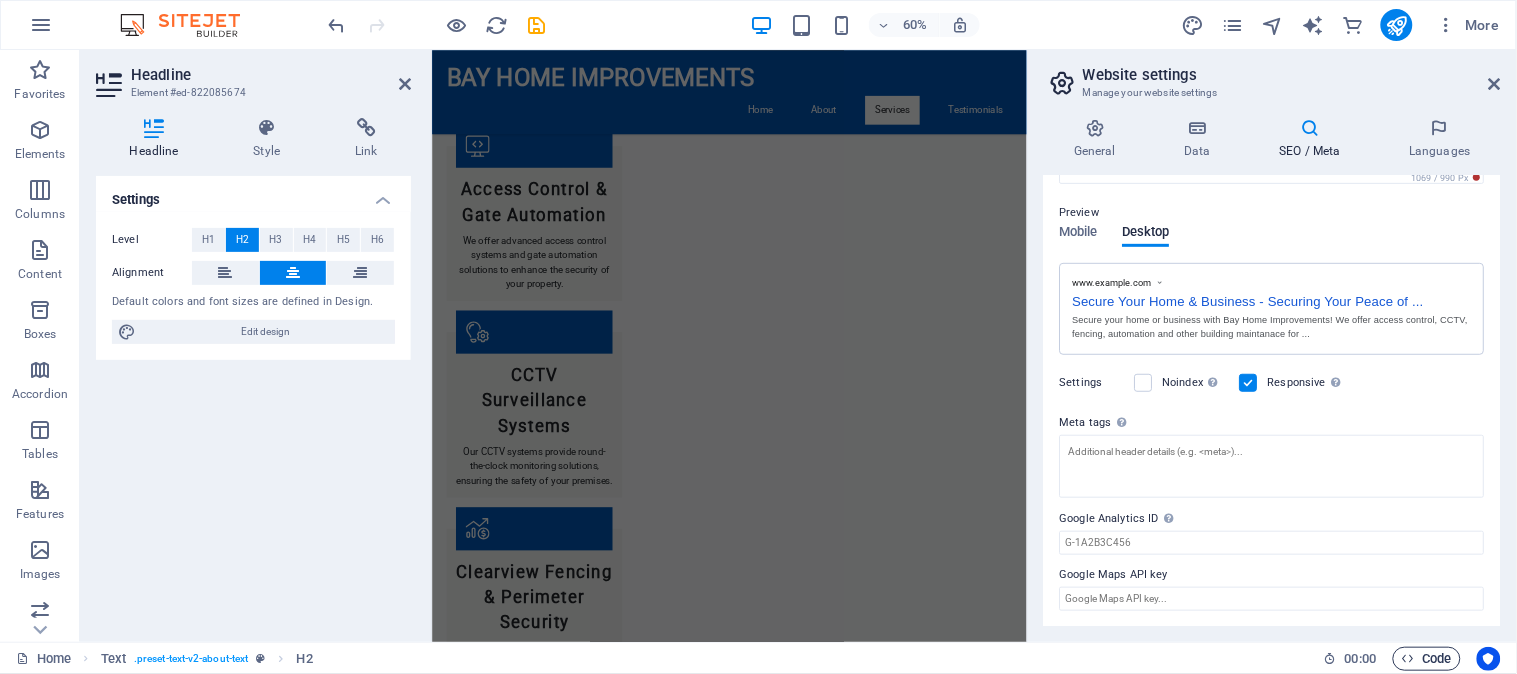 click at bounding box center (1408, 658) 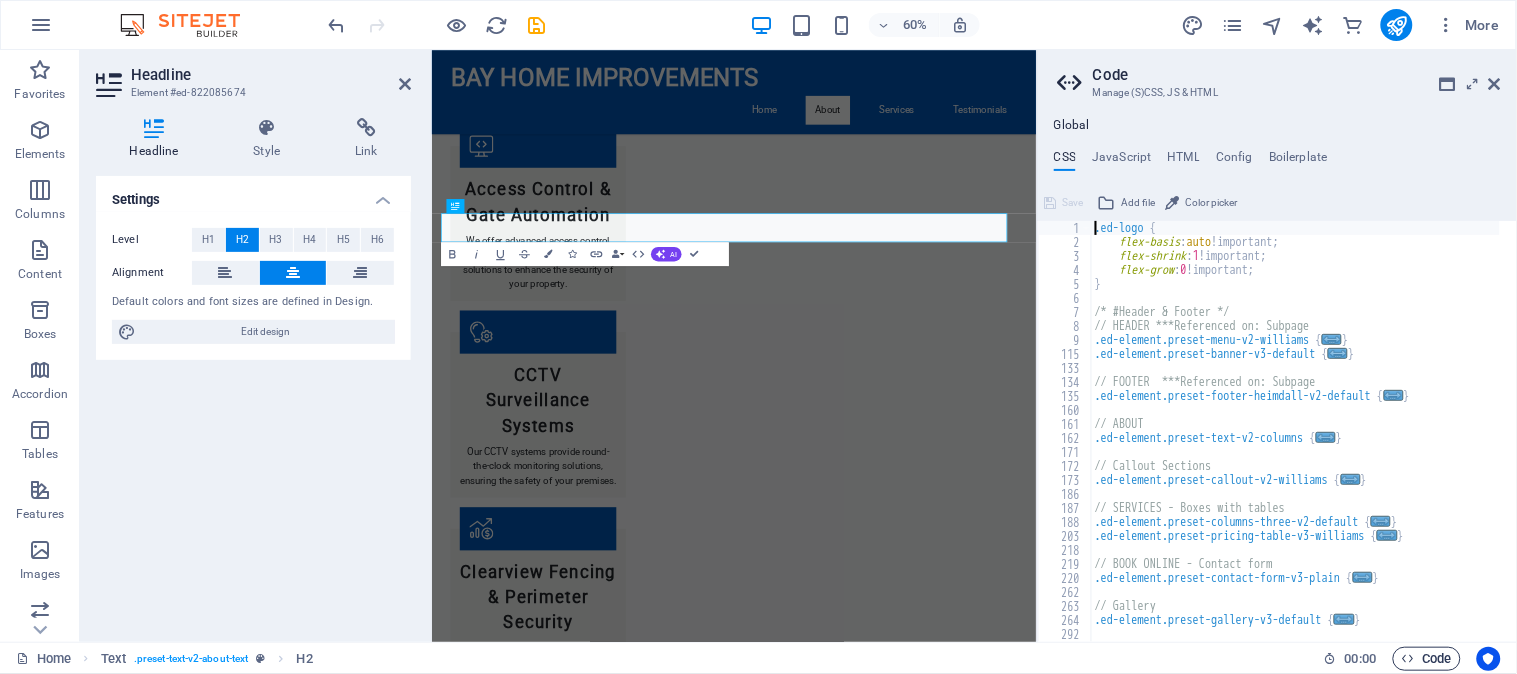 scroll, scrollTop: 492, scrollLeft: 0, axis: vertical 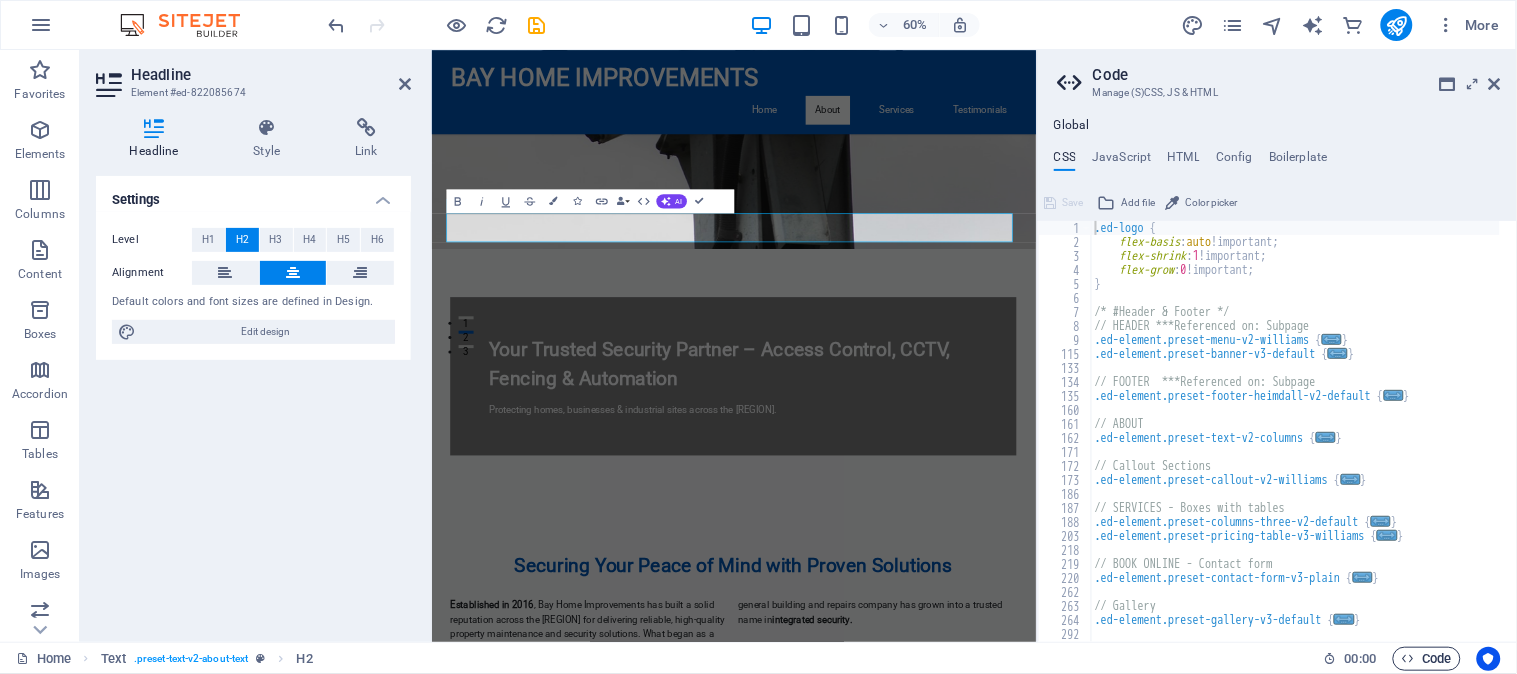 click on "Code" at bounding box center (1427, 659) 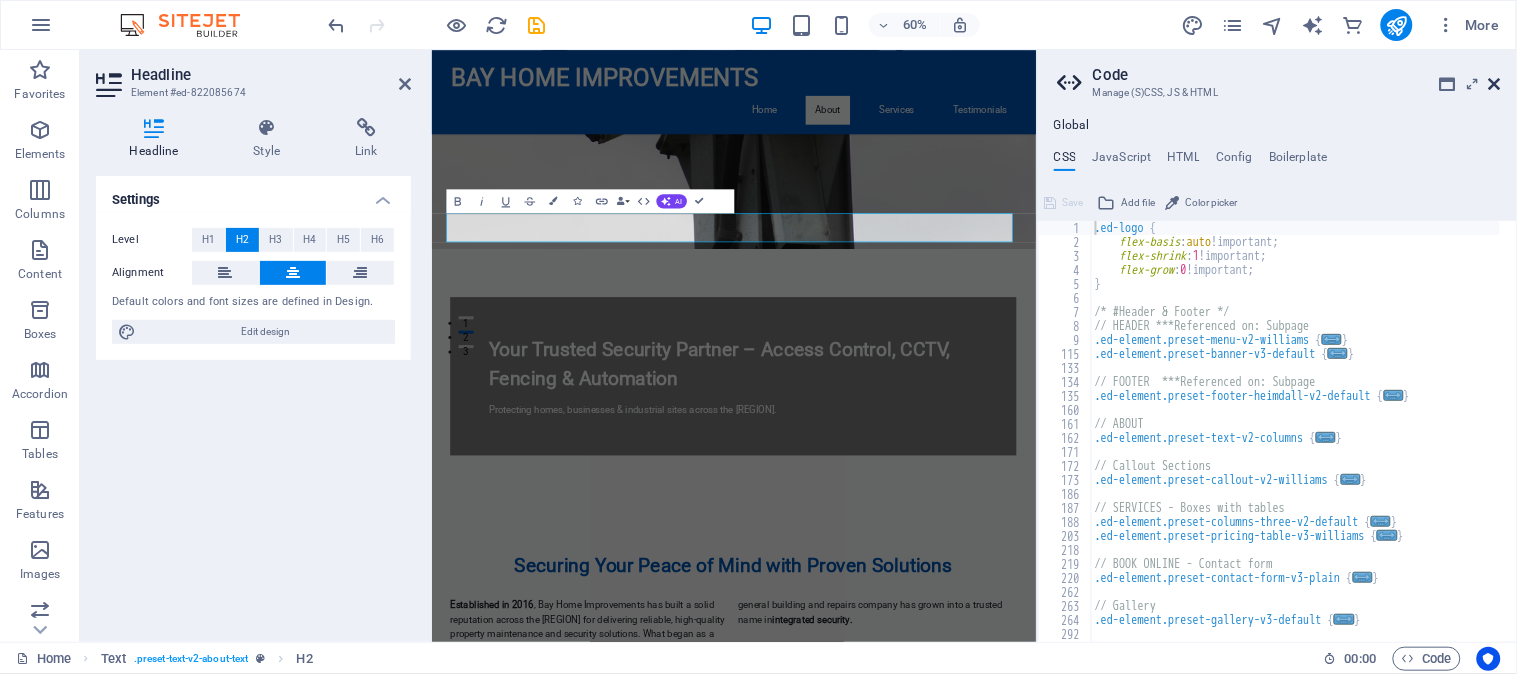 click at bounding box center (1495, 84) 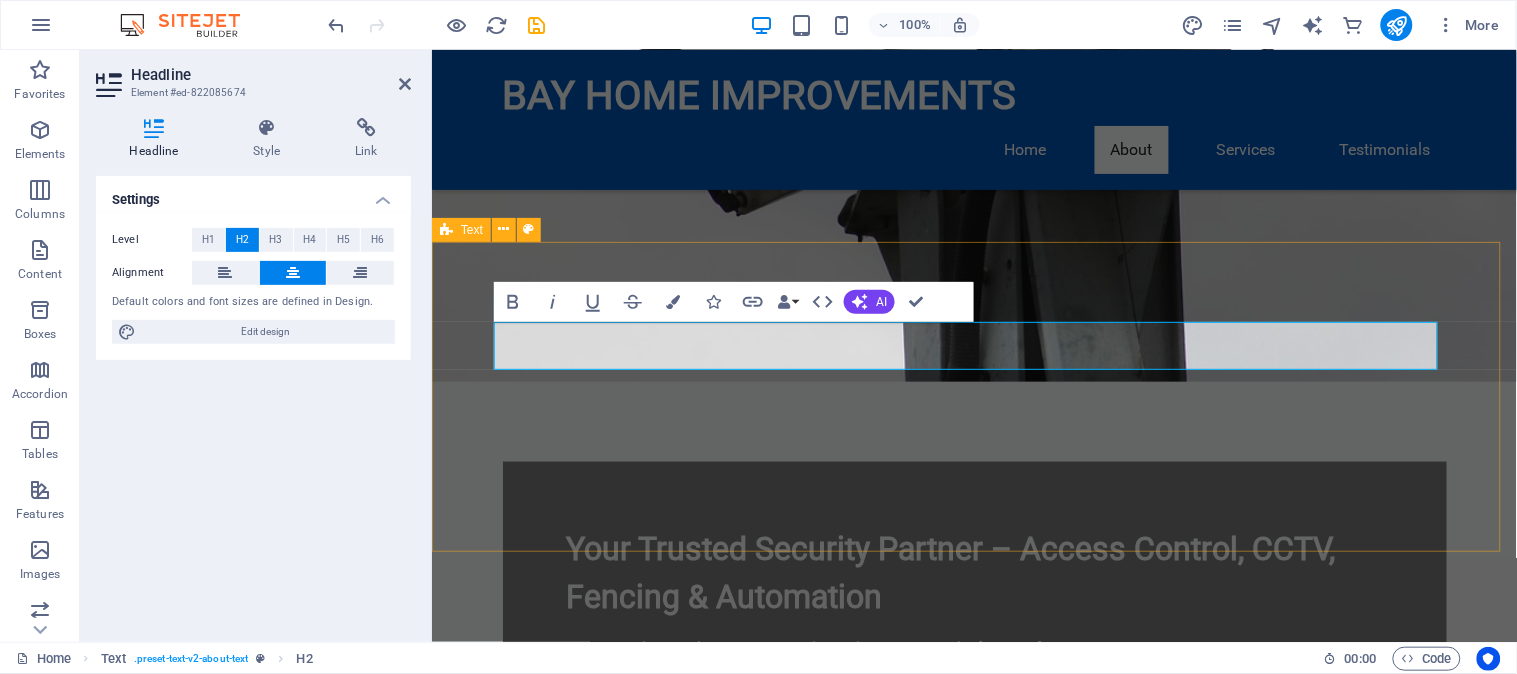 click on "Securing Your Peace of Mind with Proven Solutions Securing Your Peace of Mind with Proven Solutions Established in 2016 , Bay Home Improvements has built a solid reputation across the Eastern Cape for delivering reliable, high-quality property maintenance and security solutions. What began as a general building and repairs company has grown into a trusted name in  integrated security." at bounding box center [973, 960] 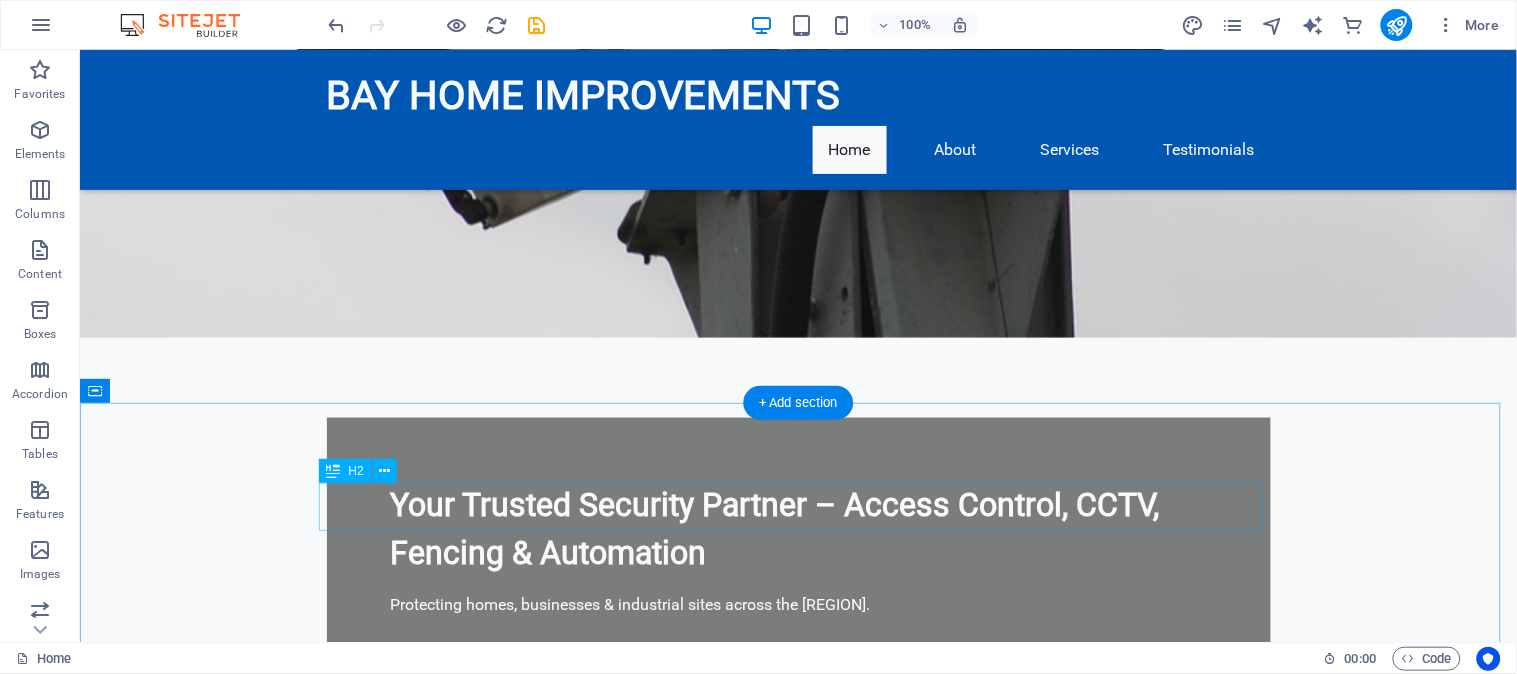 scroll, scrollTop: 381, scrollLeft: 0, axis: vertical 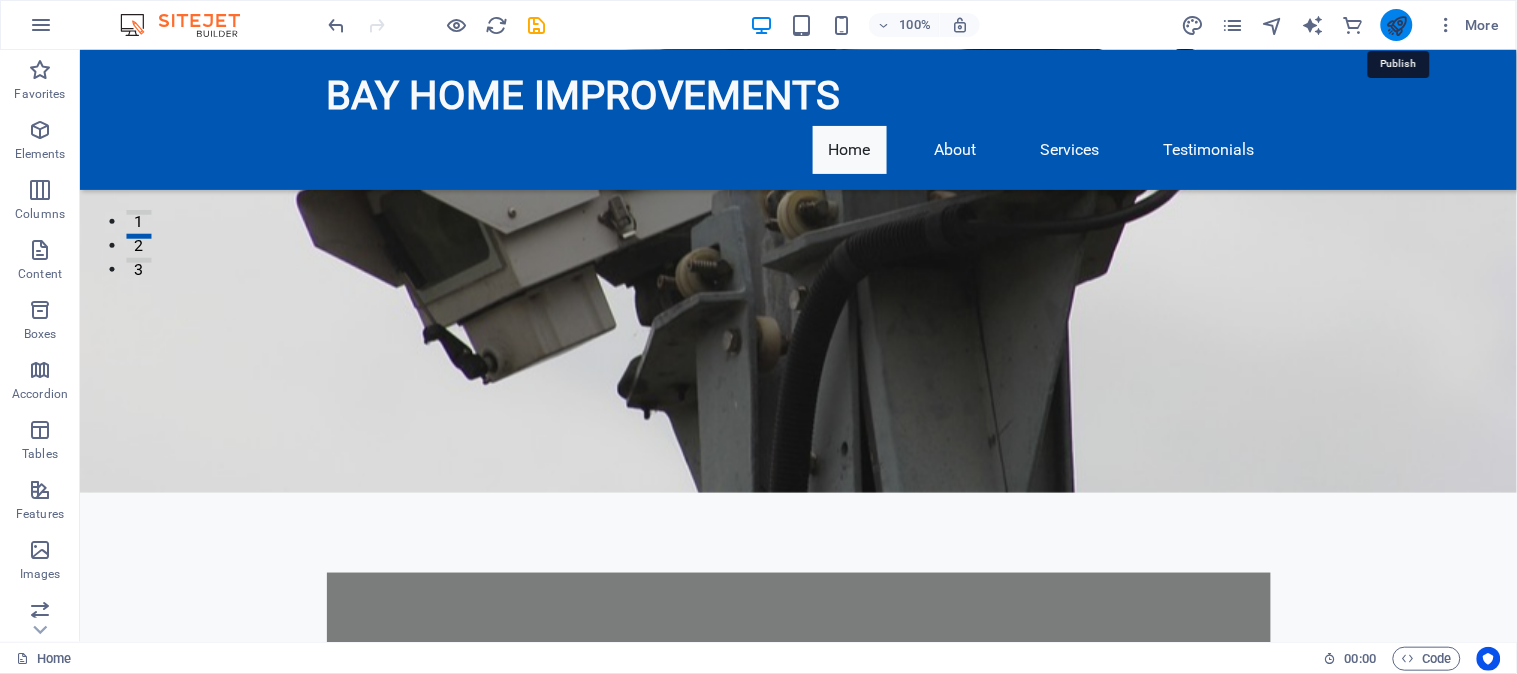 click at bounding box center [1396, 25] 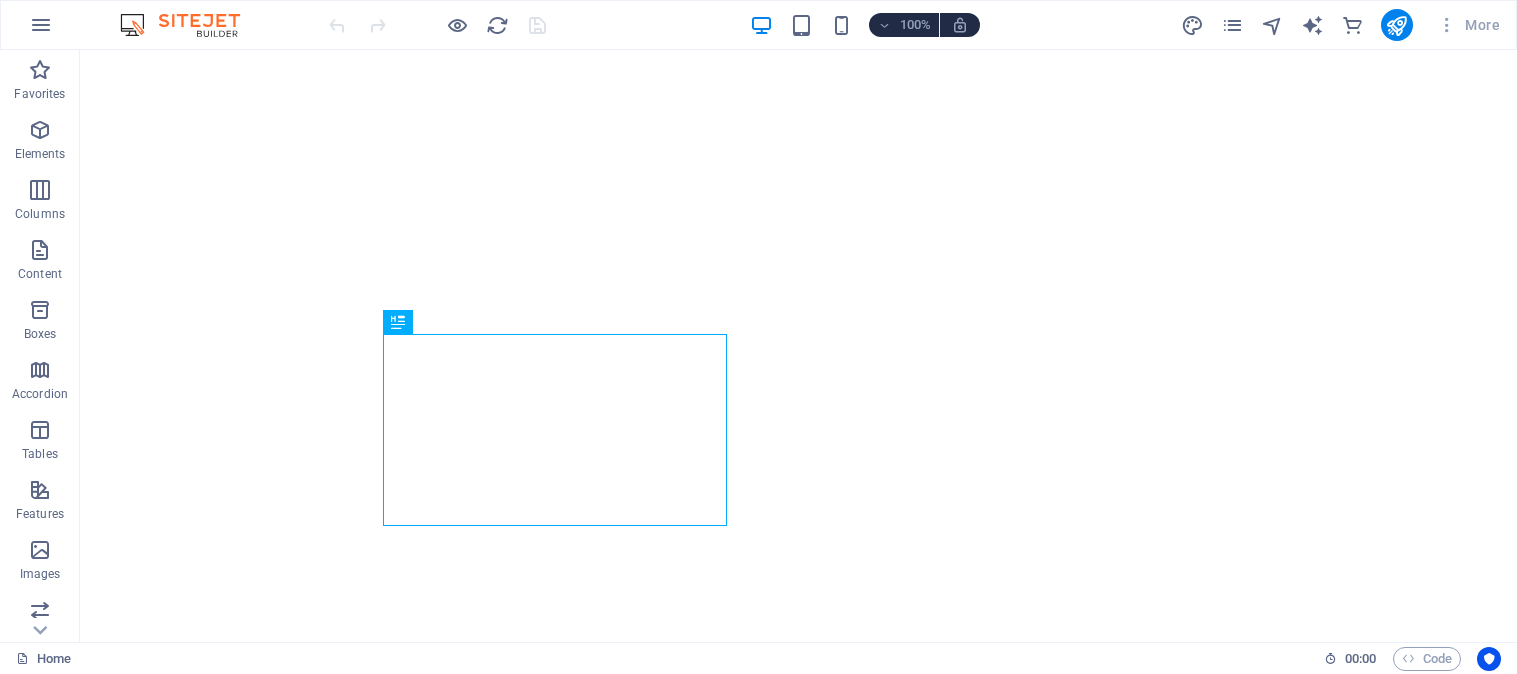 scroll, scrollTop: 0, scrollLeft: 0, axis: both 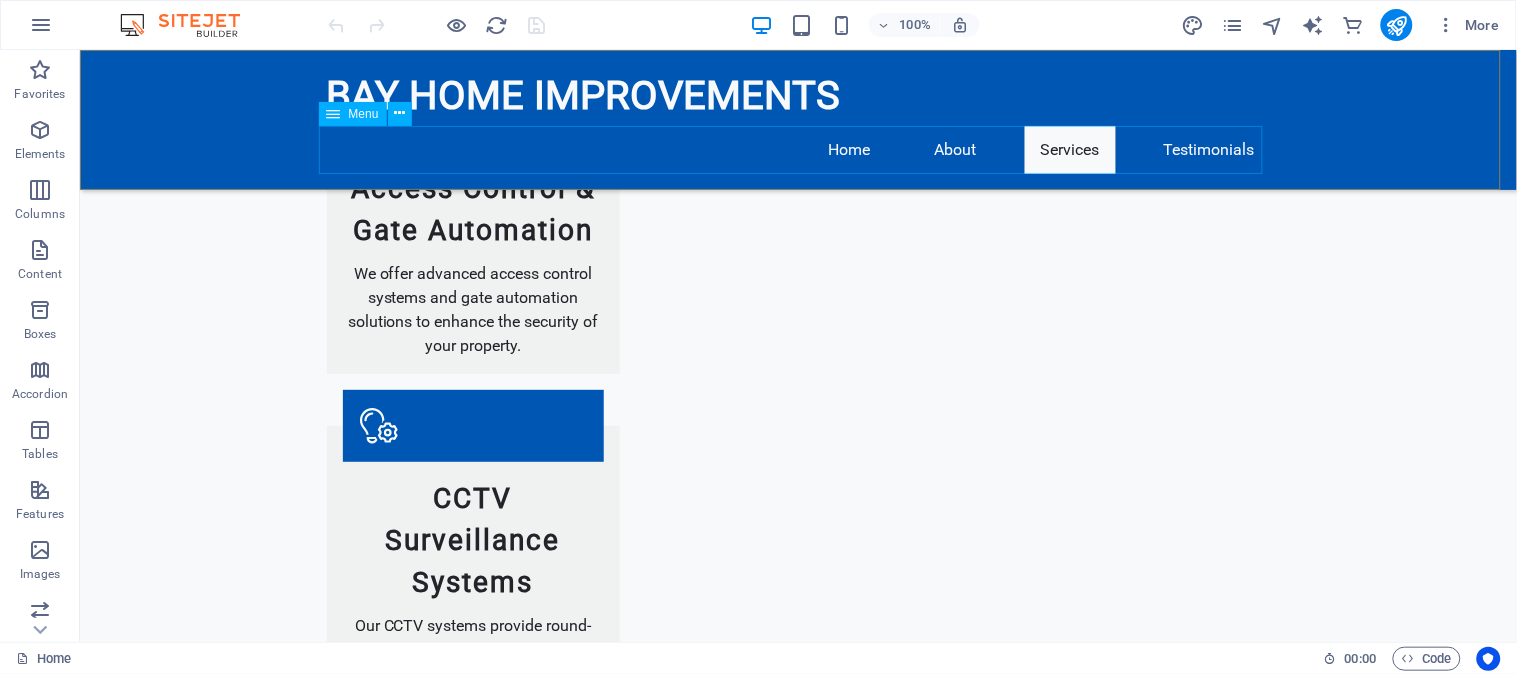 click on "Home About Services Testimonials" at bounding box center (798, 149) 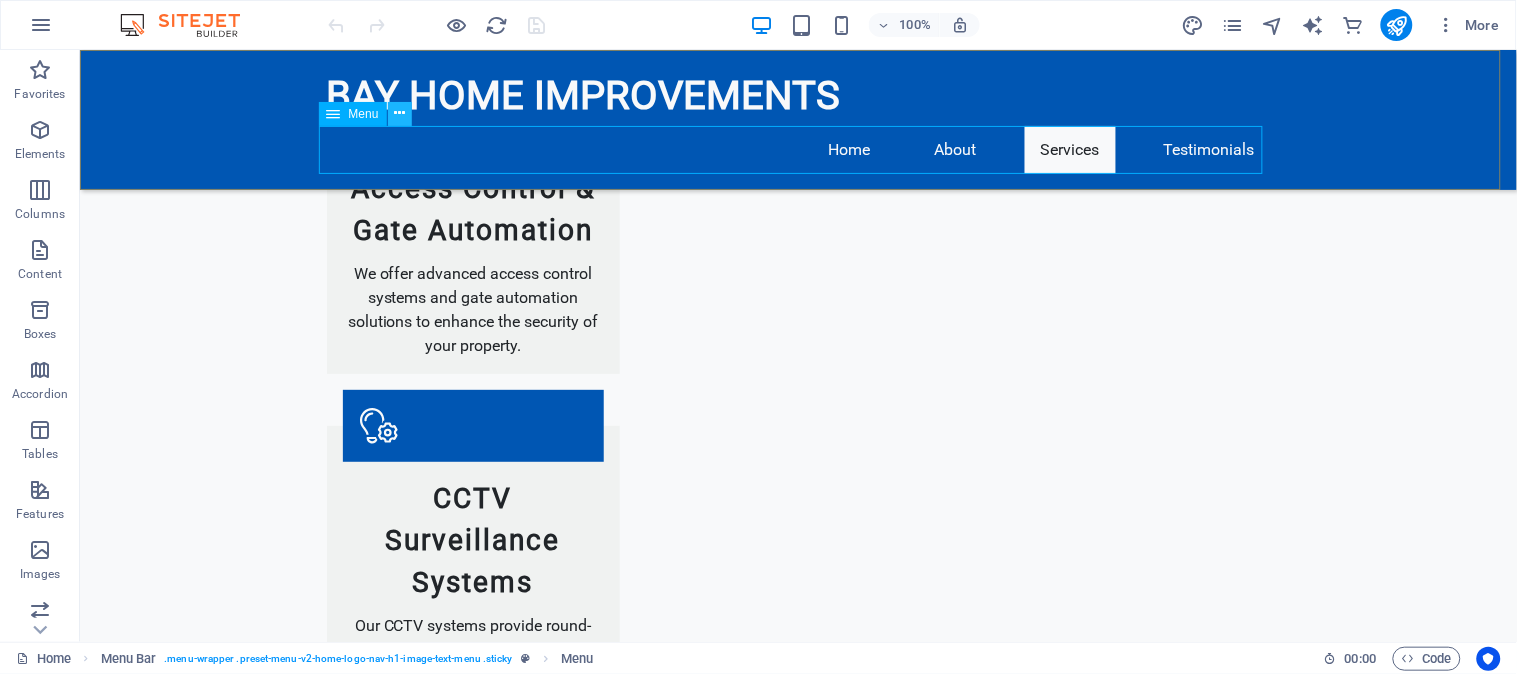click at bounding box center [399, 113] 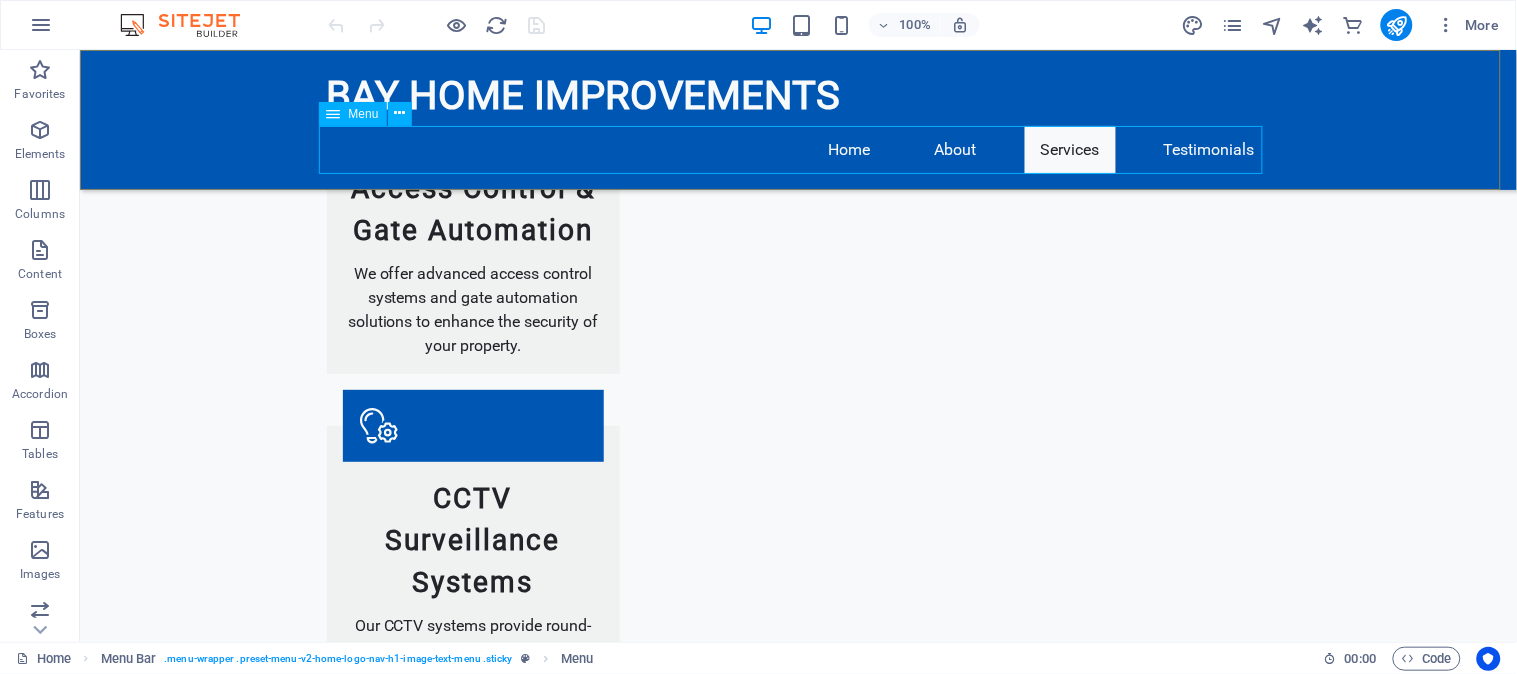 click on "Menu" at bounding box center (364, 114) 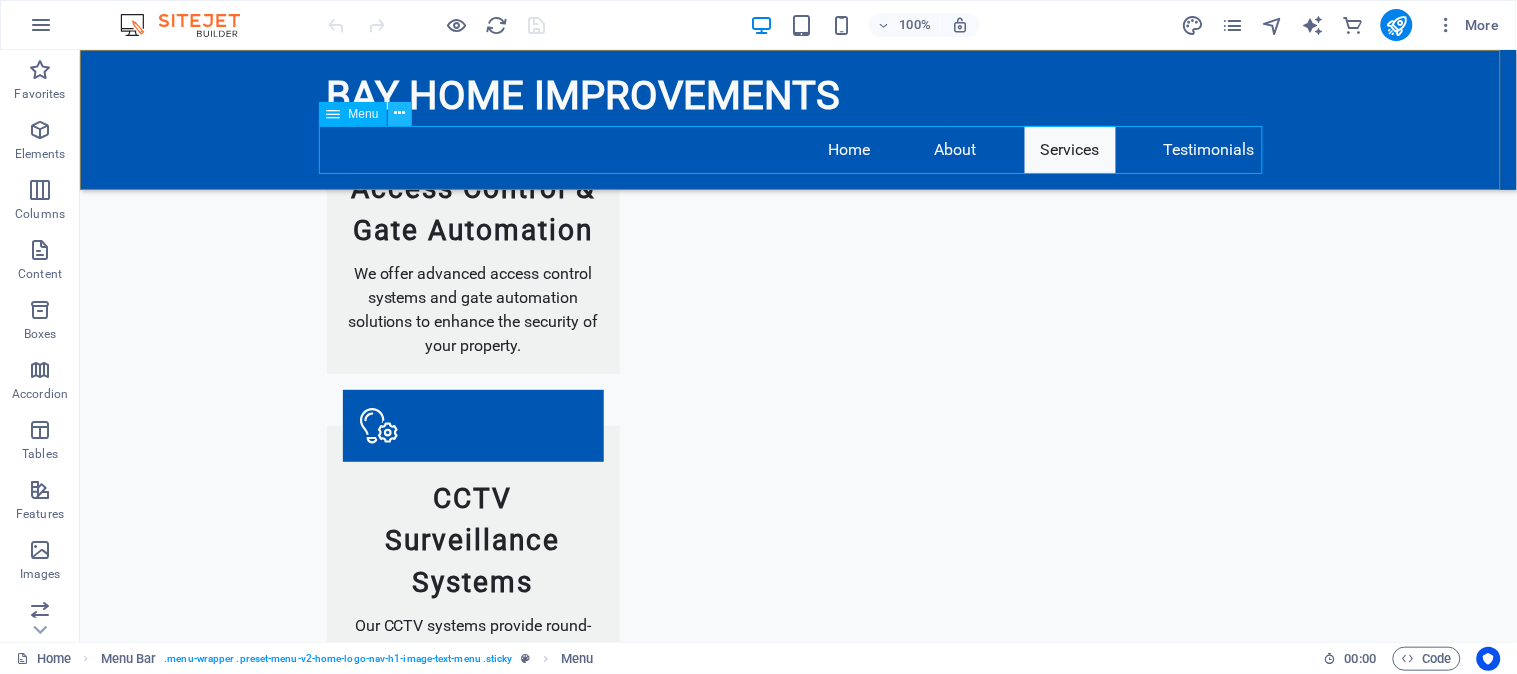 click at bounding box center (399, 113) 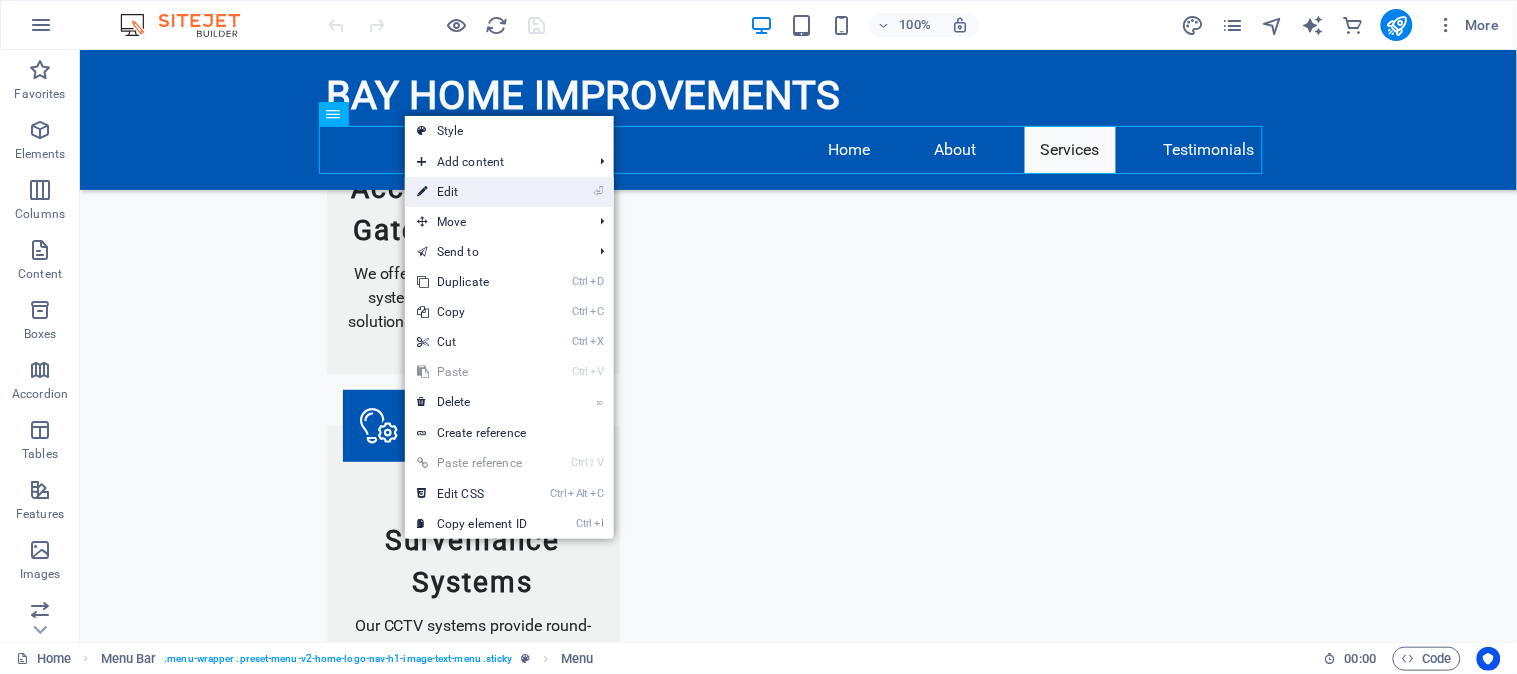 click on "⏎  Edit" at bounding box center (472, 192) 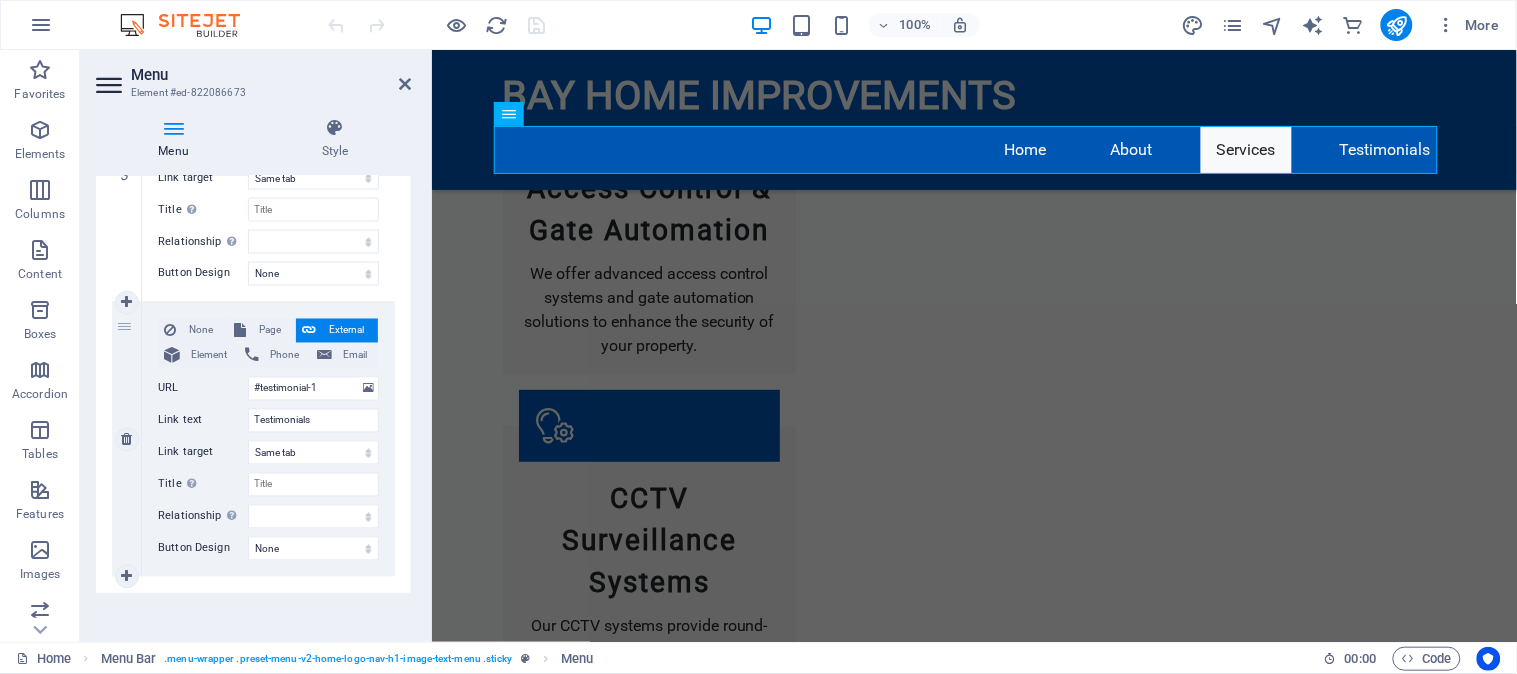 scroll, scrollTop: 893, scrollLeft: 0, axis: vertical 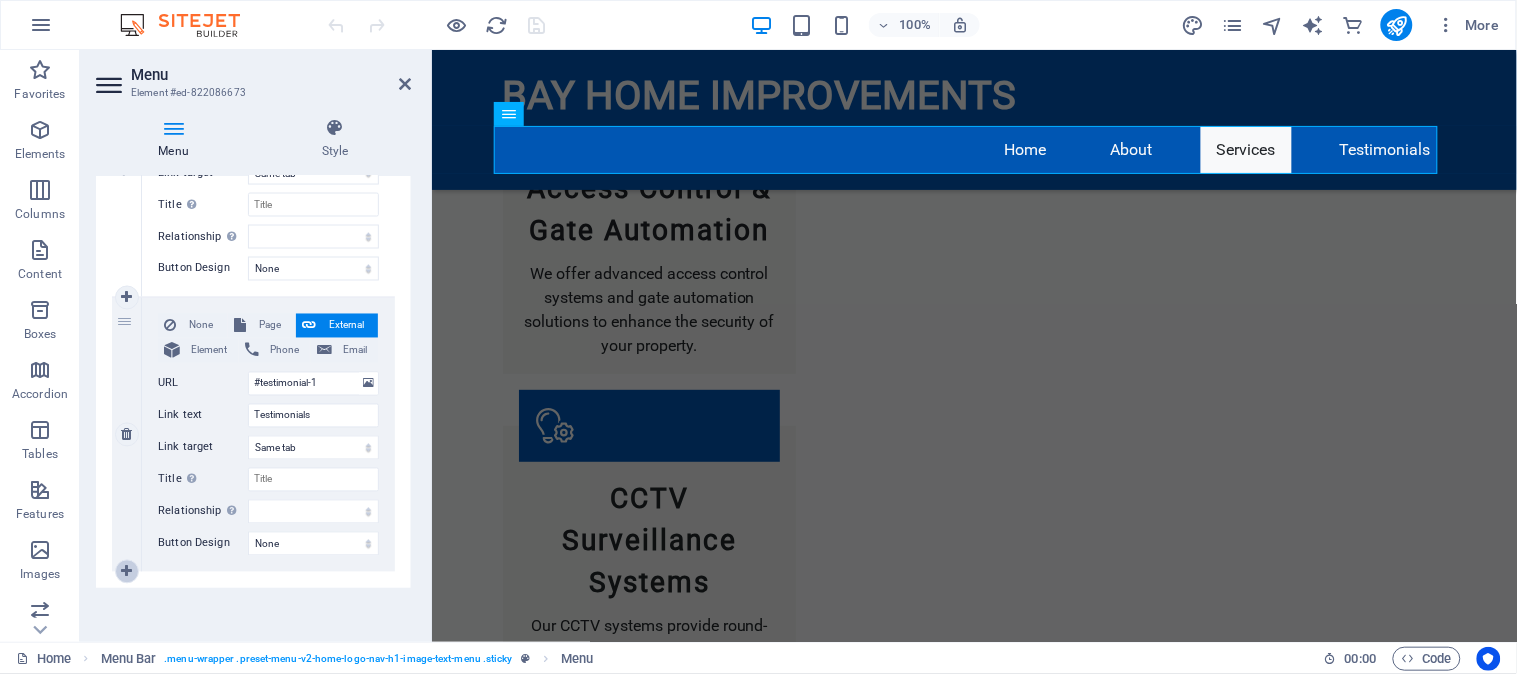 click at bounding box center [126, 572] 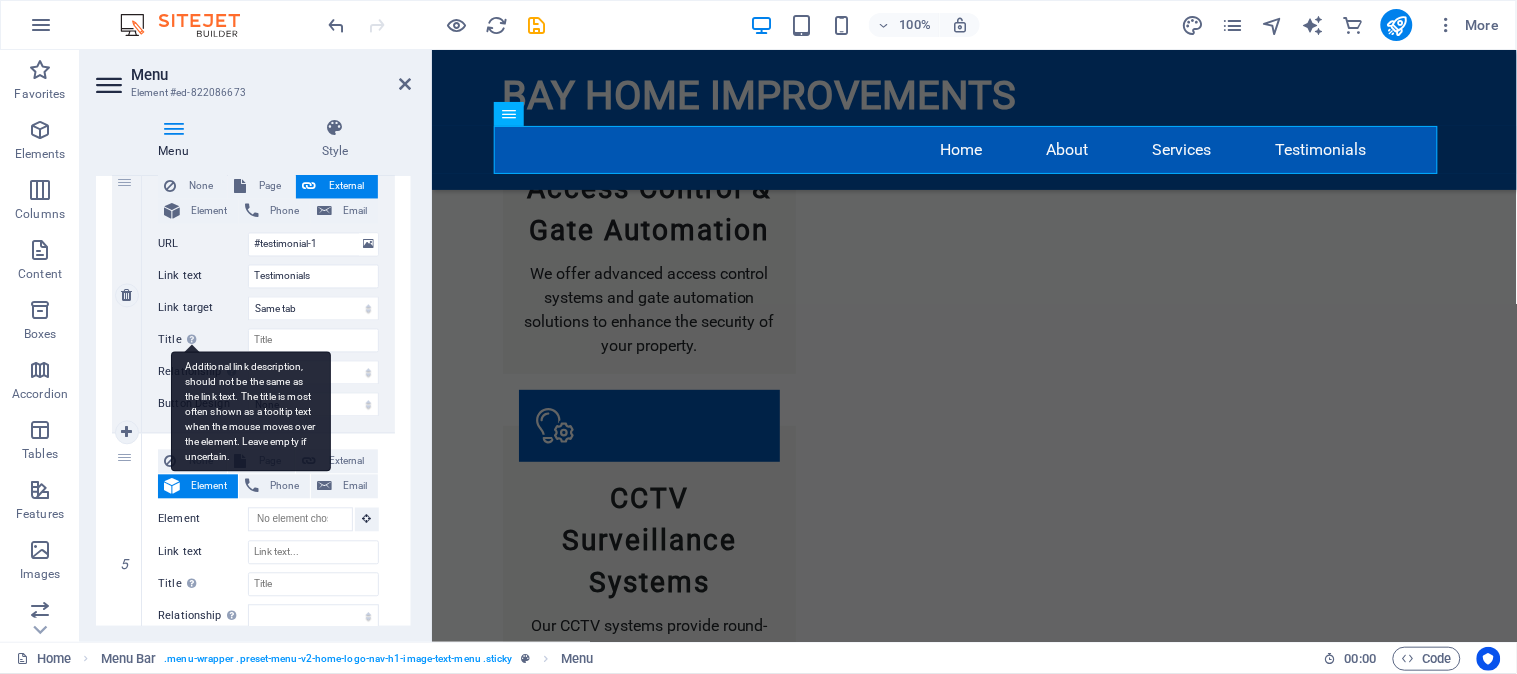 scroll, scrollTop: 1115, scrollLeft: 0, axis: vertical 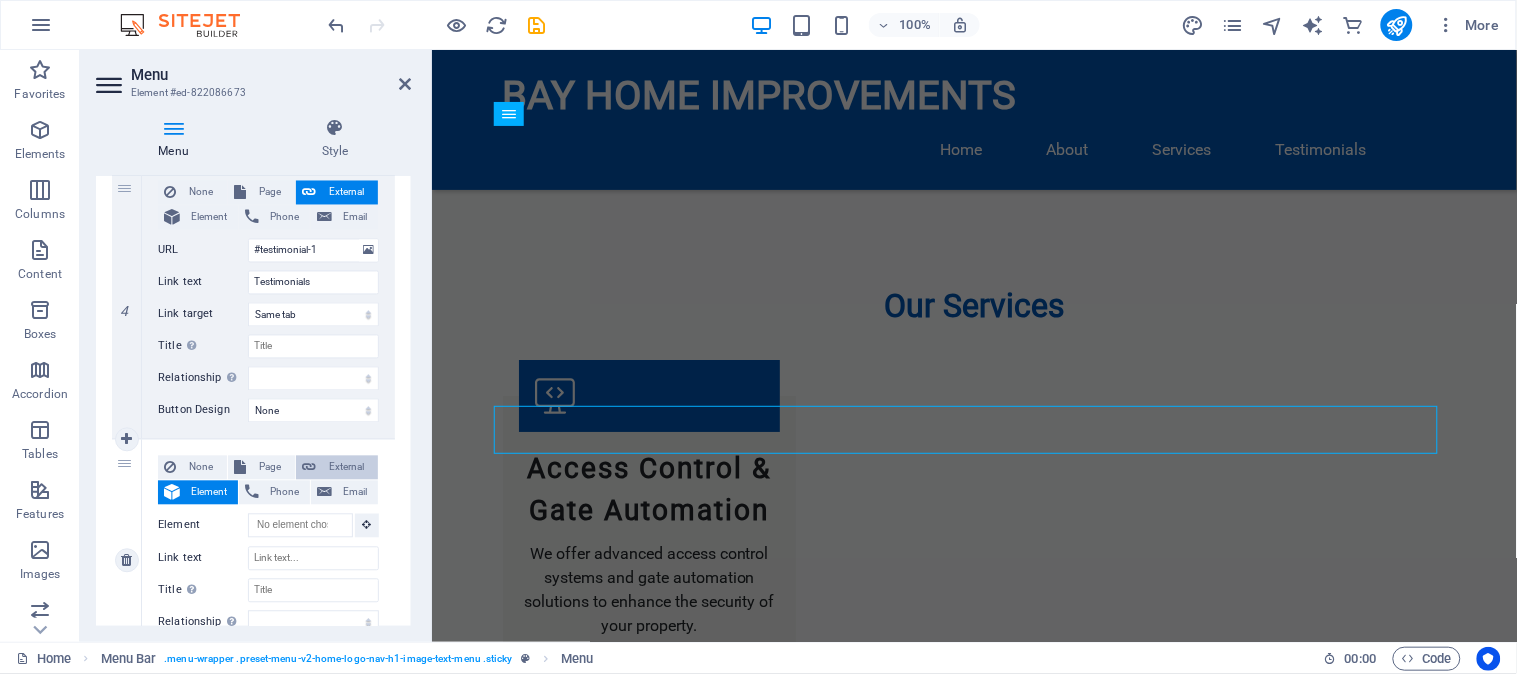 click on "External" at bounding box center [347, 468] 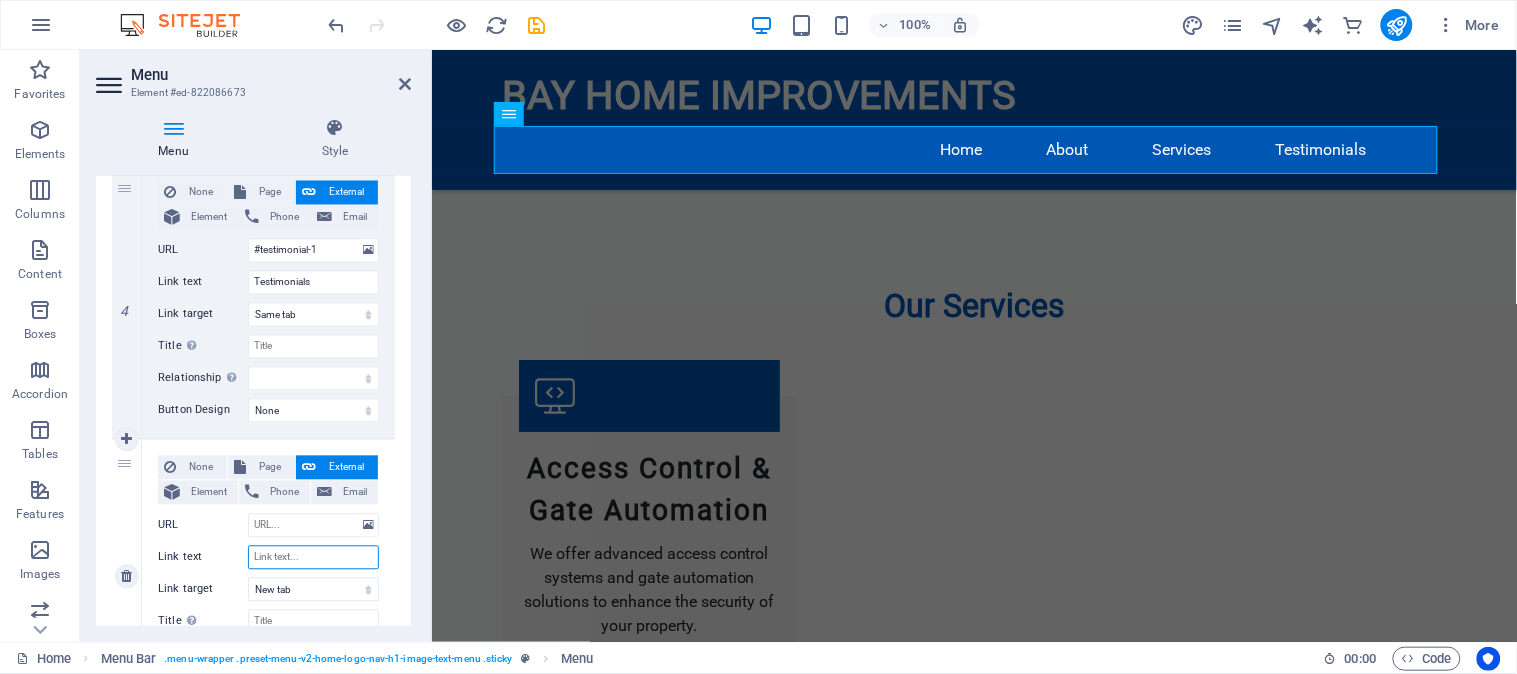 click on "Link text" at bounding box center [313, 558] 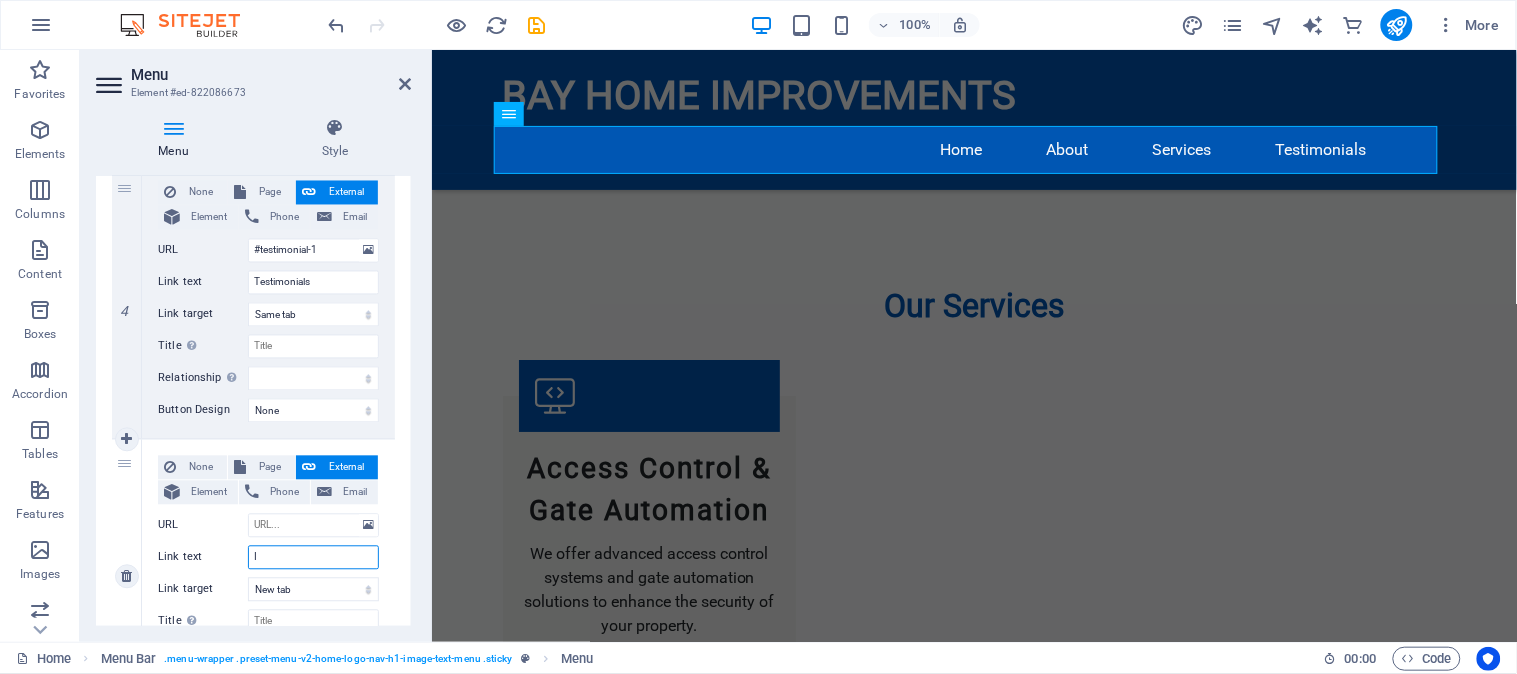 type on "IC" 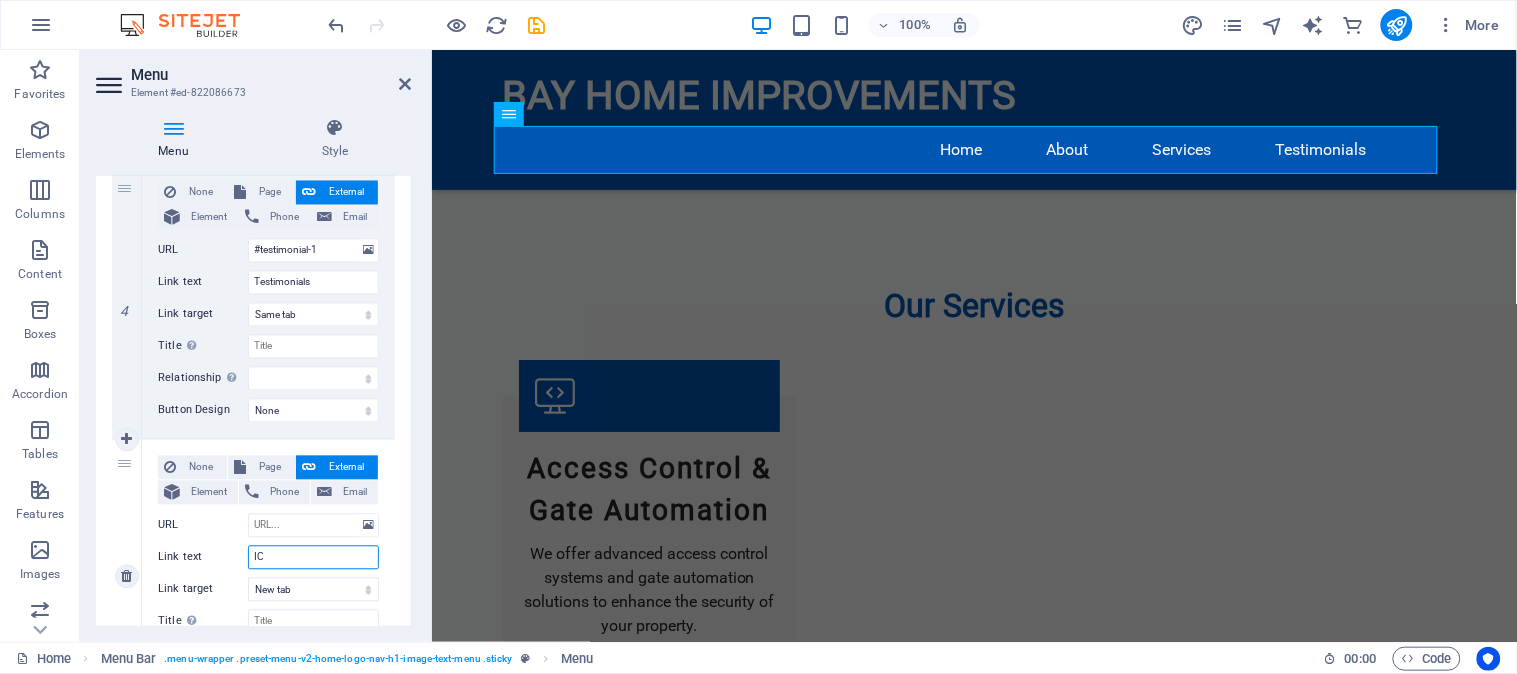select 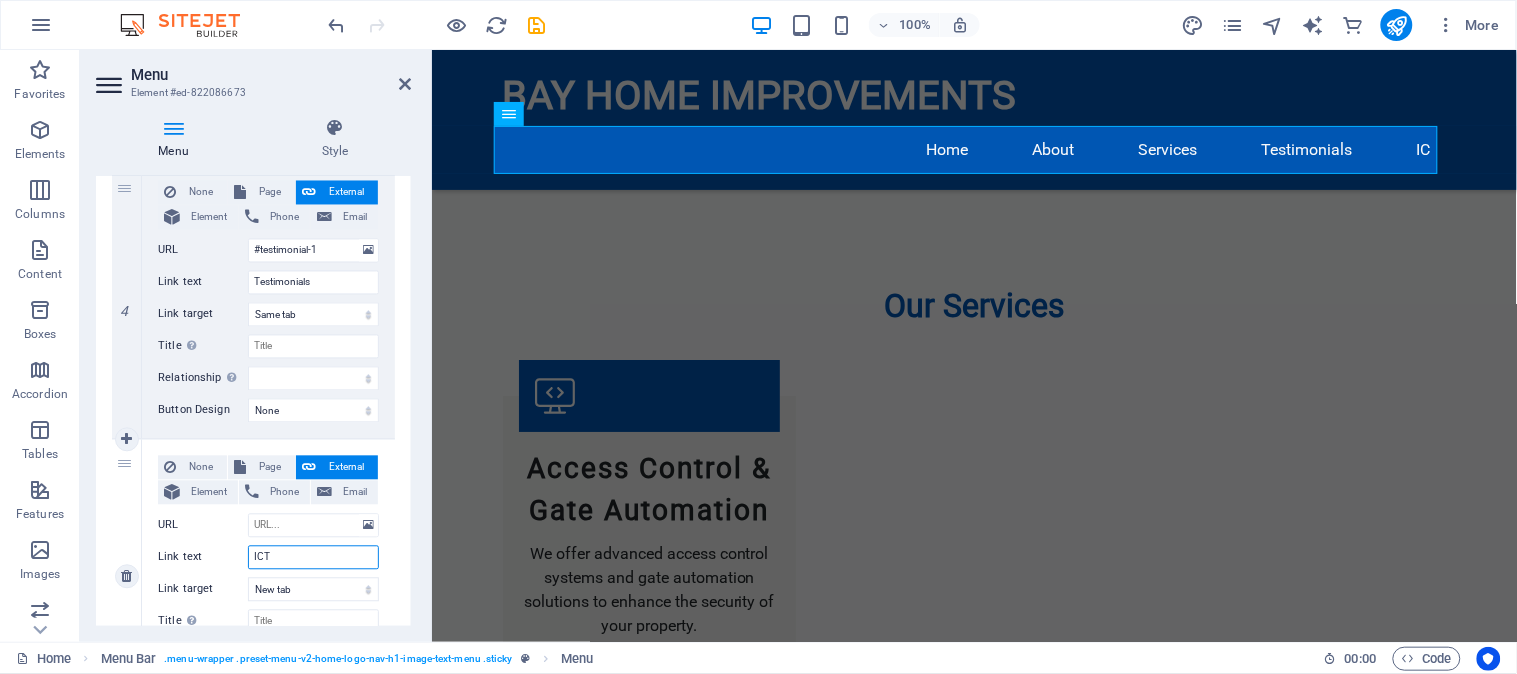 select 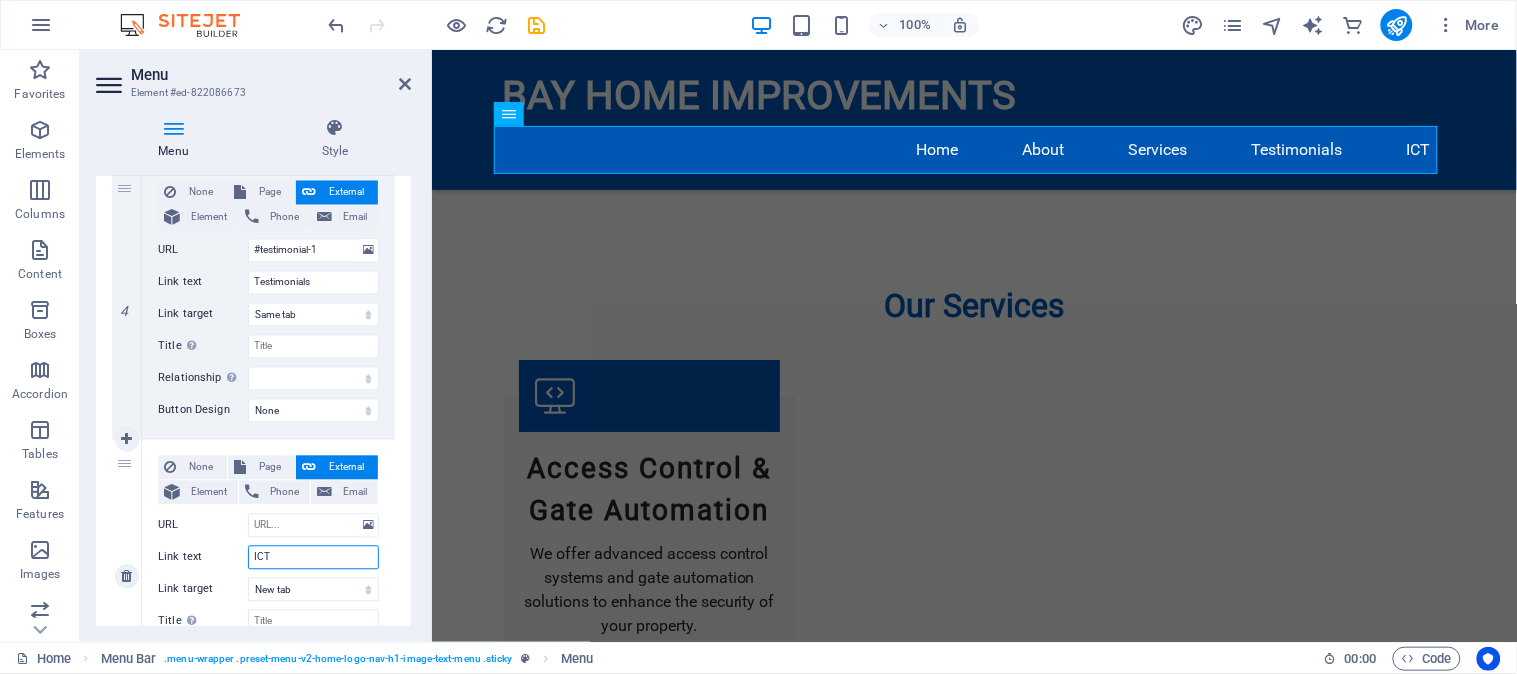 type on "ICT" 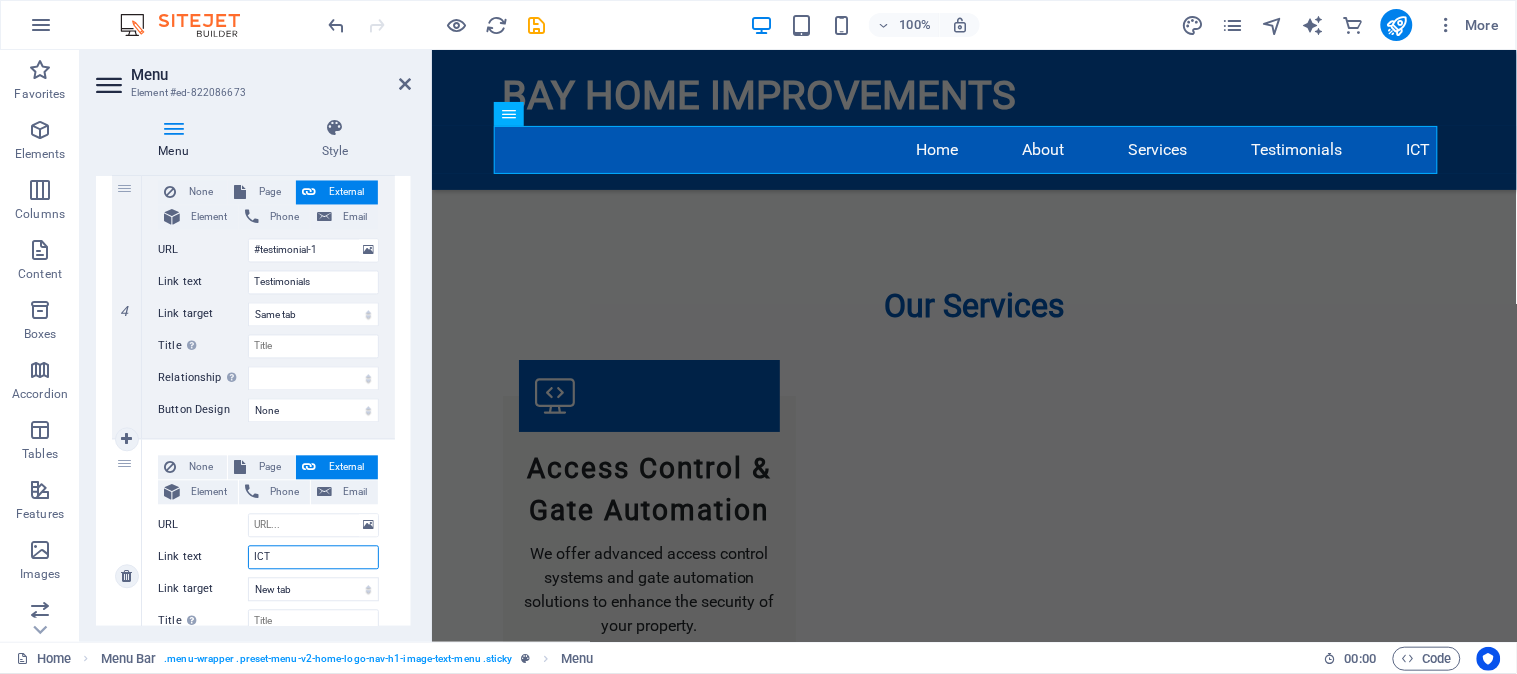 type on "ICT S" 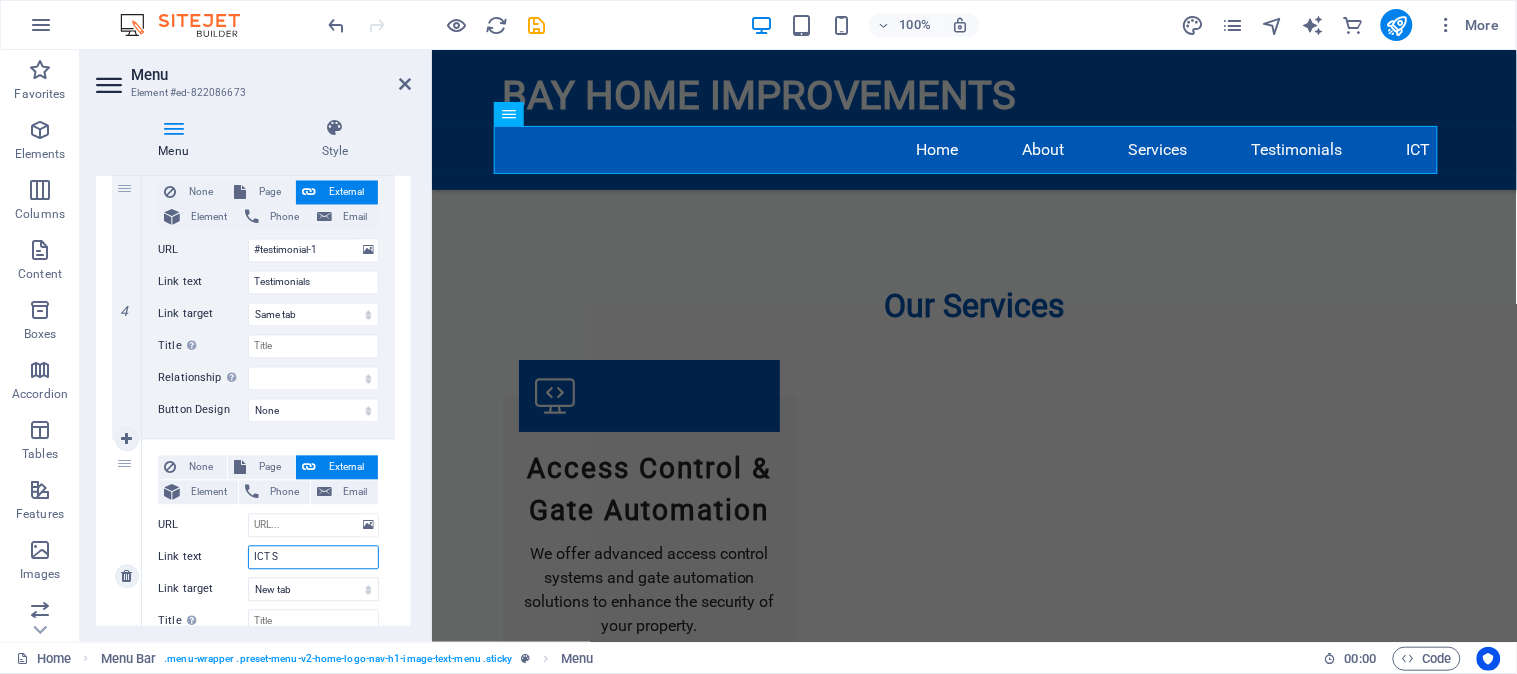 select 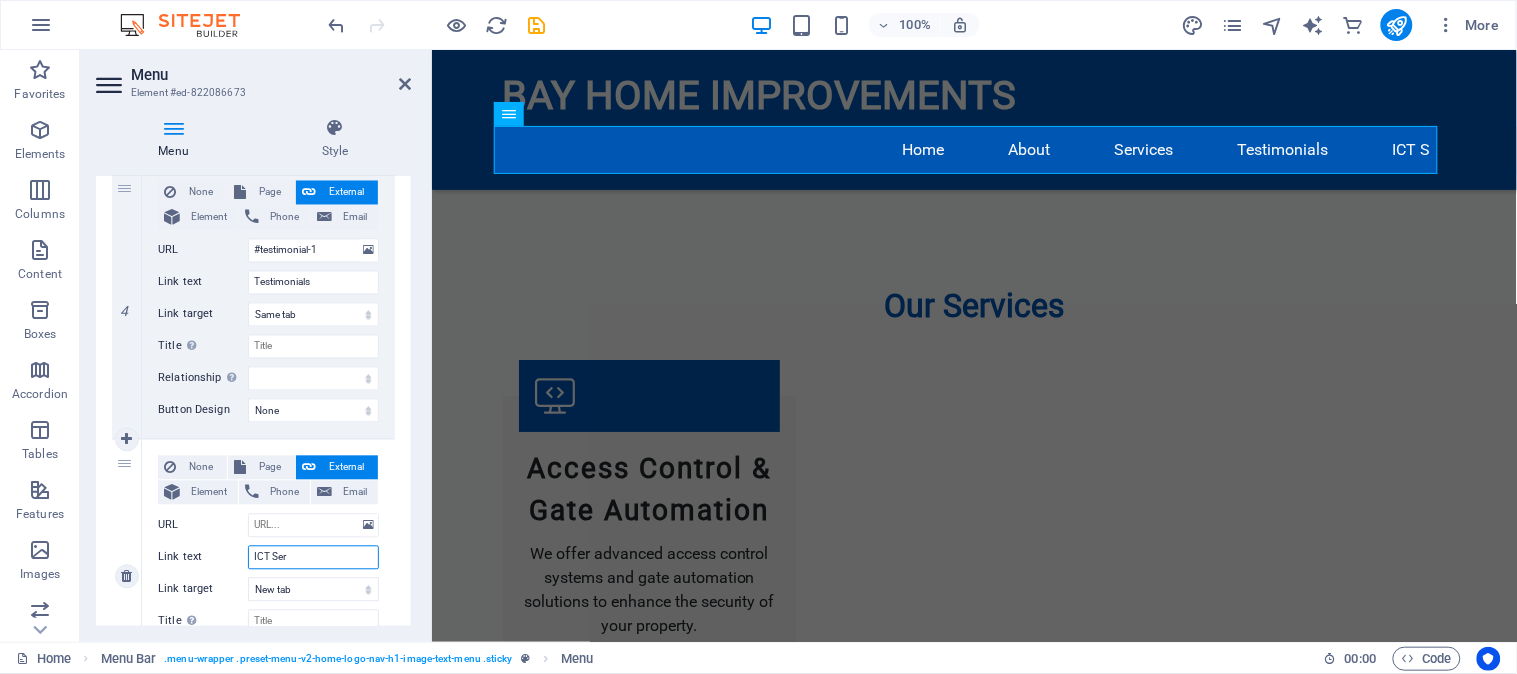type on "ICT Serv" 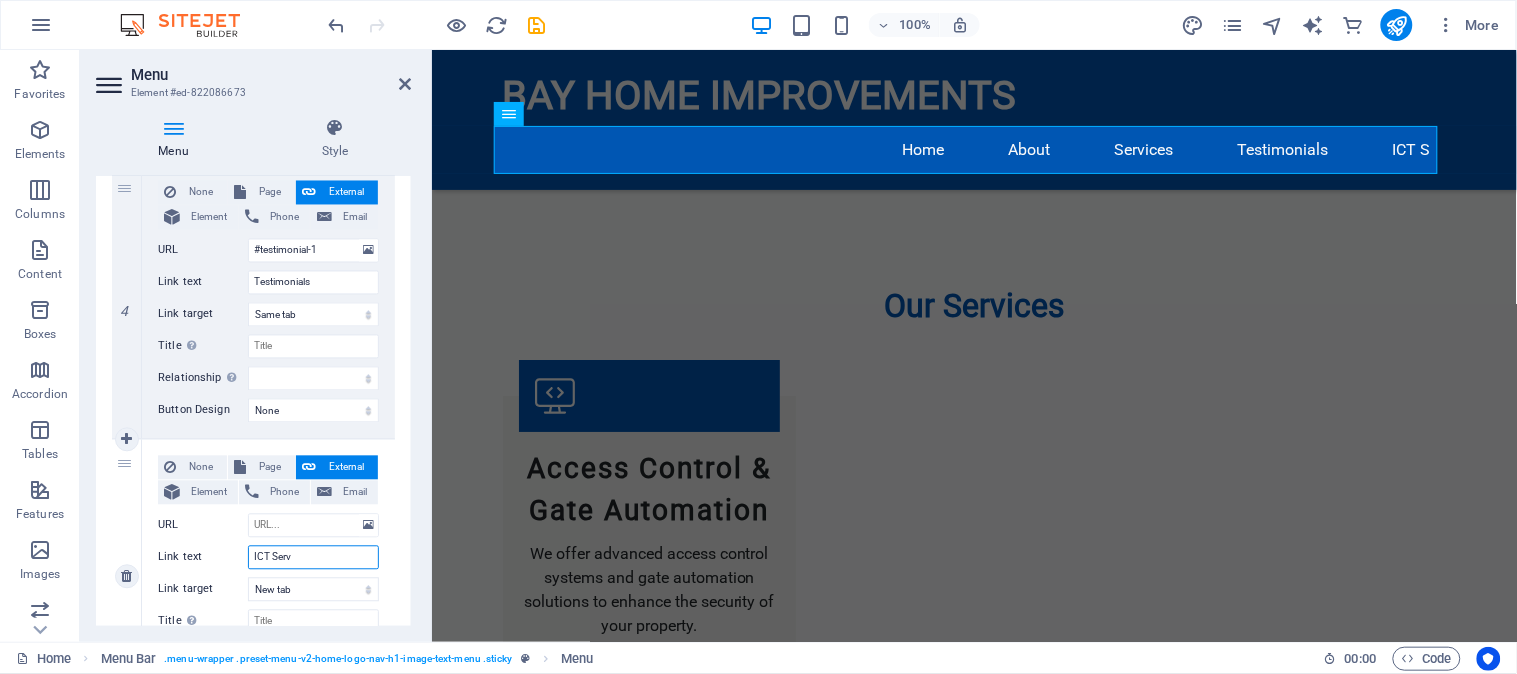 select 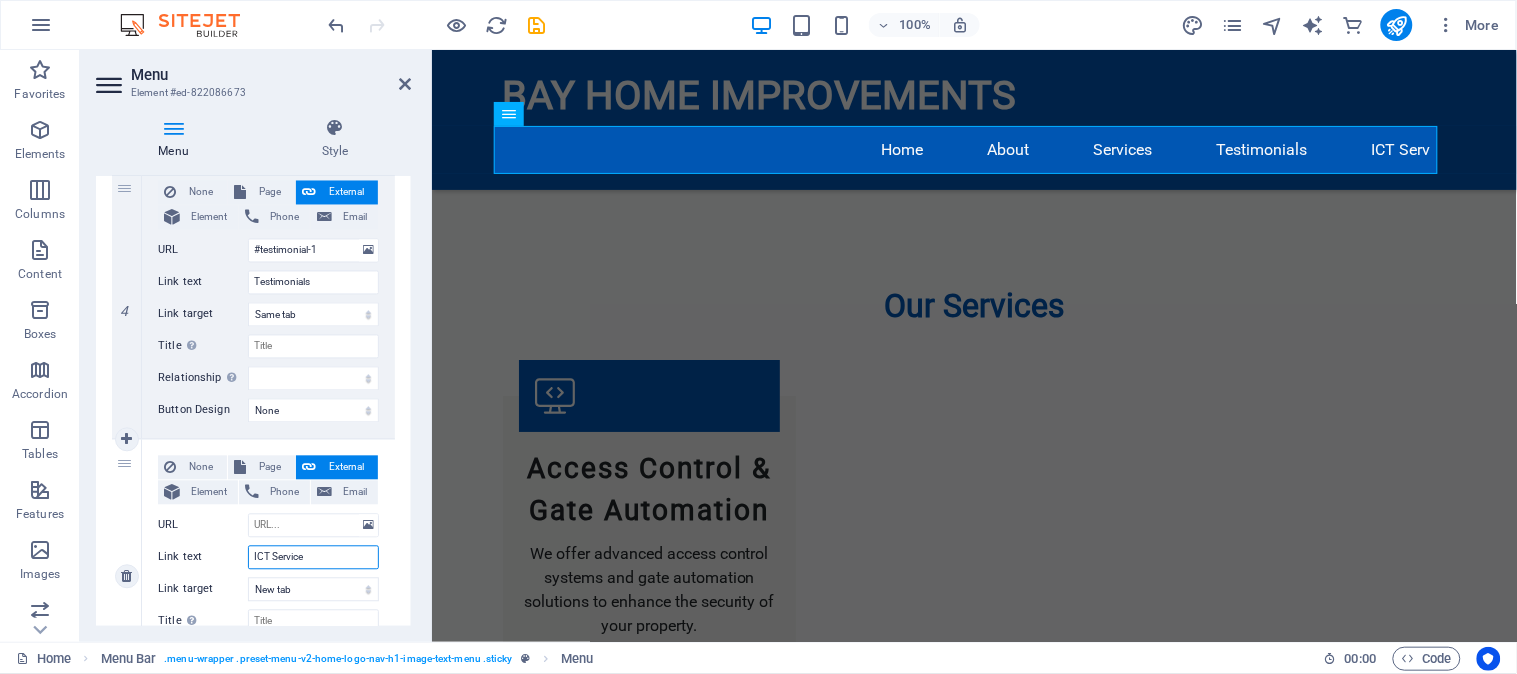 type on "ICT Services" 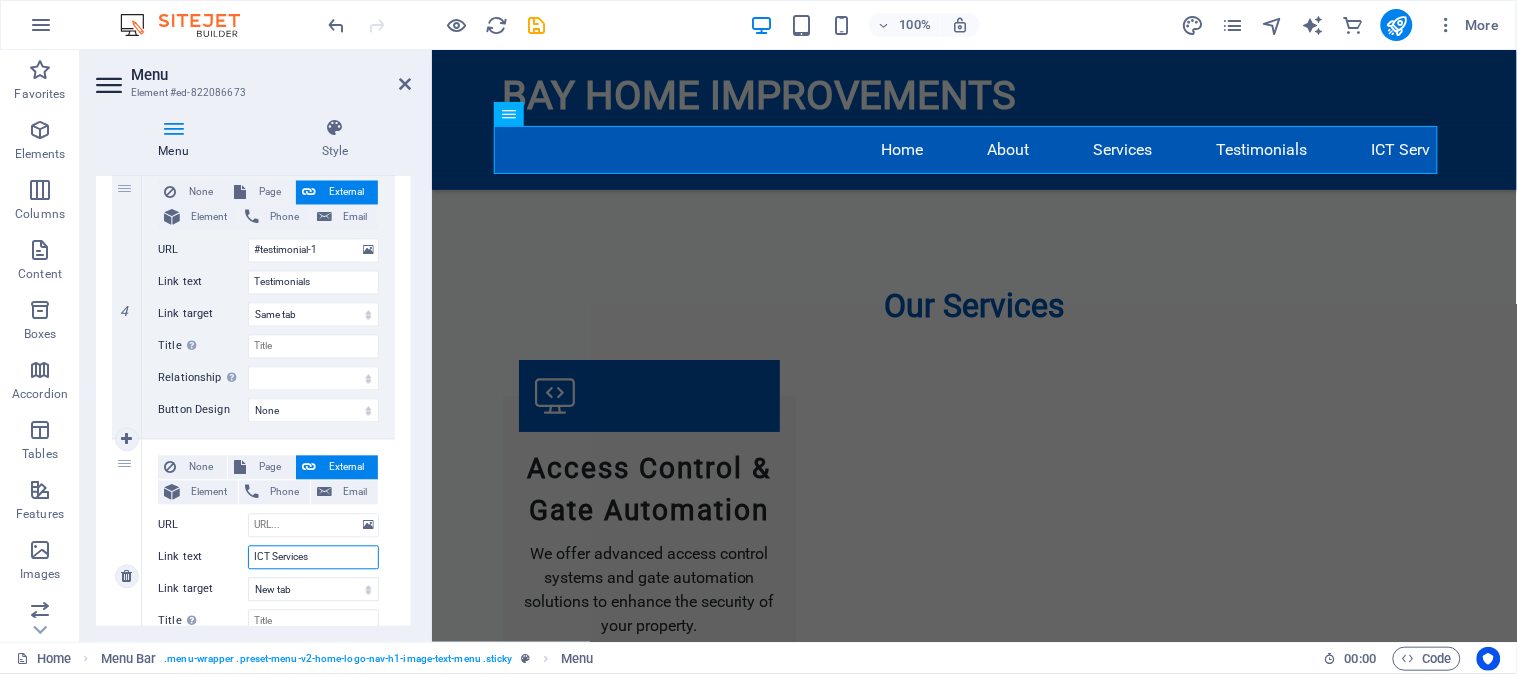 select 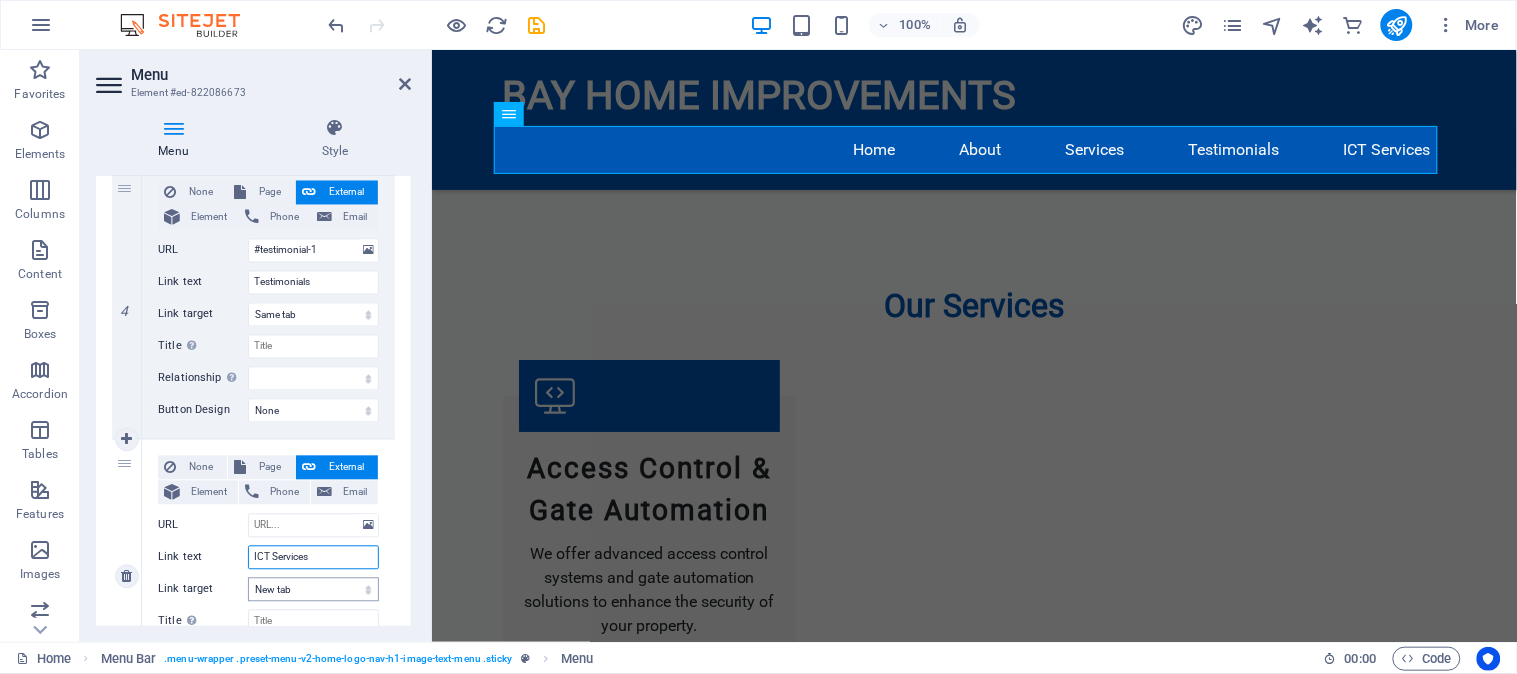 type on "ICT Services" 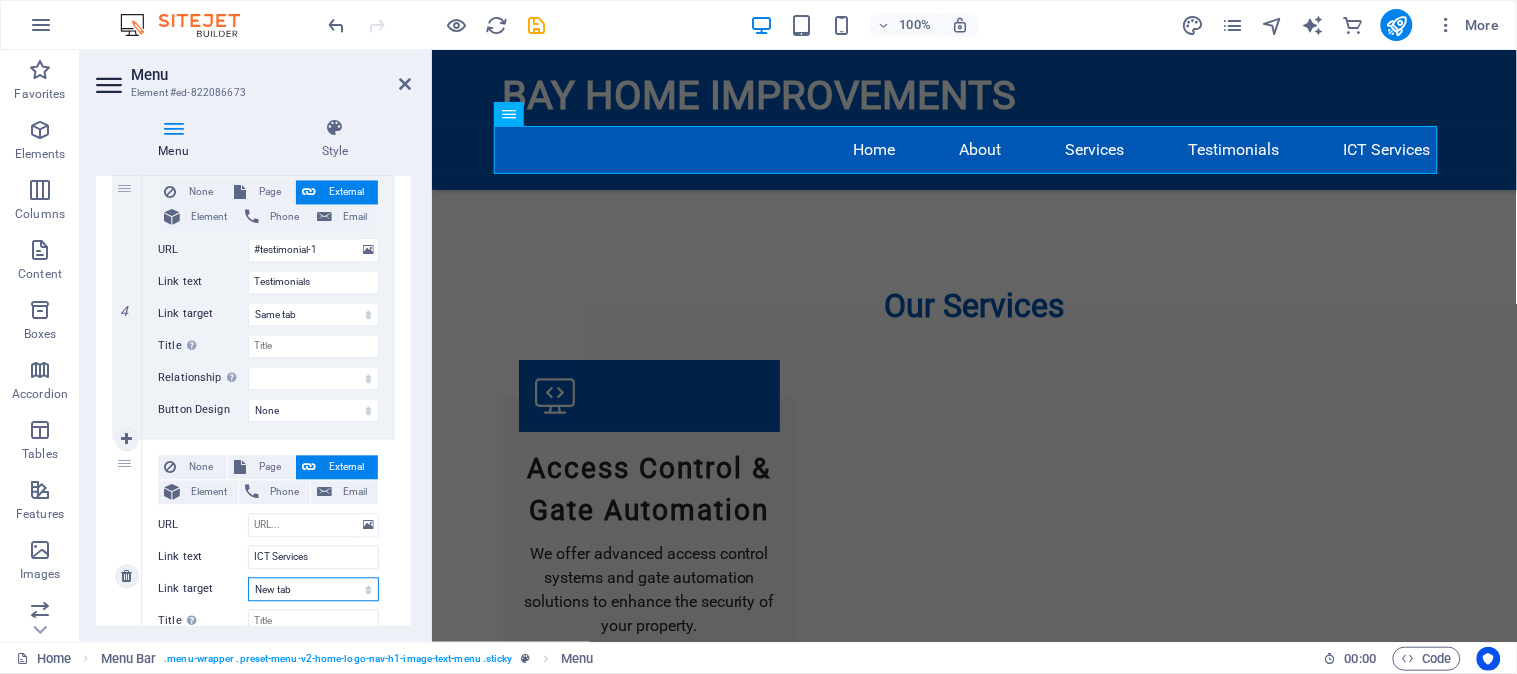 click on "New tab Same tab Overlay" at bounding box center [313, 590] 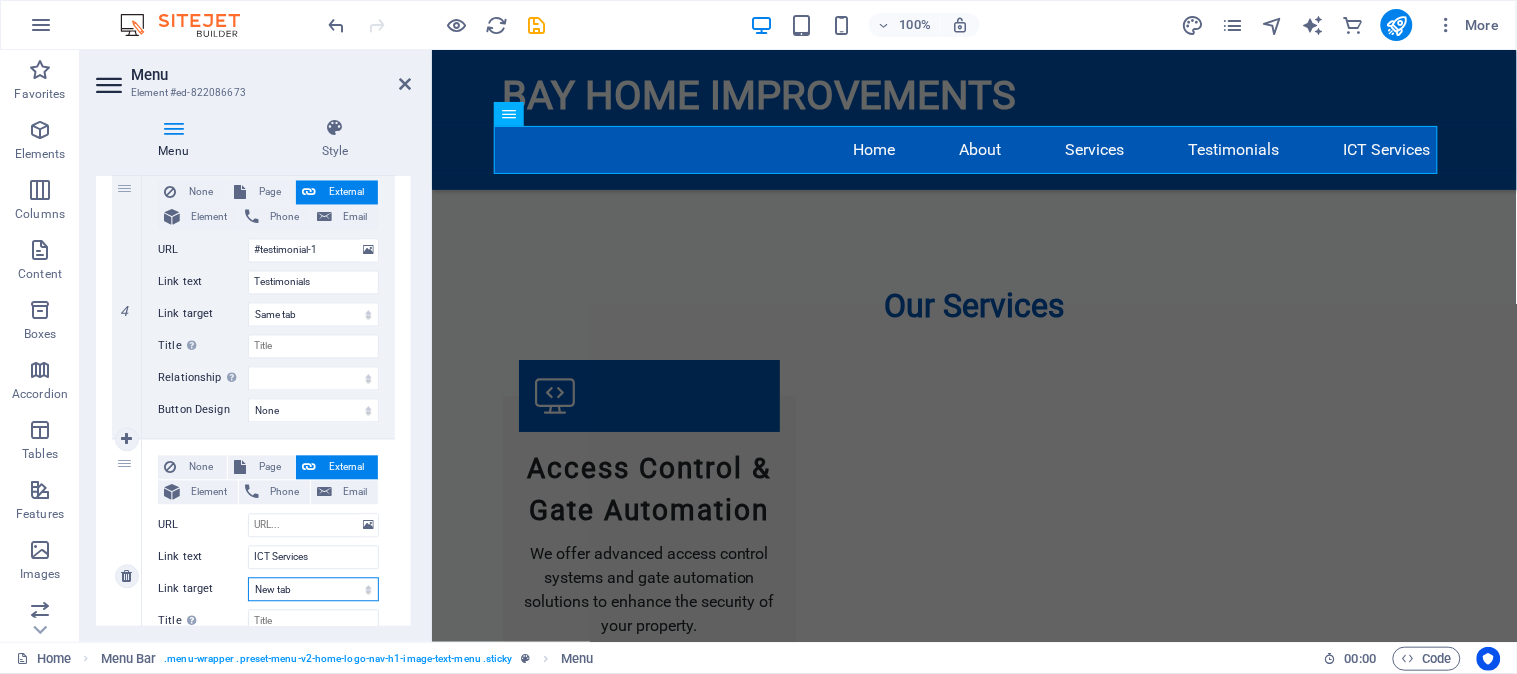 click on "New tab Same tab Overlay" at bounding box center [313, 590] 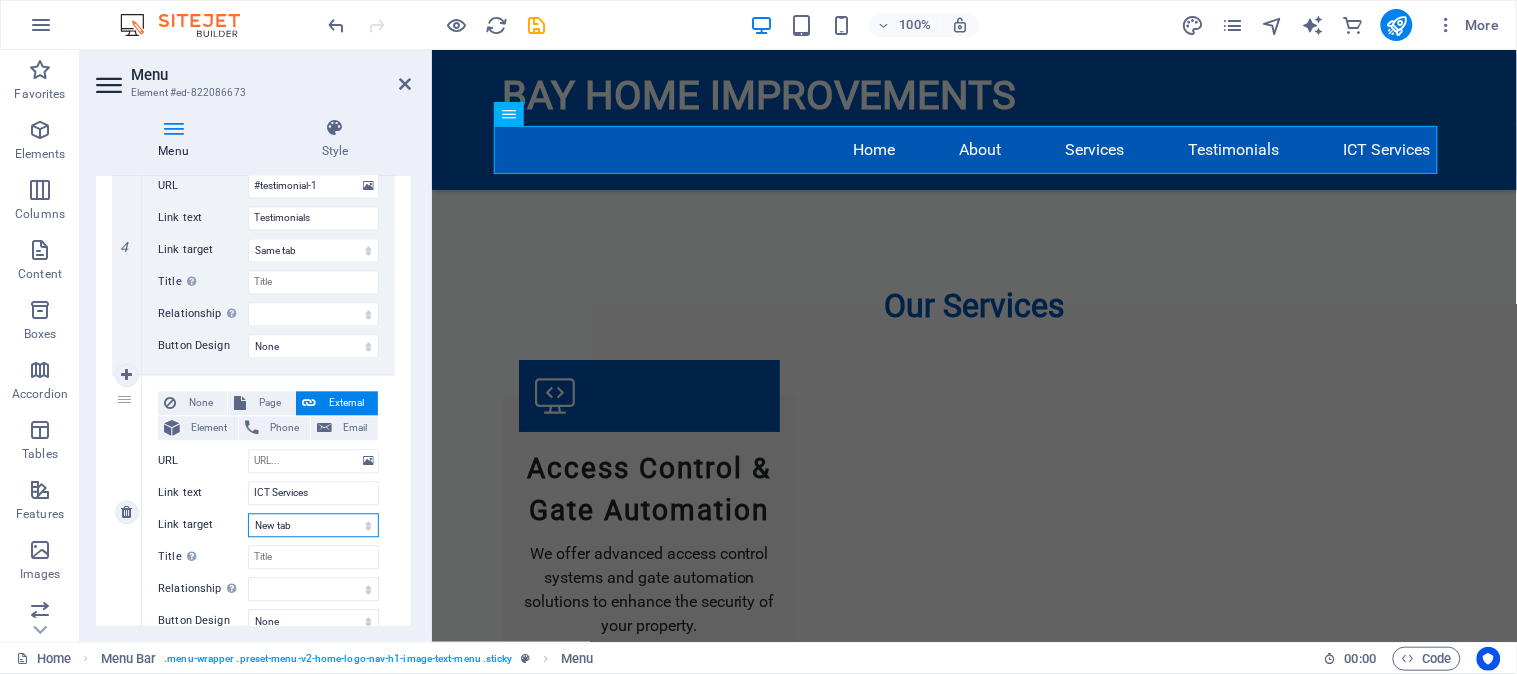 scroll, scrollTop: 1137, scrollLeft: 0, axis: vertical 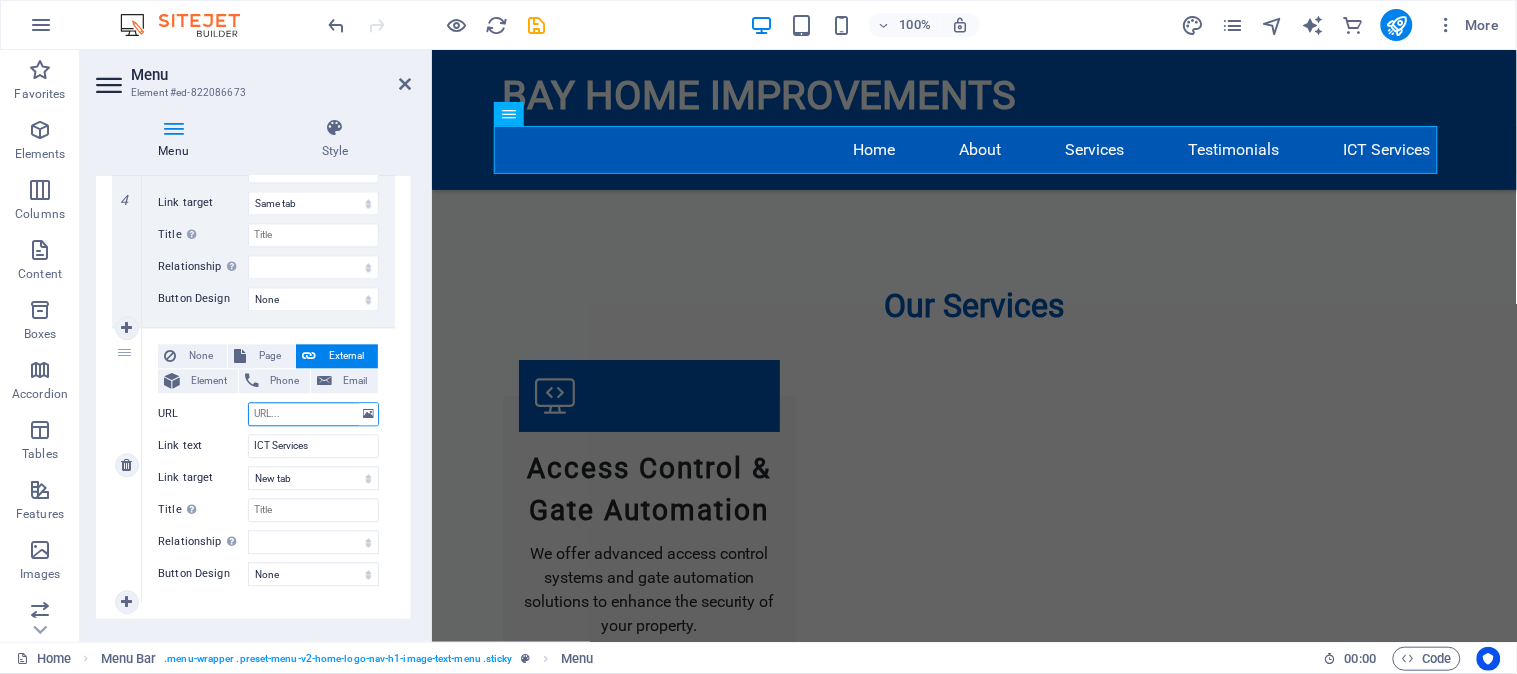 click on "URL" at bounding box center (313, 415) 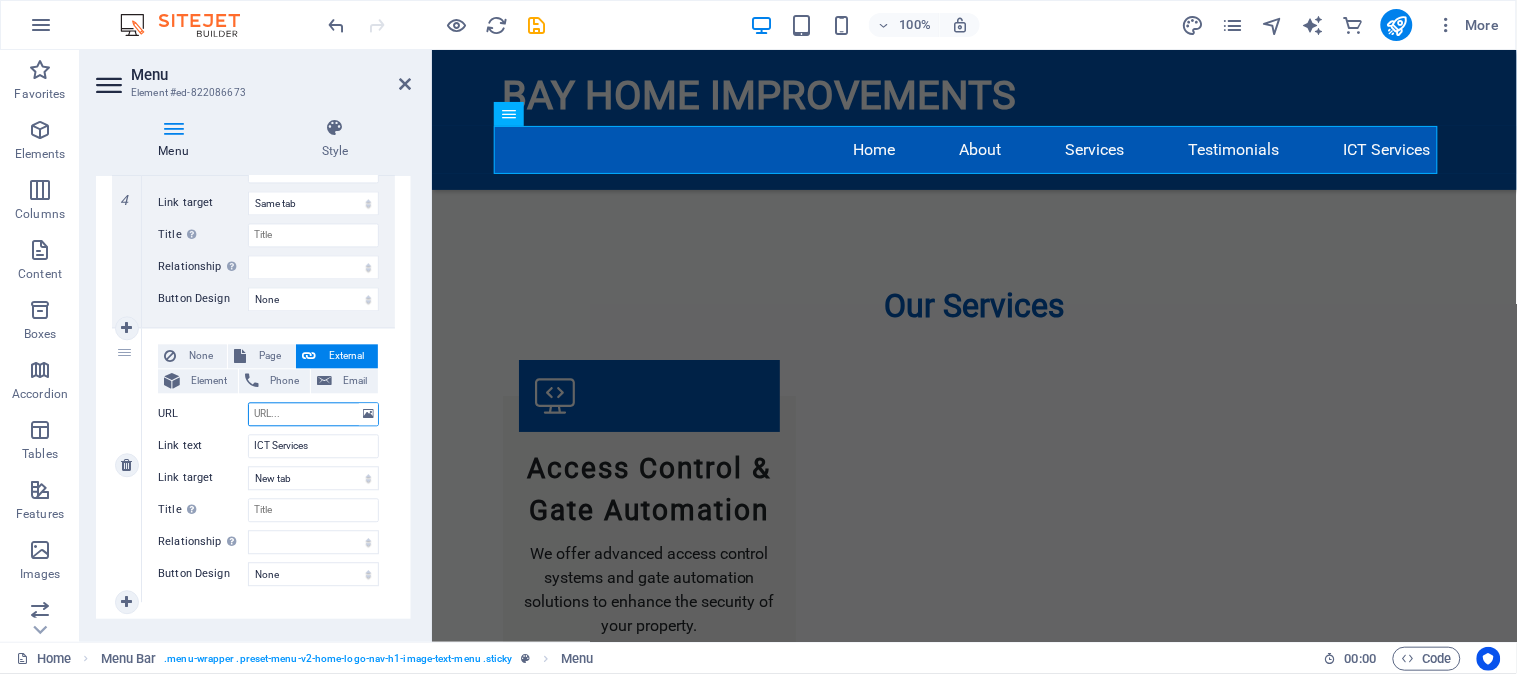 click on "URL" at bounding box center (313, 415) 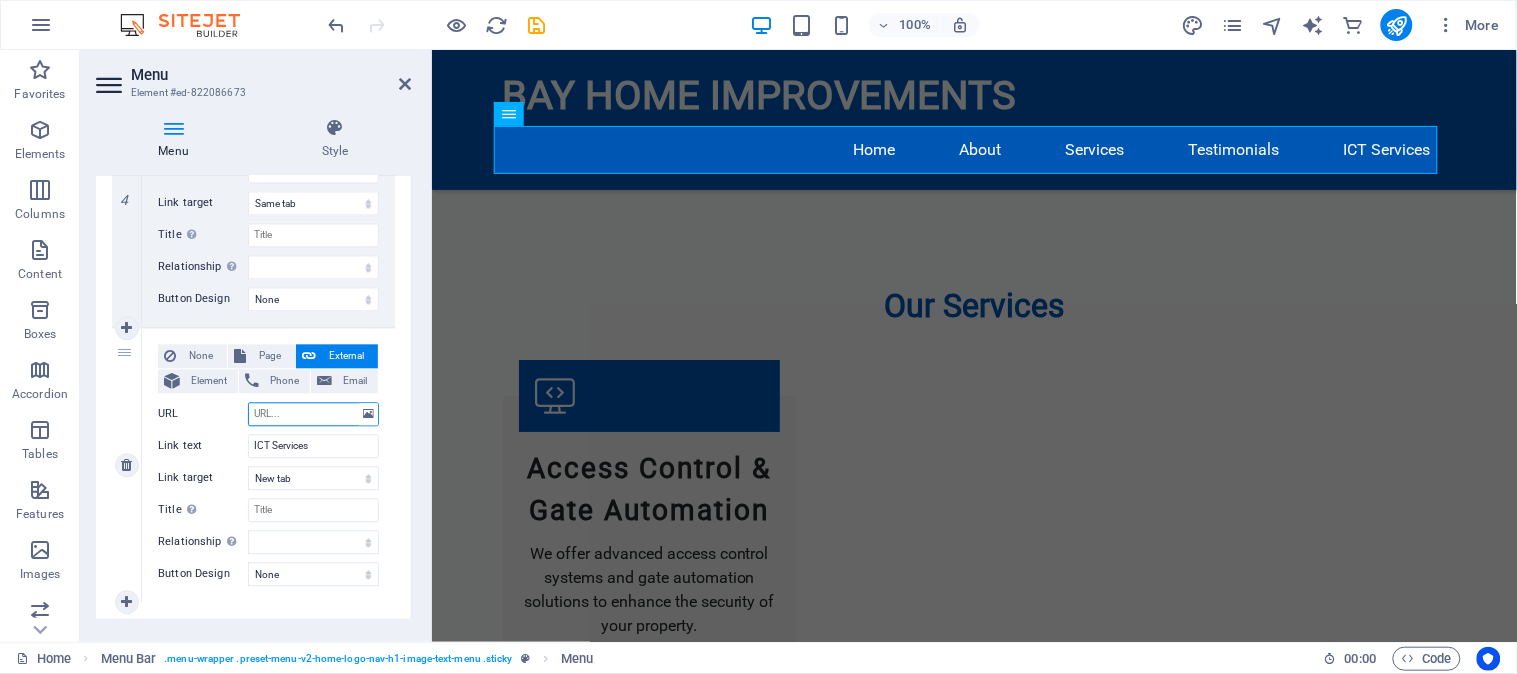 paste on "https://appleiq.co.za/" 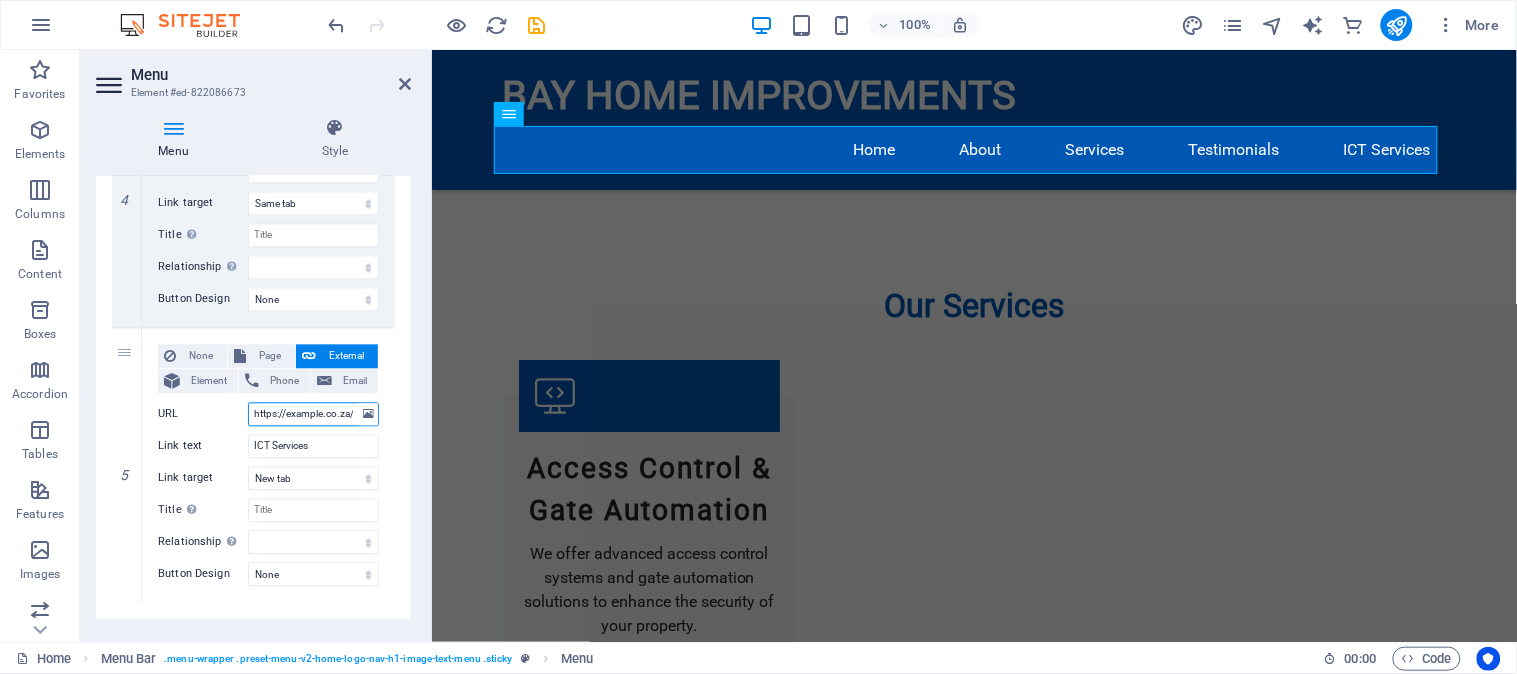 select 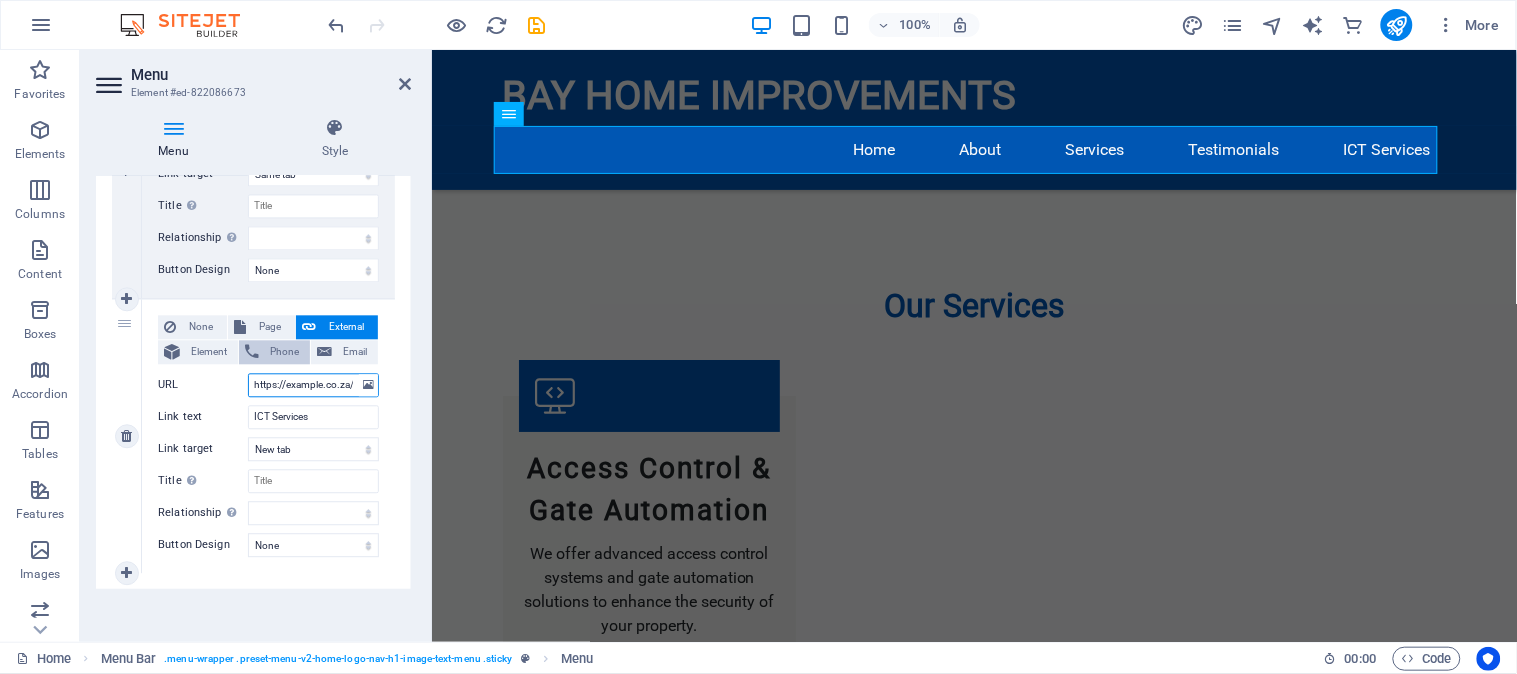 scroll, scrollTop: 1168, scrollLeft: 0, axis: vertical 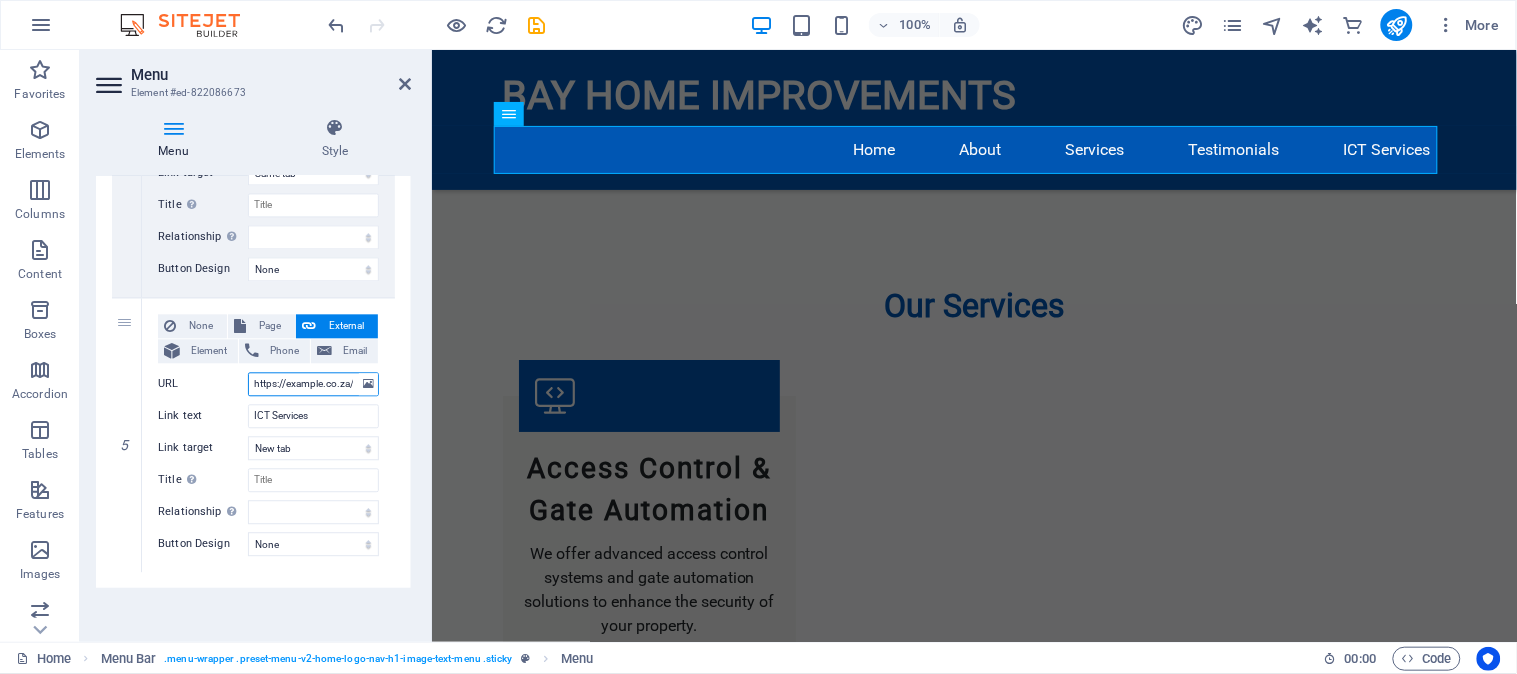 type on "https://appleiq.co.za/" 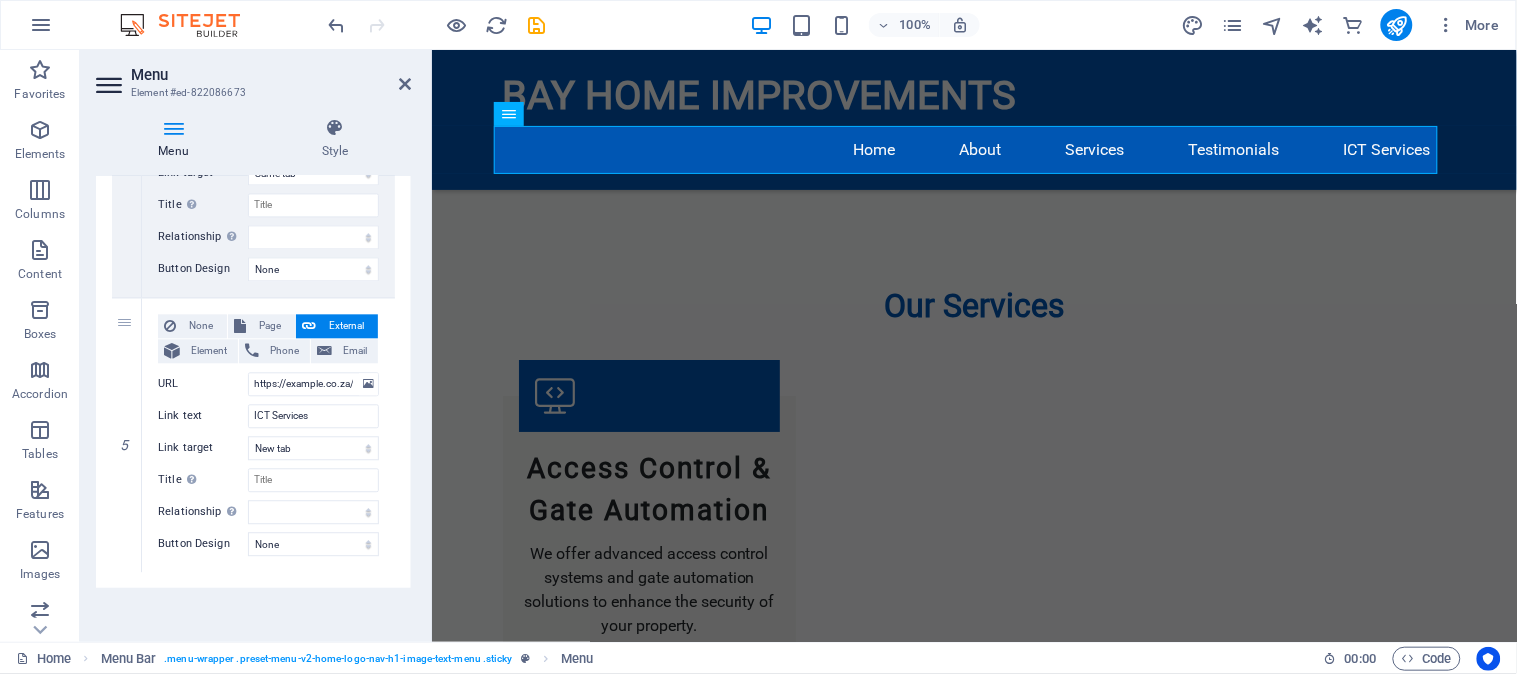 click on "Menu Auto Custom create custom menu items for this menu. Recommended for one-page websites. Manage pages Menu items 1 None Page External Element Phone Email Page Home Subpage Legal Notice Privacy Element
URL #home-2 Phone Email Link text Home Link target New tab Same tab Overlay Title Additional link description, should not be the same as the link text. The title is most often shown as a tooltip text when the mouse moves over the element. Leave empty if uncertain. Relationship Sets the  relationship of this link to the link target . For example, the value "nofollow" instructs search engines not to follow the link. Can be left empty. alternate author bookmark external help license next nofollow noreferrer noopener prev search tag Button Design None Default Primary Secondary 2 None Page External Element Phone Email Page Home Subpage Legal Notice Privacy Element
URL #about-2 Phone Email Link text About Link target New tab Same tab Overlay Title Relationship author" at bounding box center [253, 401] 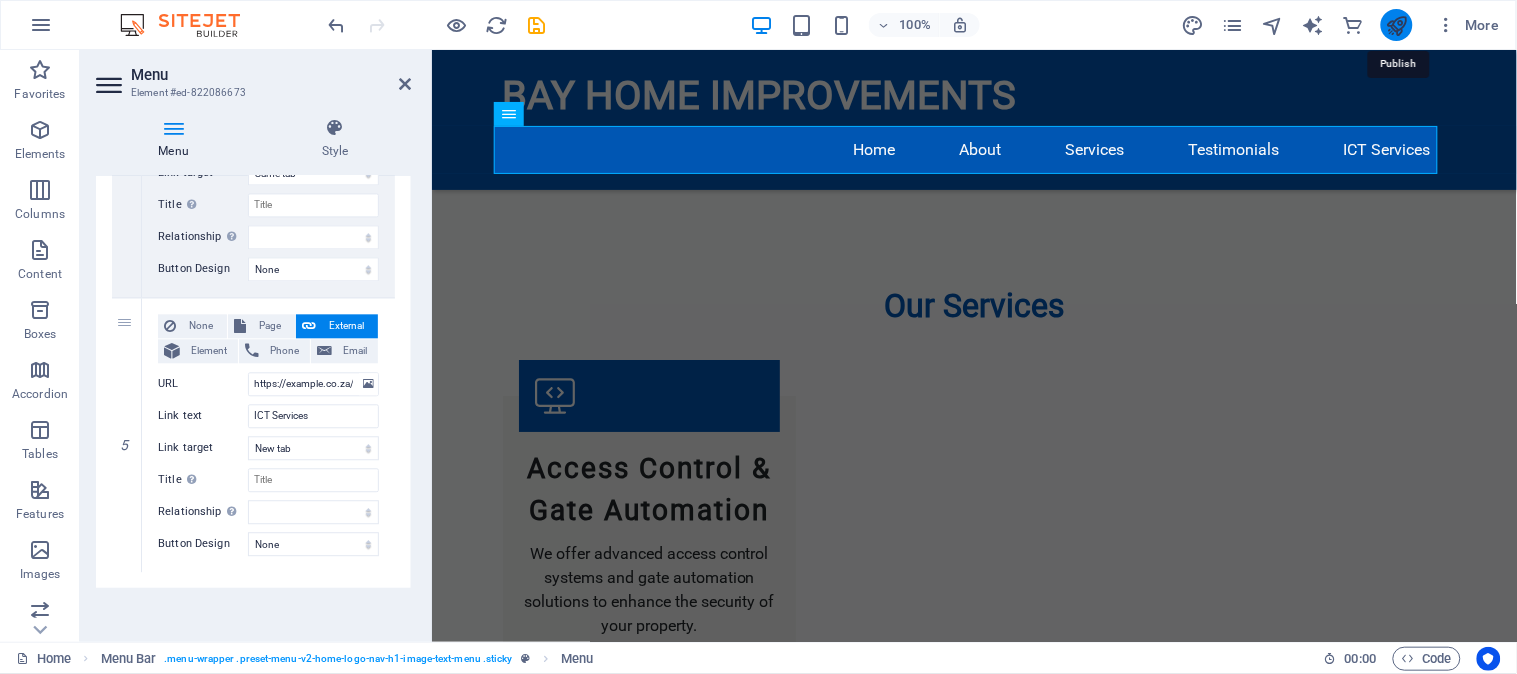 click at bounding box center (1396, 25) 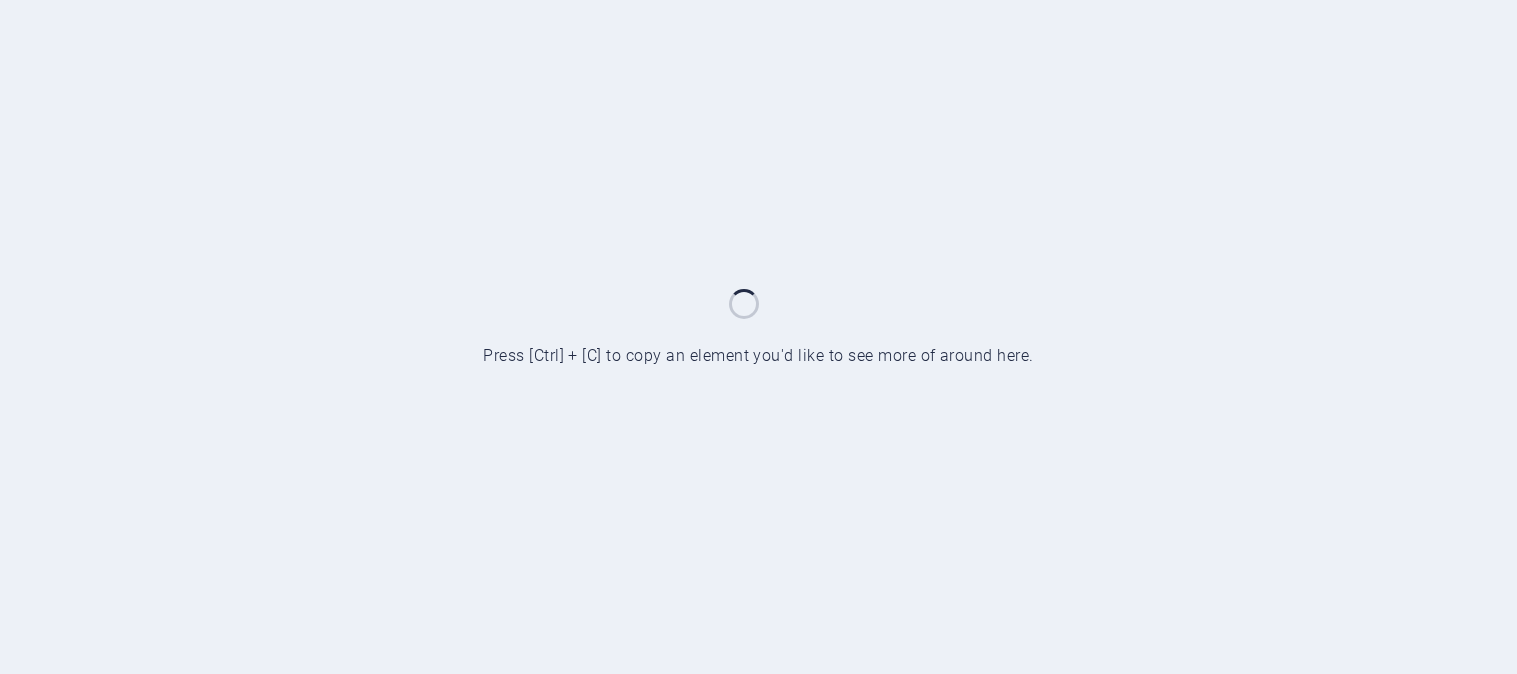 scroll, scrollTop: 0, scrollLeft: 0, axis: both 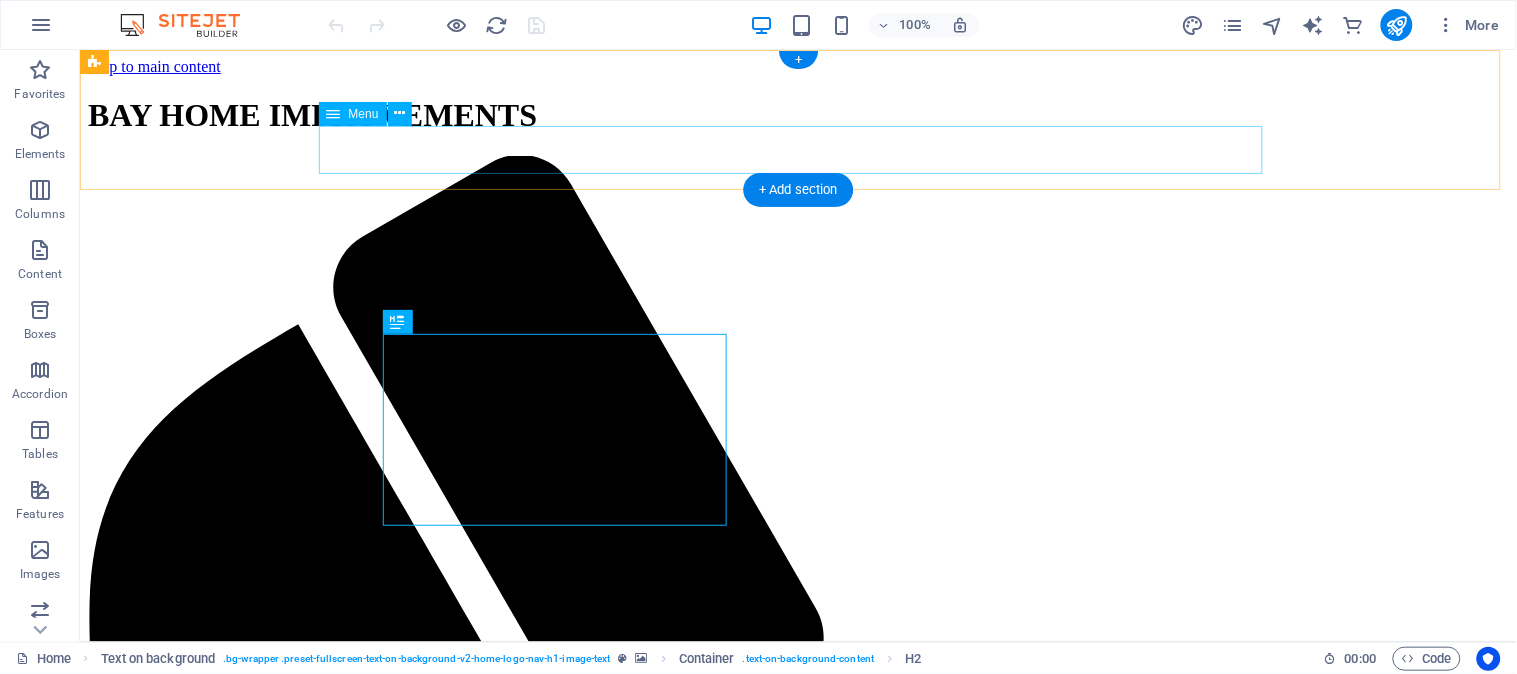 click on "Home About Services Testimonials ICT Services" at bounding box center (797, 2085) 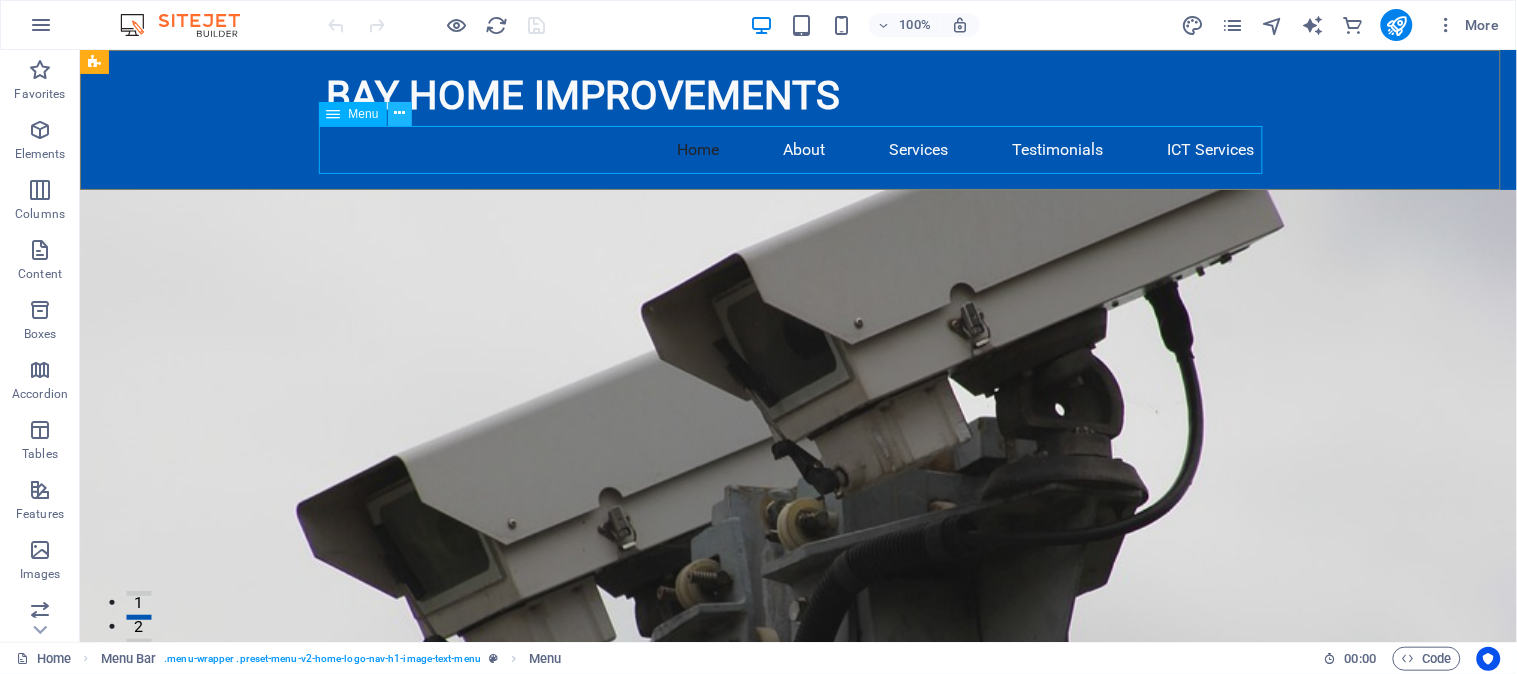click at bounding box center [399, 113] 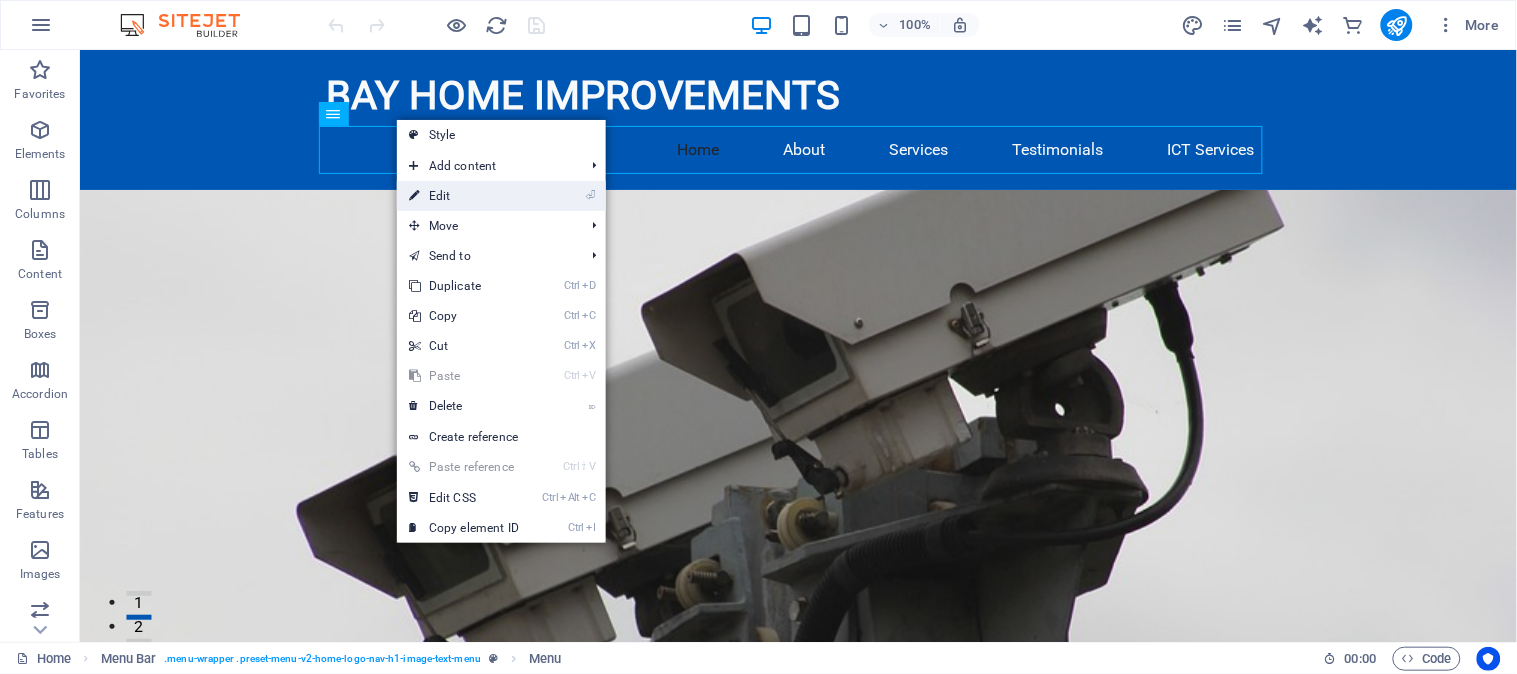 drag, startPoint x: 461, startPoint y: 202, endPoint x: 21, endPoint y: 156, distance: 442.398 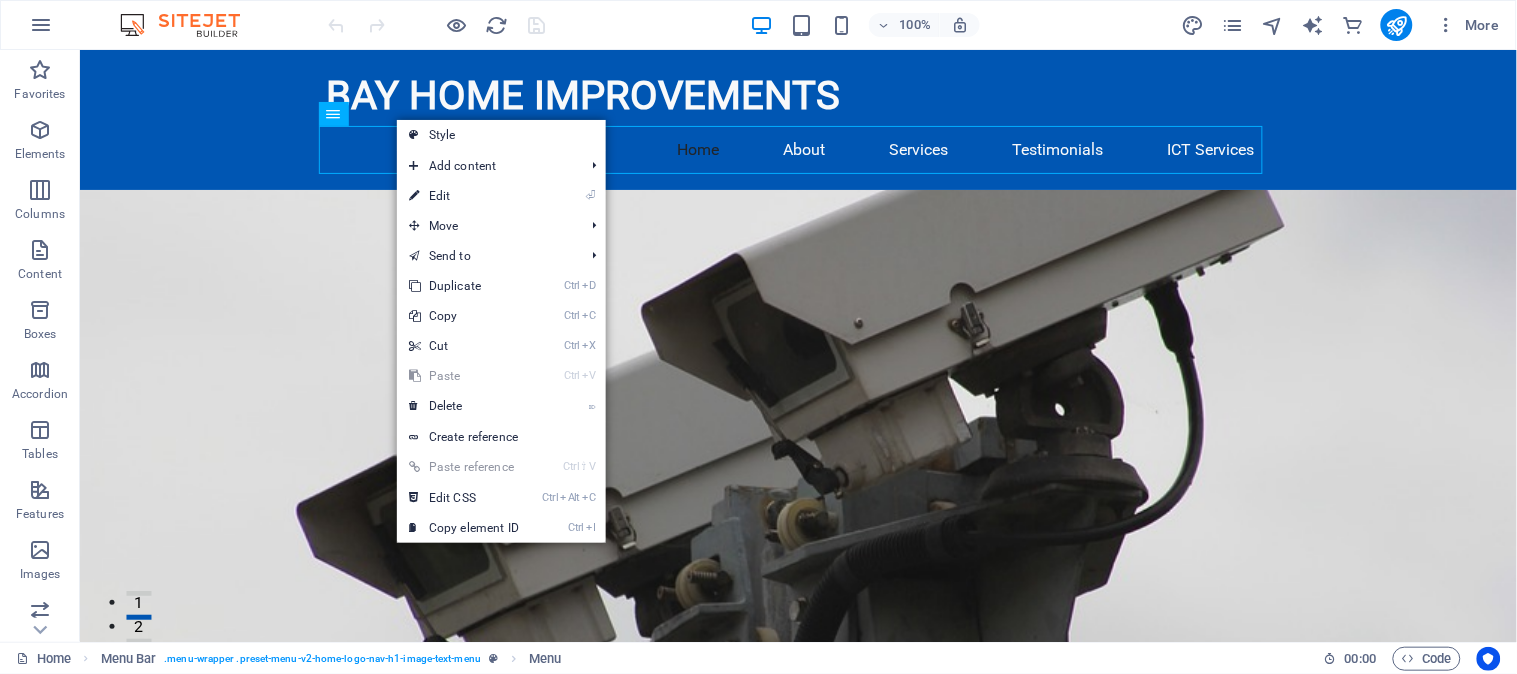 select 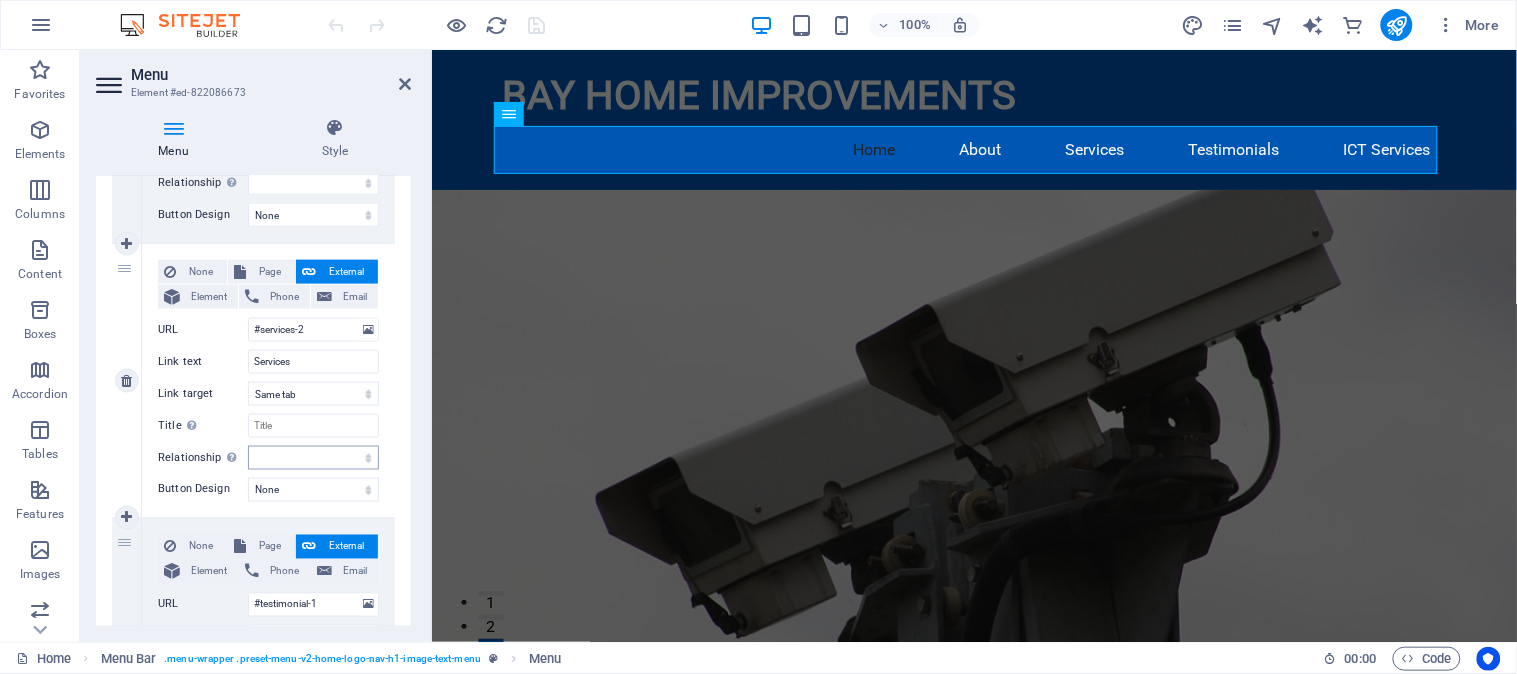 scroll, scrollTop: 777, scrollLeft: 0, axis: vertical 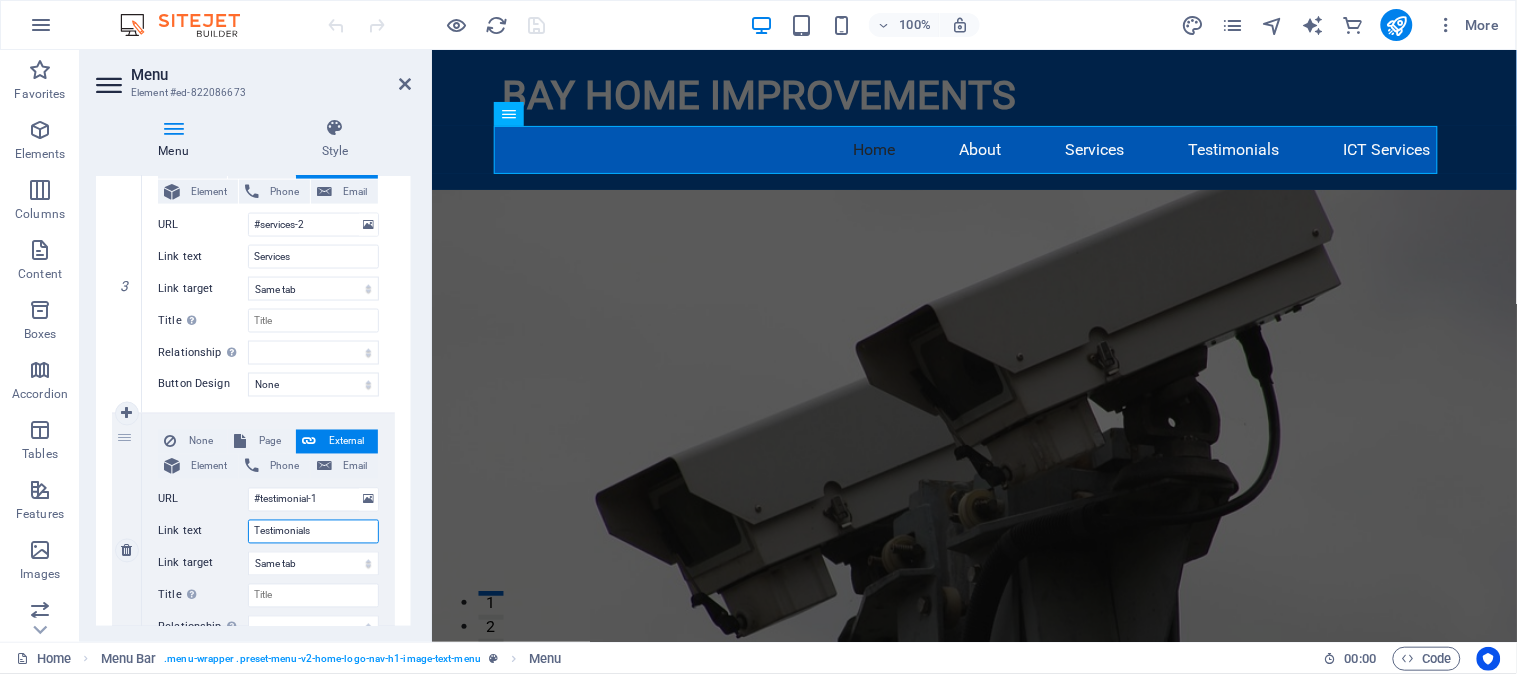 click on "Testimonials" at bounding box center [313, 532] 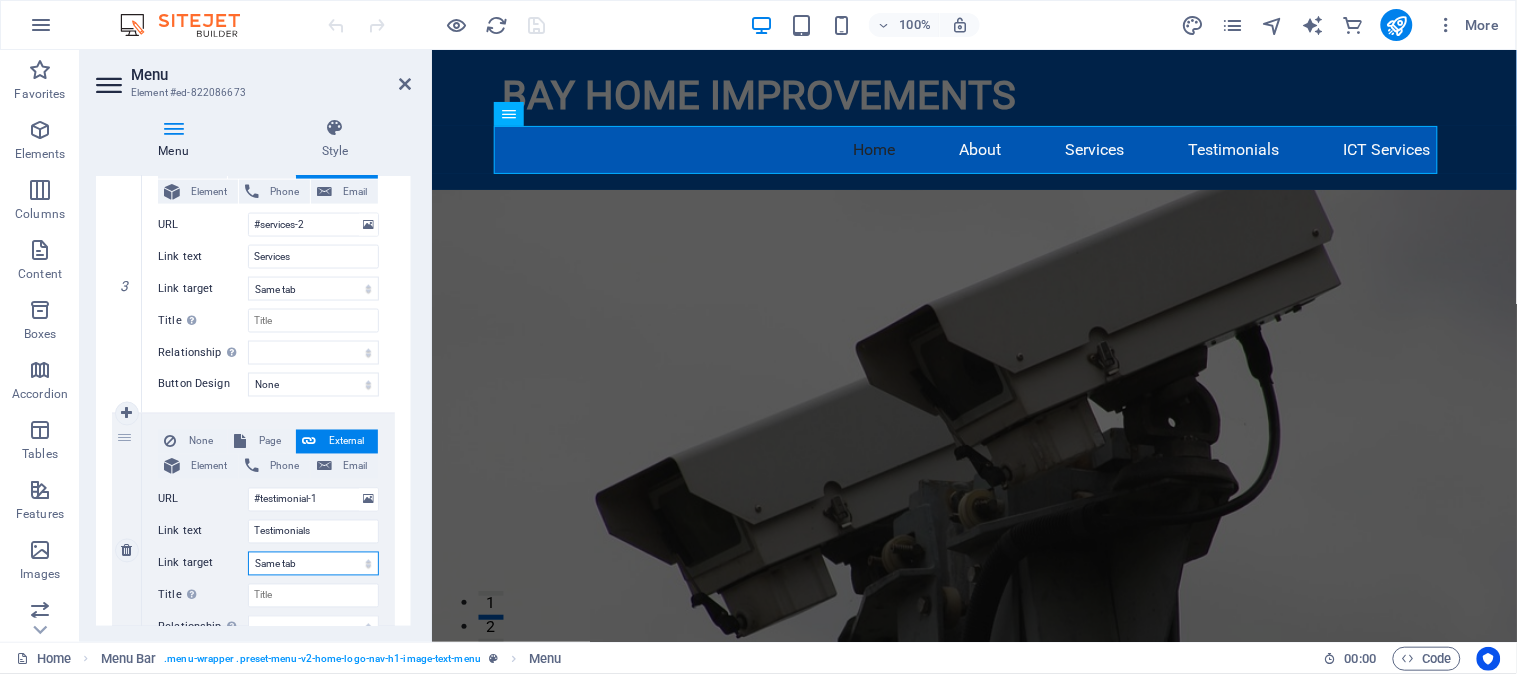 click on "New tab Same tab Overlay" at bounding box center (313, 564) 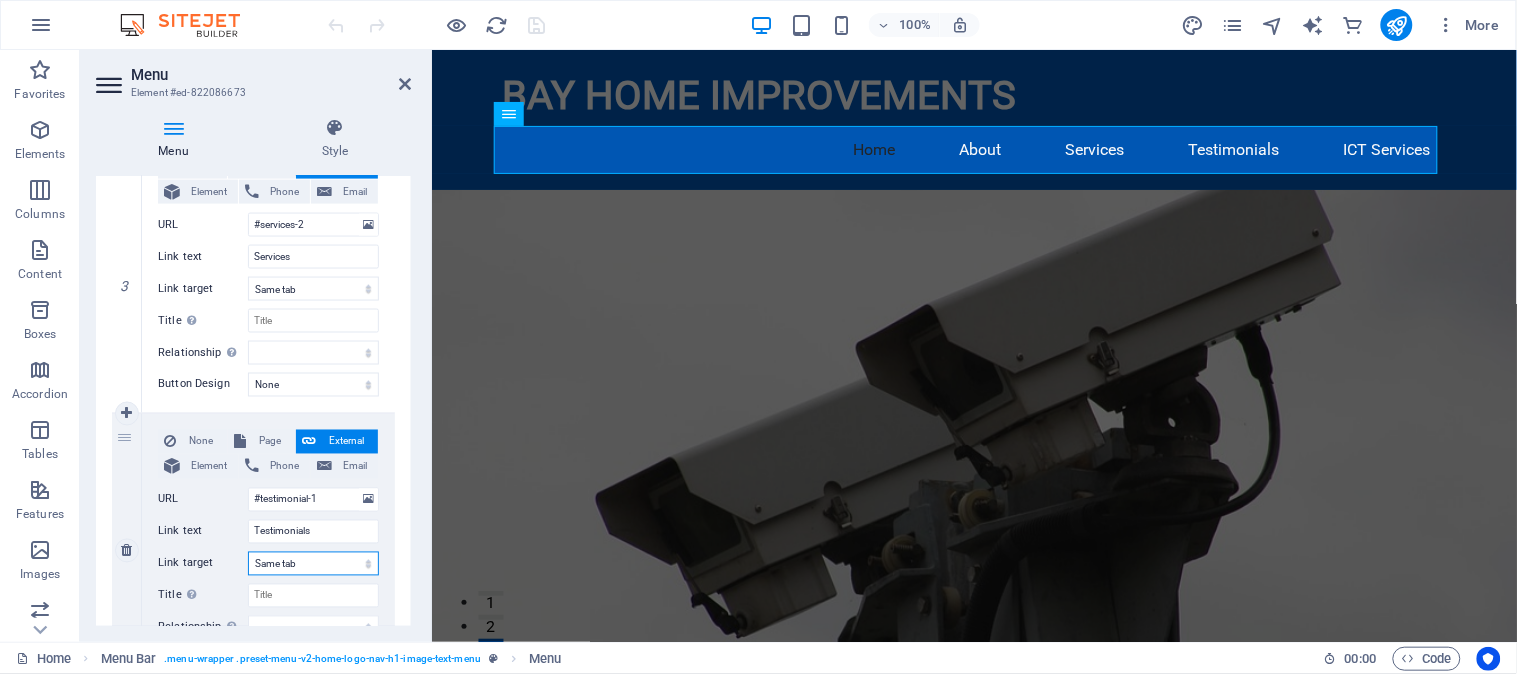 select on "blank" 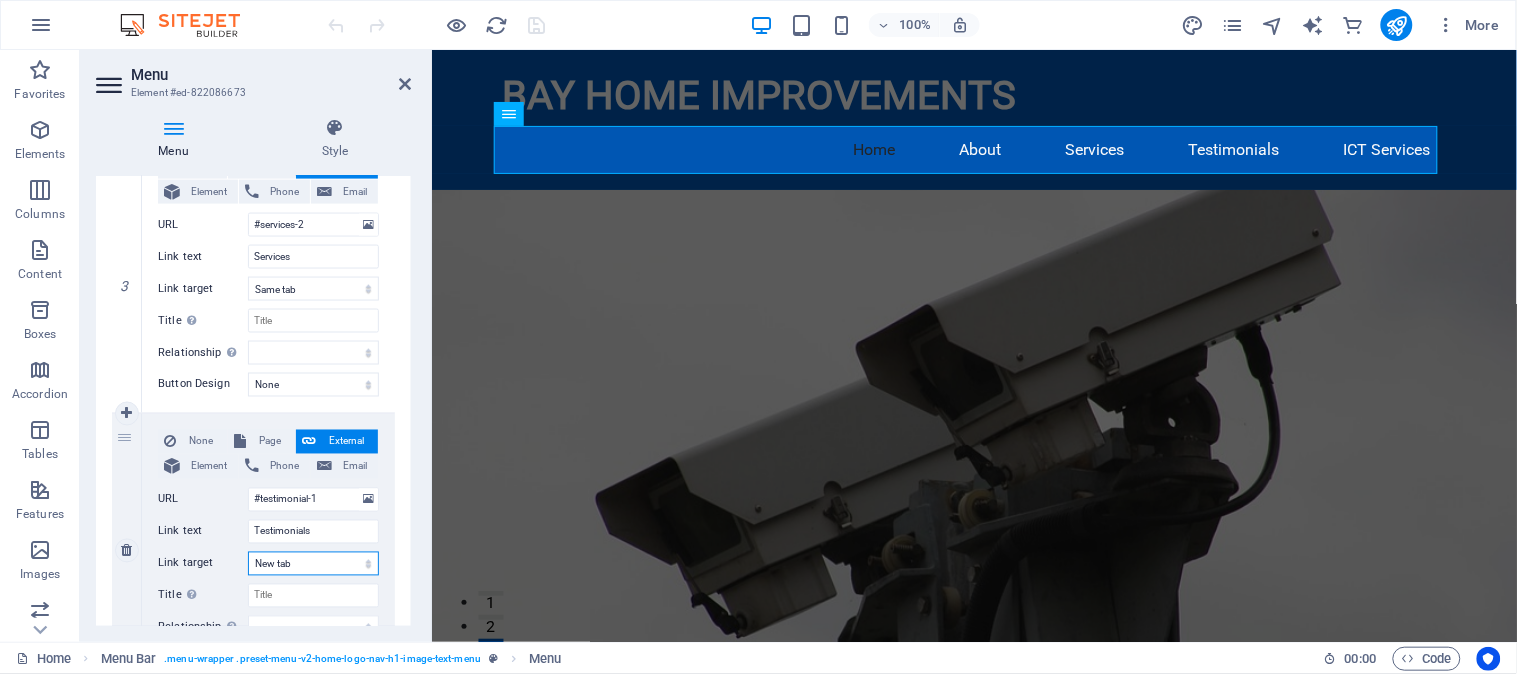 click on "New tab Same tab Overlay" at bounding box center (313, 564) 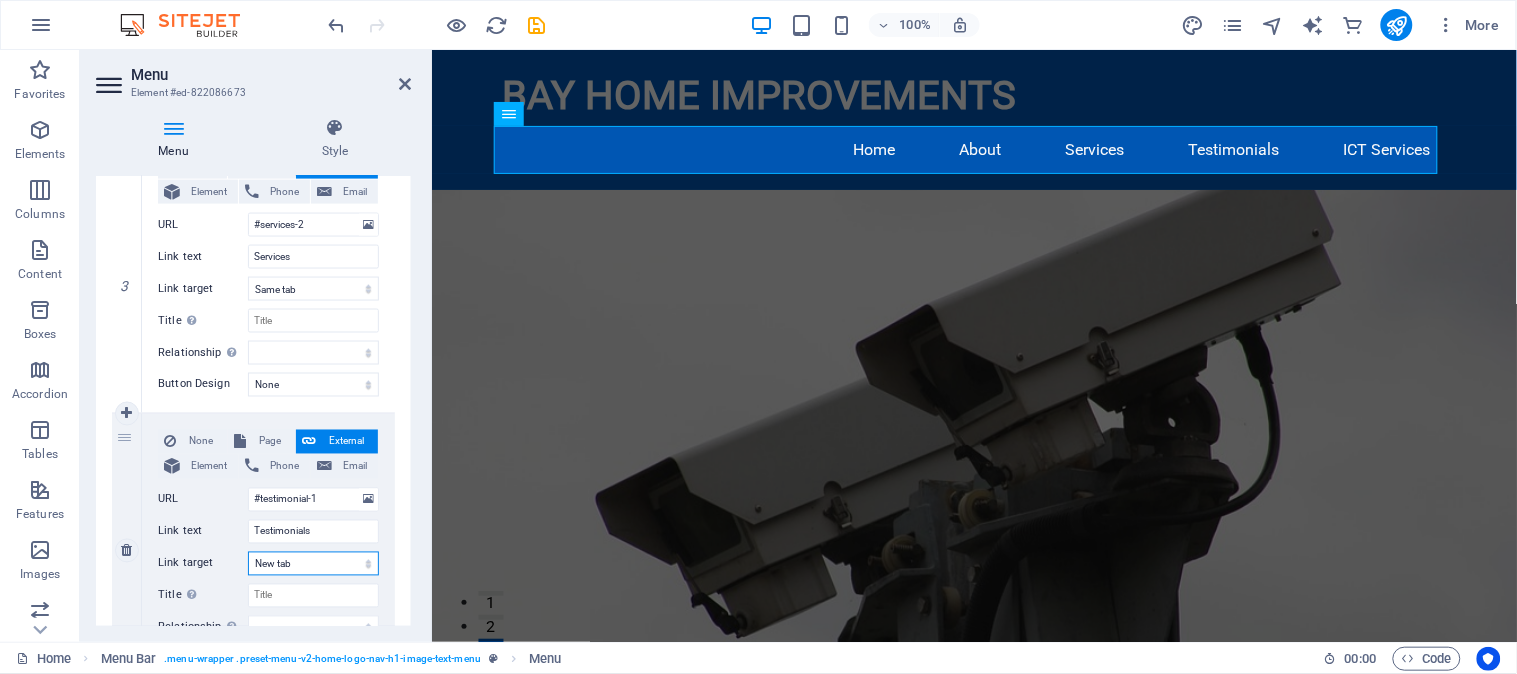 click on "New tab Same tab Overlay" at bounding box center (313, 564) 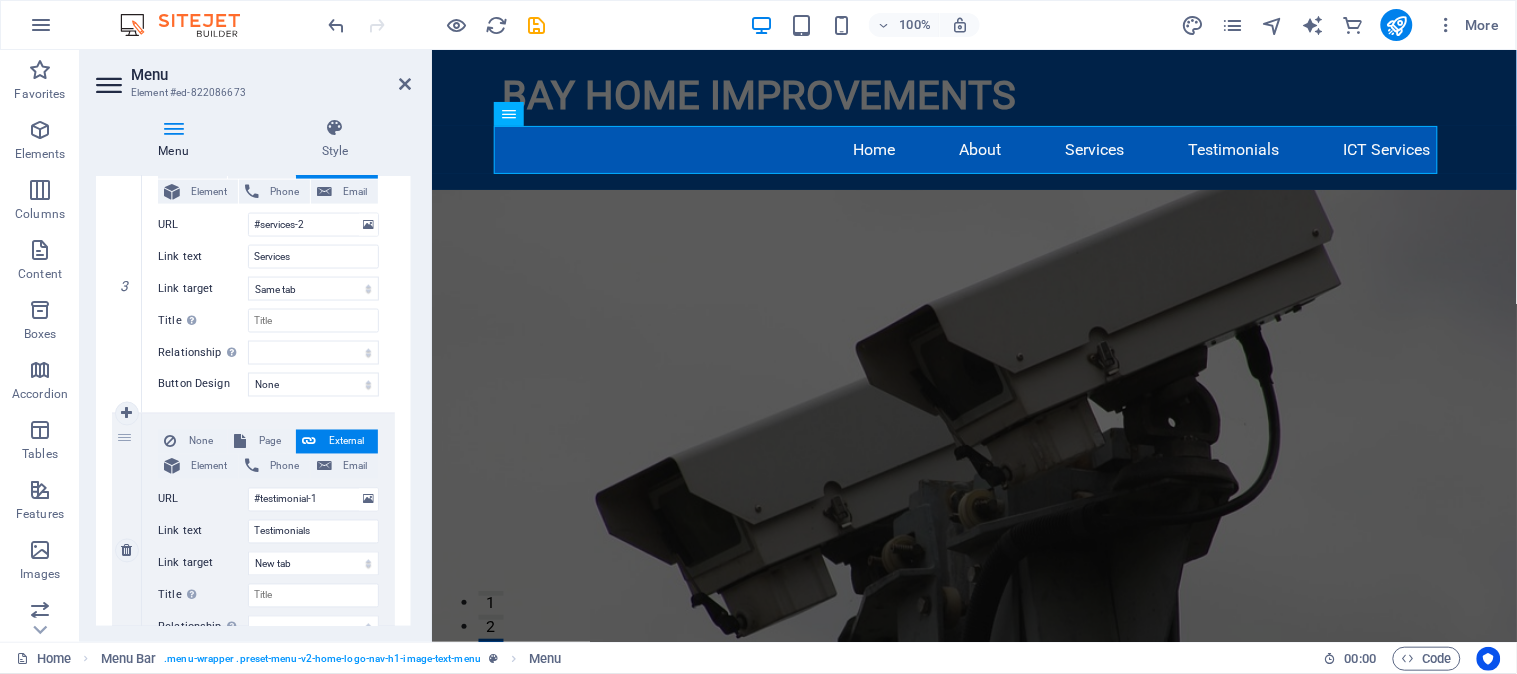 click on "Link text" at bounding box center (203, 532) 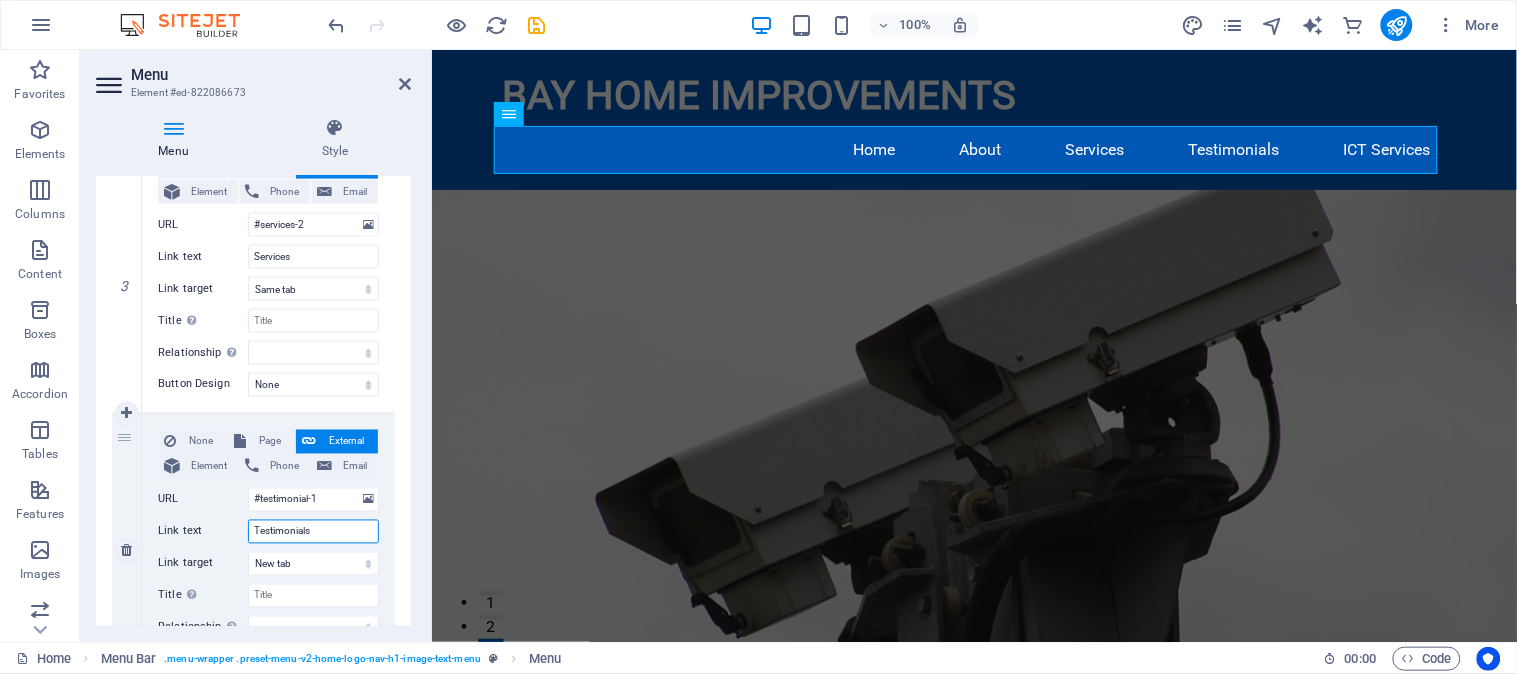 click on "Testimonials" at bounding box center (313, 532) 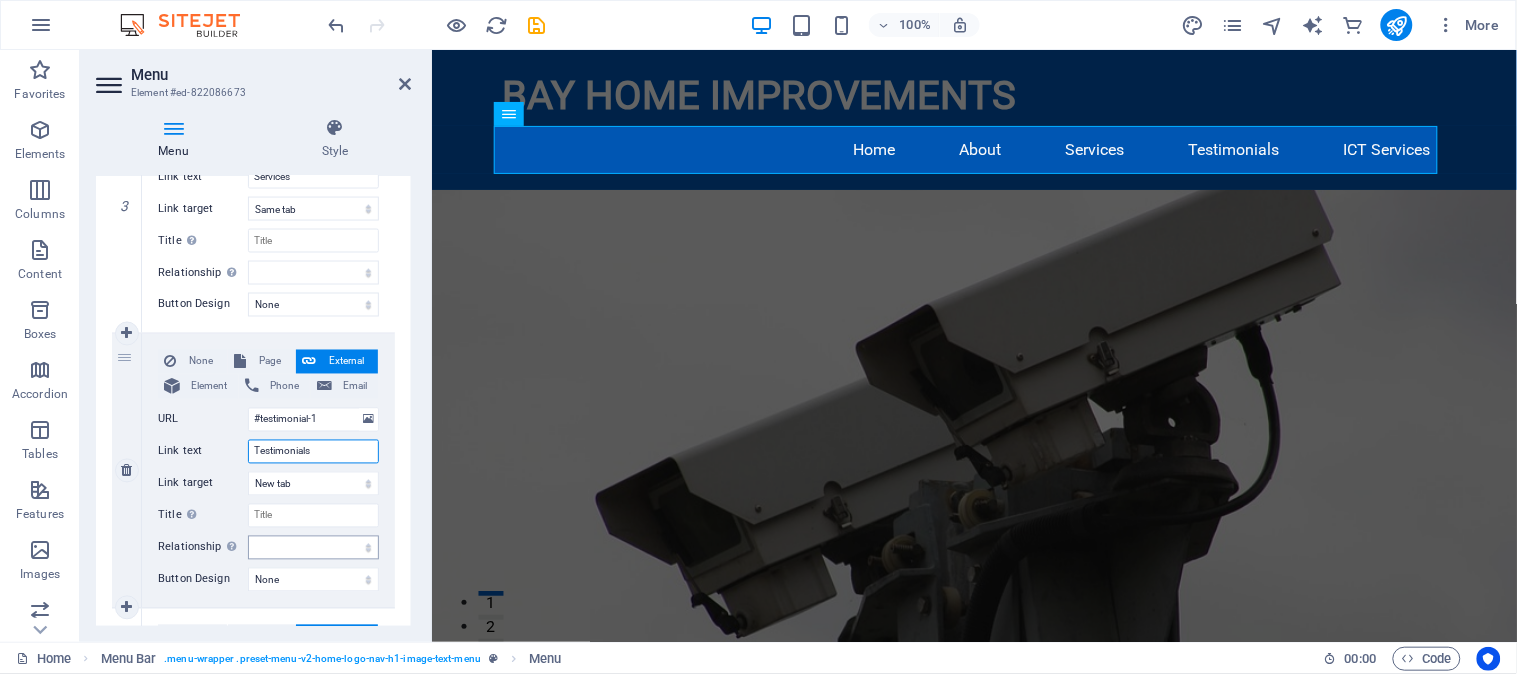 scroll, scrollTop: 888, scrollLeft: 0, axis: vertical 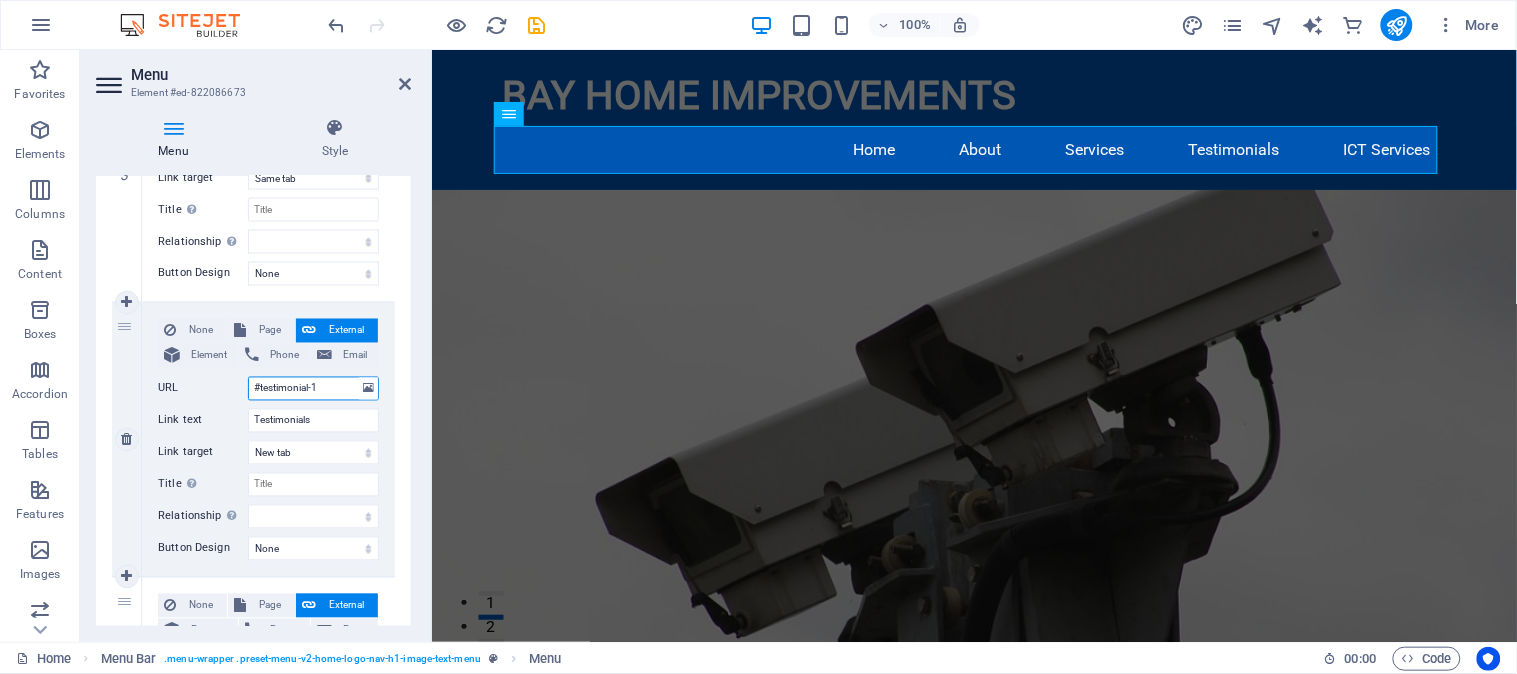 click on "#testimonial-1" at bounding box center [313, 389] 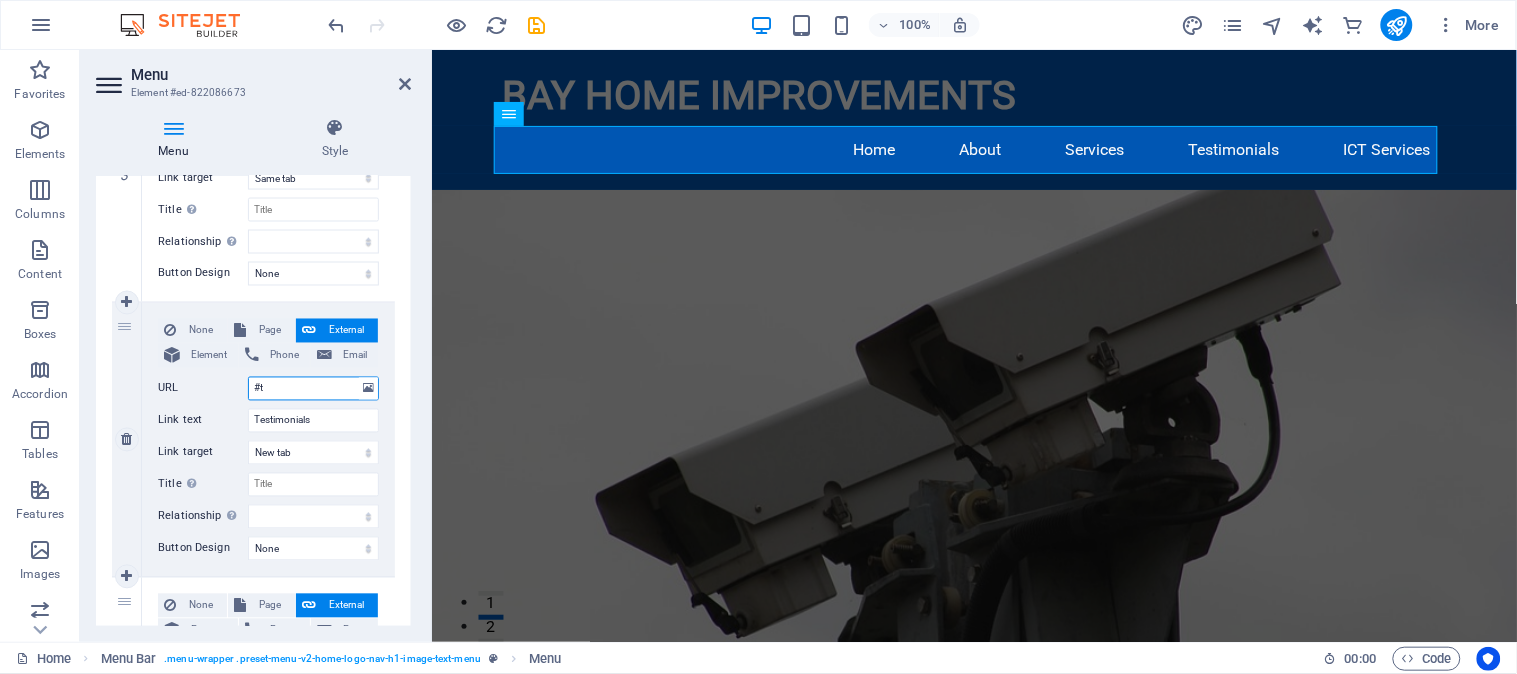 type on "#" 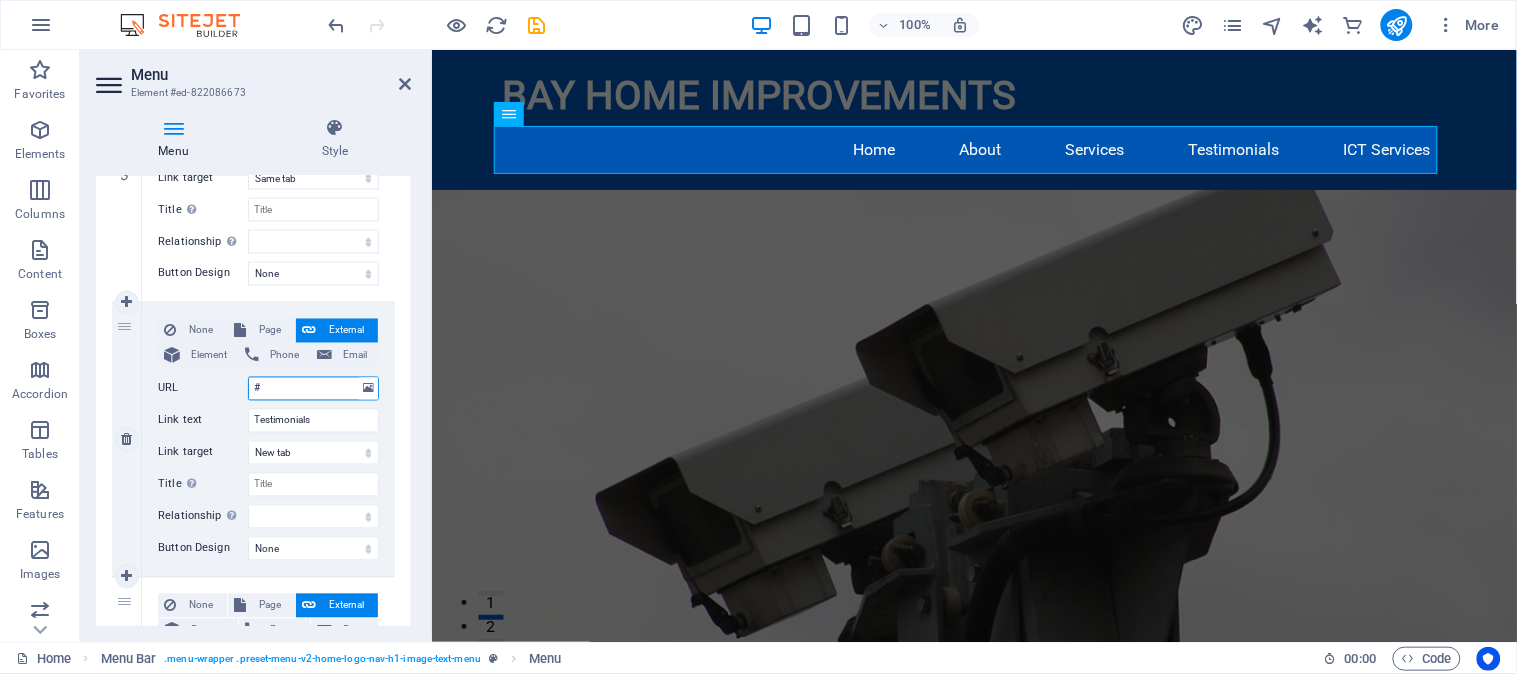 type 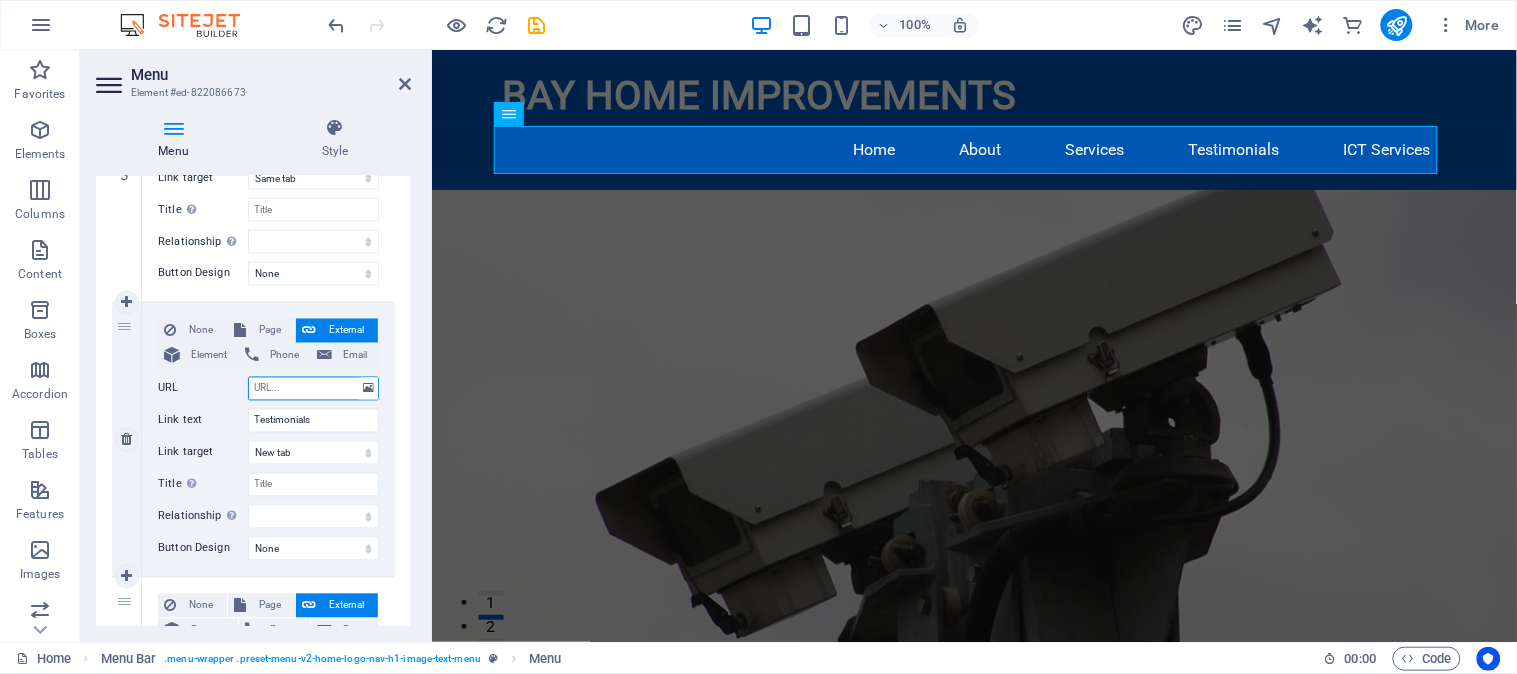 select 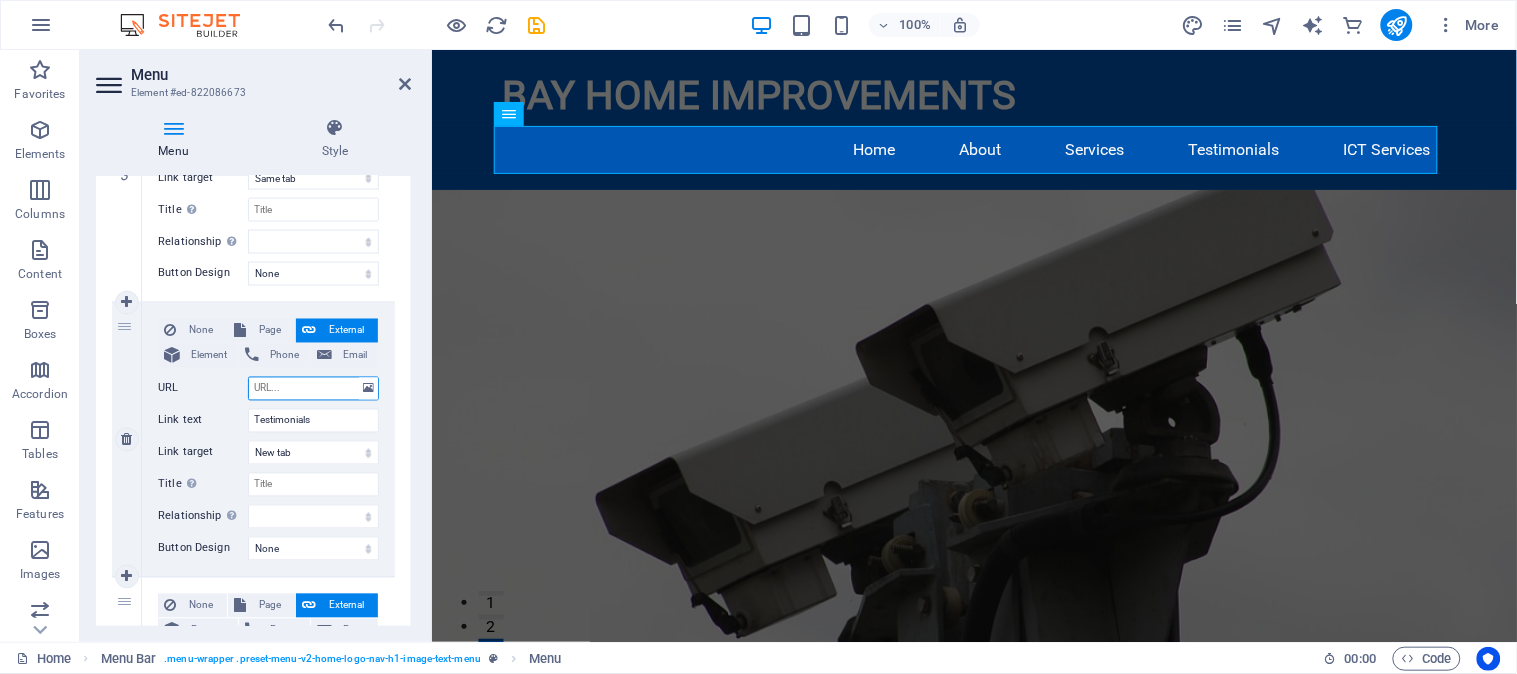paste on "https://www.google.com/search?q=Apple+IQ&stick=H4sIAAAAAAAA_-NgU1I1qDBMNU9MMTY0SjI3T7W0MEmxMqhINk9KMU1KNExNMzRNMzYwWcTK4VhQkJOq4BkIABJ_sS40AAAA&hl=en&mat=CRHFgfyob4OFElcBYJahaY50huG8lBxAOOFQedWT_qbLLdEovaFWwQ9uKPBzz6RUELmYUuO0TBW1PUNh97Ev7AgMr34yVdzHPNMY5jNjuq3Q18tZD3b6p-9_NOWHnXCZti4&authuser=0#mpd=~9620656000575063313/customers/reviews" 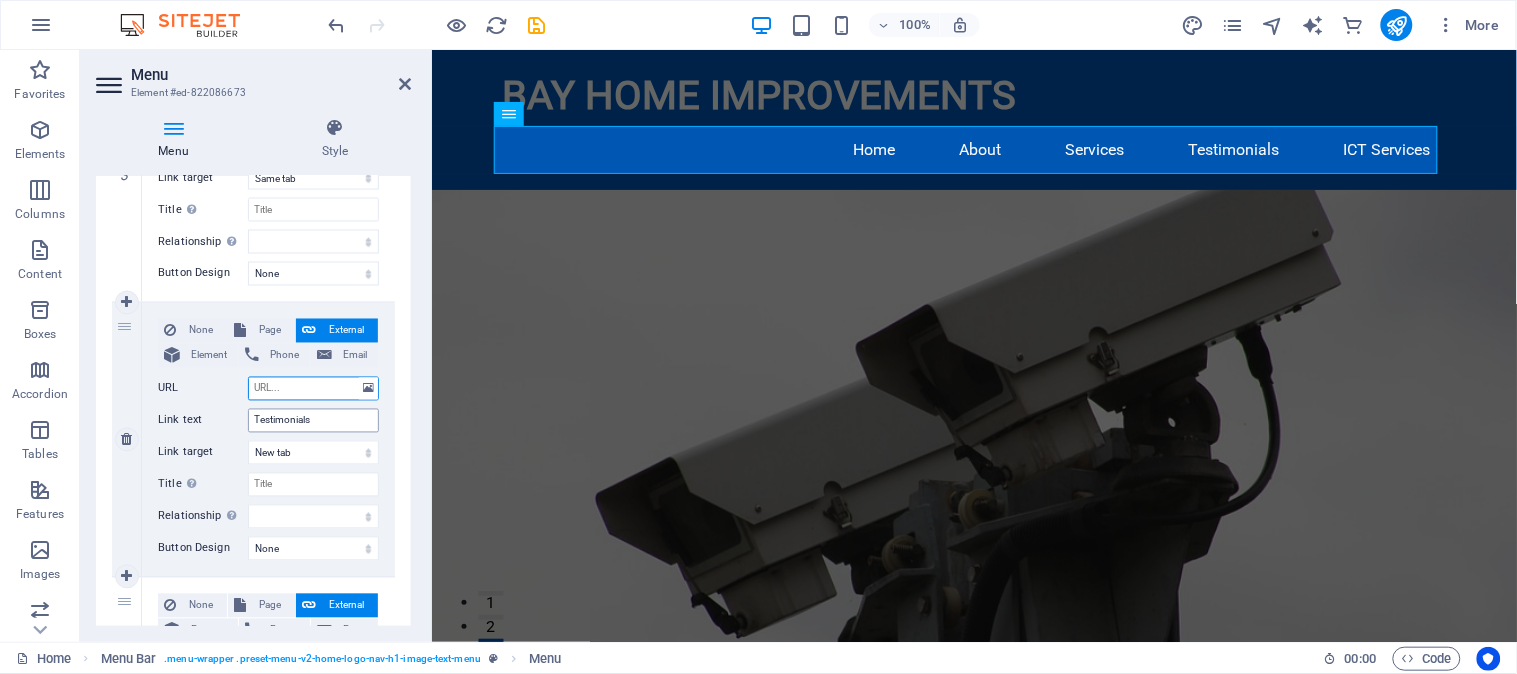 type on "https://www.google.com/search?q=Apple+IQ&stick=H4sIAAAAAAAA_-NgU1I1qDBMNU9MMTY0SjI3T7W0MEmxMqhINk9KMU1KNExNMzRNMzYwWcTK4VhQkJOq4BkIABJ_sS40AAAA&hl=en&mat=CRHFgfyob4OFElcBYJahaY50huG8lBxAOOFQedWT_qbLLdEovaFWwQ9uKPBzz6RUELmYUuO0TBW1PUNh97Ev7AgMr34yVdzHPNMY5jNjuq3Q18tZD3b6p-9_NOWHnXCZti4&authuser=0#mpd=~9620656000575063313/customers/reviews" 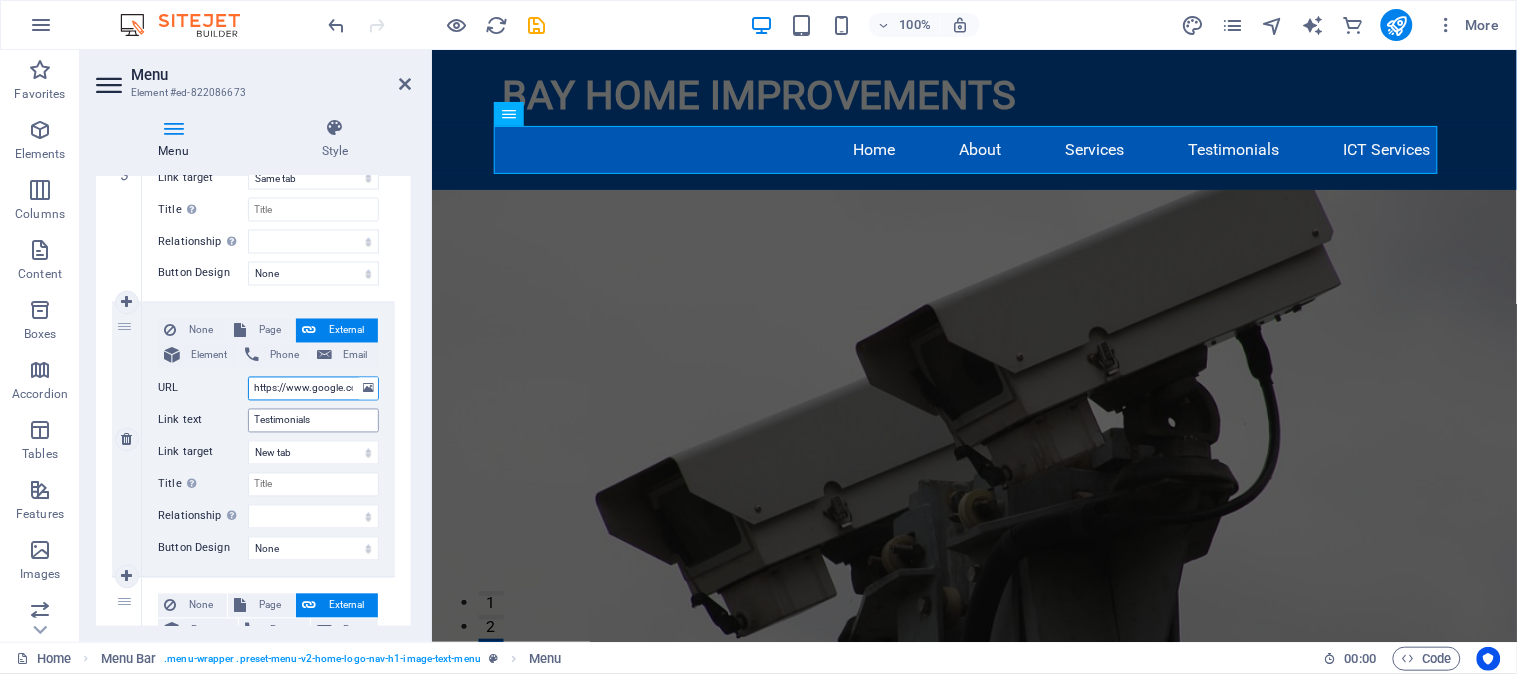 scroll, scrollTop: 0, scrollLeft: 1830, axis: horizontal 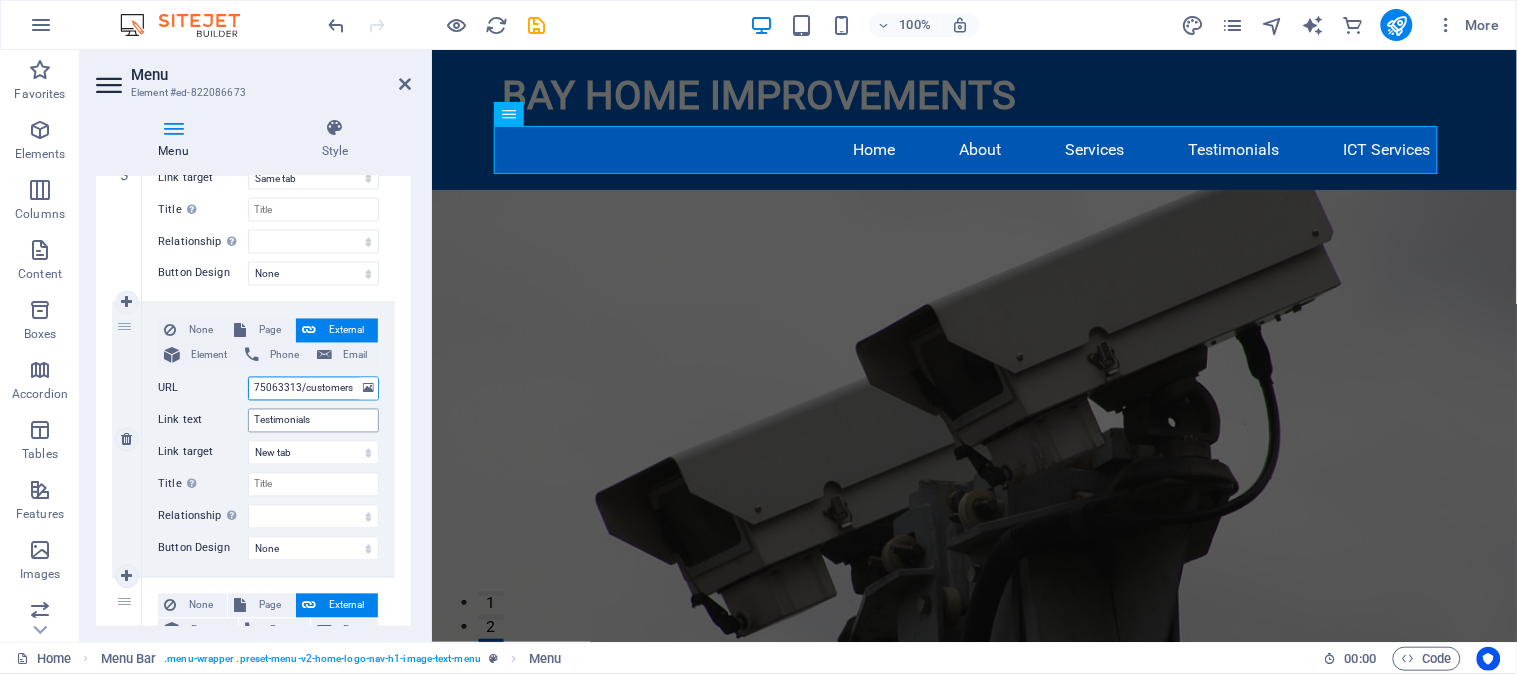 select 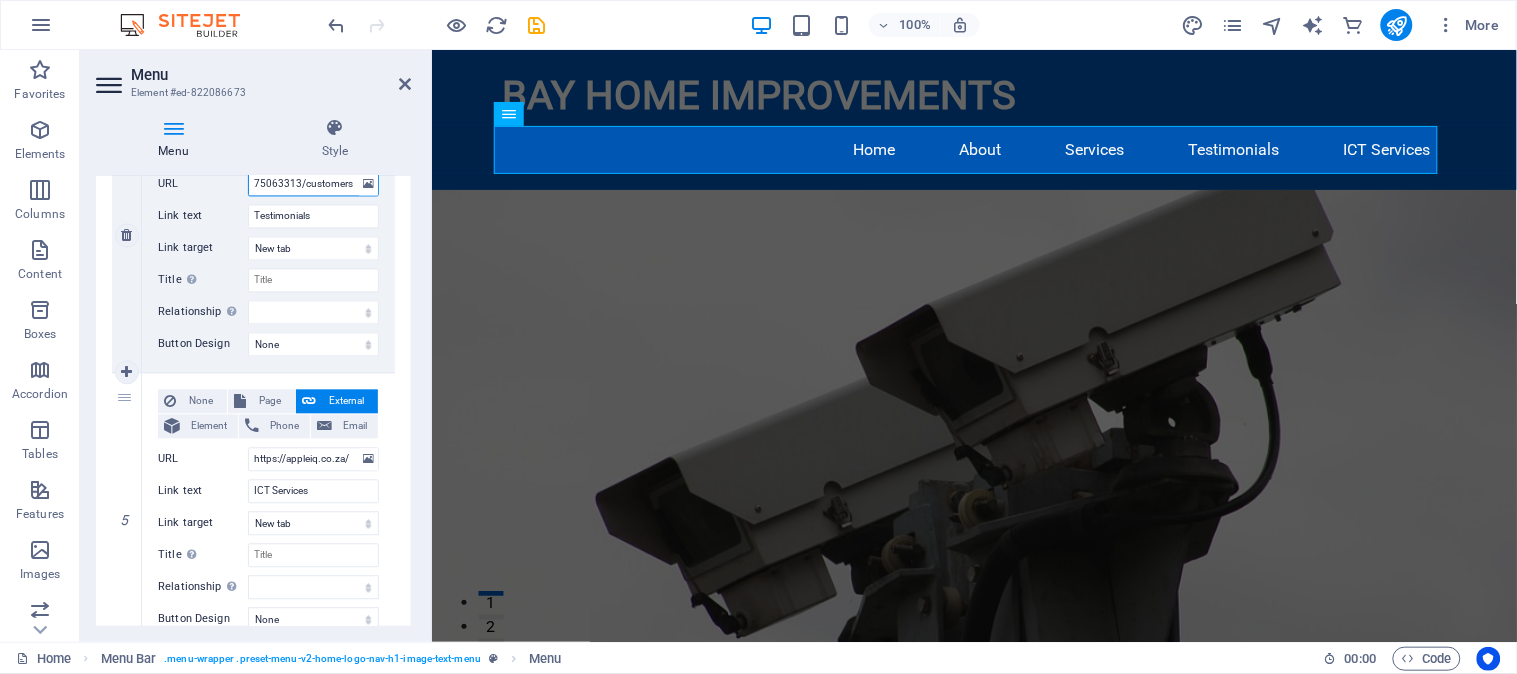 scroll, scrollTop: 1168, scrollLeft: 0, axis: vertical 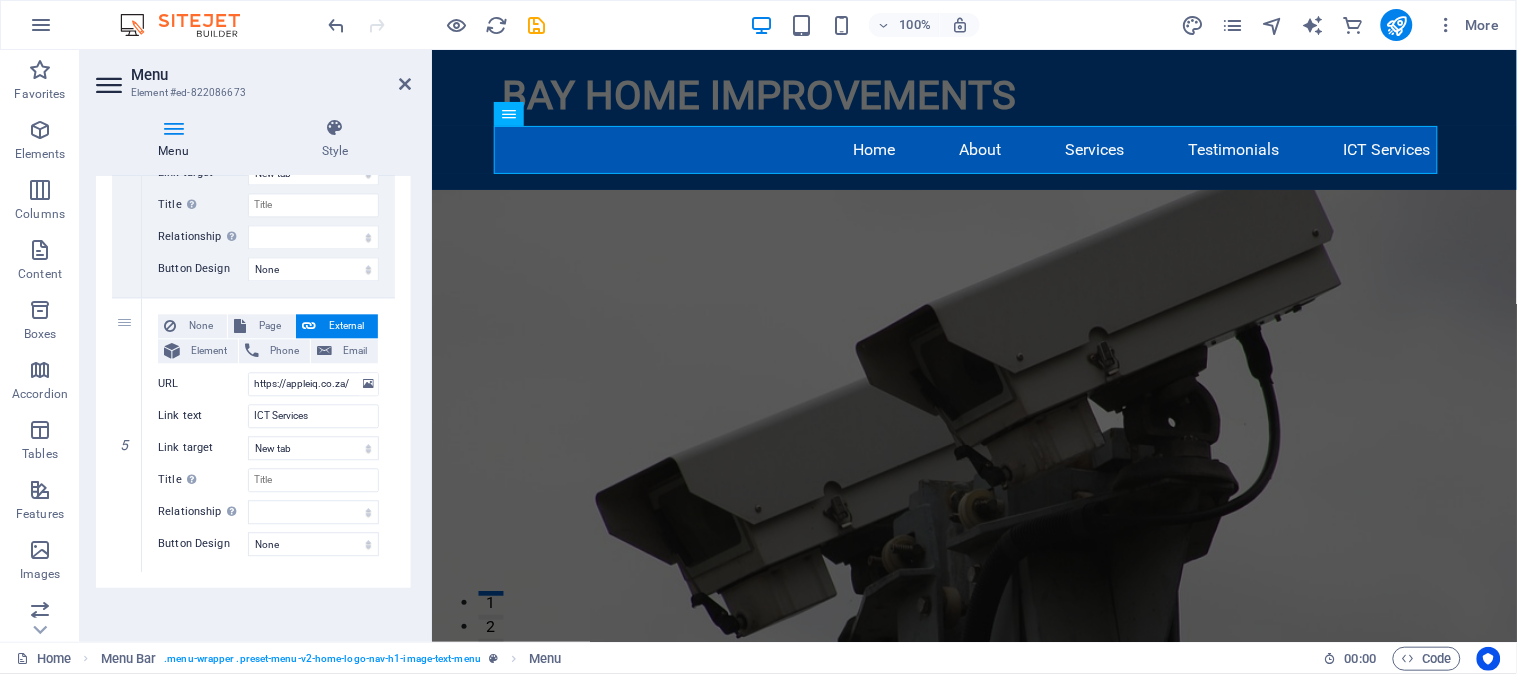 type on "https://www.google.com/search?q=Apple+IQ&stick=H4sIAAAAAAAA_-NgU1I1qDBMNU9MMTY0SjI3T7W0MEmxMqhINk9KMU1KNExNMzRNMzYwWcTK4VhQkJOq4BkIABJ_sS40AAAA&hl=en&mat=CRHFgfyob4OFElcBYJahaY50huG8lBxAOOFQedWT_qbLLdEovaFWwQ9uKPBzz6RUELmYUuO0TBW1PUNh97Ev7AgMr34yVdzHPNMY5jNjuq3Q18tZD3b6p-9_NOWHnXCZti4&authuser=0#mpd=~9620656000575063313/customers/reviews" 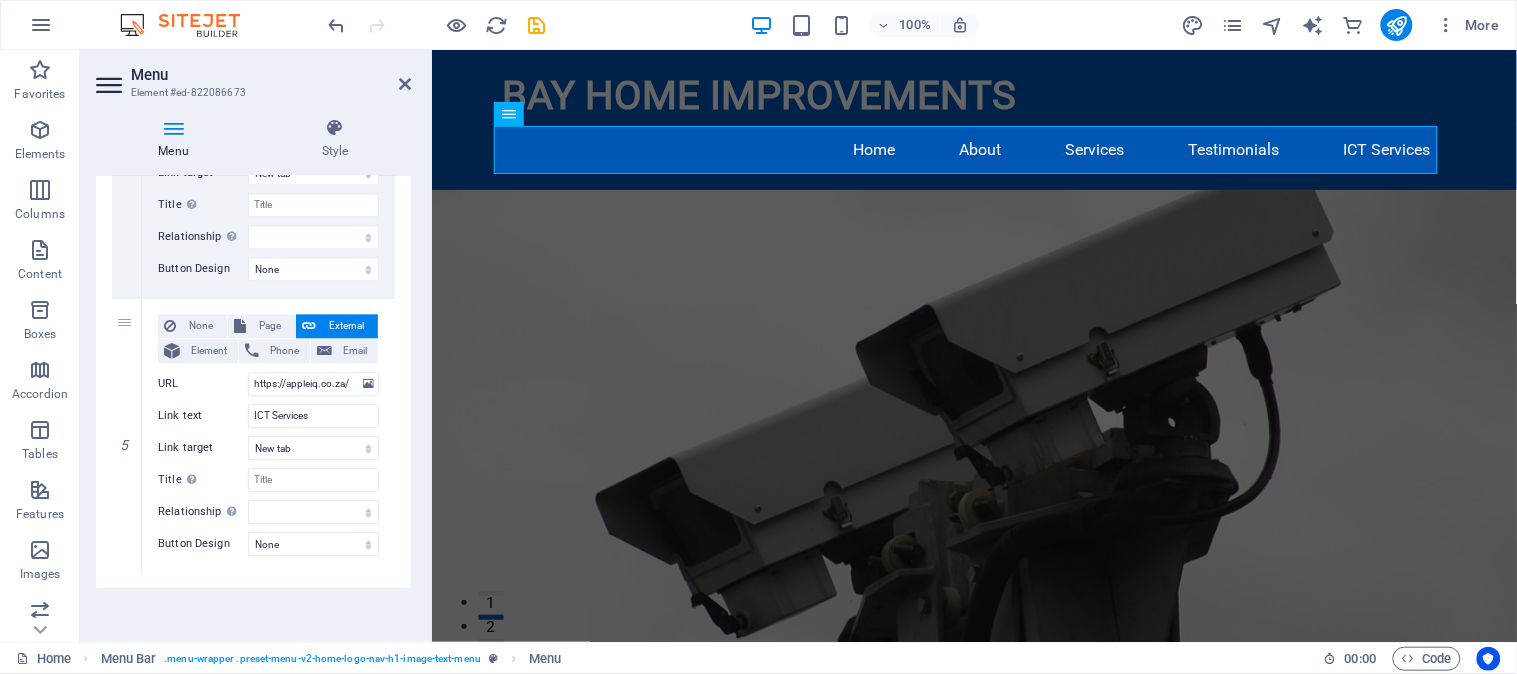click on "Menu Auto Custom create custom menu items for this menu. Recommended for one-page websites. Manage pages Menu items 1 None Page External Element Phone Email Page Home Subpage Legal Notice Privacy Element
URL #home-2 Phone Email Link text Home Link target New tab Same tab Overlay Title Additional link description, should not be the same as the link text. The title is most often shown as a tooltip text when the mouse moves over the element. Leave empty if uncertain. Relationship Sets the  relationship of this link to the link target . For example, the value "nofollow" instructs search engines not to follow the link. Can be left empty. alternate author bookmark external help license next nofollow noreferrer noopener prev search tag Button Design None Default Primary Secondary 2 None Page External Element Phone Email Page Home Subpage Legal Notice Privacy Element
URL #about-2 Phone Email Link text About Link target New tab Same tab Overlay Title Relationship author" at bounding box center [253, 401] 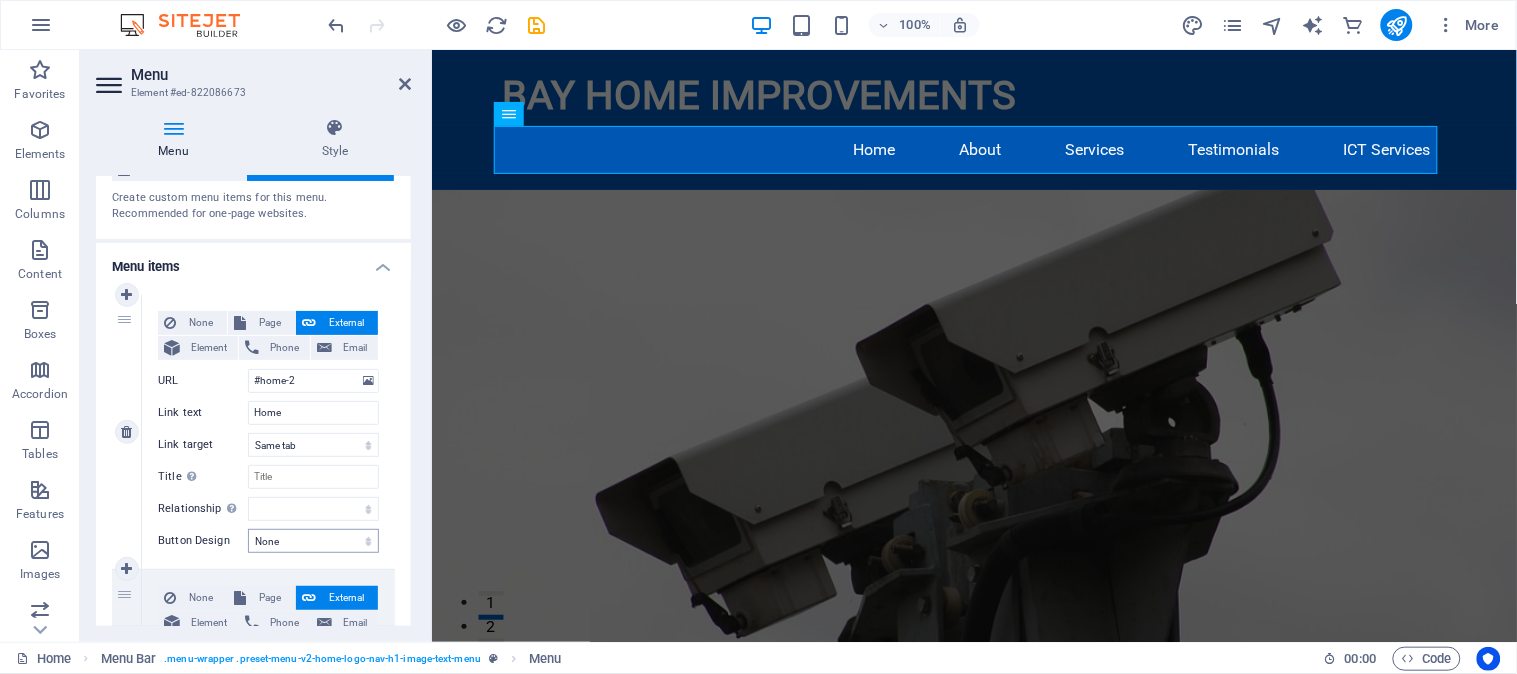 scroll, scrollTop: 0, scrollLeft: 0, axis: both 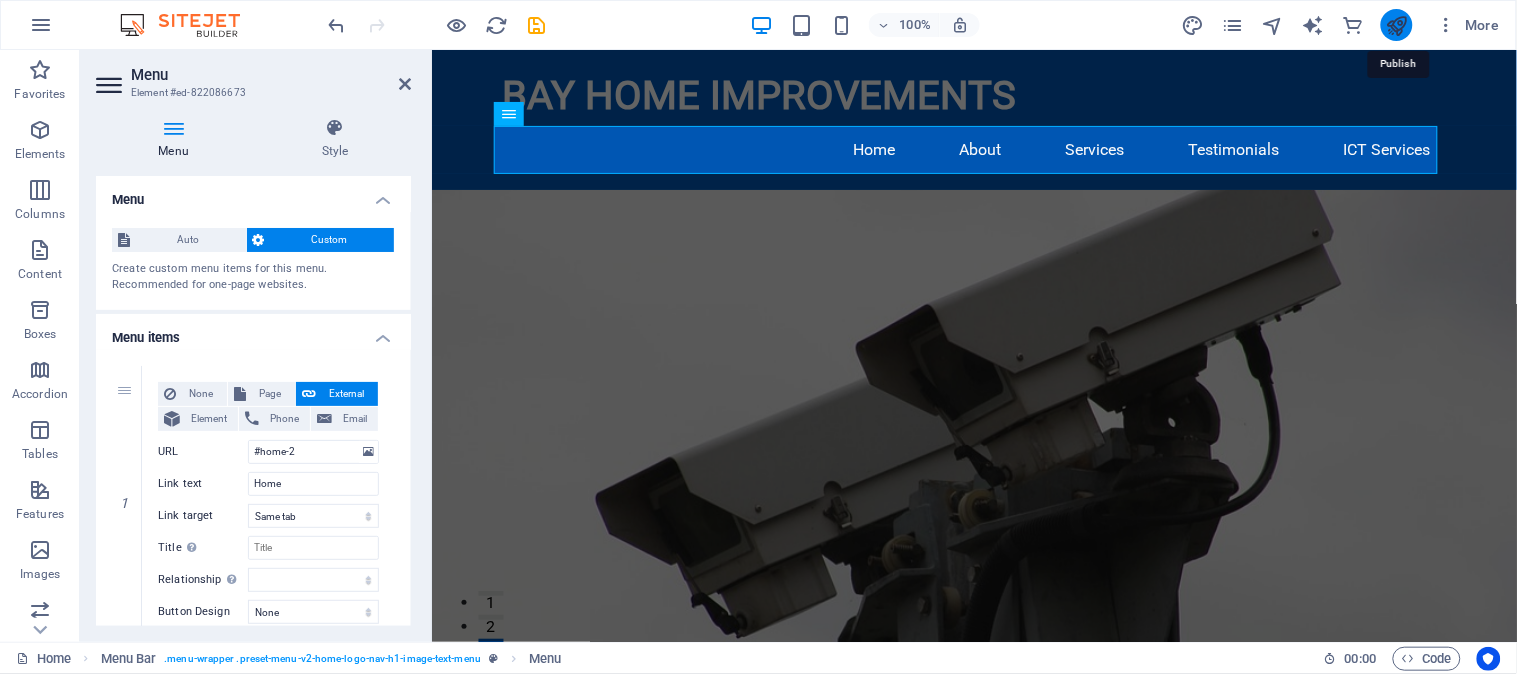 click at bounding box center [1396, 25] 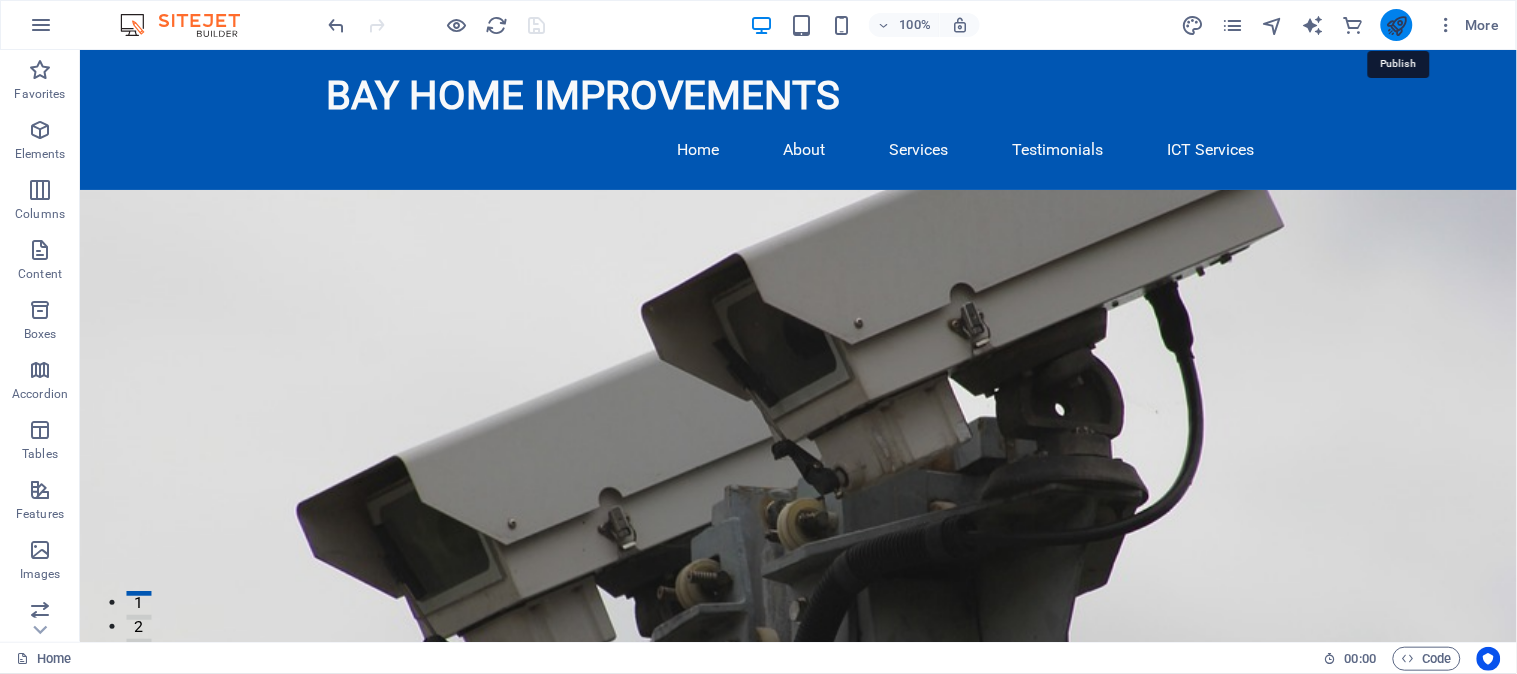 click at bounding box center [1396, 25] 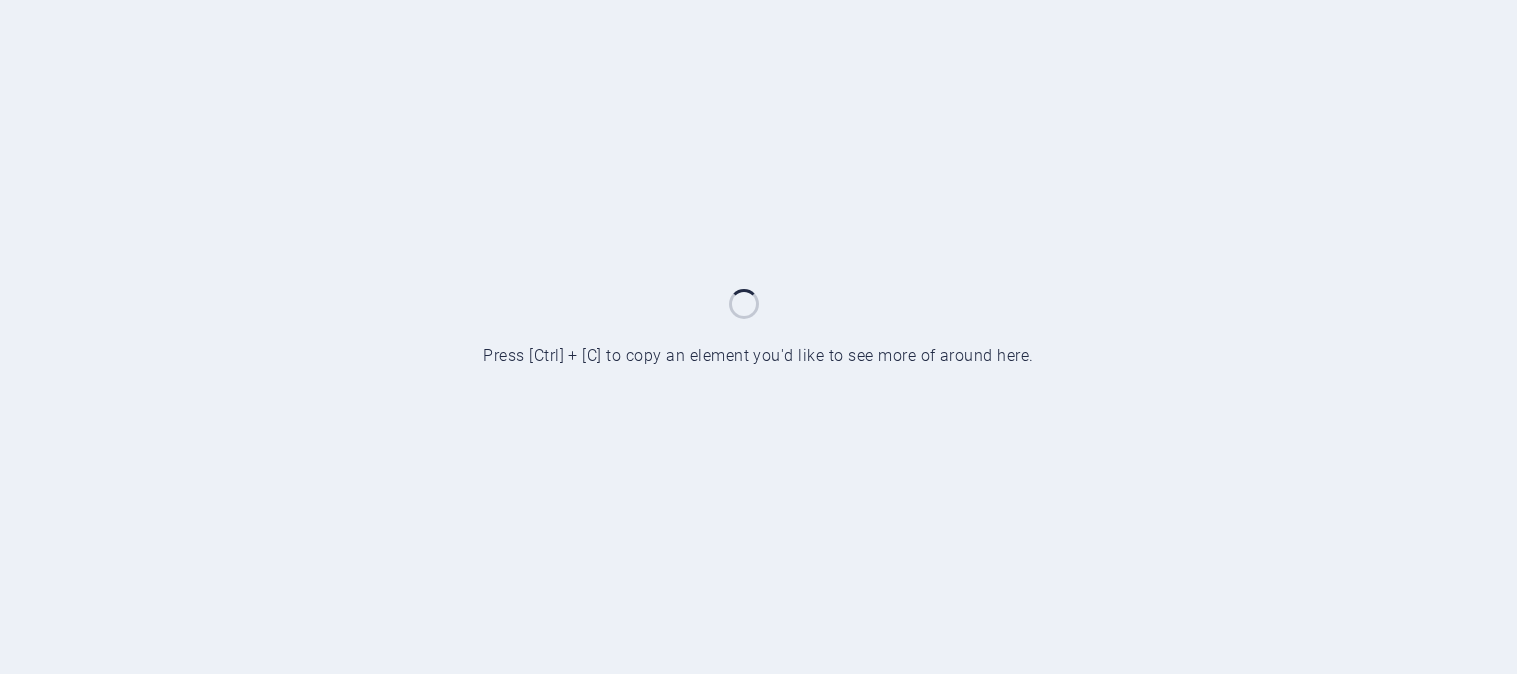 scroll, scrollTop: 0, scrollLeft: 0, axis: both 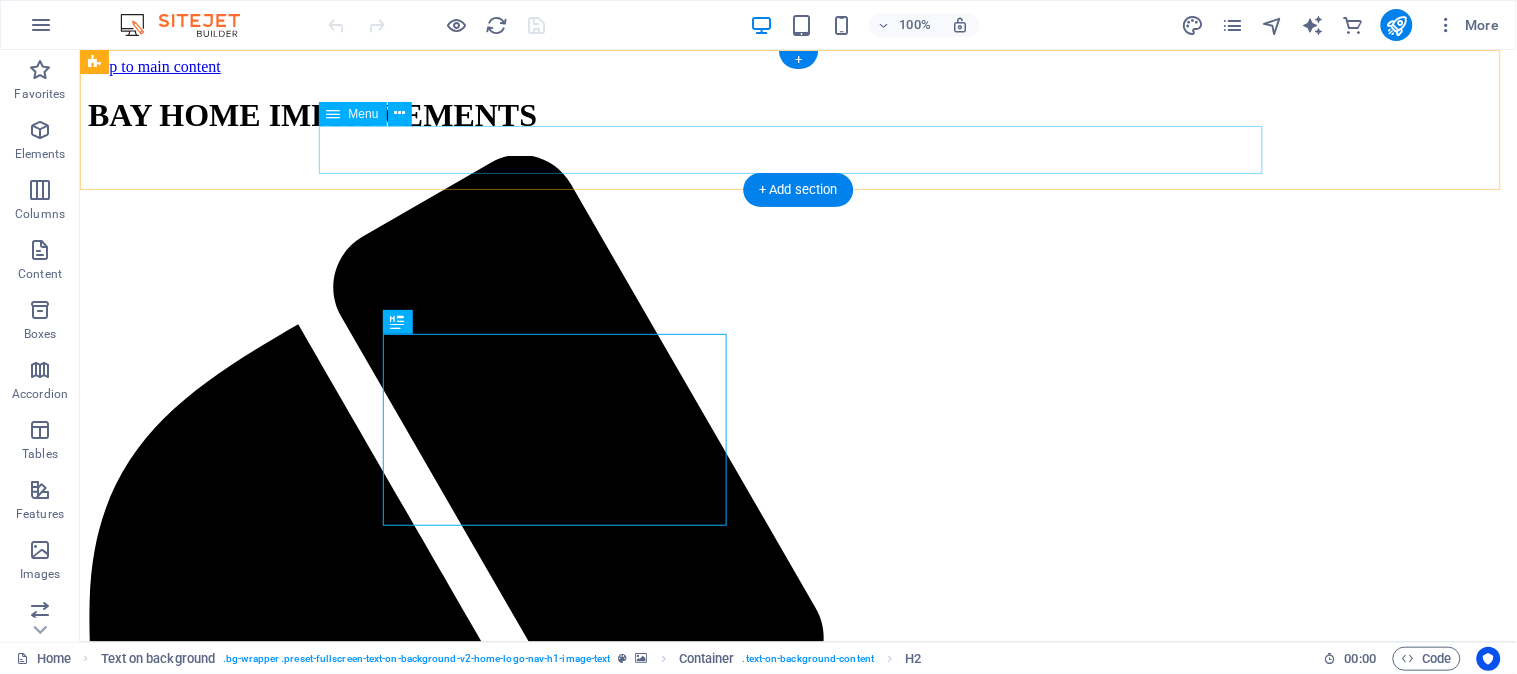 click on "Home About Services Testimonials ICT Services" at bounding box center [797, 2085] 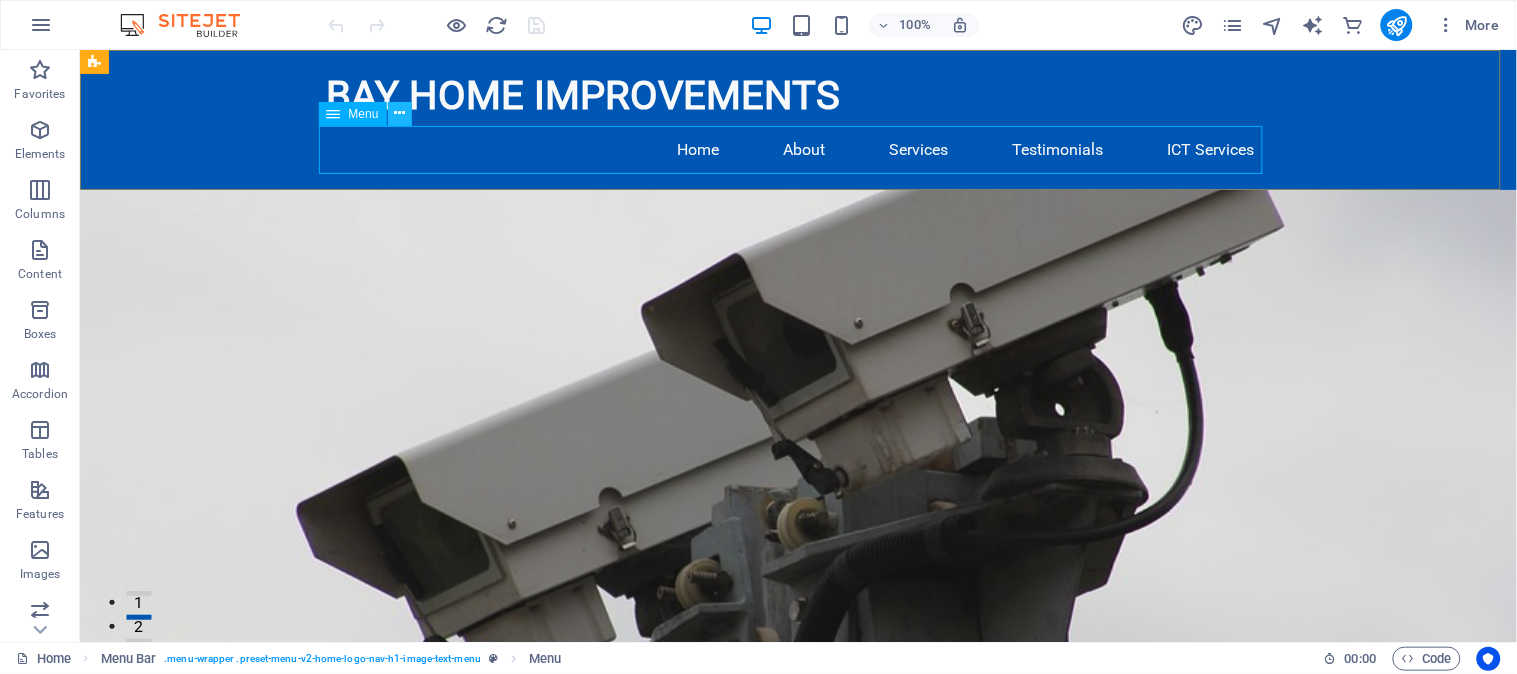 click at bounding box center (399, 113) 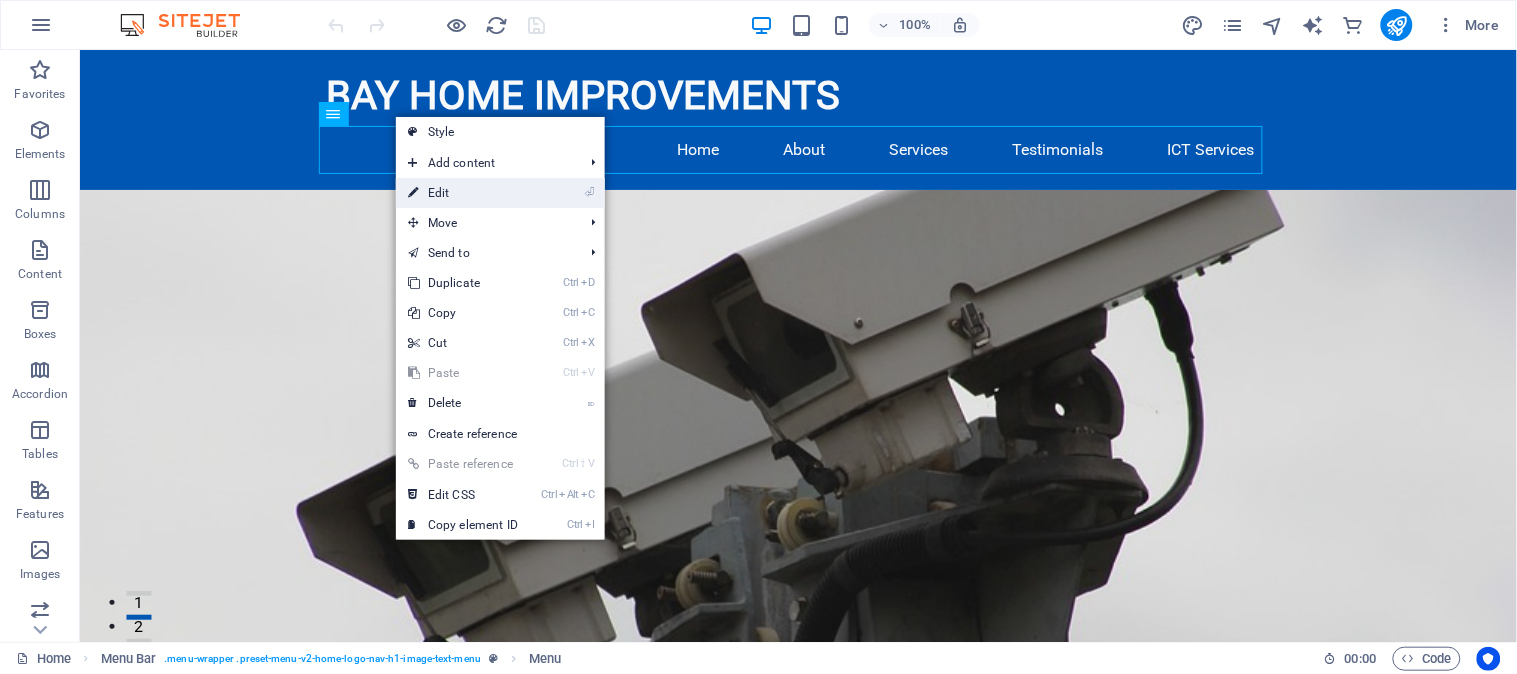 click on "⏎  Edit" at bounding box center (463, 193) 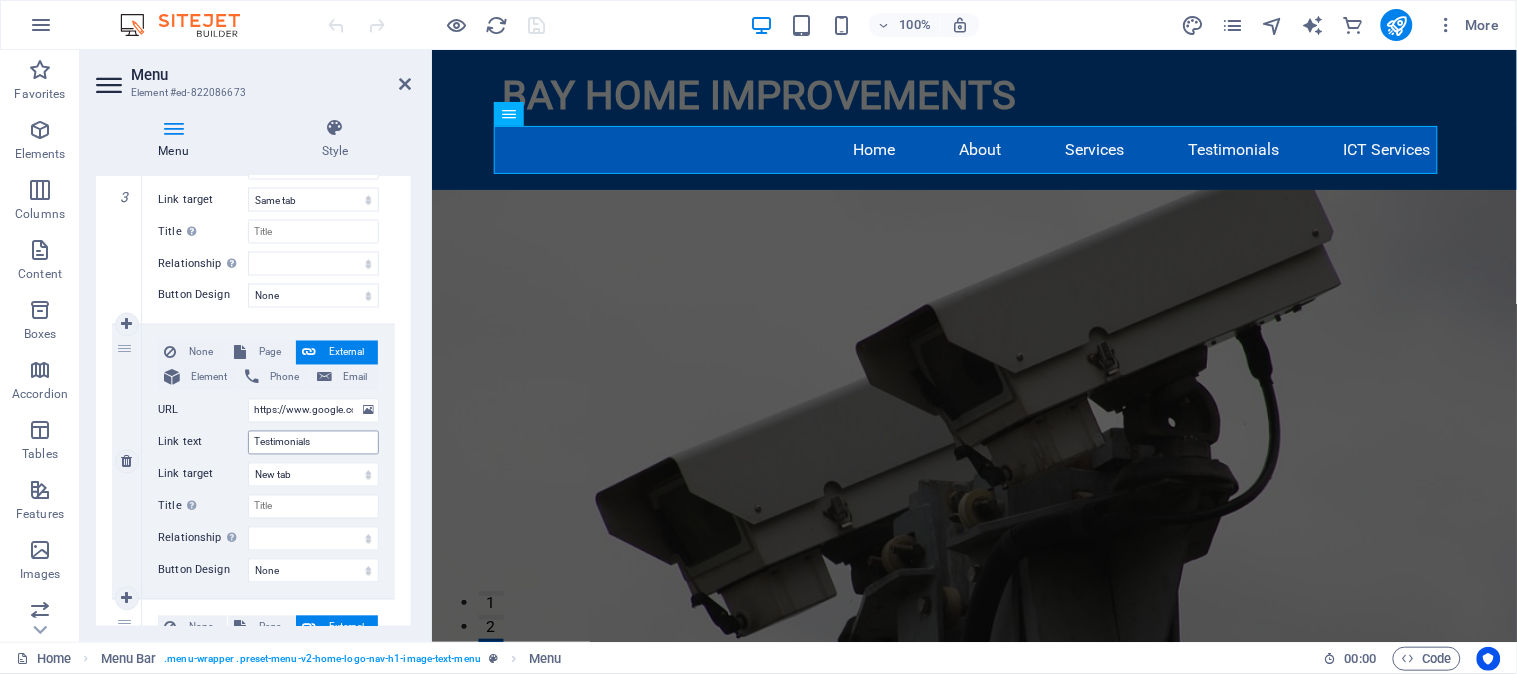 scroll, scrollTop: 1000, scrollLeft: 0, axis: vertical 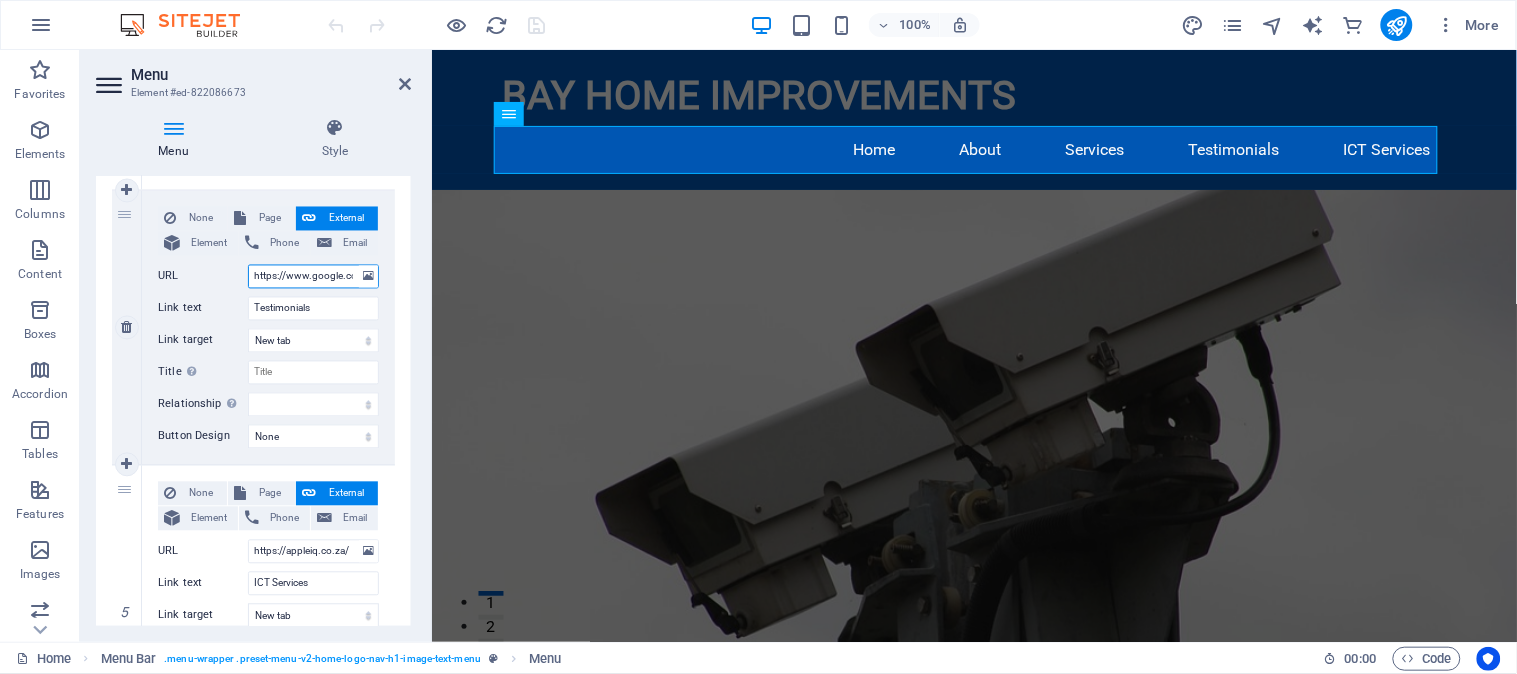 click on "https://www.google.com/search?q=Apple+IQ&stick=H4sIAAAAAAAA_-NgU1I1qDBMNU9MMTY0SjI3T7W0MEmxMqhINk9KMU1KNExNMzRNMzYwWcTK4VhQkJOq4BkIABJ_sS40AAAA&hl=en&mat=CRHFgfyob4OFElcBYJahaY50huG8lBxAOOFQedWT_qbLLdEovaFWwQ9uKPBzz6RUELmYUuO0TBW1PUNh97Ev7AgMr34yVdzHPNMY5jNjuq3Q18tZD3b6p-9_NOWHnXCZti4&authuser=0#mpd=~9620656000575063313/customers/reviews" at bounding box center (313, 277) 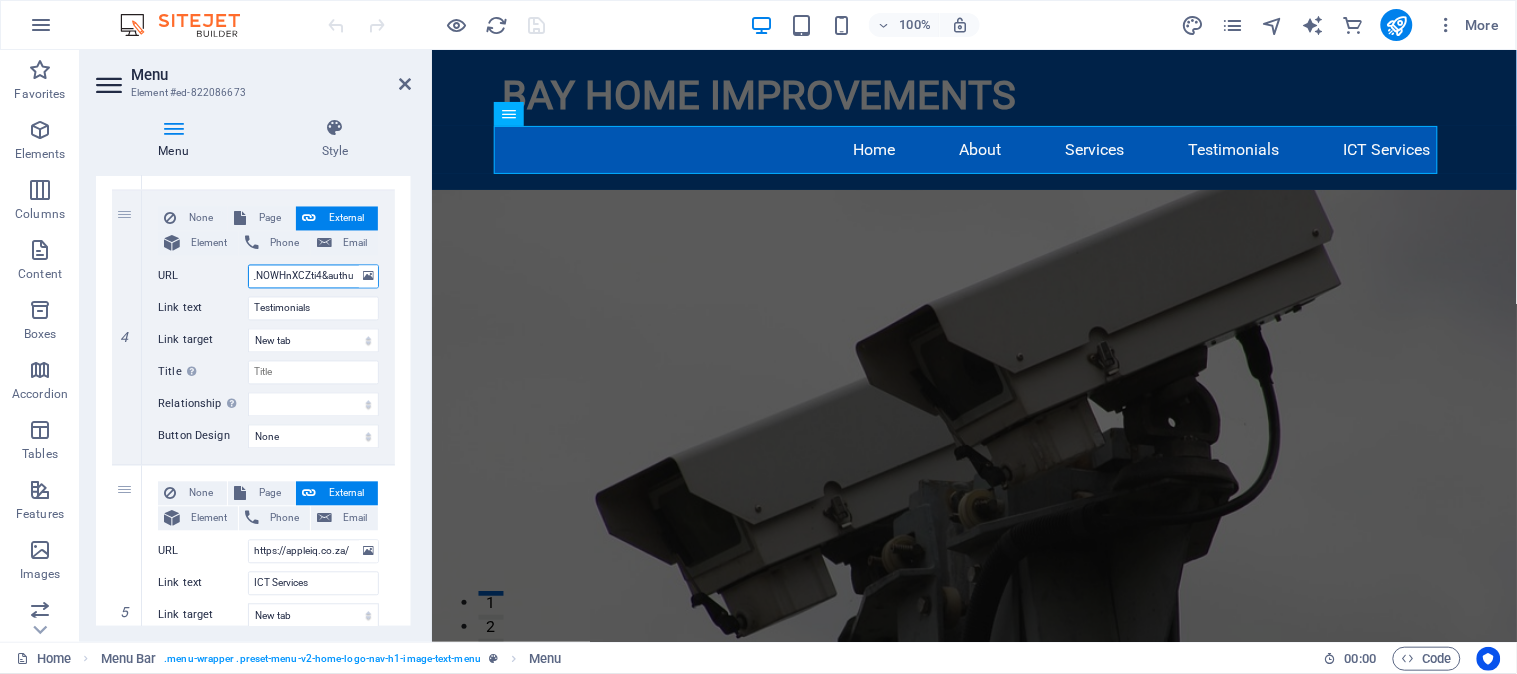 scroll, scrollTop: 0, scrollLeft: 1831, axis: horizontal 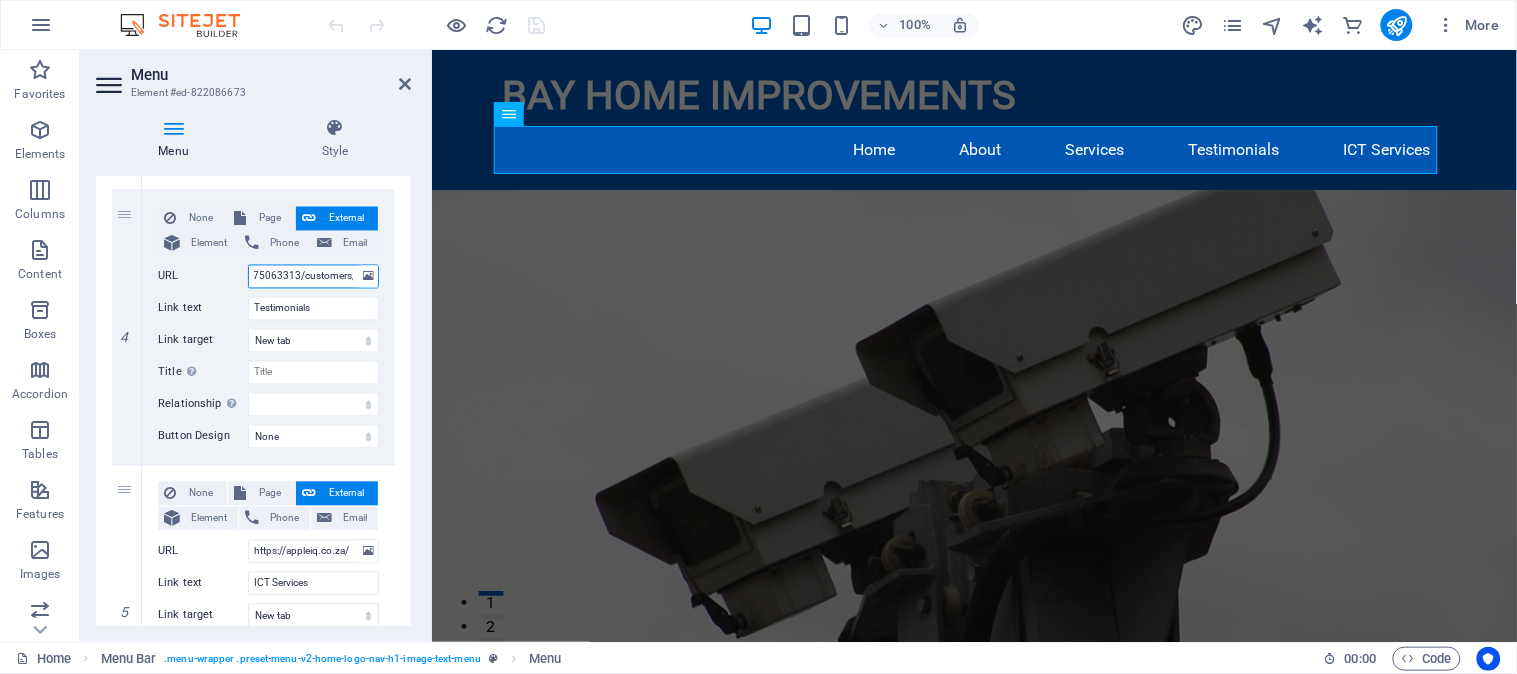 drag, startPoint x: 248, startPoint y: 277, endPoint x: 412, endPoint y: 297, distance: 165.21501 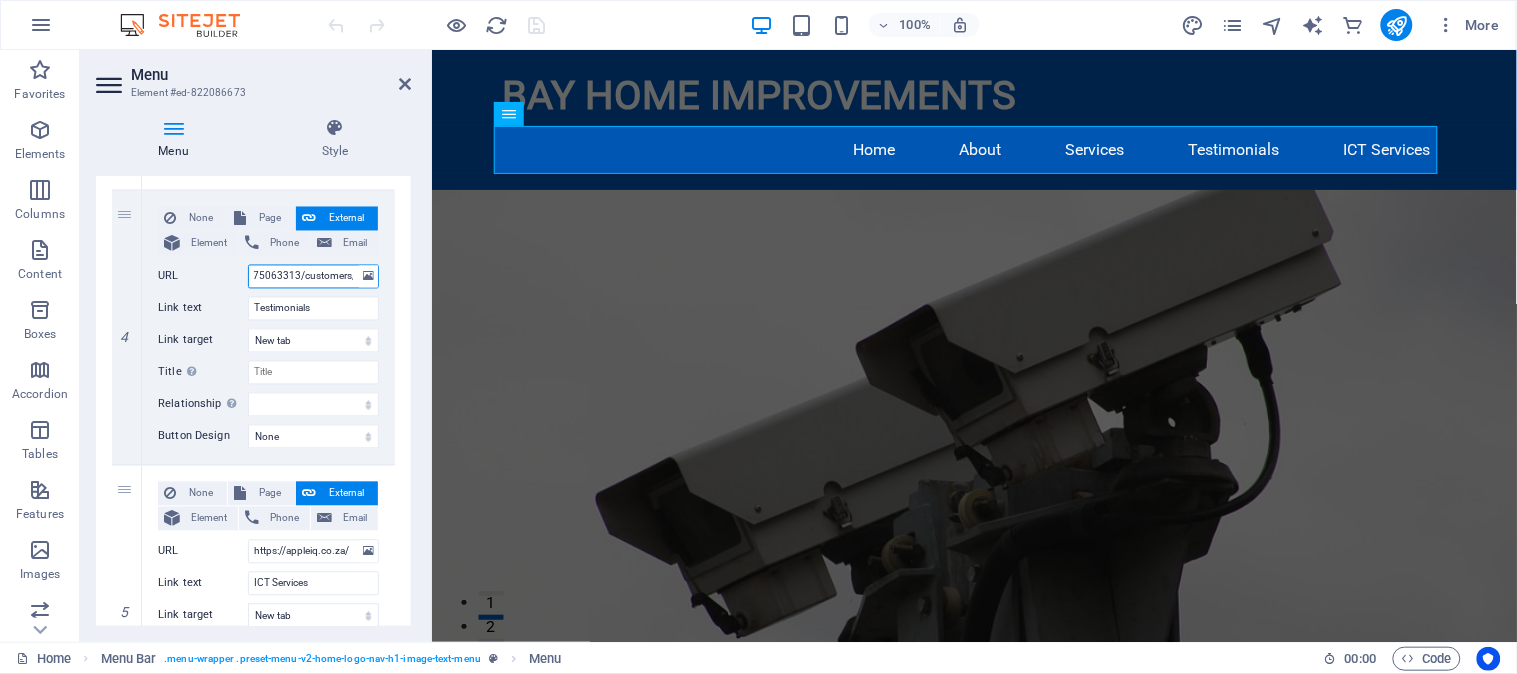 type 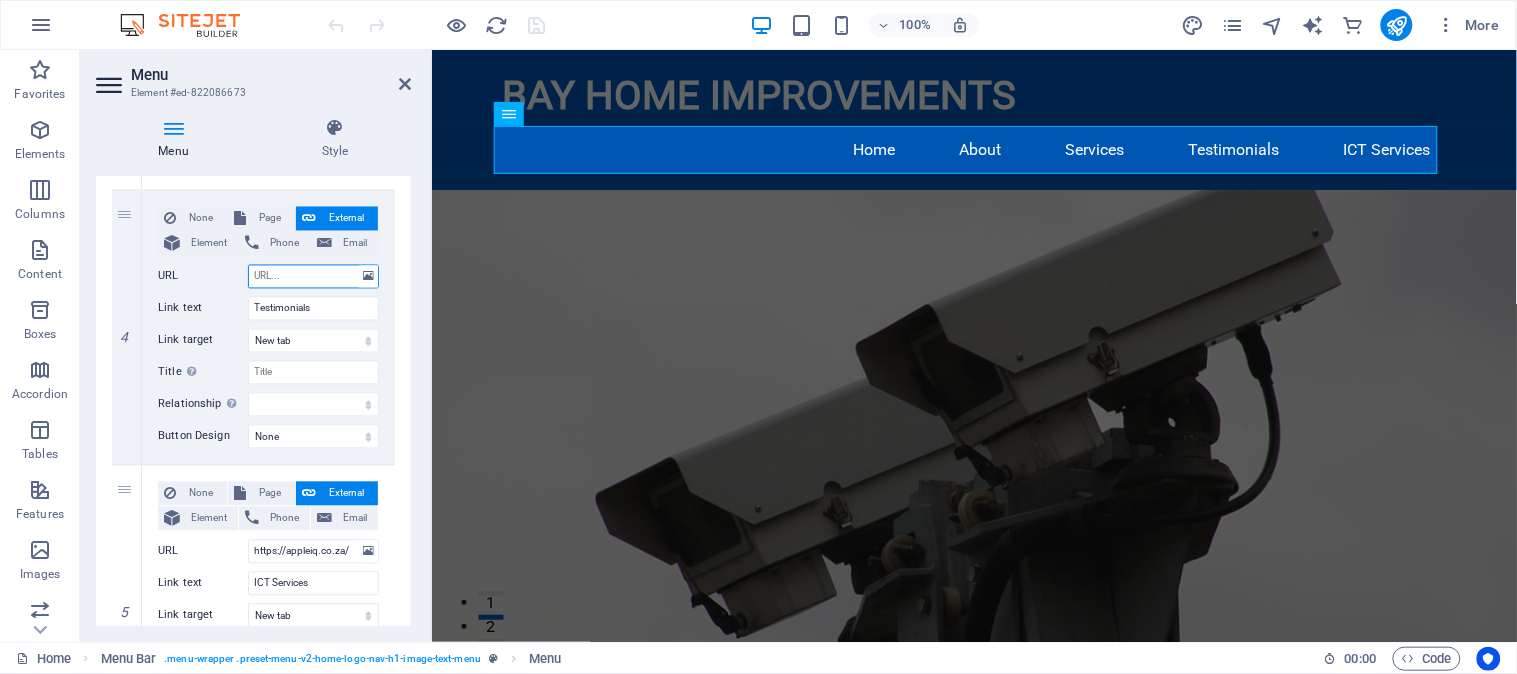 scroll, scrollTop: 0, scrollLeft: 0, axis: both 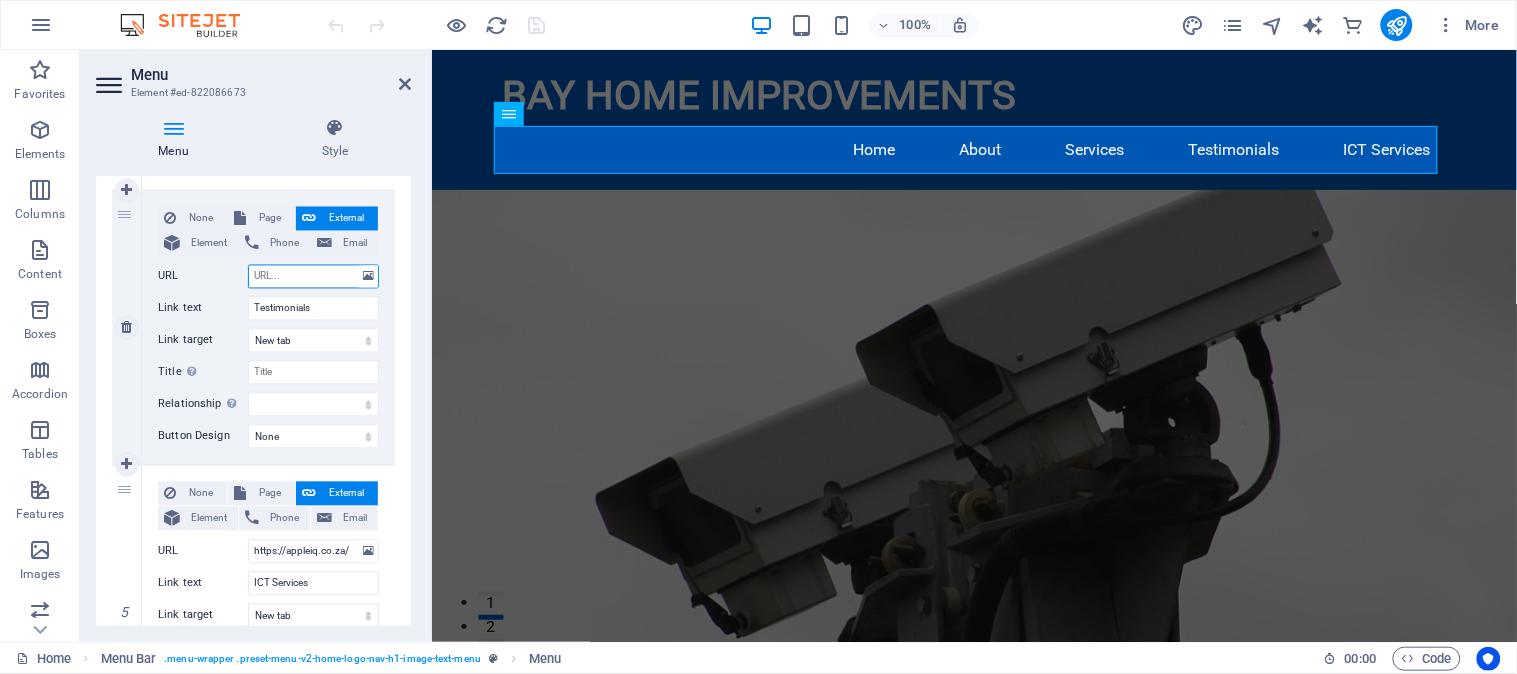 select 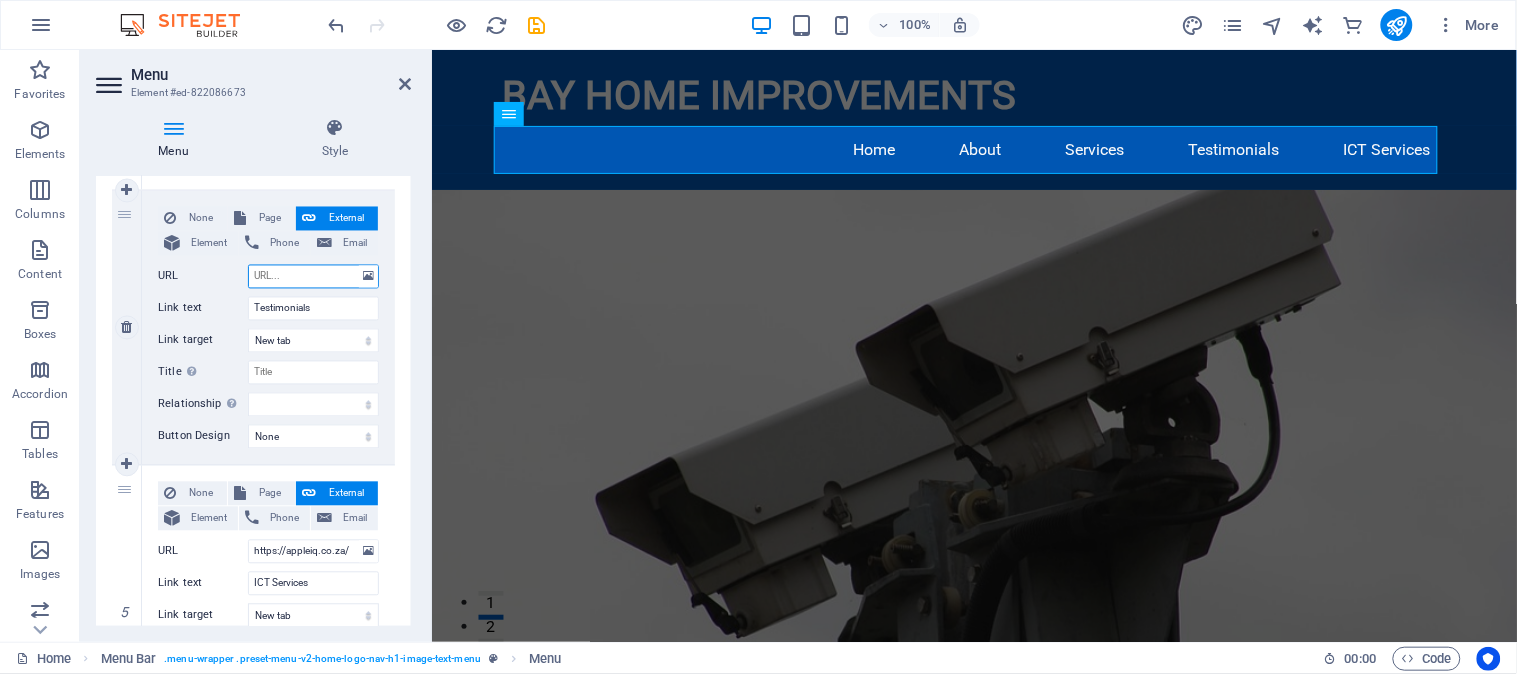 paste on "https://www.google.com/search?q=Apple+IQ&stick=H4sIAAAAAAAA_-NgU1I1qDBMNU9MMTY0SjI3T7W0MEmxMqhINk9KMU1KNExNMzRNMzYwWcTK4VhQkJOq4BkIABJ_sS40AAAA&hl=en&mat=CRHFgfyob4OFElcBYJahaY50huG8lBxAOOFQedWT_qbLLdEovaFWwQ9uKPBzz6RUELmYUuO0TBW1PUNh97Ev7AgMr34yVdzHPNMY5jNjuq3Q18tZD3b6p-9_NOWHnXCZti4&authuser=0#lrd=0x1e7ad312b77e984d:0xc7bd5ba1ef15f304,1" 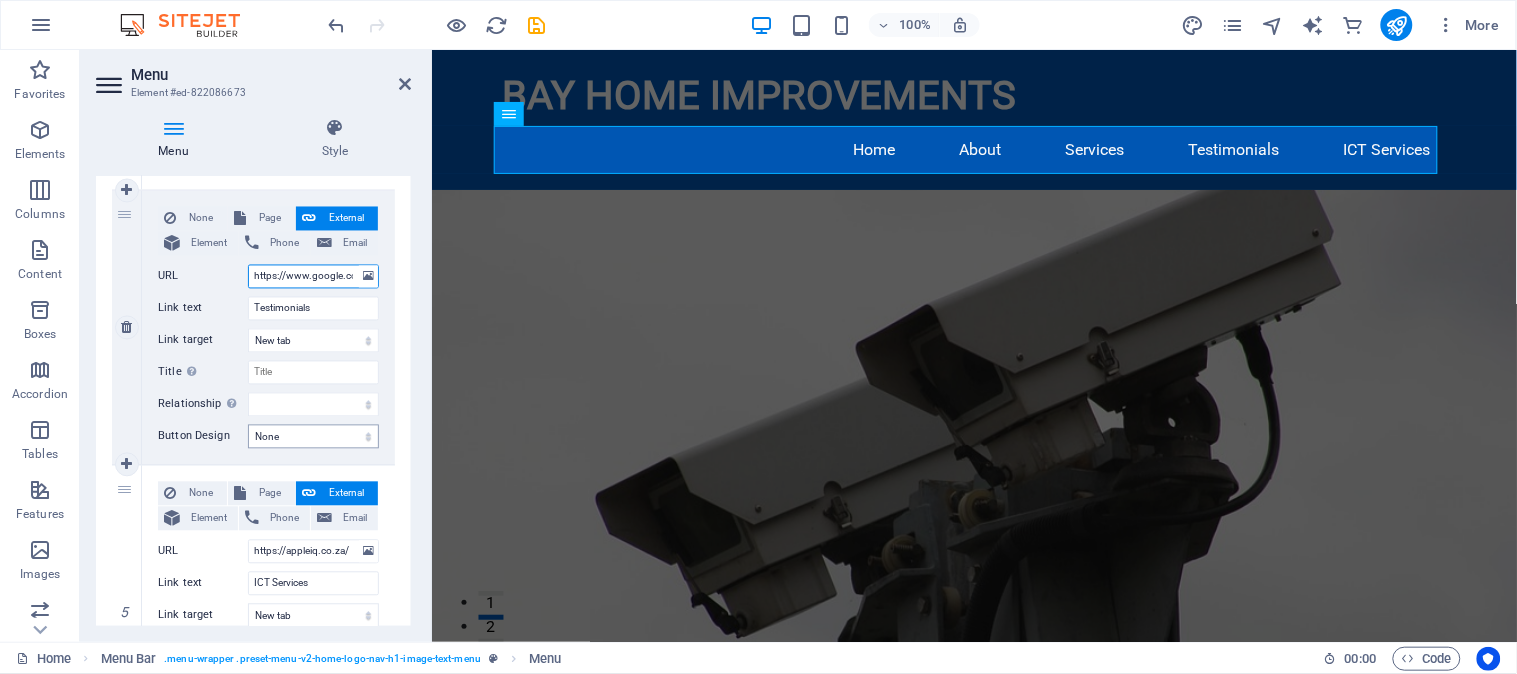 scroll, scrollTop: 0, scrollLeft: 1823, axis: horizontal 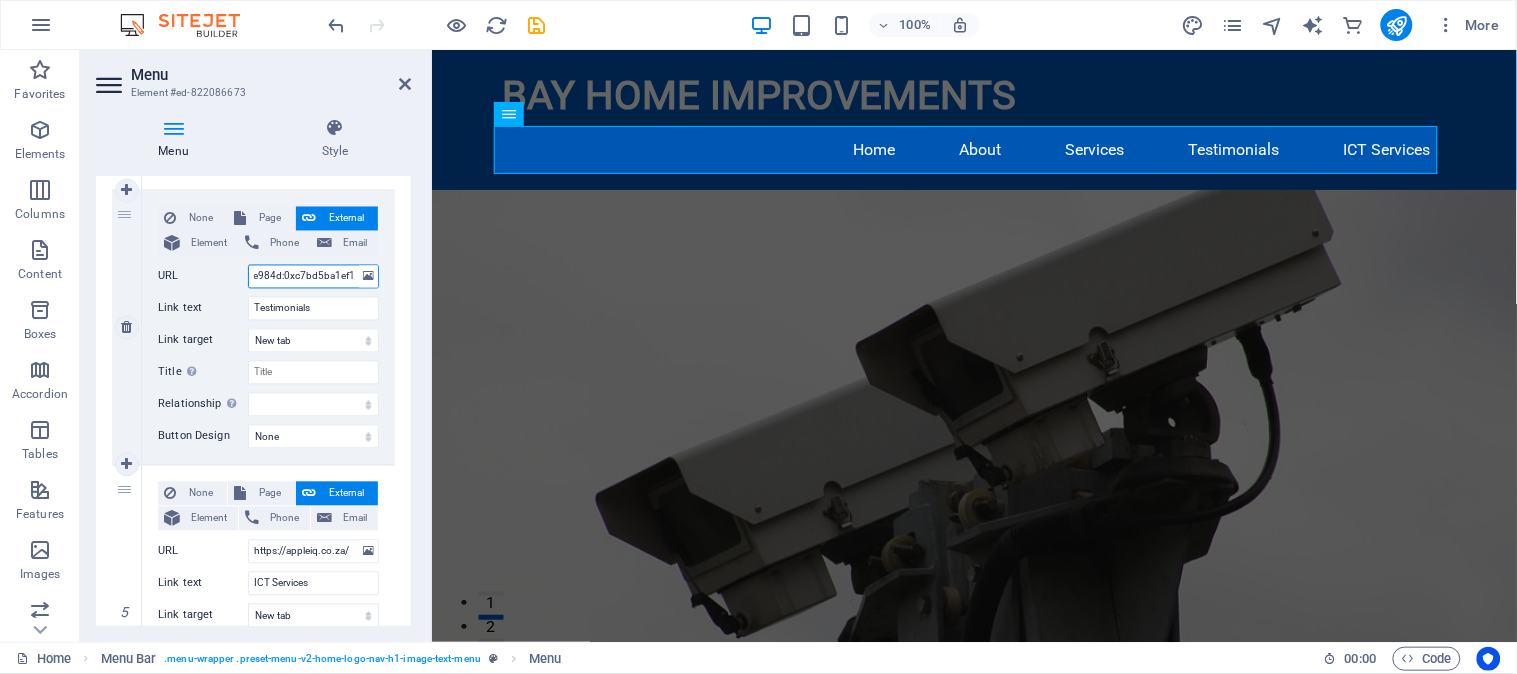 select 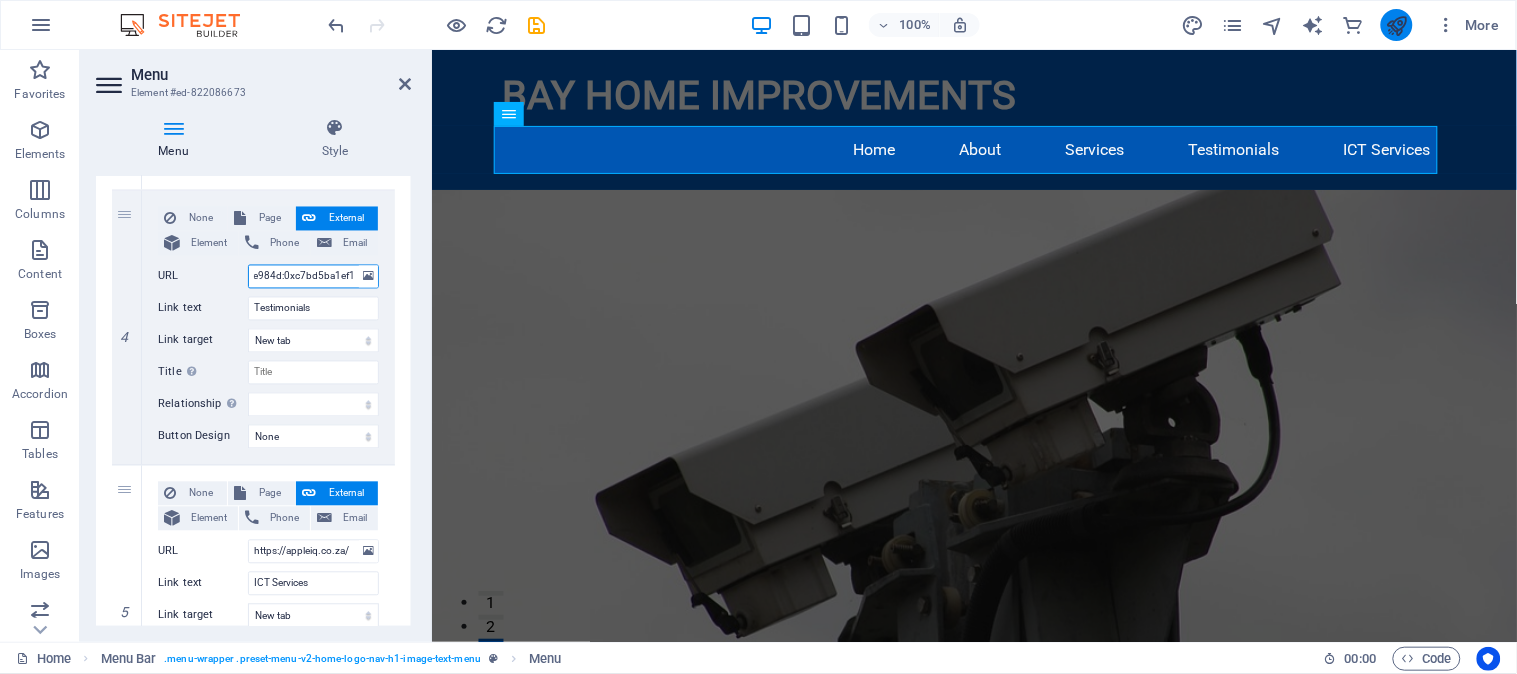 type on "https://www.google.com/search?q=Apple+IQ&stick=H4sIAAAAAAAA_-NgU1I1qDBMNU9MMTY0SjI3T7W0MEmxMqhINk9KMU1KNExNMzRNMzYwWcTK4VhQkJOq4BkIABJ_sS40AAAA&hl=en&mat=CRHFgfyob4OFElcBYJahaY50huG8lBxAOOFQedWT_qbLLdEovaFWwQ9uKPBzz6RUELmYUuO0TBW1PUNh97Ev7AgMr34yVdzHPNMY5jNjuq3Q18tZD3b6p-9_NOWHnXCZti4&authuser=0#lrd=0x1e7ad312b77e984d:0xc7bd5ba1ef15f304,1" 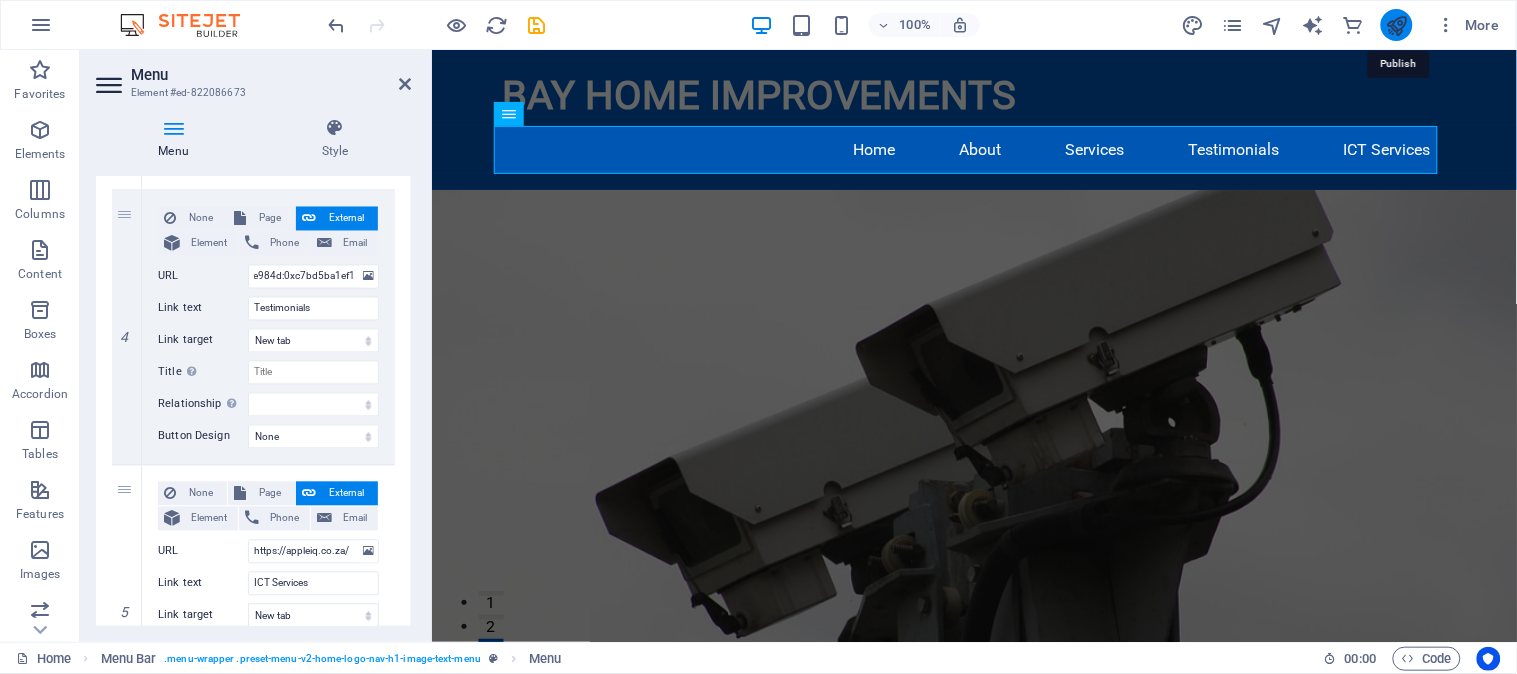 scroll, scrollTop: 0, scrollLeft: 0, axis: both 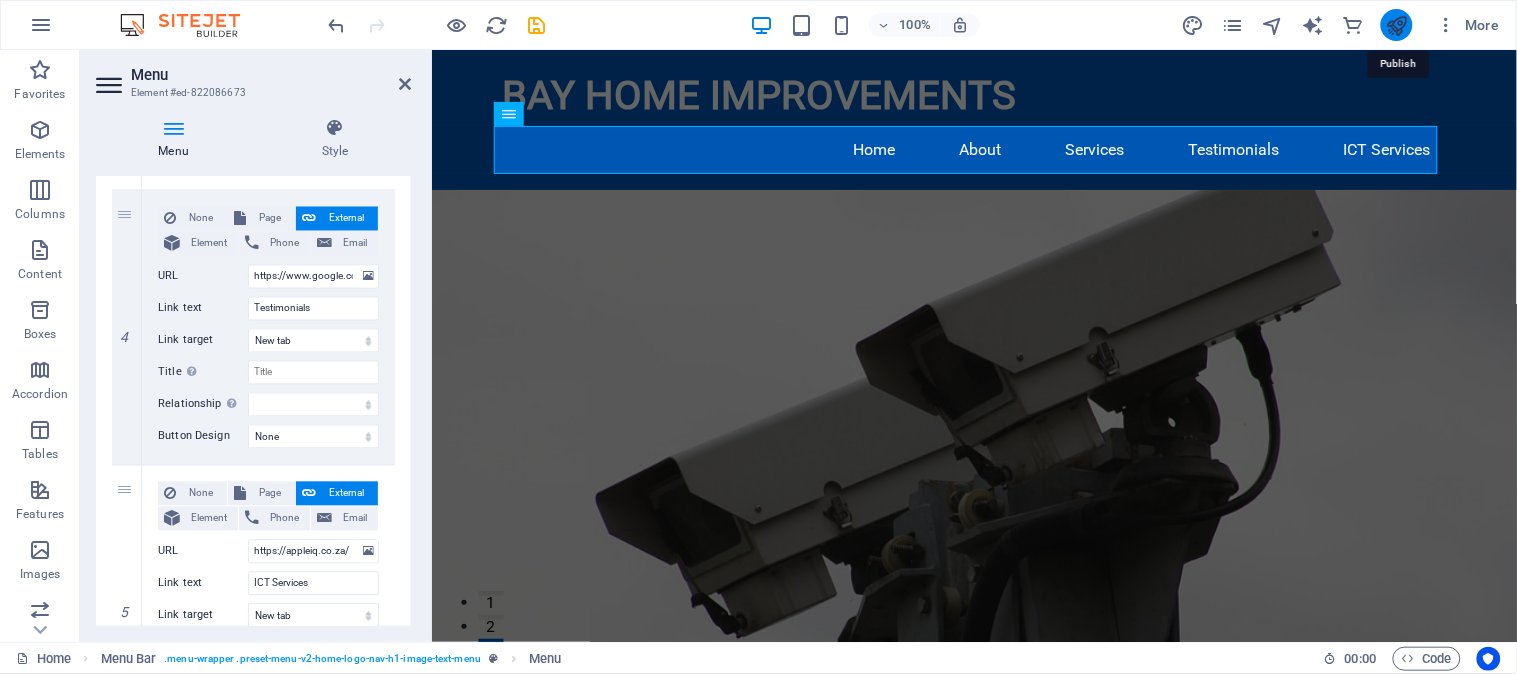 click at bounding box center (1396, 25) 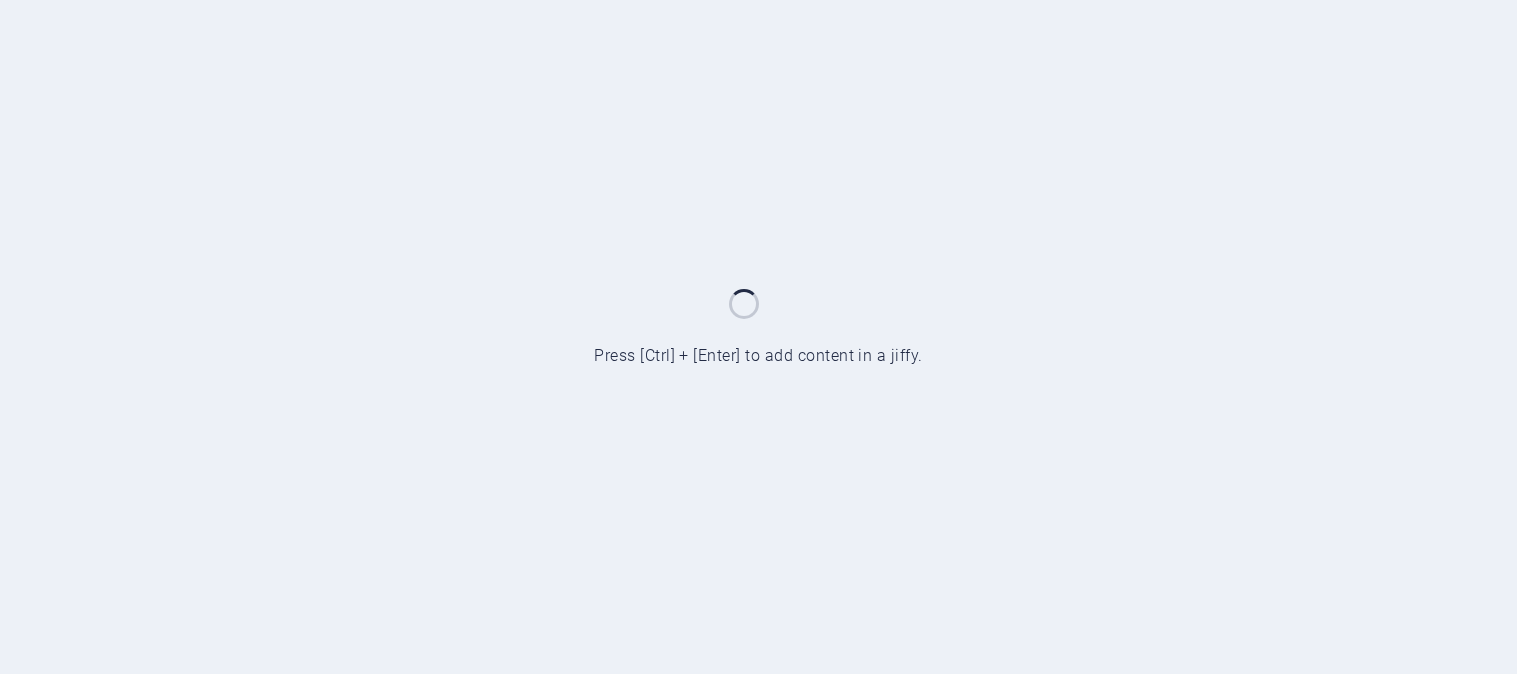 scroll, scrollTop: 0, scrollLeft: 0, axis: both 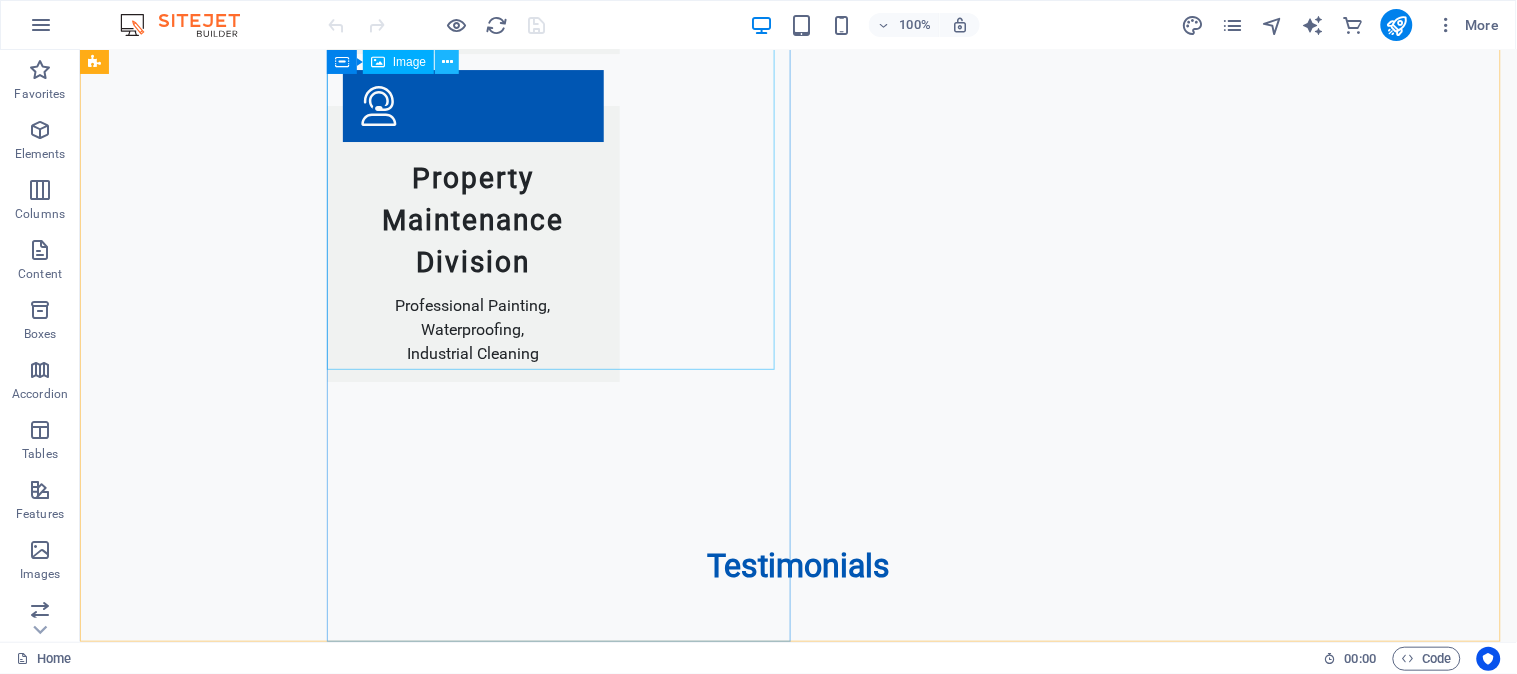 click at bounding box center (447, 62) 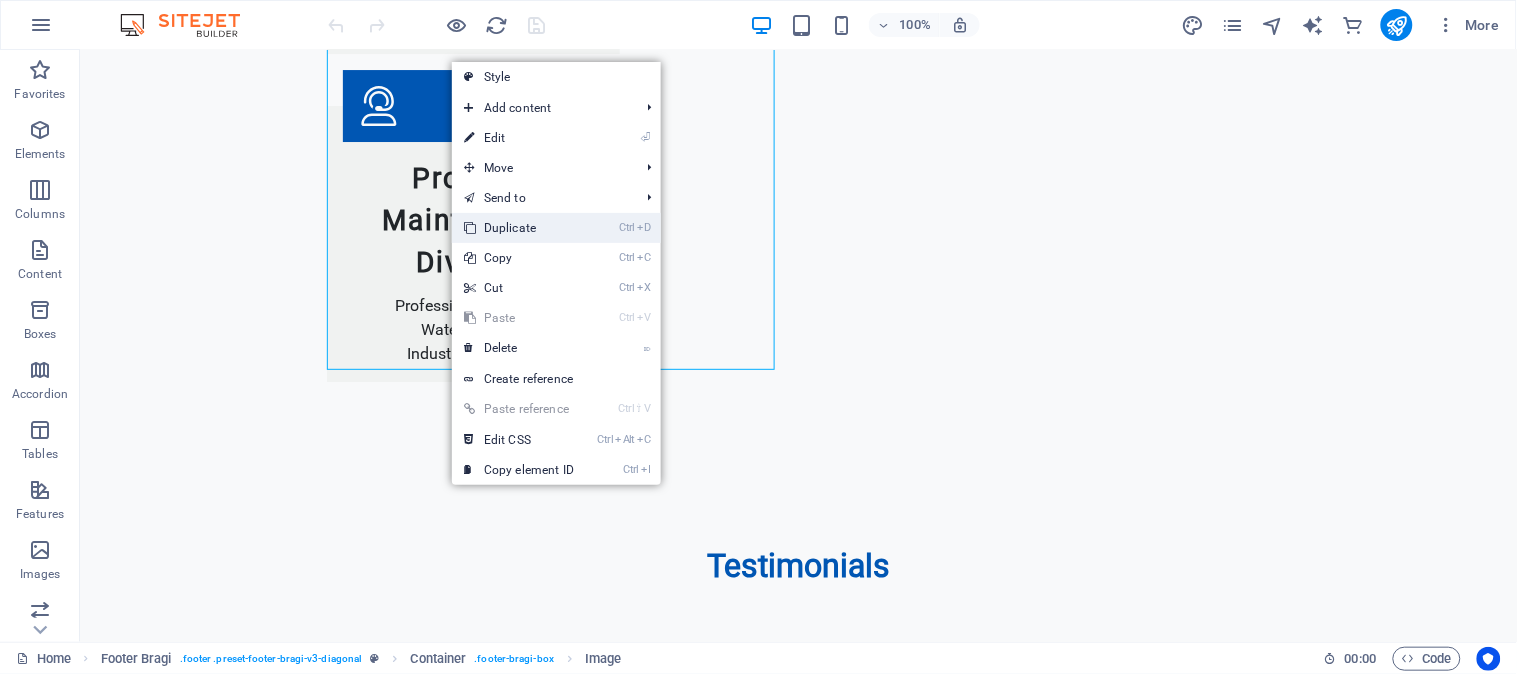 click on "Ctrl D  Duplicate" at bounding box center (519, 228) 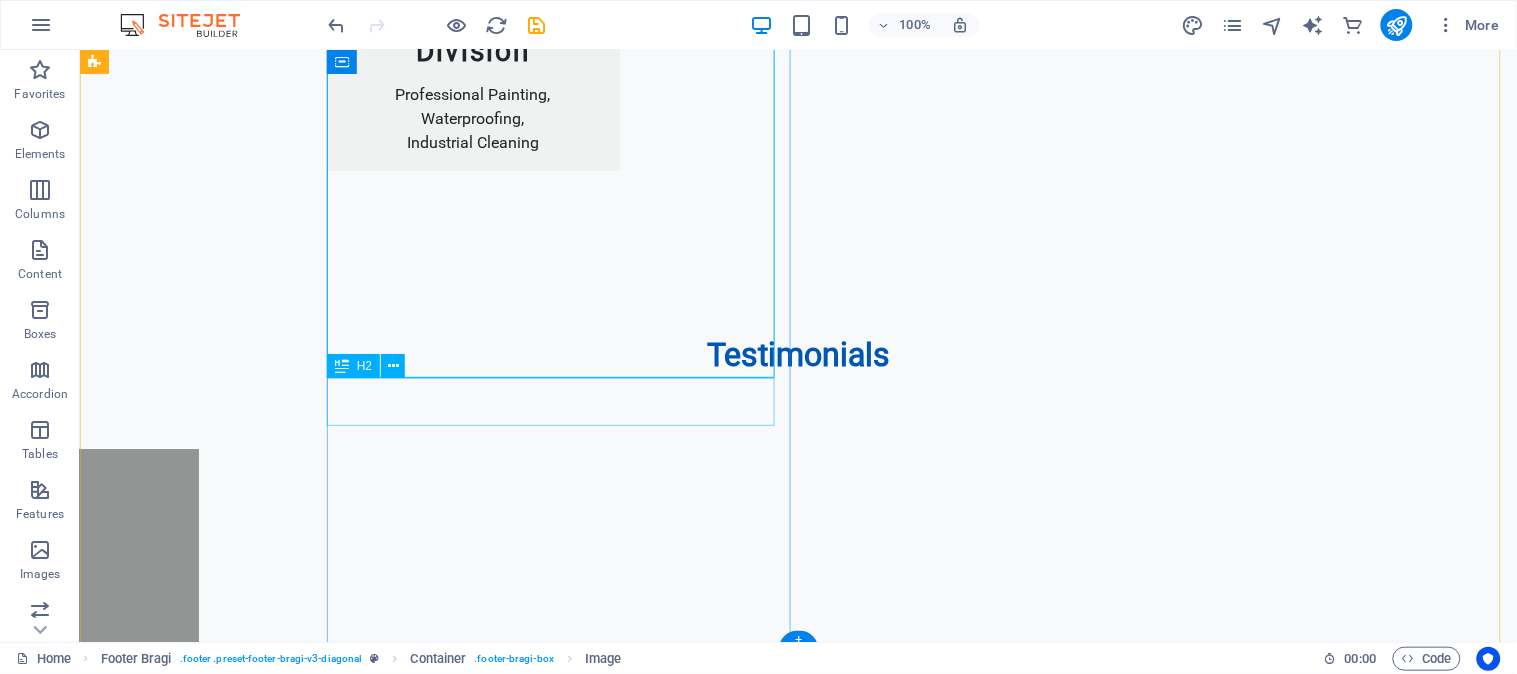 scroll, scrollTop: 3760, scrollLeft: 0, axis: vertical 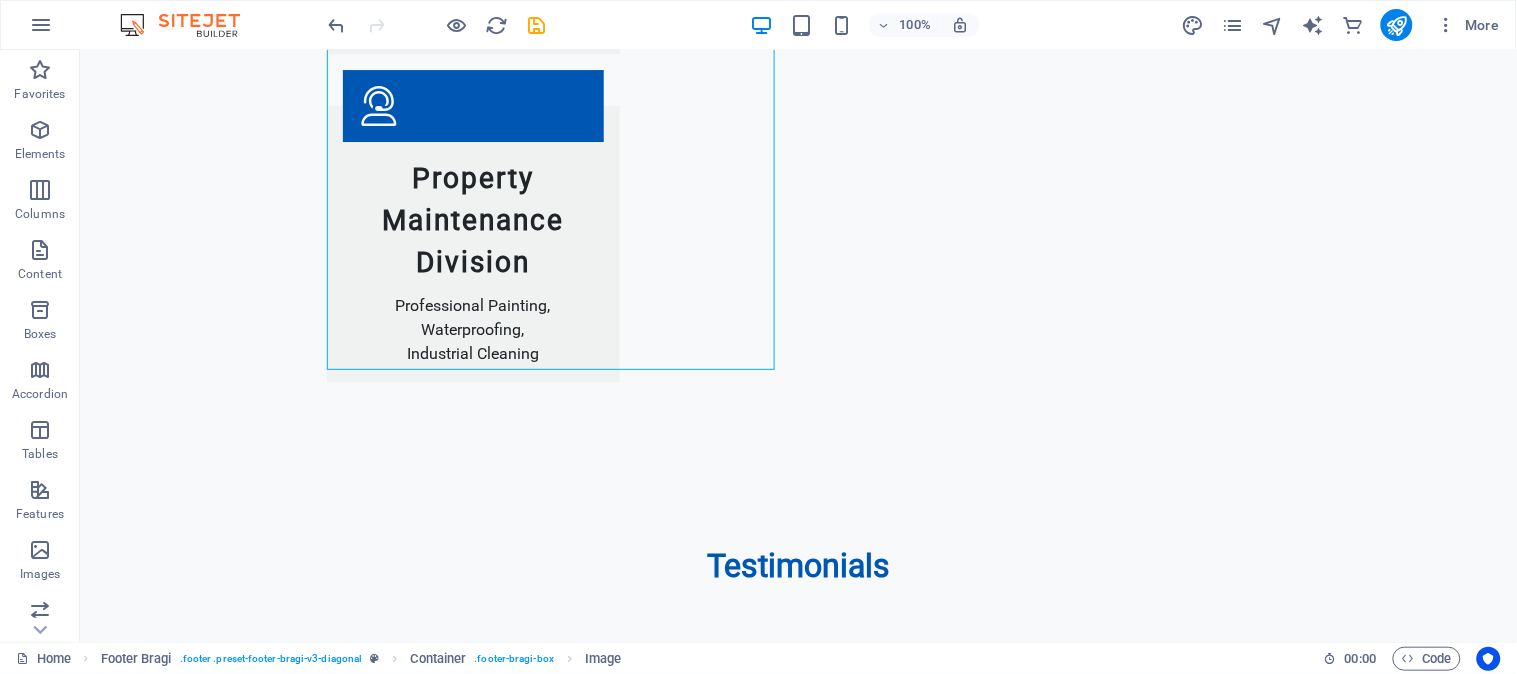 drag, startPoint x: 537, startPoint y: 179, endPoint x: 1056, endPoint y: 366, distance: 551.66113 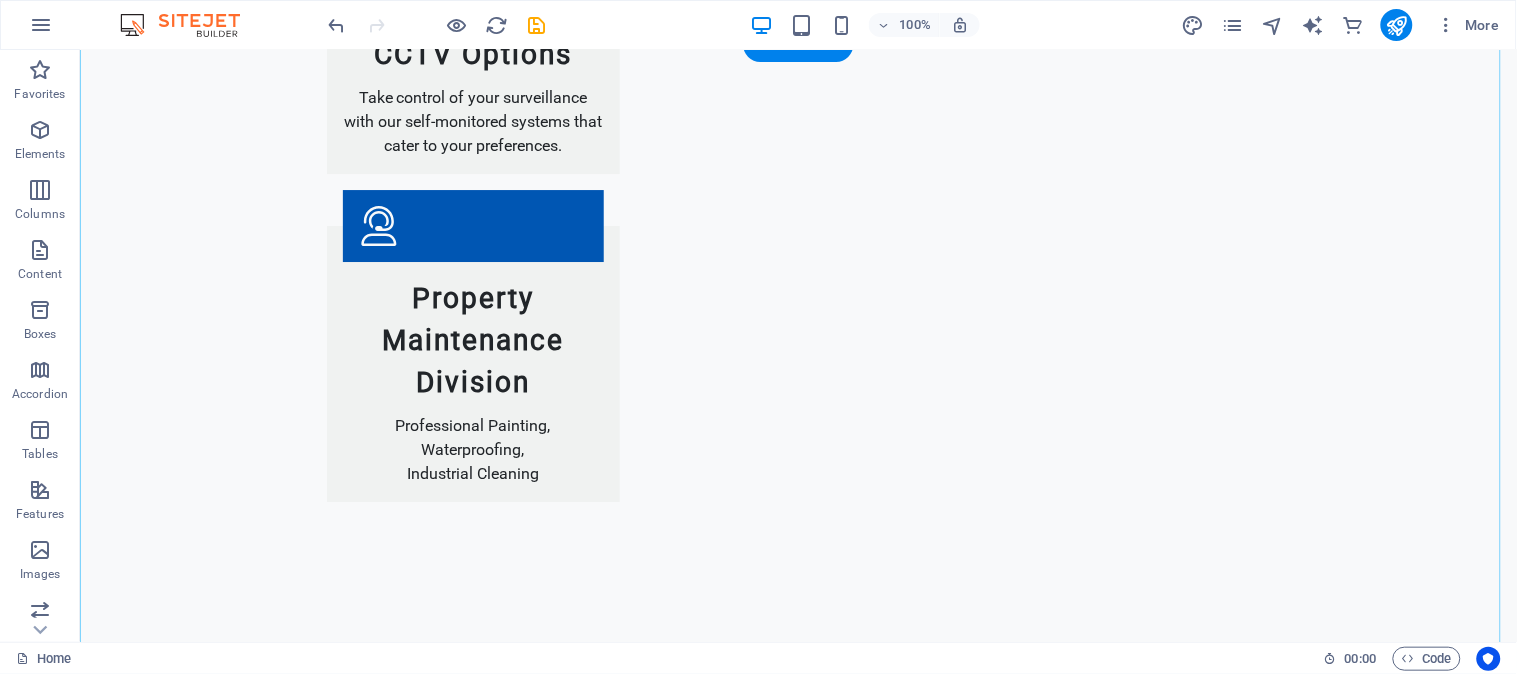 scroll, scrollTop: 3952, scrollLeft: 0, axis: vertical 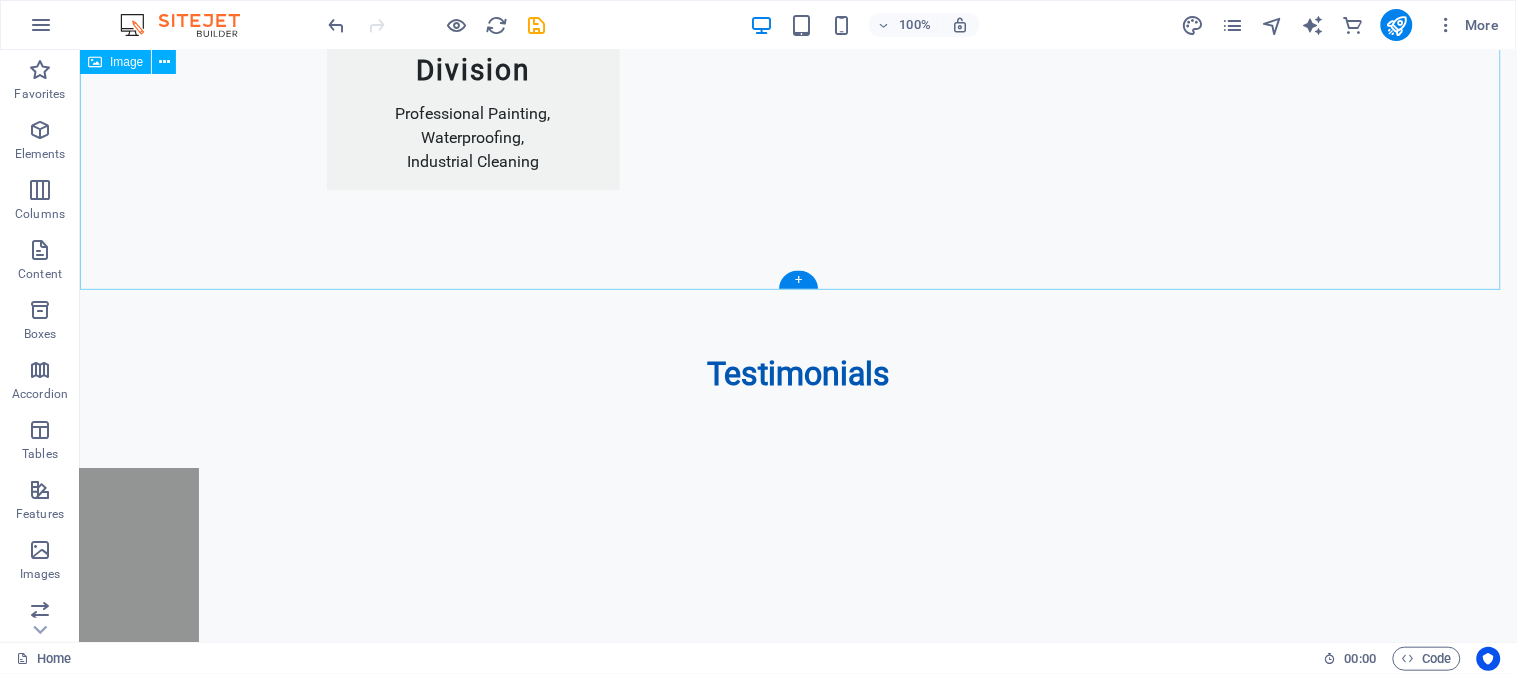 click at bounding box center (797, 1680) 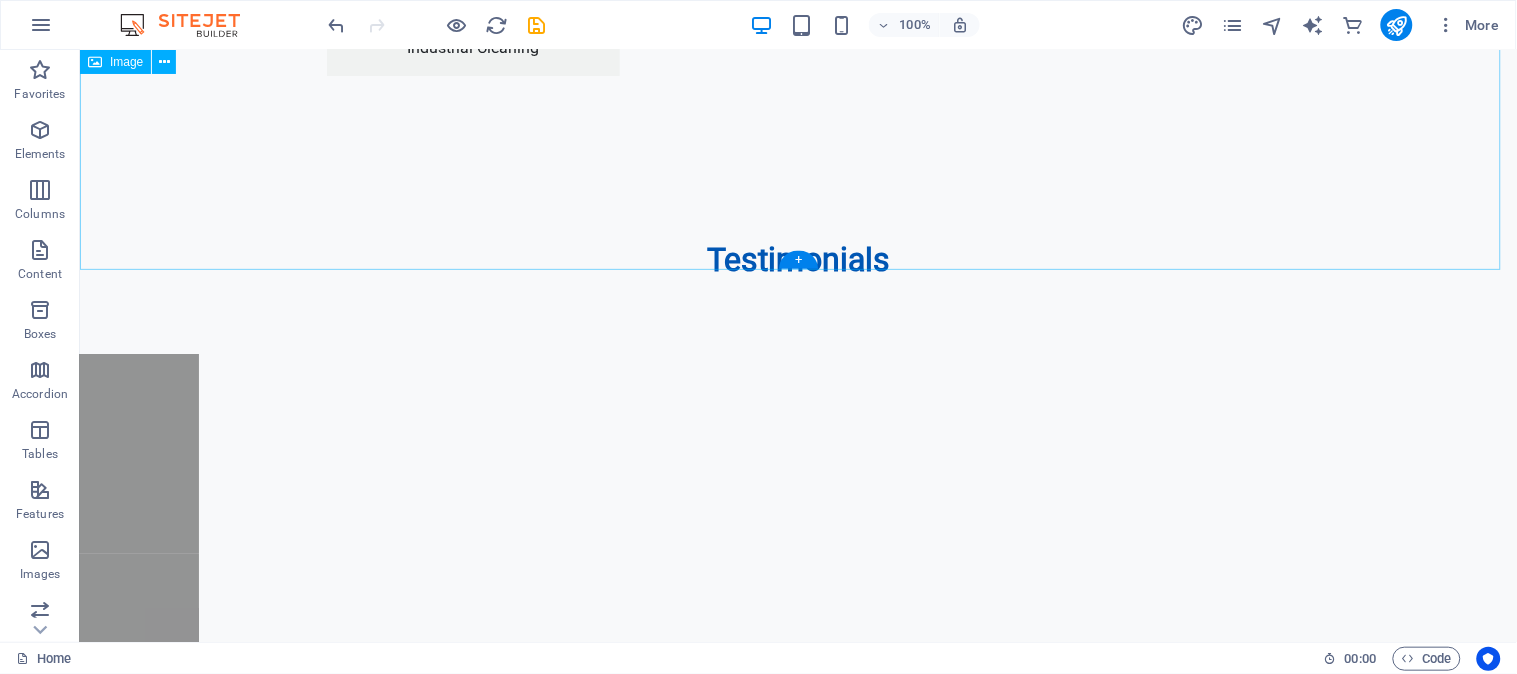 scroll, scrollTop: 3844, scrollLeft: 0, axis: vertical 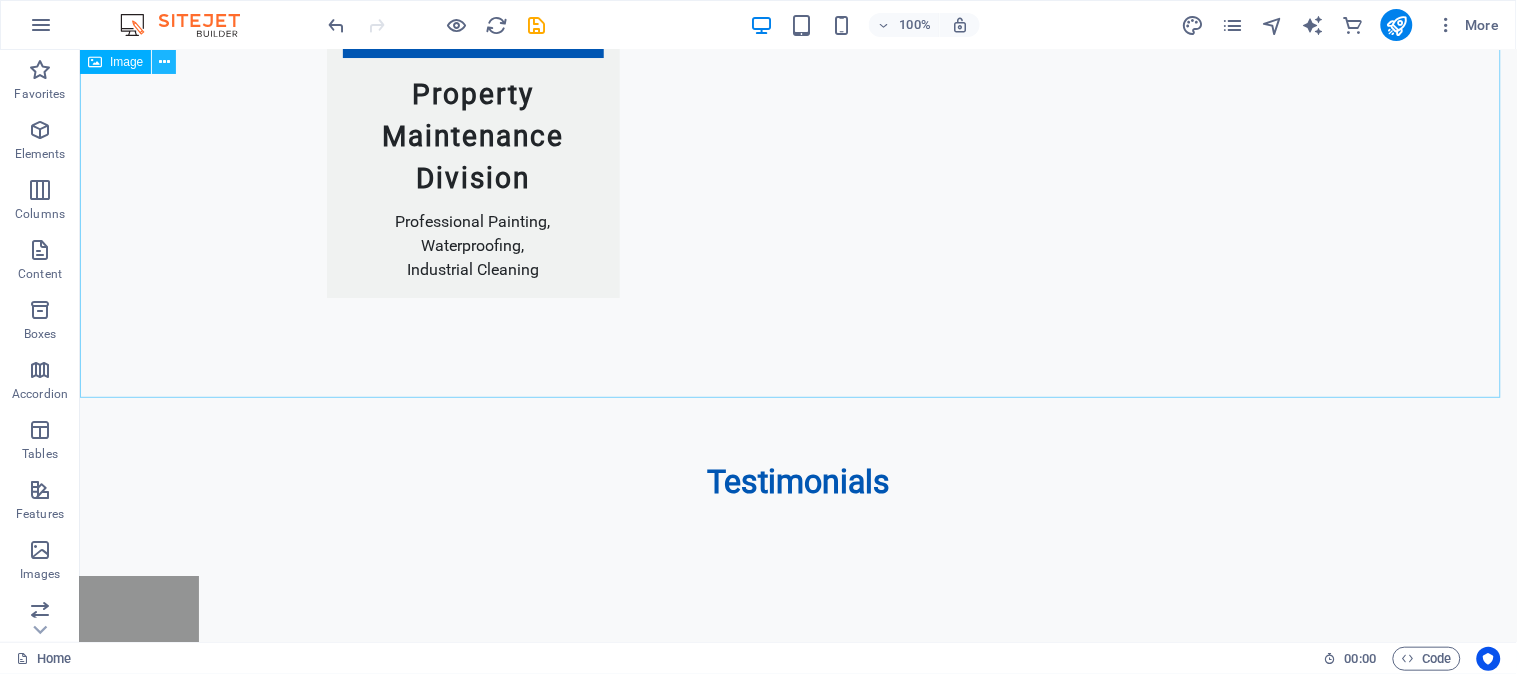 click at bounding box center (164, 62) 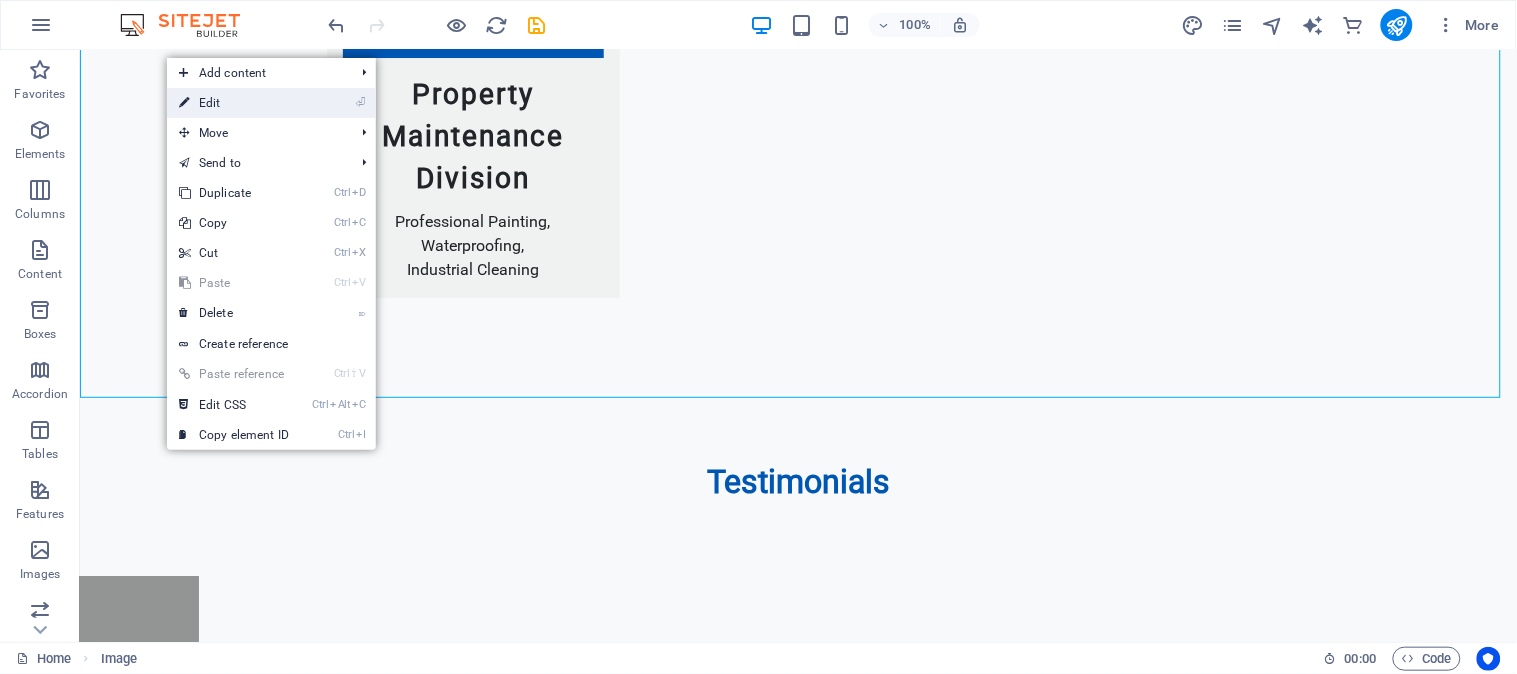 click on "⏎  Edit" at bounding box center (234, 103) 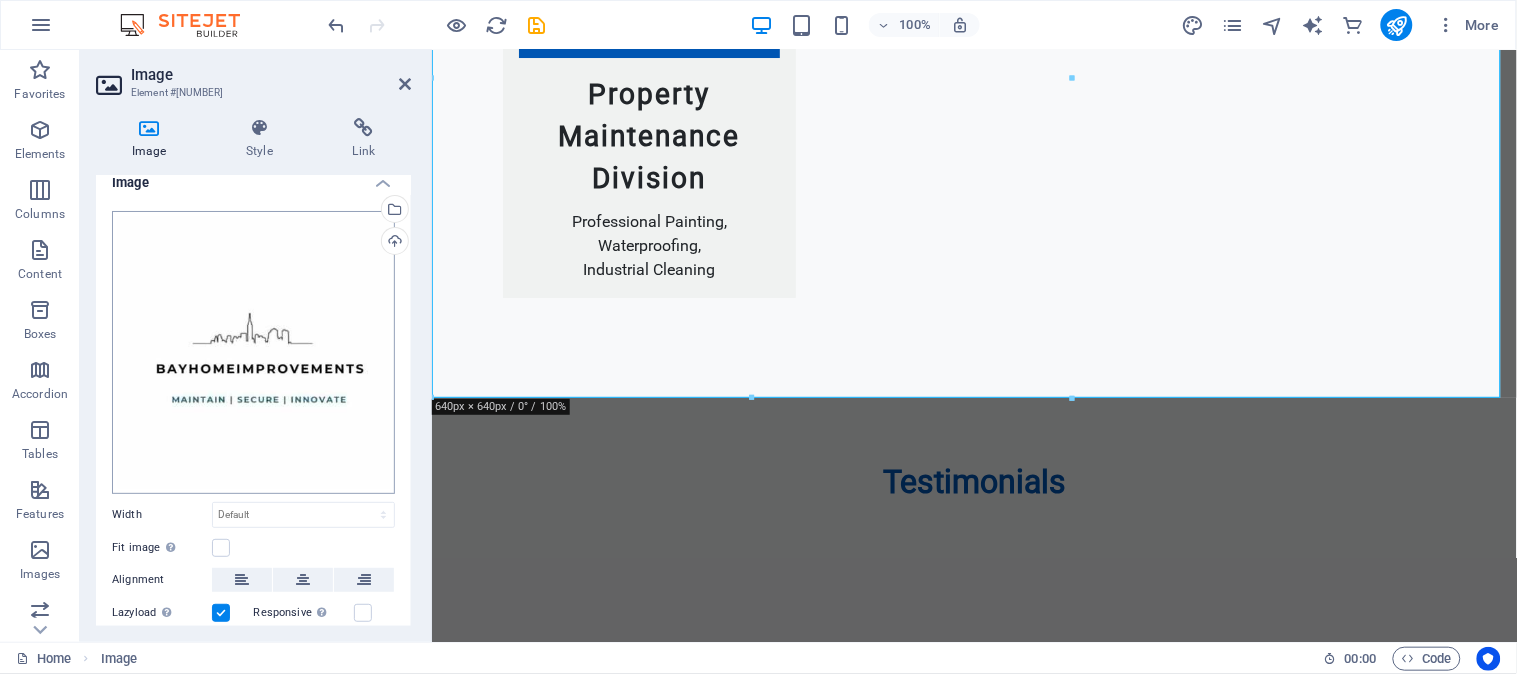 scroll, scrollTop: 0, scrollLeft: 0, axis: both 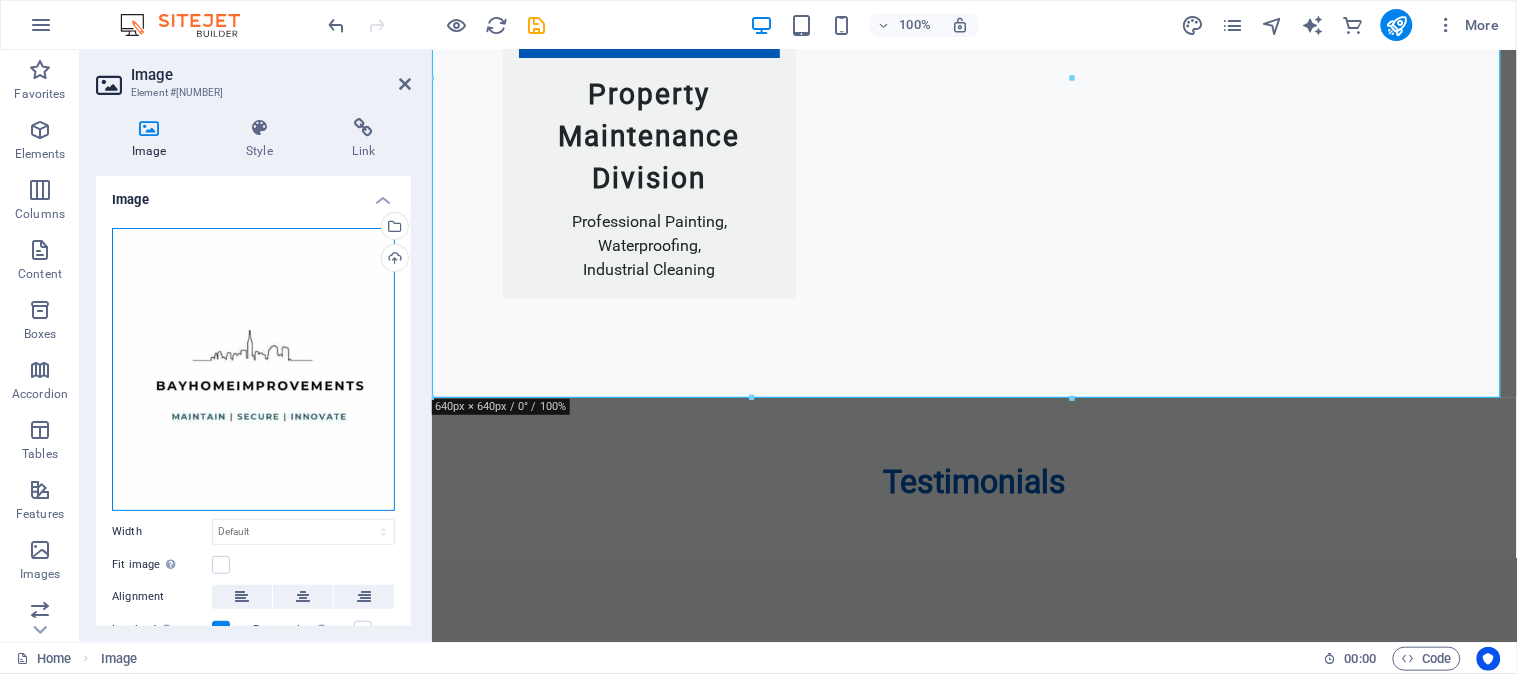 click on "Drag files here, click to choose files or select files from Files or our free stock photos & videos" at bounding box center [253, 369] 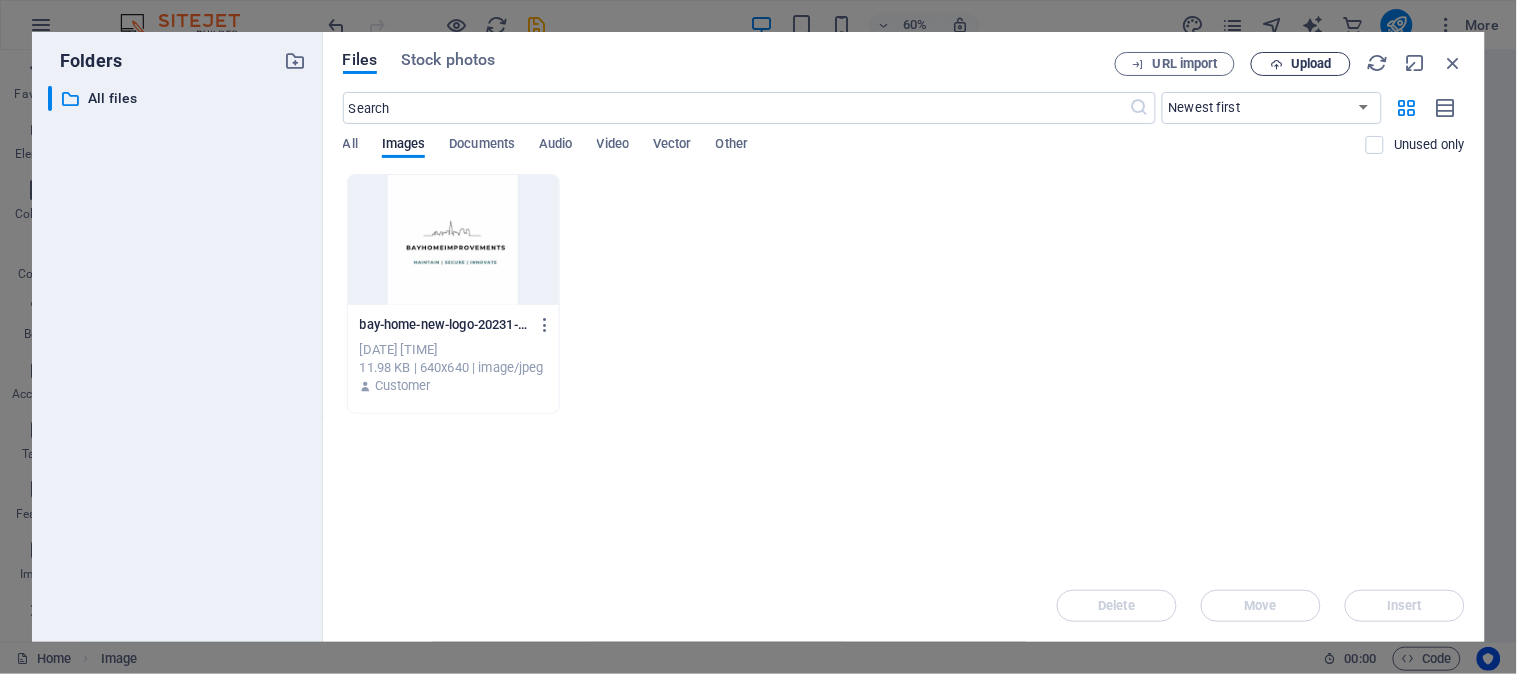 click on "Upload" at bounding box center [1311, 64] 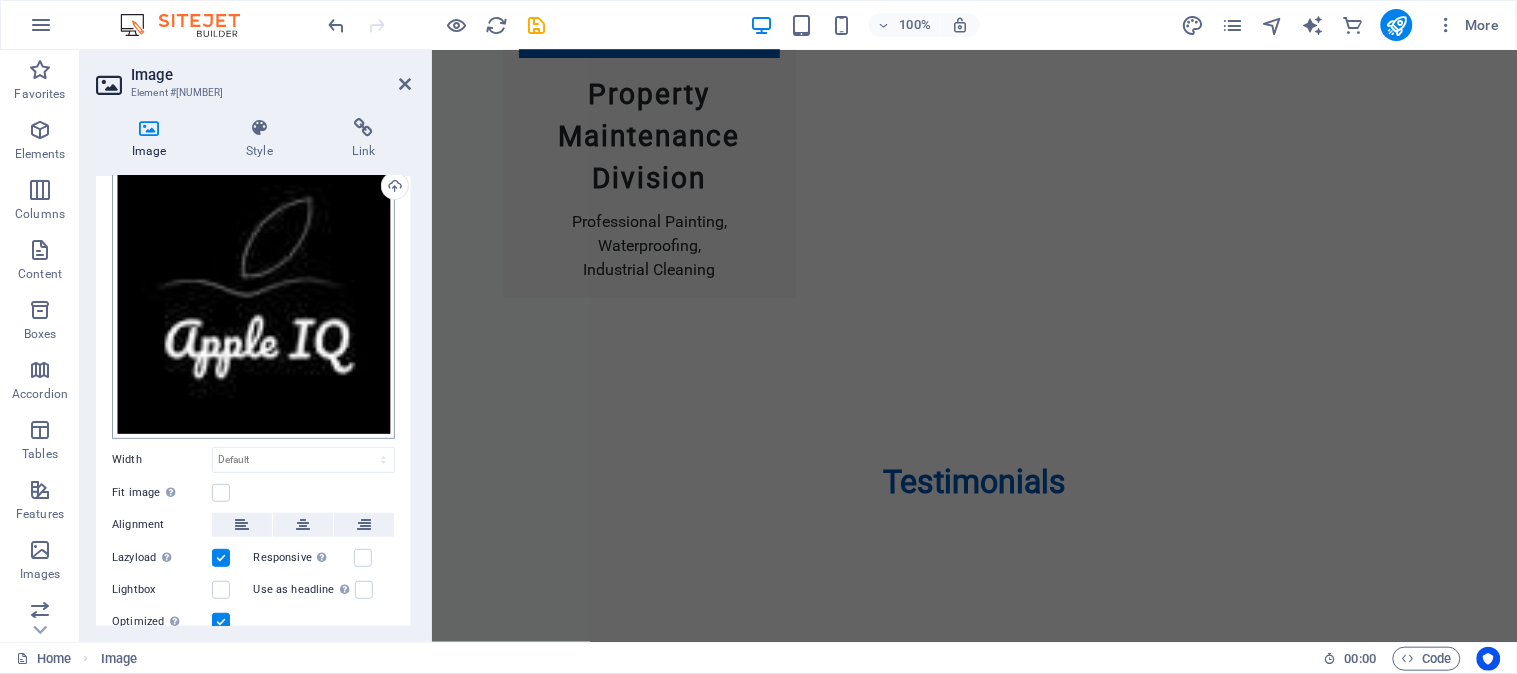 scroll, scrollTop: 195, scrollLeft: 0, axis: vertical 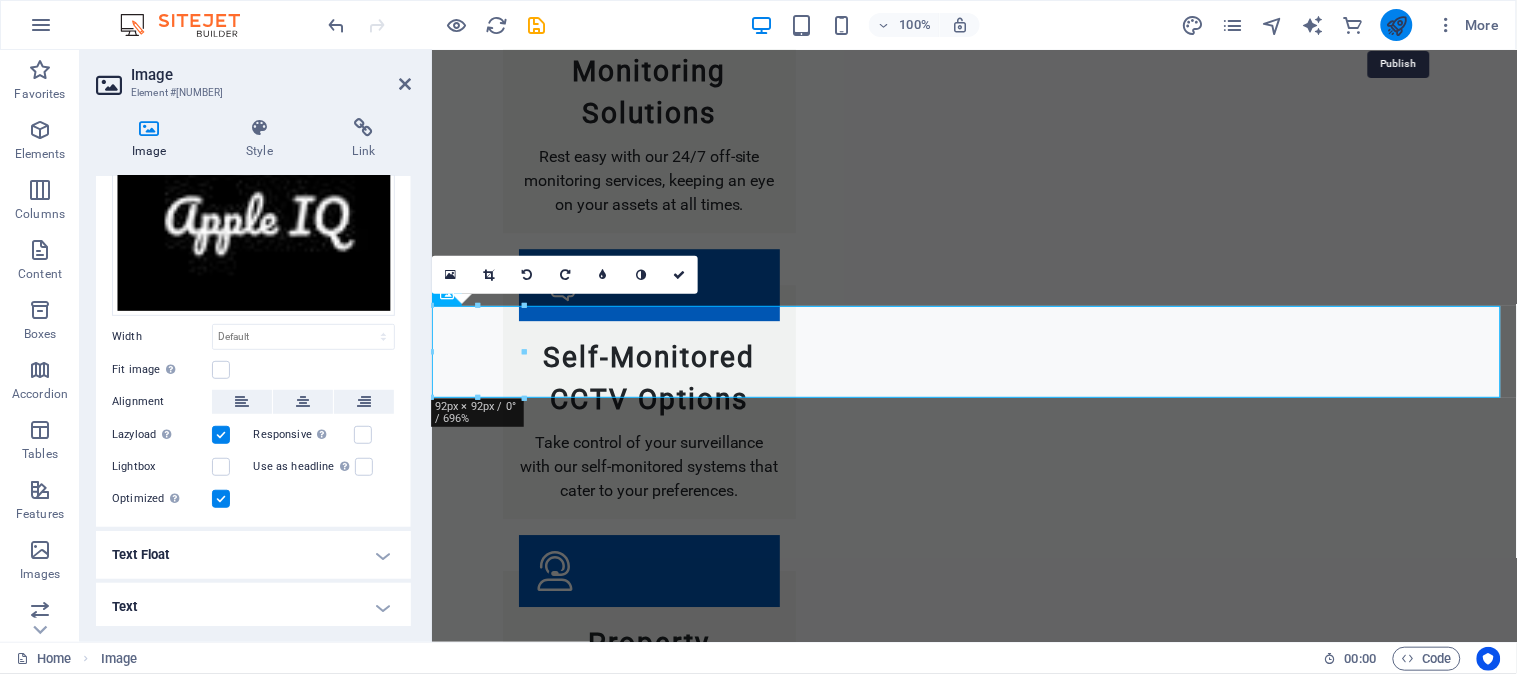 click at bounding box center (1396, 25) 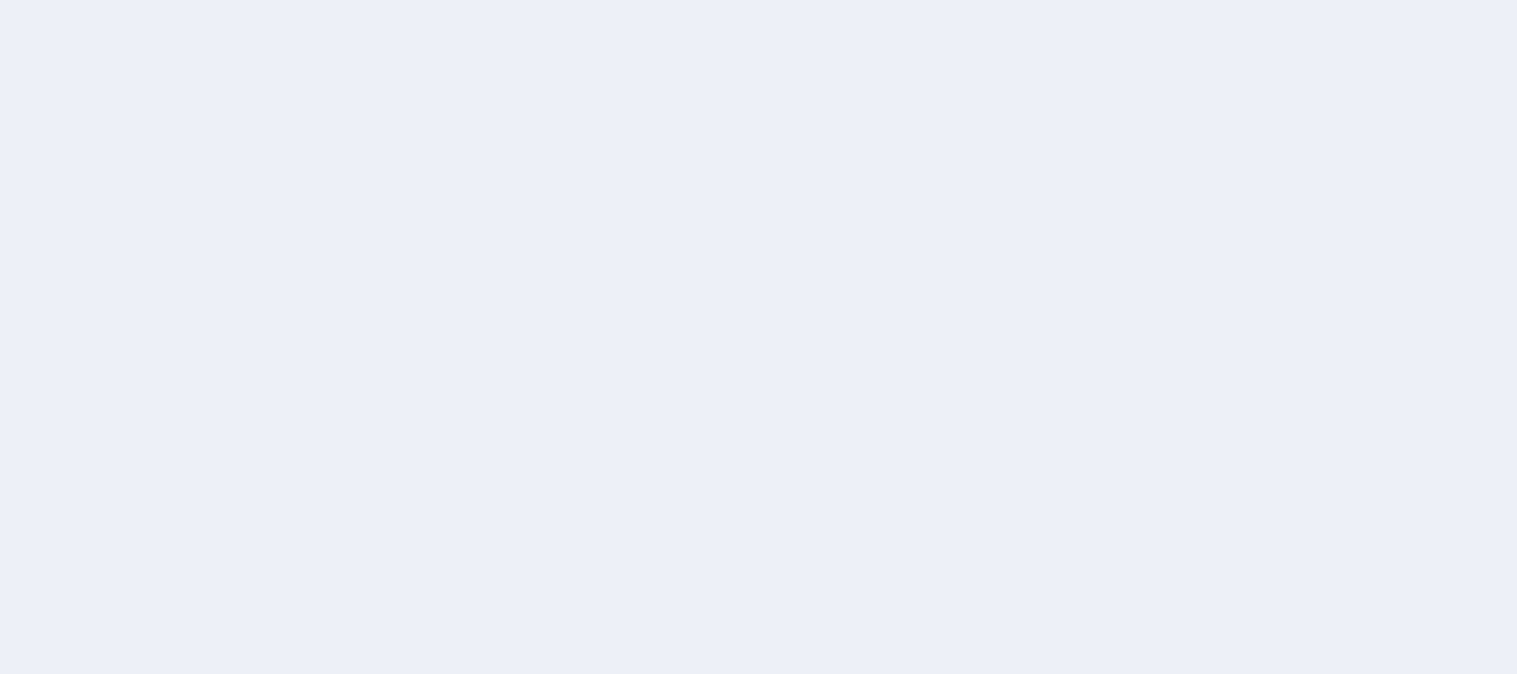 scroll, scrollTop: 0, scrollLeft: 0, axis: both 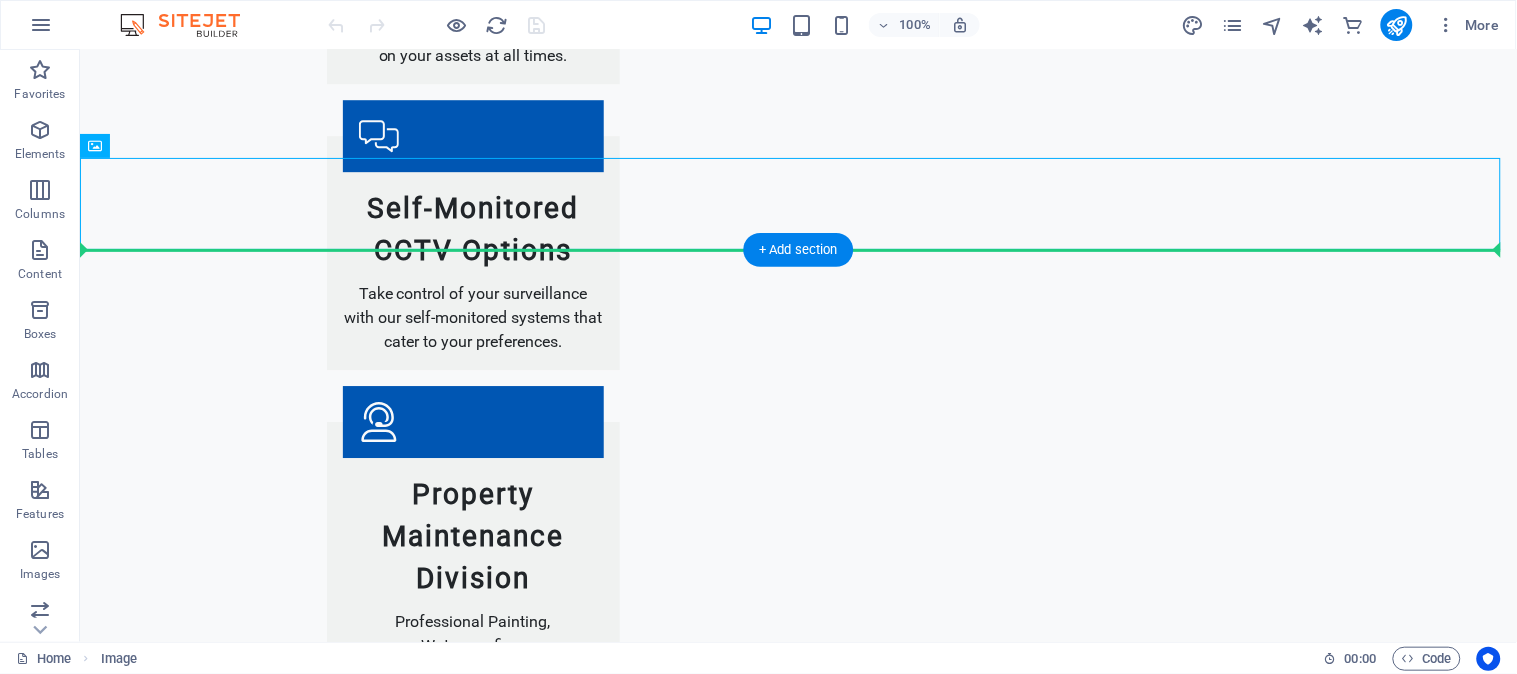drag, startPoint x: 85, startPoint y: 194, endPoint x: 1046, endPoint y: 466, distance: 998.7517 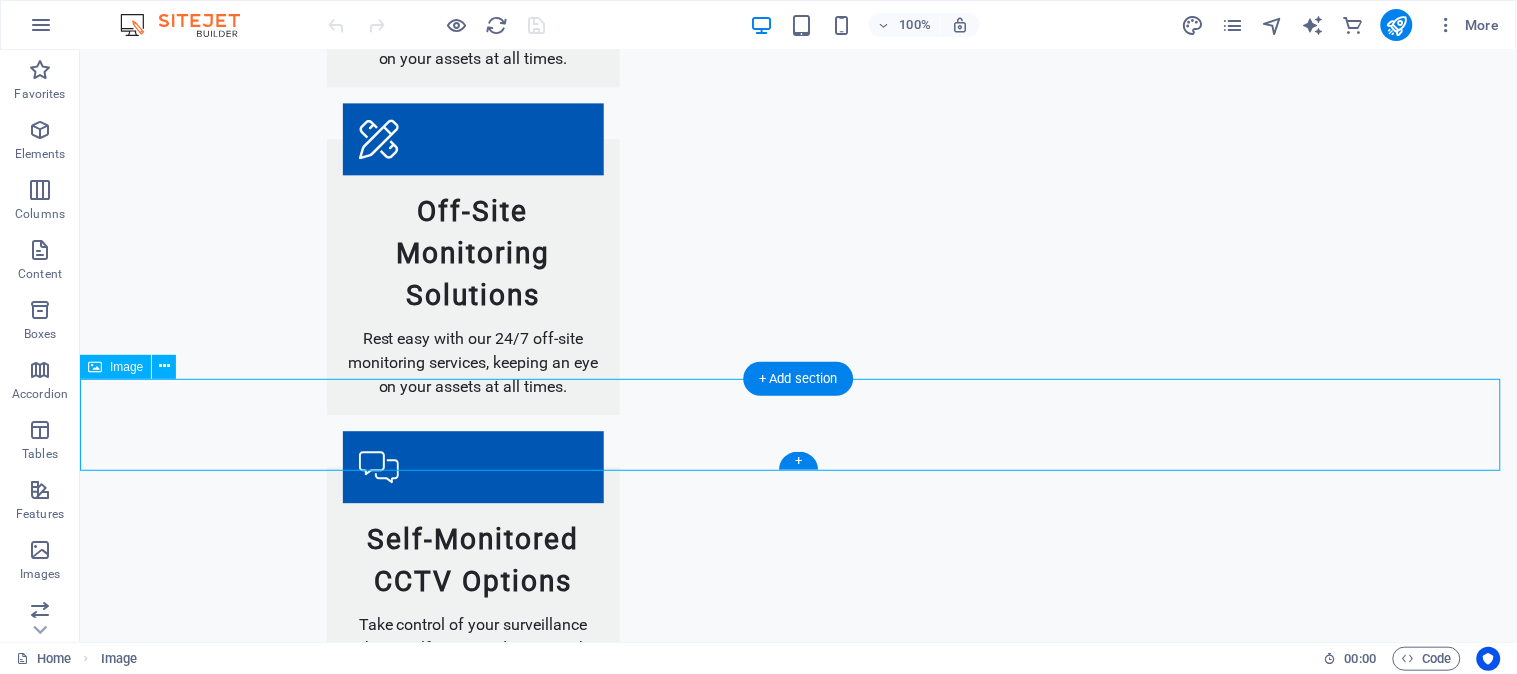 scroll, scrollTop: 3111, scrollLeft: 0, axis: vertical 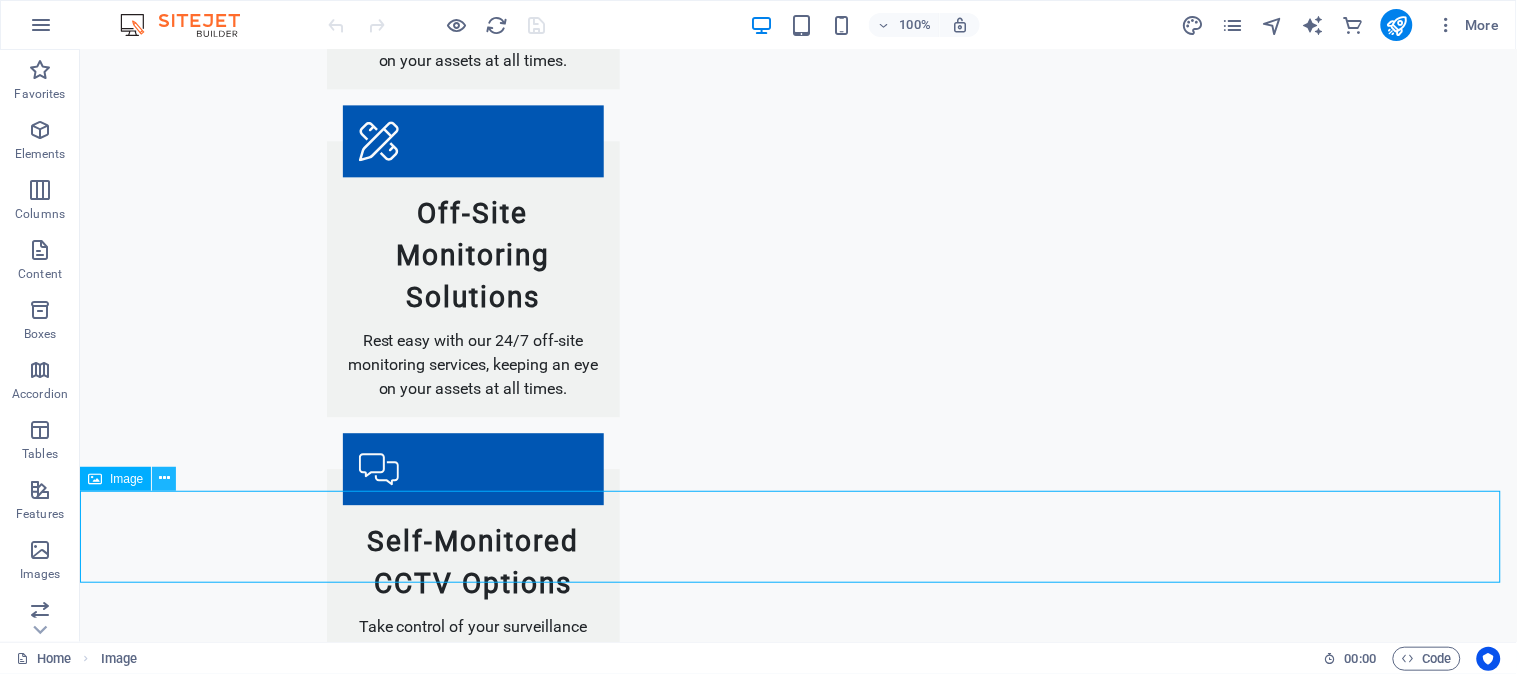 click at bounding box center (164, 479) 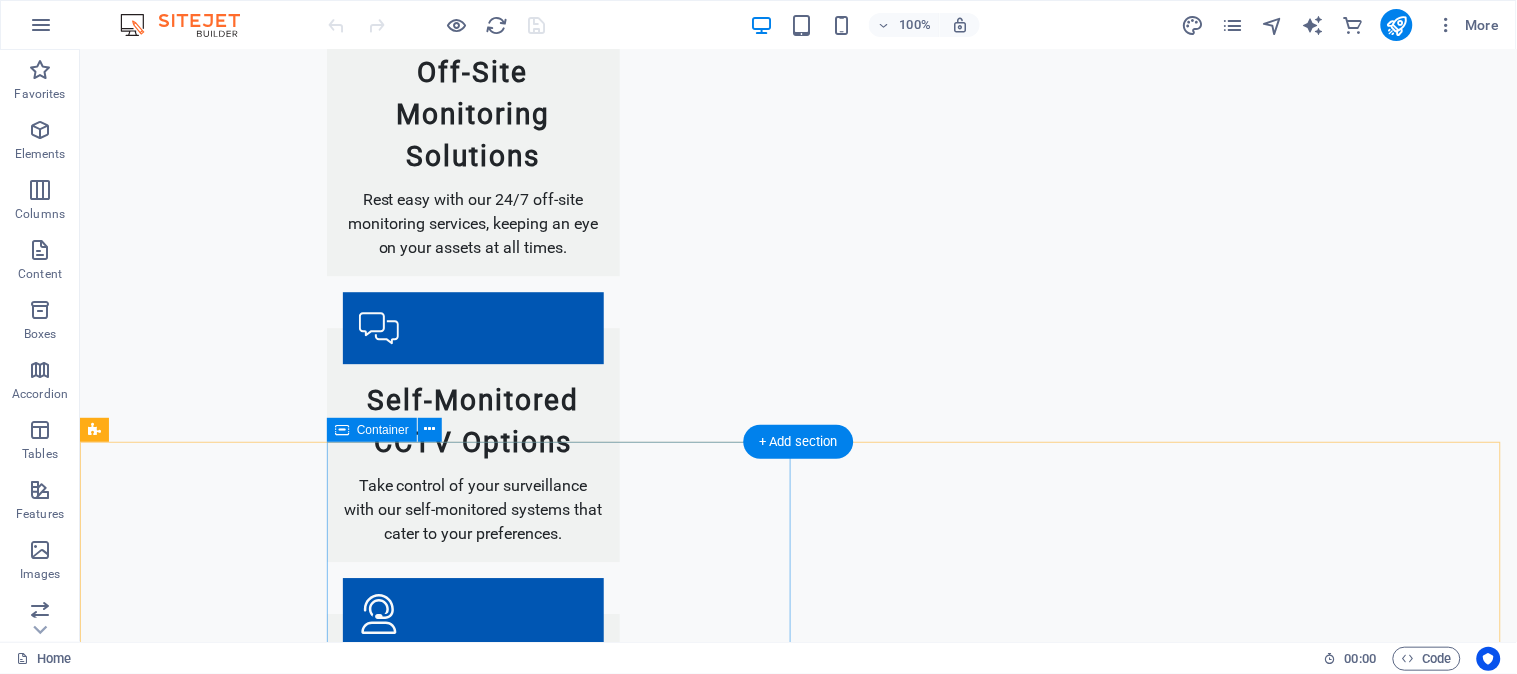 scroll, scrollTop: 3222, scrollLeft: 0, axis: vertical 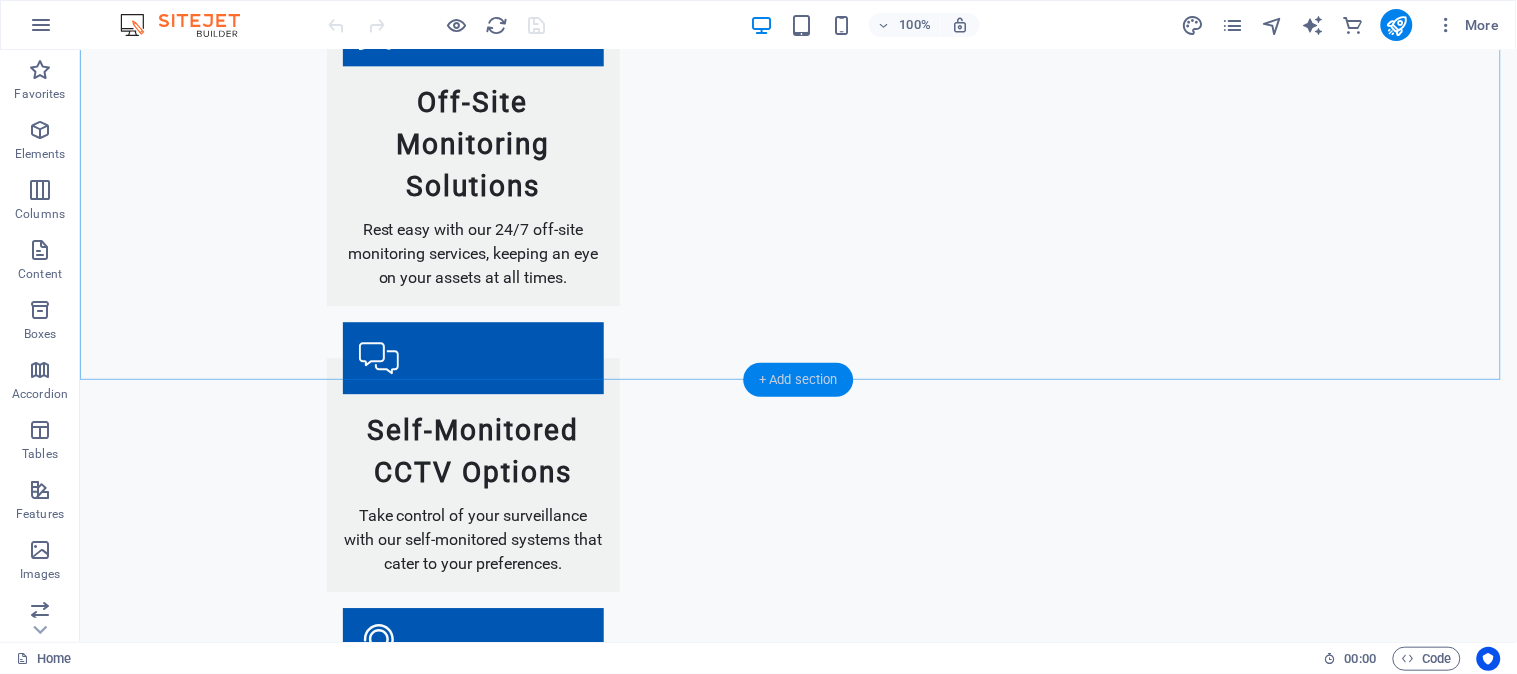 click on "+ Add section" at bounding box center (798, 380) 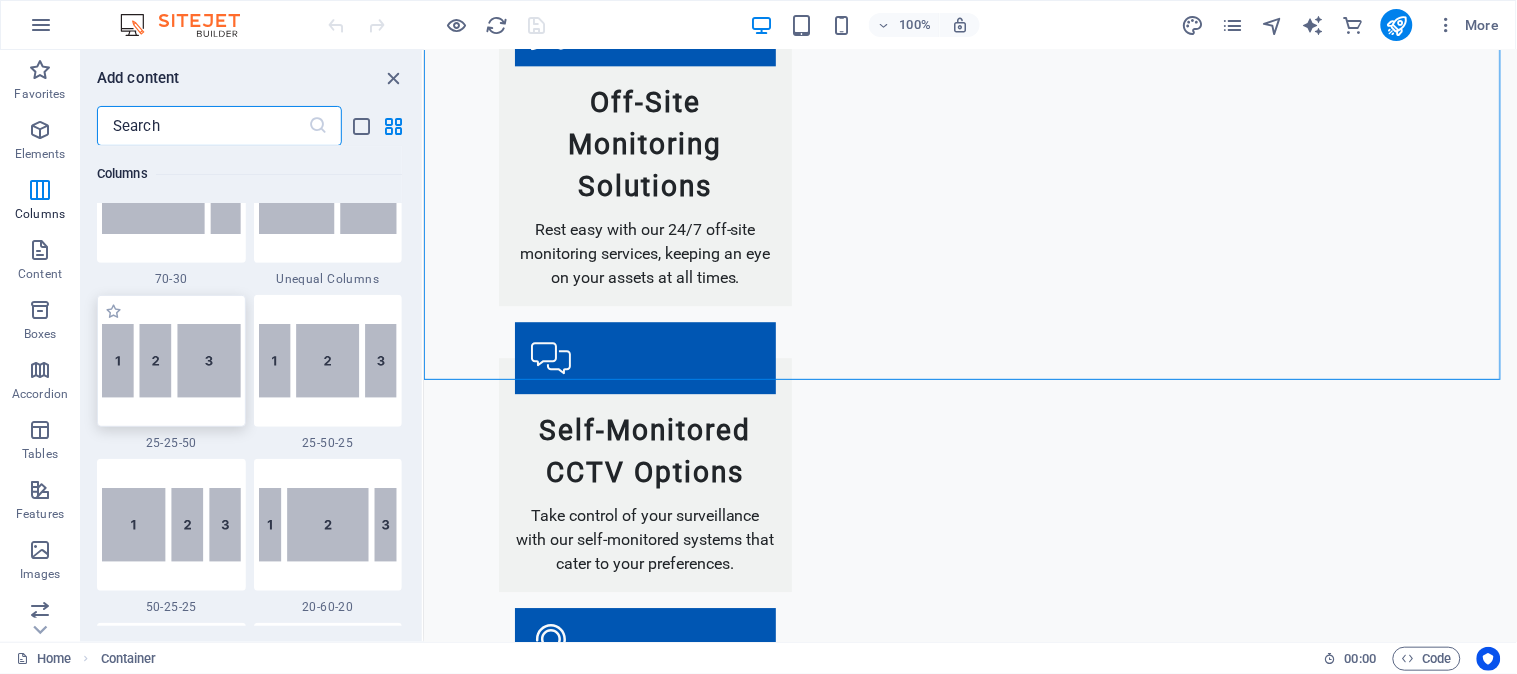 scroll, scrollTop: 1831, scrollLeft: 0, axis: vertical 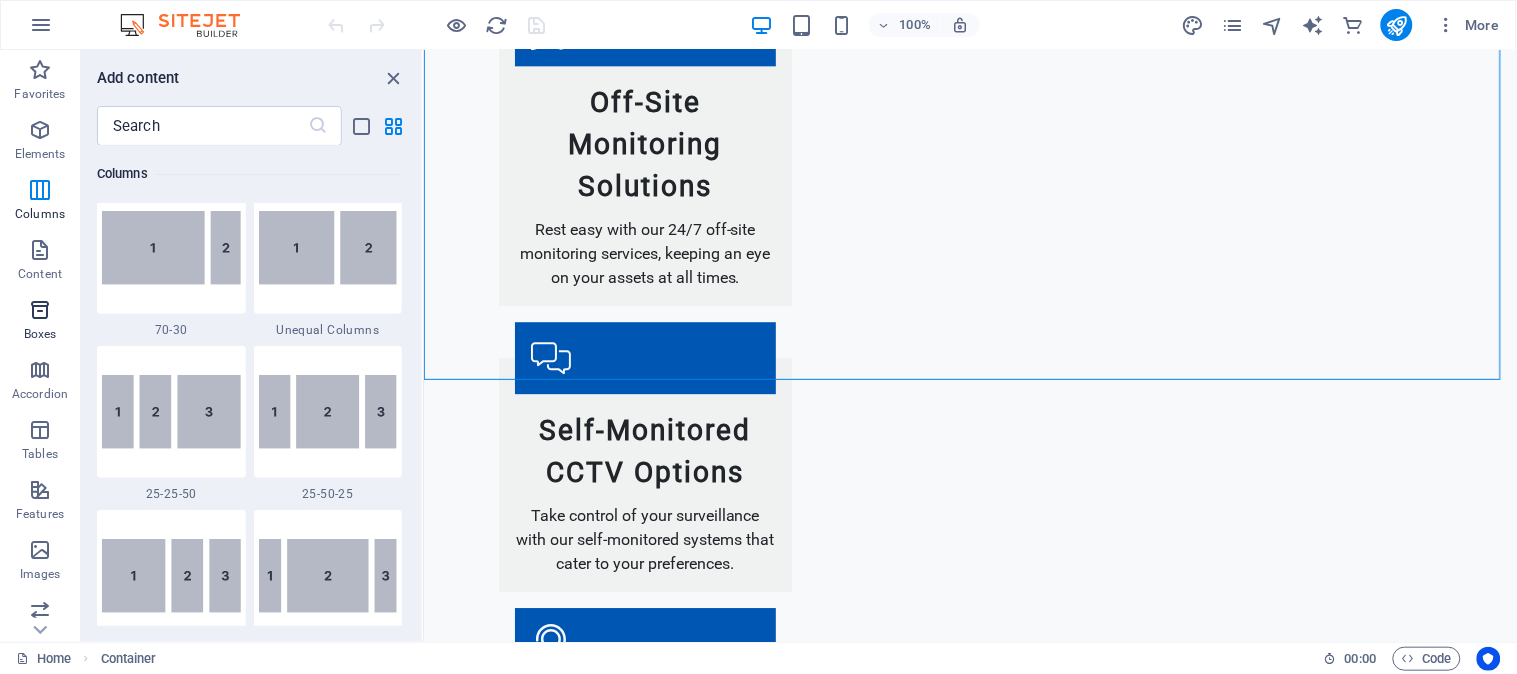 click at bounding box center [40, 310] 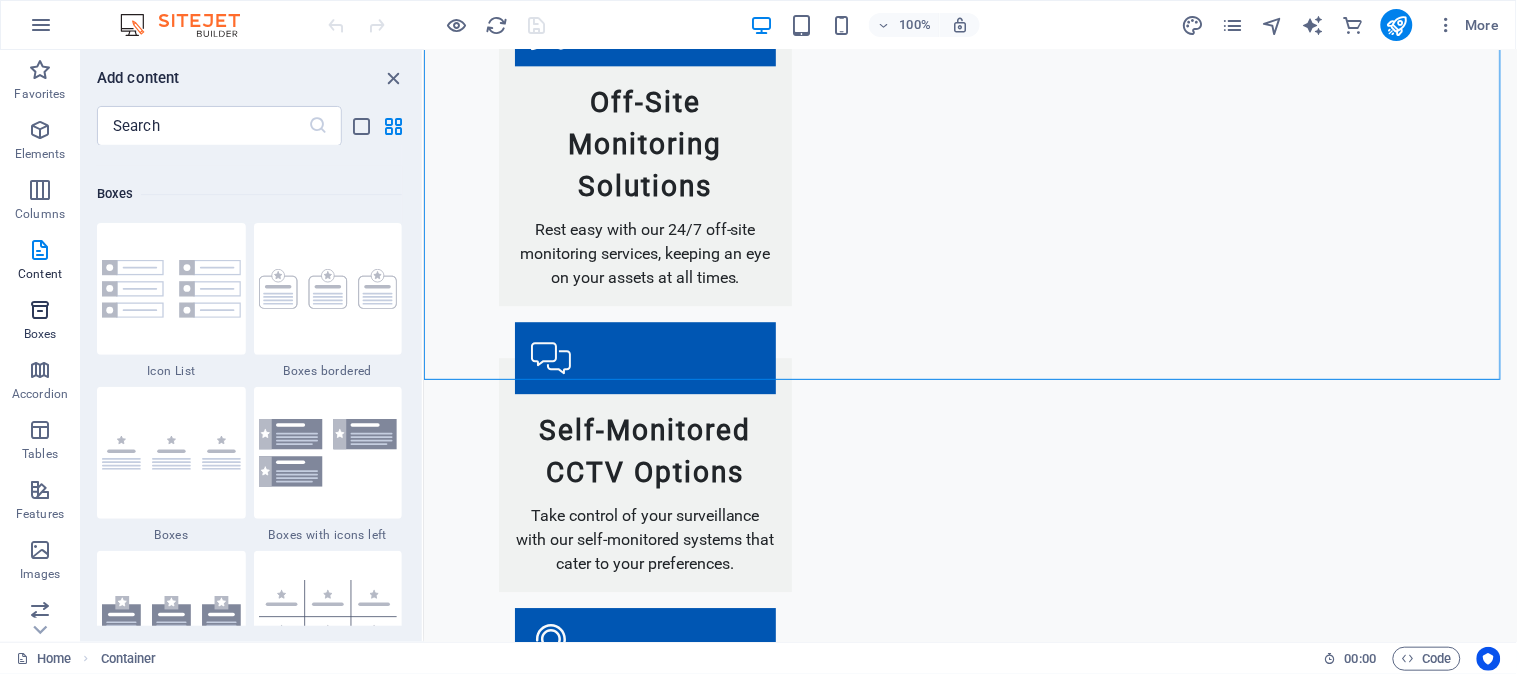 scroll, scrollTop: 5515, scrollLeft: 0, axis: vertical 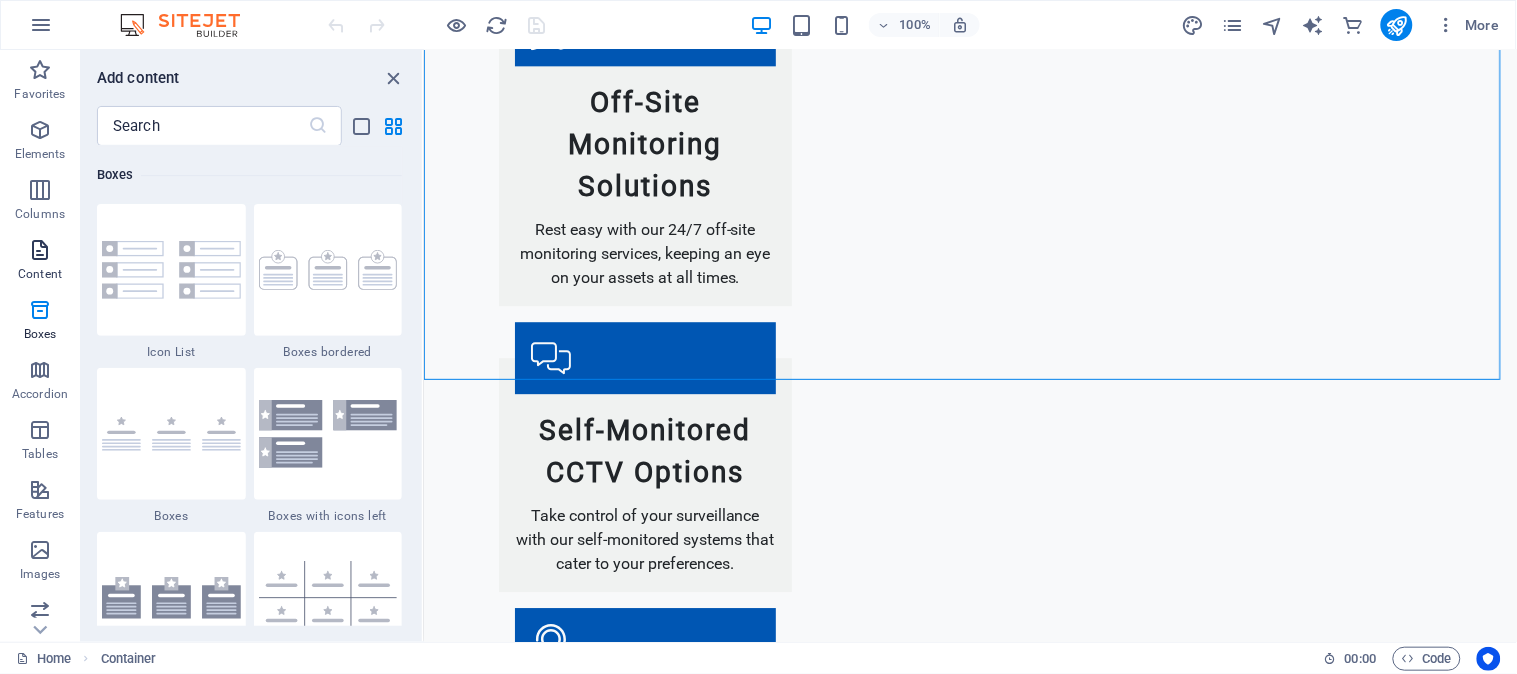 click on "Content" at bounding box center (40, 274) 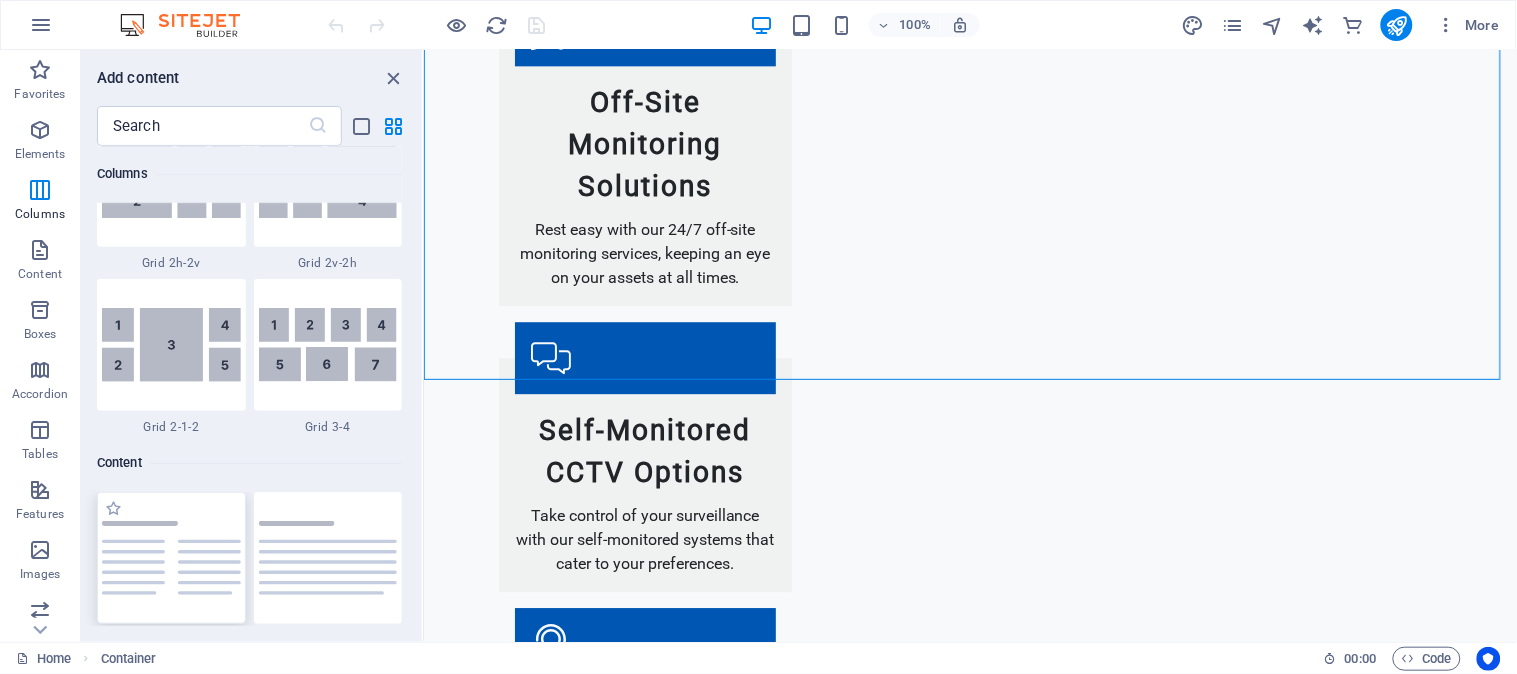 scroll, scrollTop: 3164, scrollLeft: 0, axis: vertical 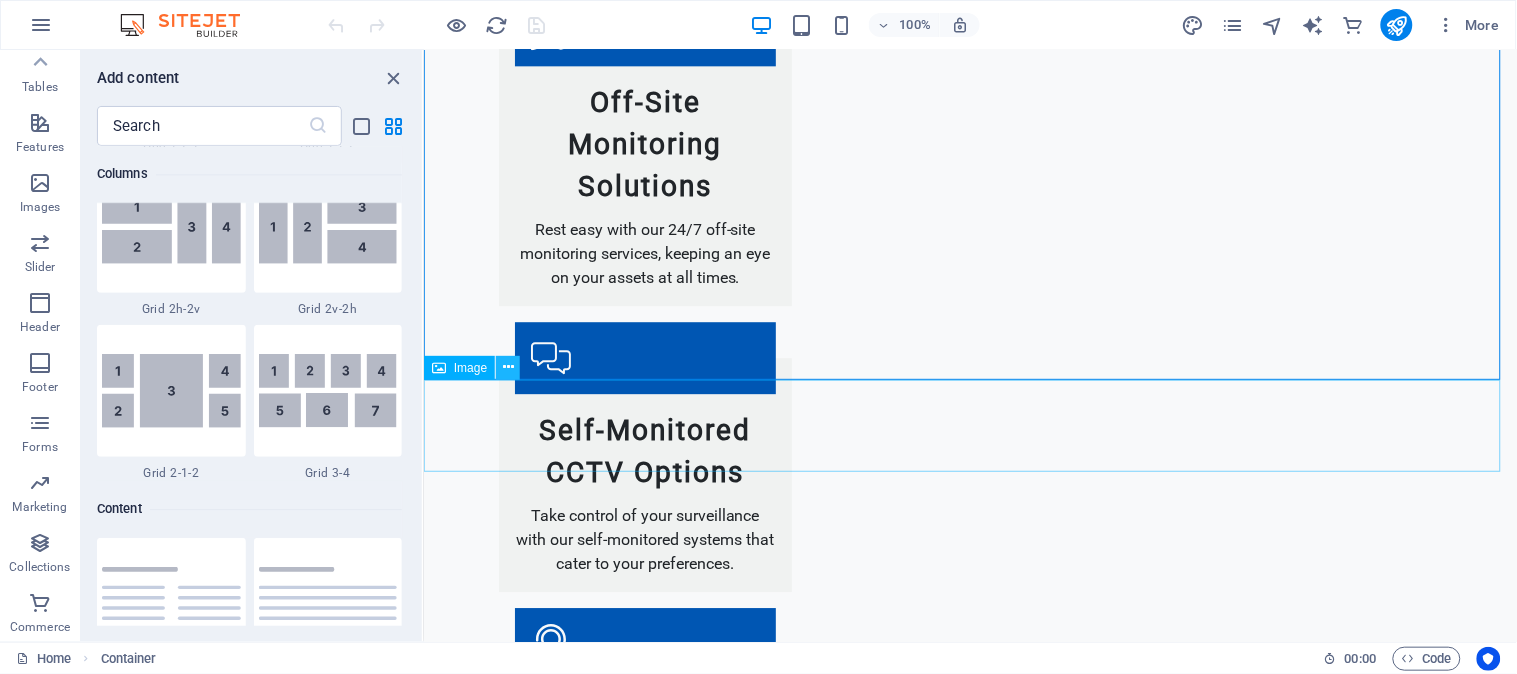 click at bounding box center [508, 367] 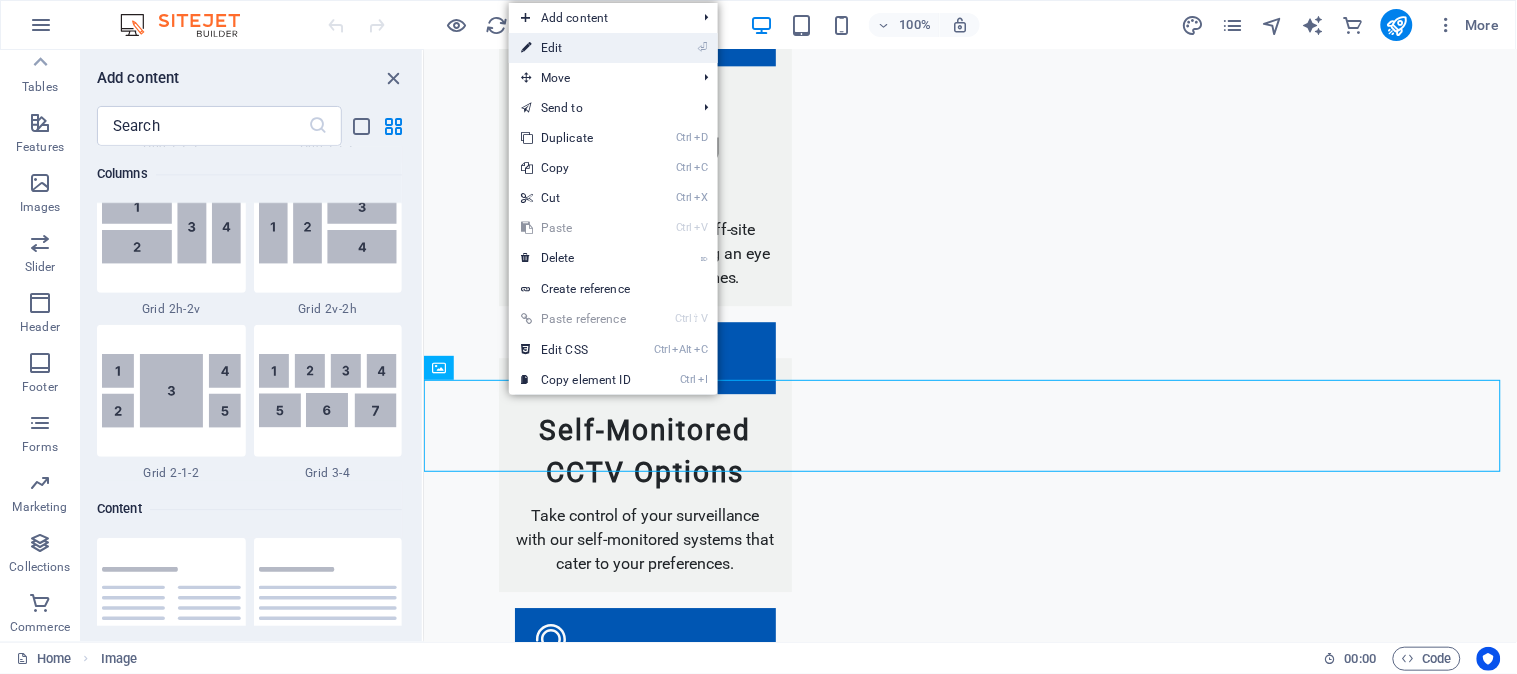 click on "⏎  Edit" at bounding box center [576, 48] 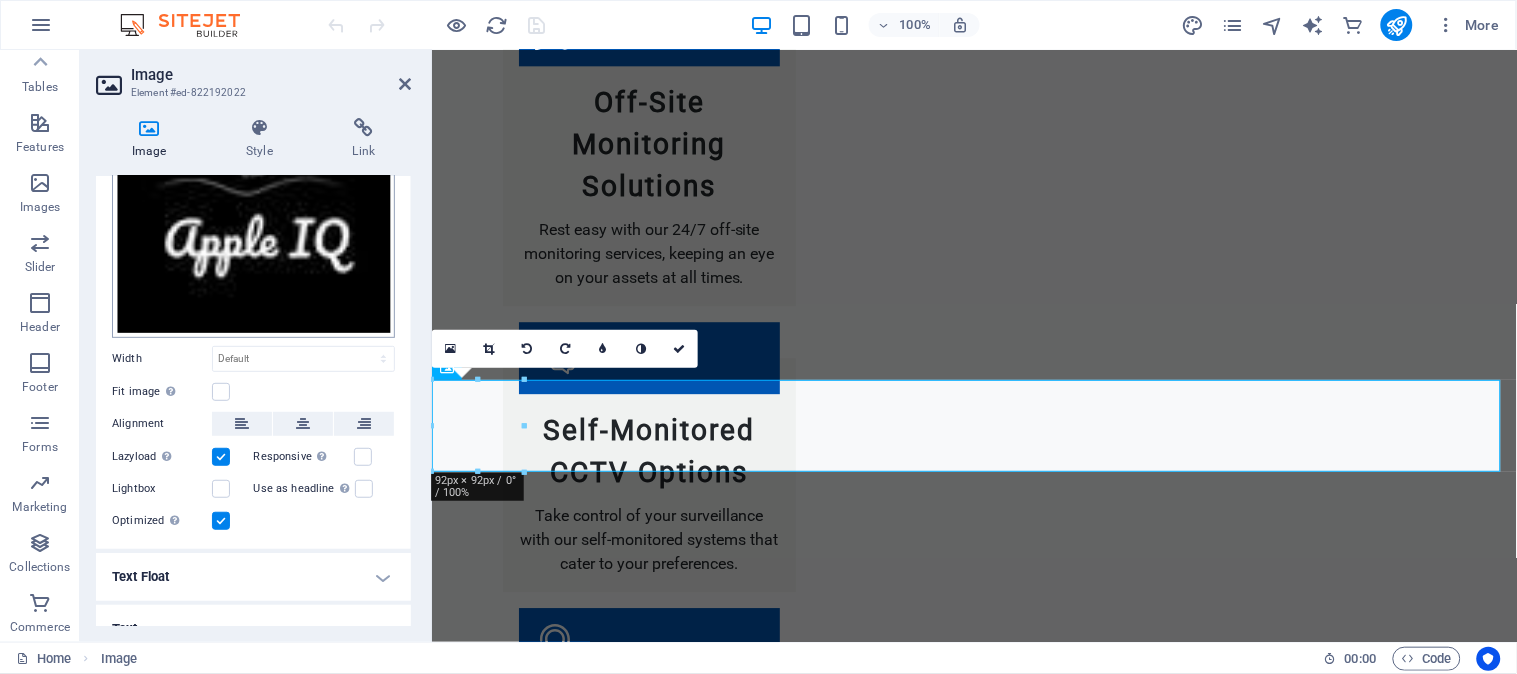 scroll, scrollTop: 195, scrollLeft: 0, axis: vertical 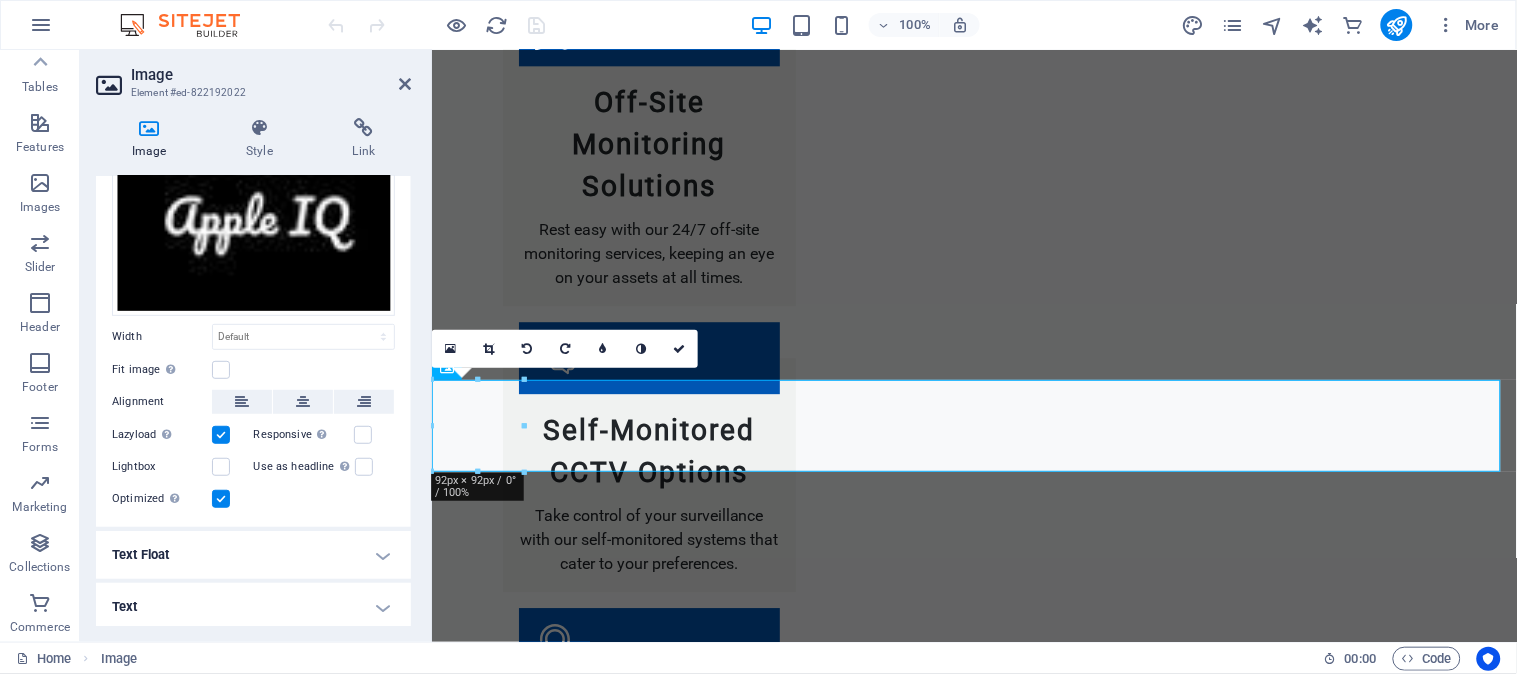 click on "Text" at bounding box center (253, 607) 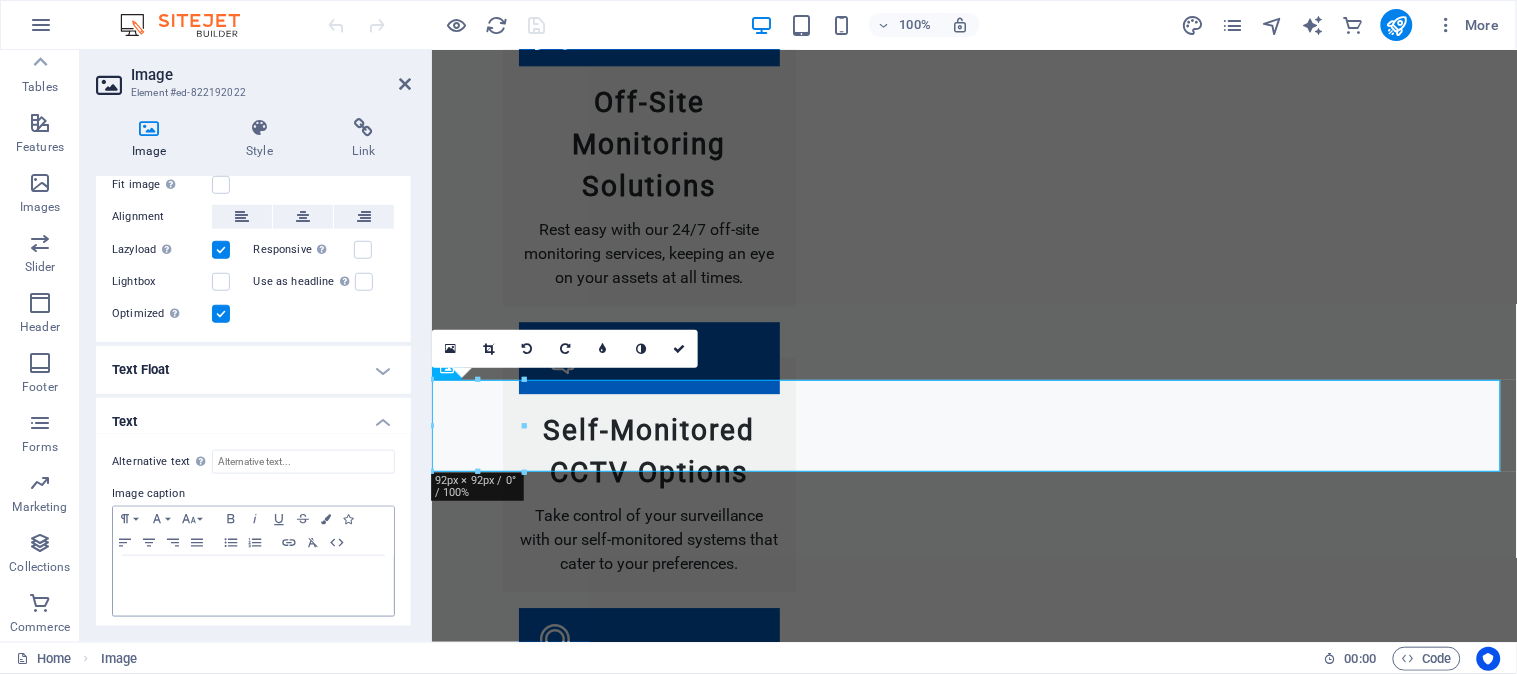 scroll, scrollTop: 383, scrollLeft: 0, axis: vertical 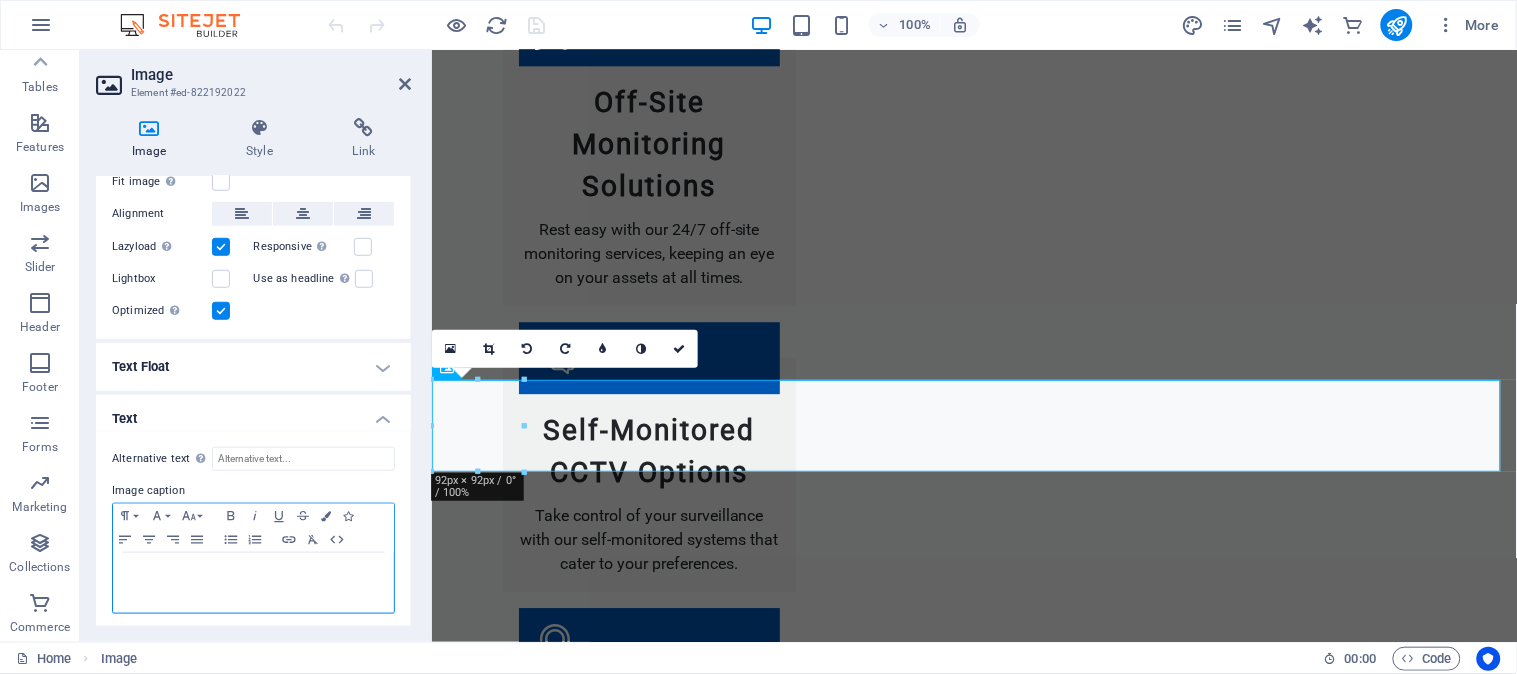click at bounding box center (253, 583) 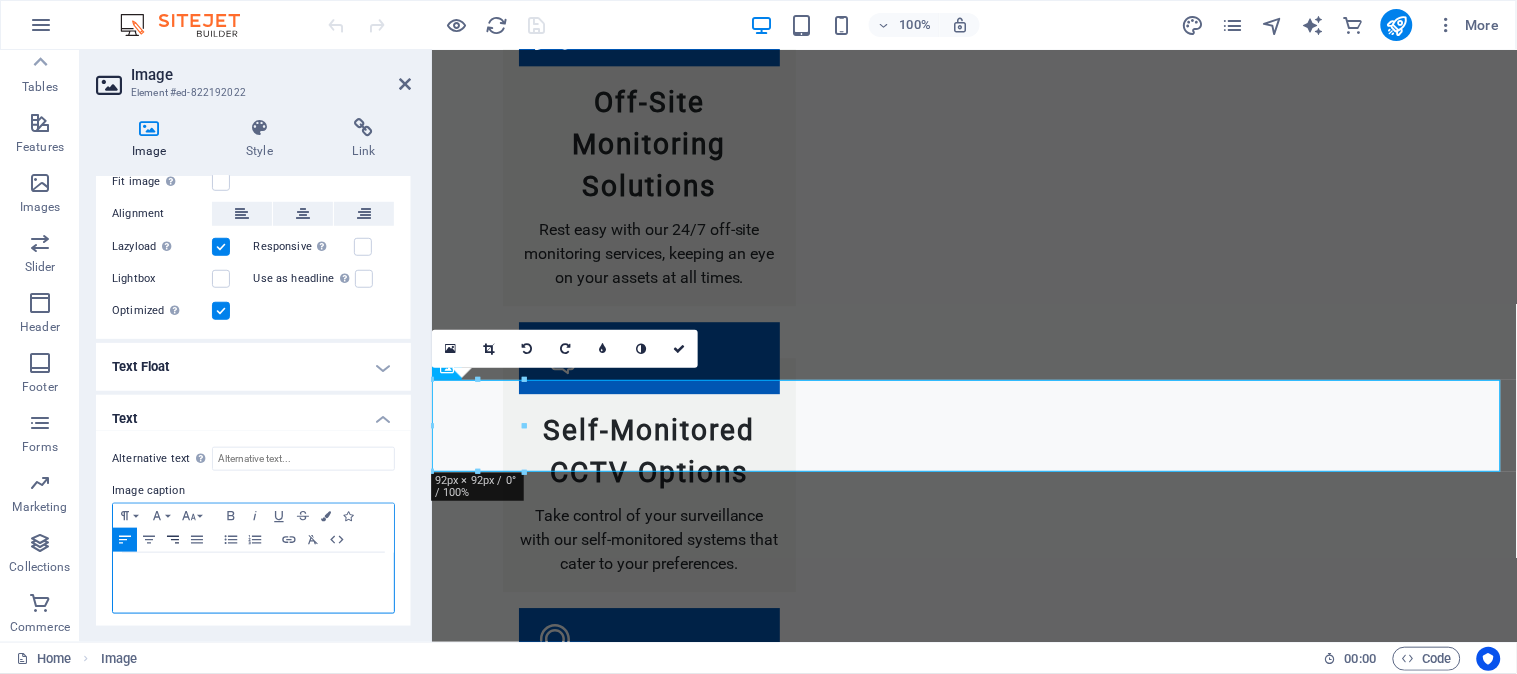 type 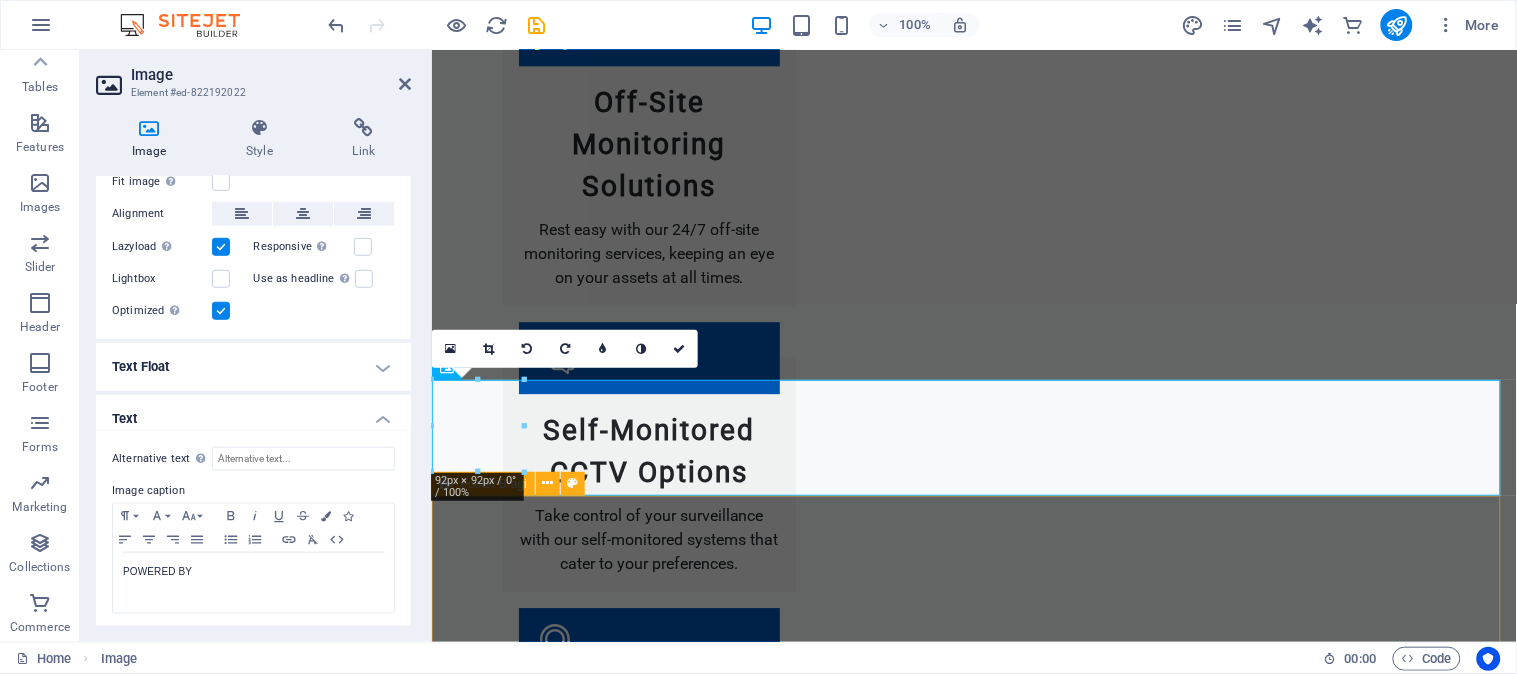 click on "Get in touch BAY HOME IMPROVEMENTS 17 HIGH STREET , MOUNT PLESANT , 6001   PORT ELIZABETH +27731142769 info@bayhomeimprovements.co.za Legal Notice  |  Privacy Policy" at bounding box center (973, 2762) 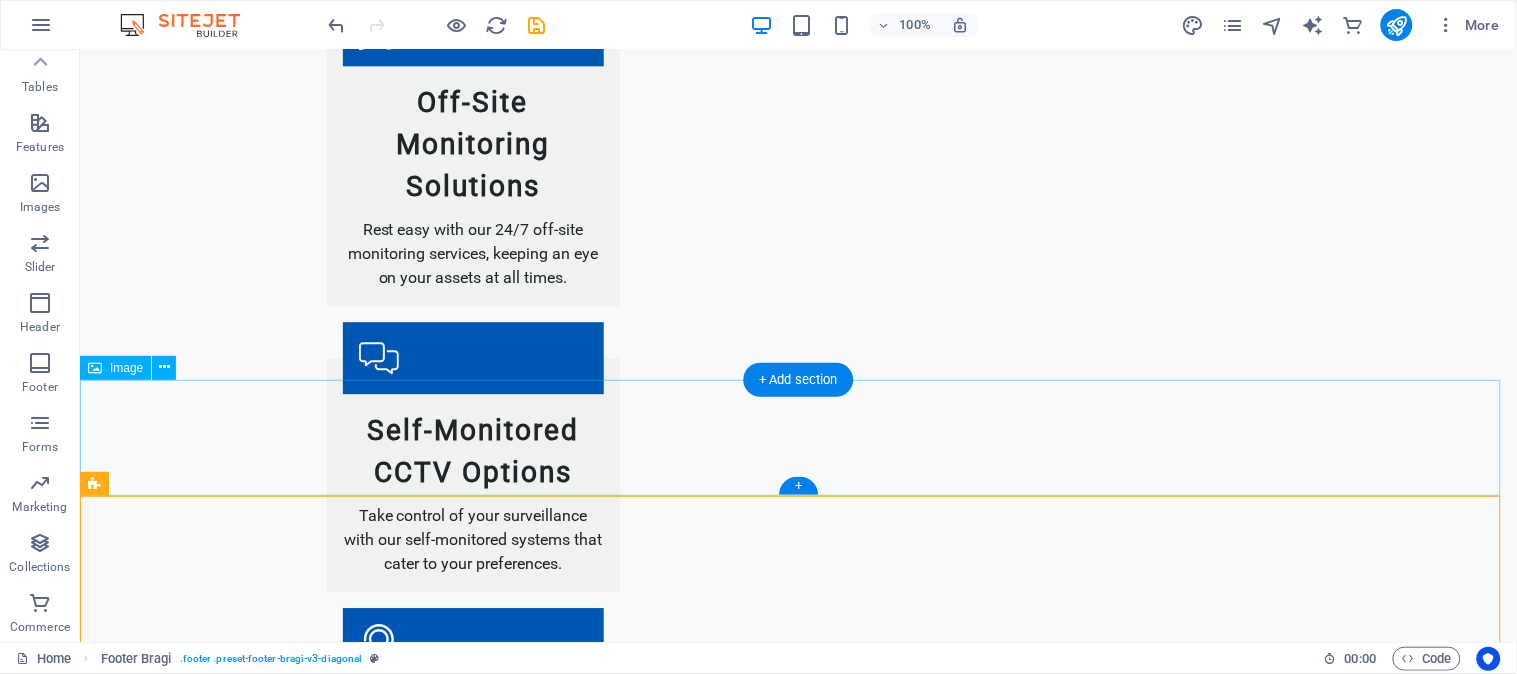 click on "POWERED BY" at bounding box center [797, 2148] 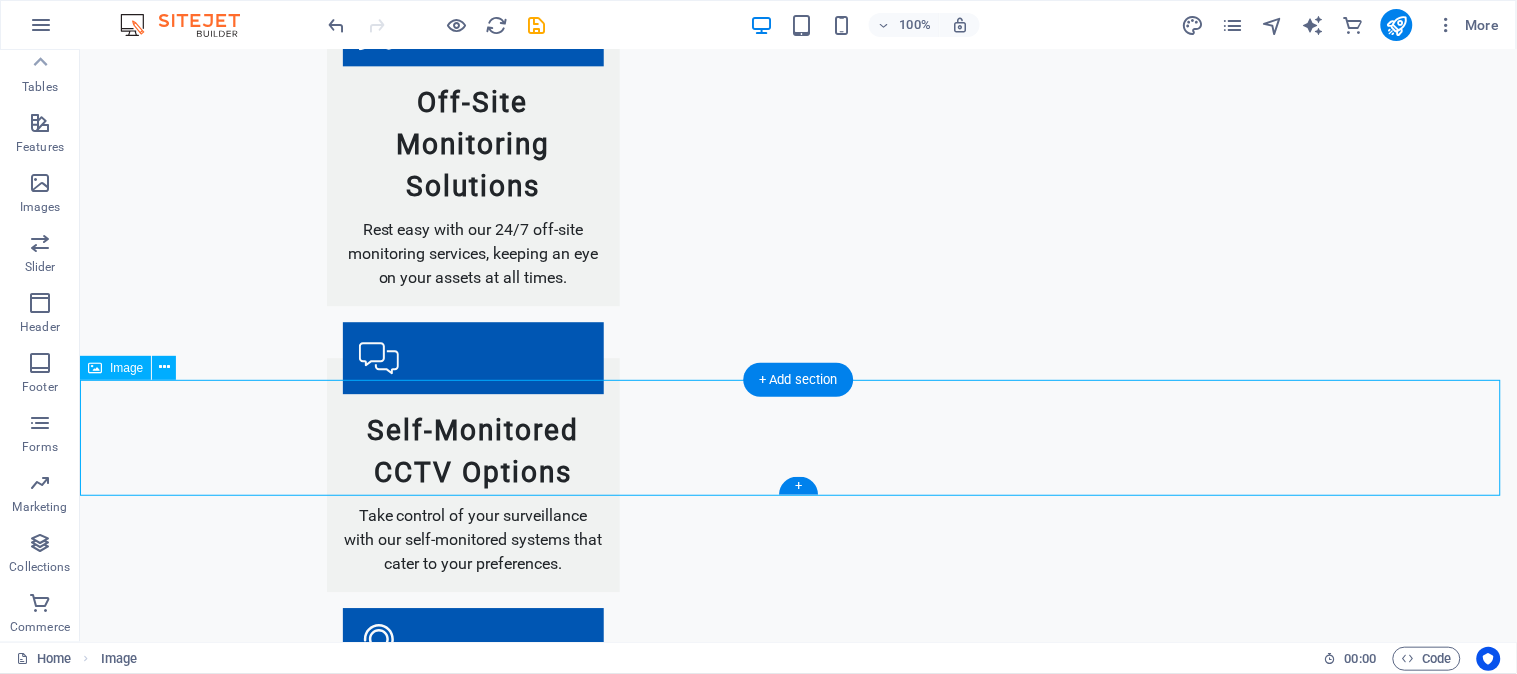 click on "POWERED BY" at bounding box center [797, 2148] 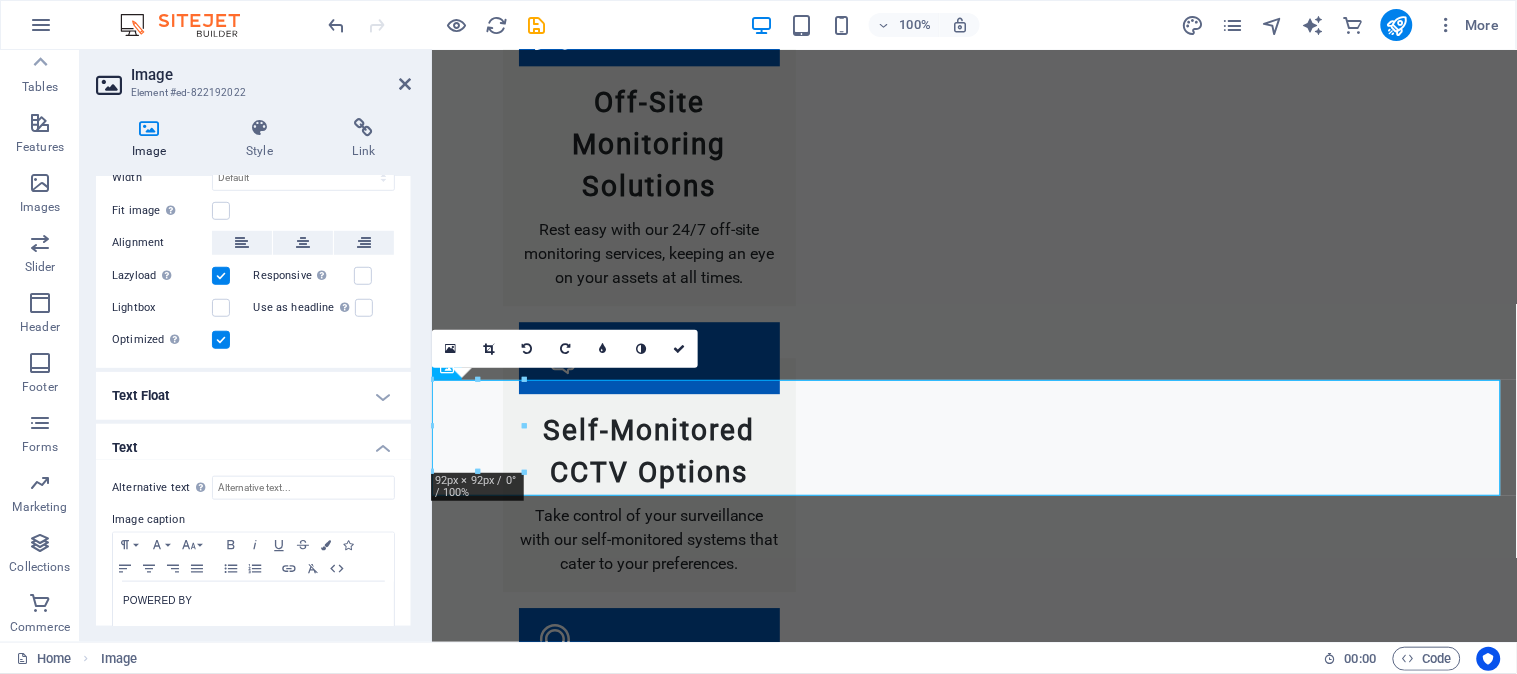 scroll, scrollTop: 383, scrollLeft: 0, axis: vertical 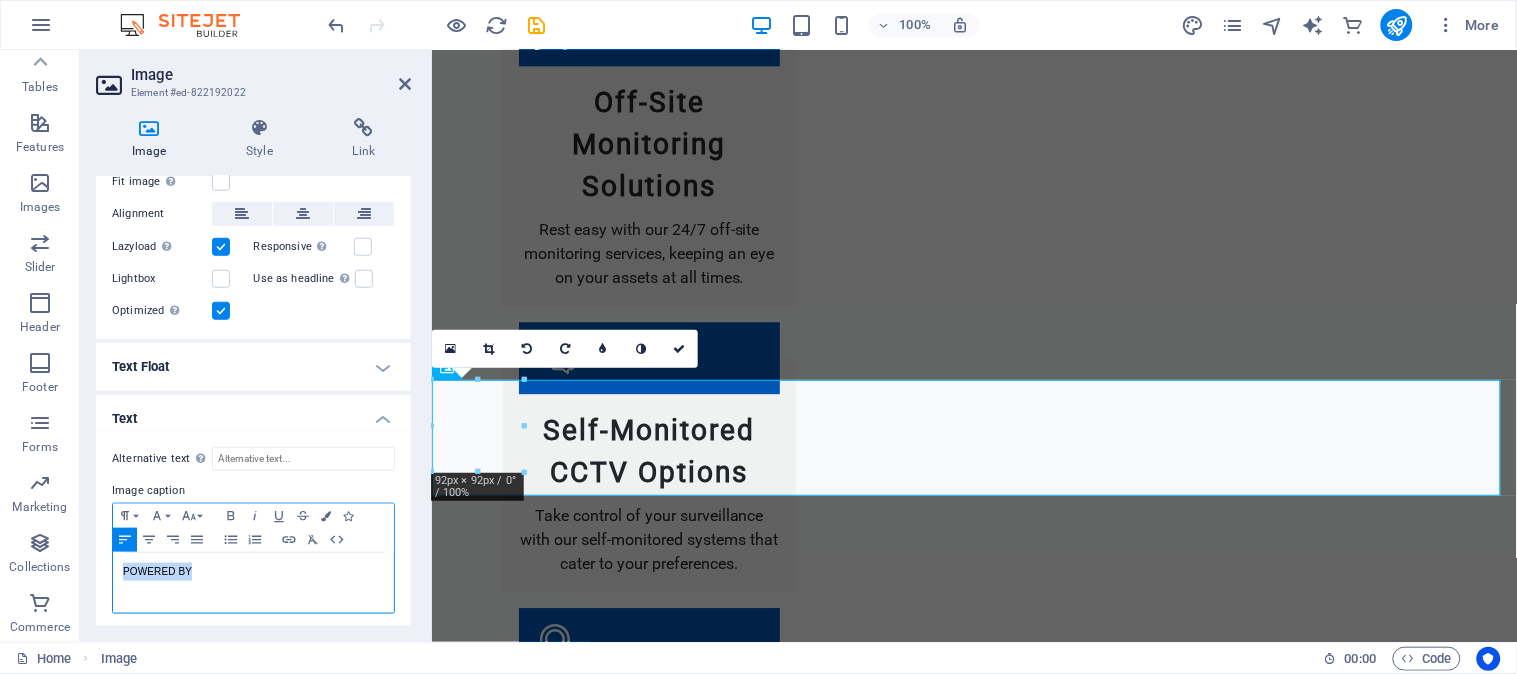 drag, startPoint x: 194, startPoint y: 566, endPoint x: 124, endPoint y: 570, distance: 70.11419 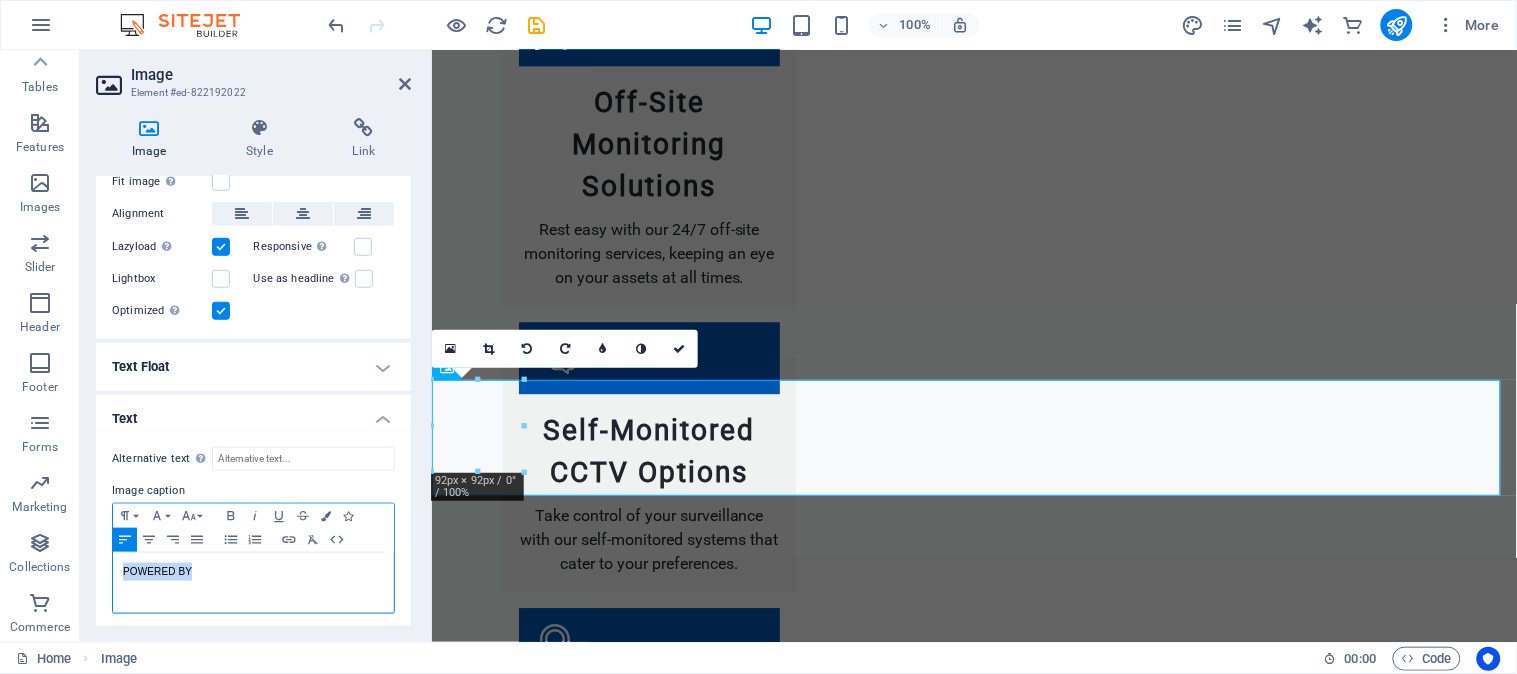 click on "POWERED BY" at bounding box center [253, 572] 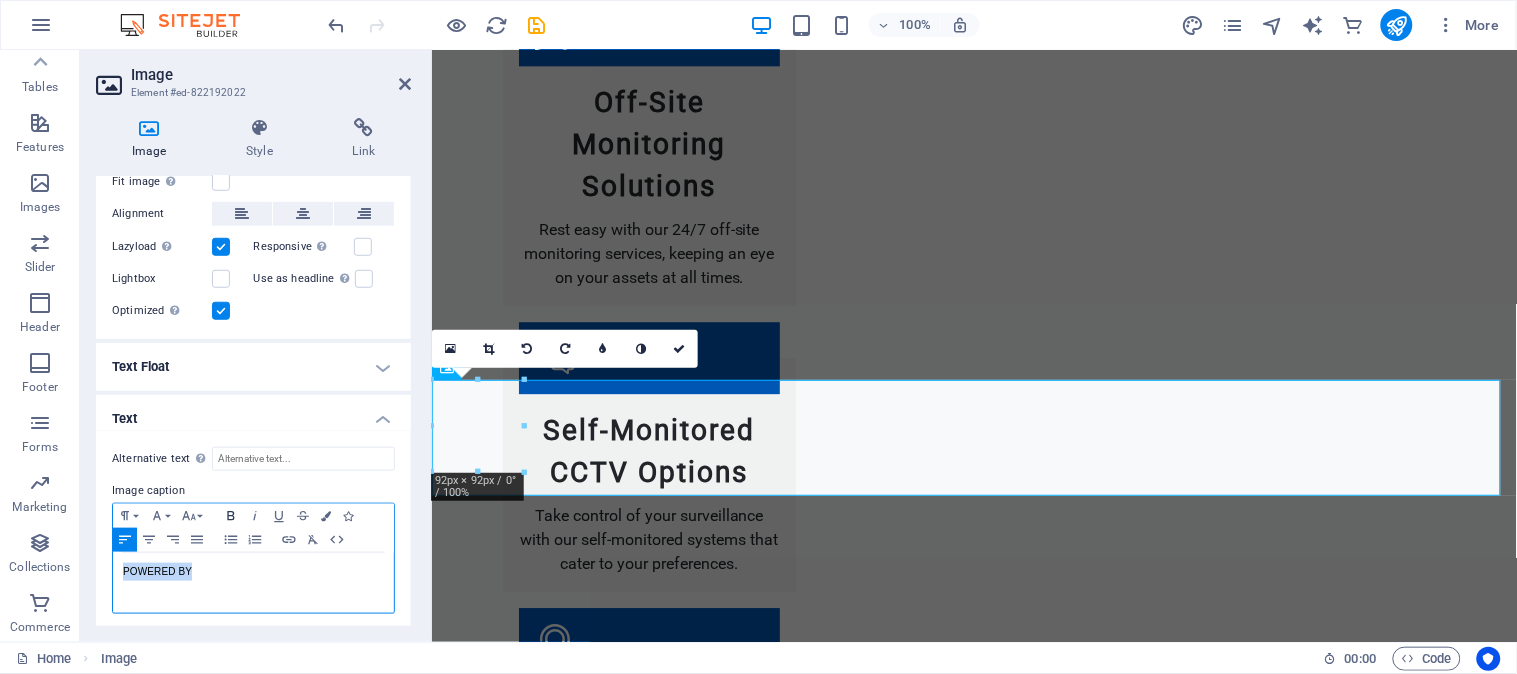 click 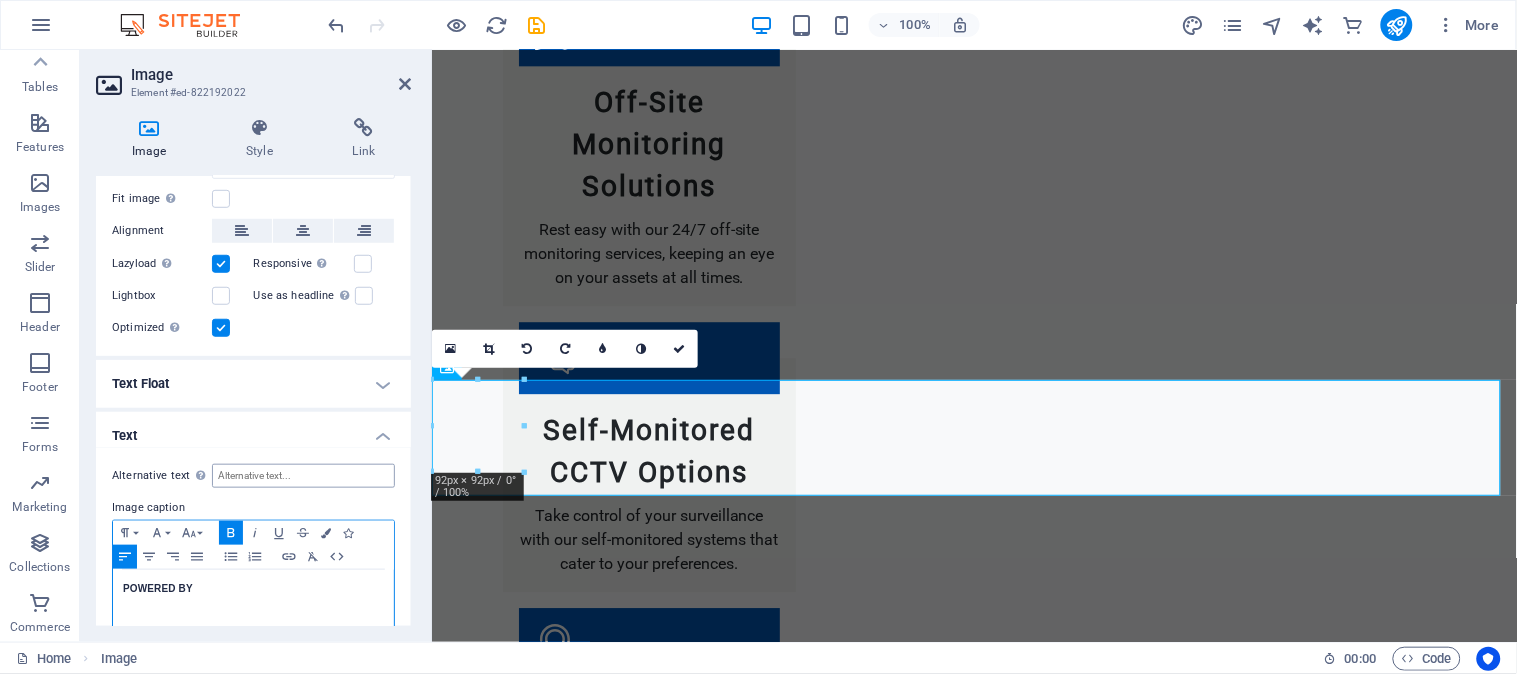 scroll, scrollTop: 383, scrollLeft: 0, axis: vertical 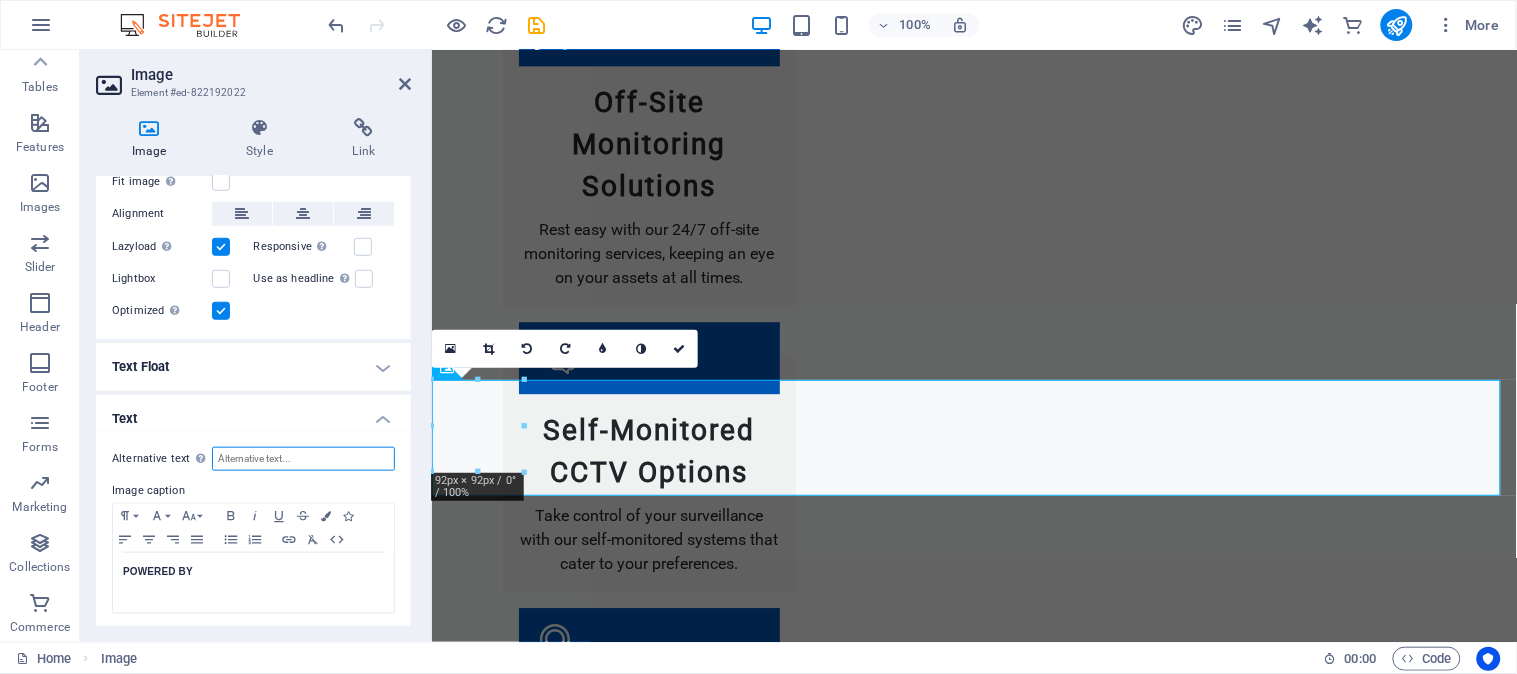 click on "Alternative text The alternative text is used by devices that cannot display images (e.g. image search engines) and should be added to every image to improve website accessibility." at bounding box center [303, 459] 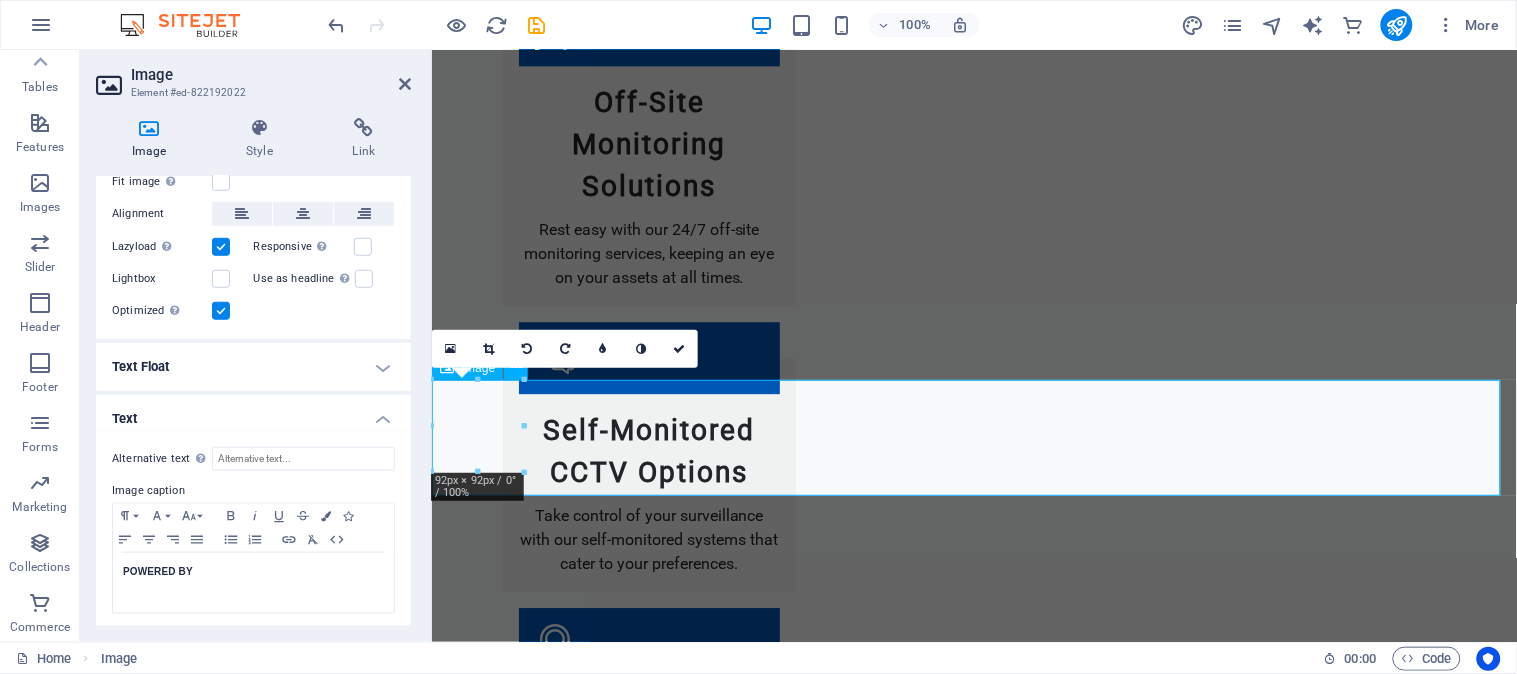 click on "POWERED BY" at bounding box center (973, 2148) 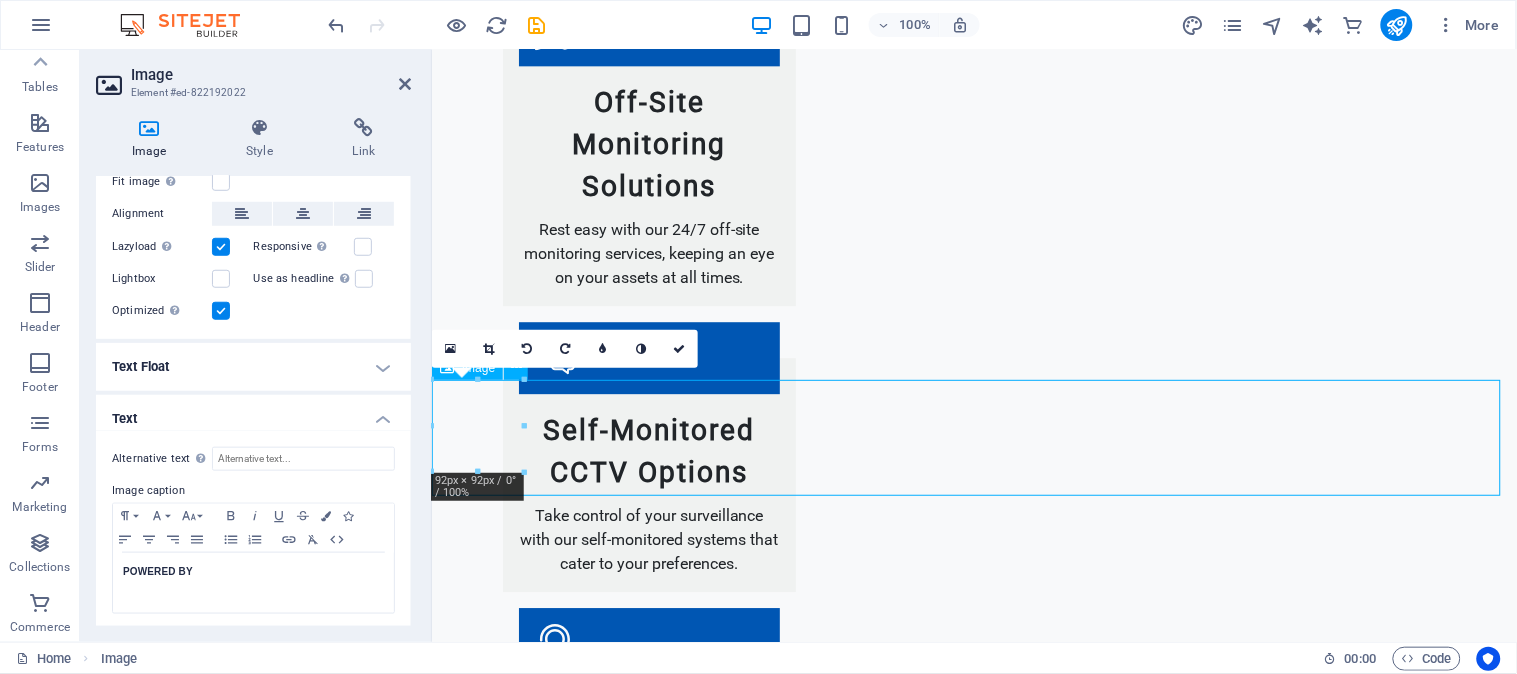 click on "POWERED BY" at bounding box center (973, 2148) 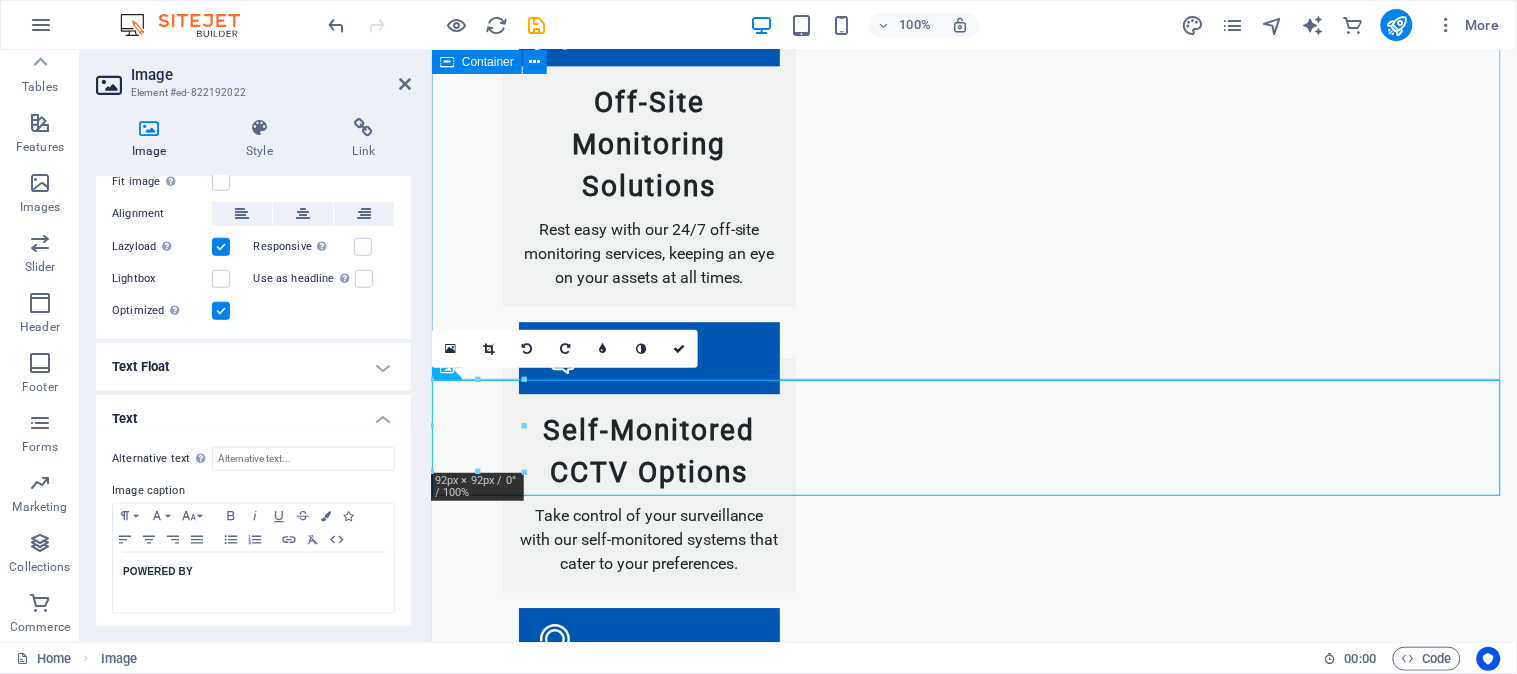 click on "Contact Us for More Information   I have read and understand the privacy policy. Unreadable? Load new Request a Quote" at bounding box center (973, 1803) 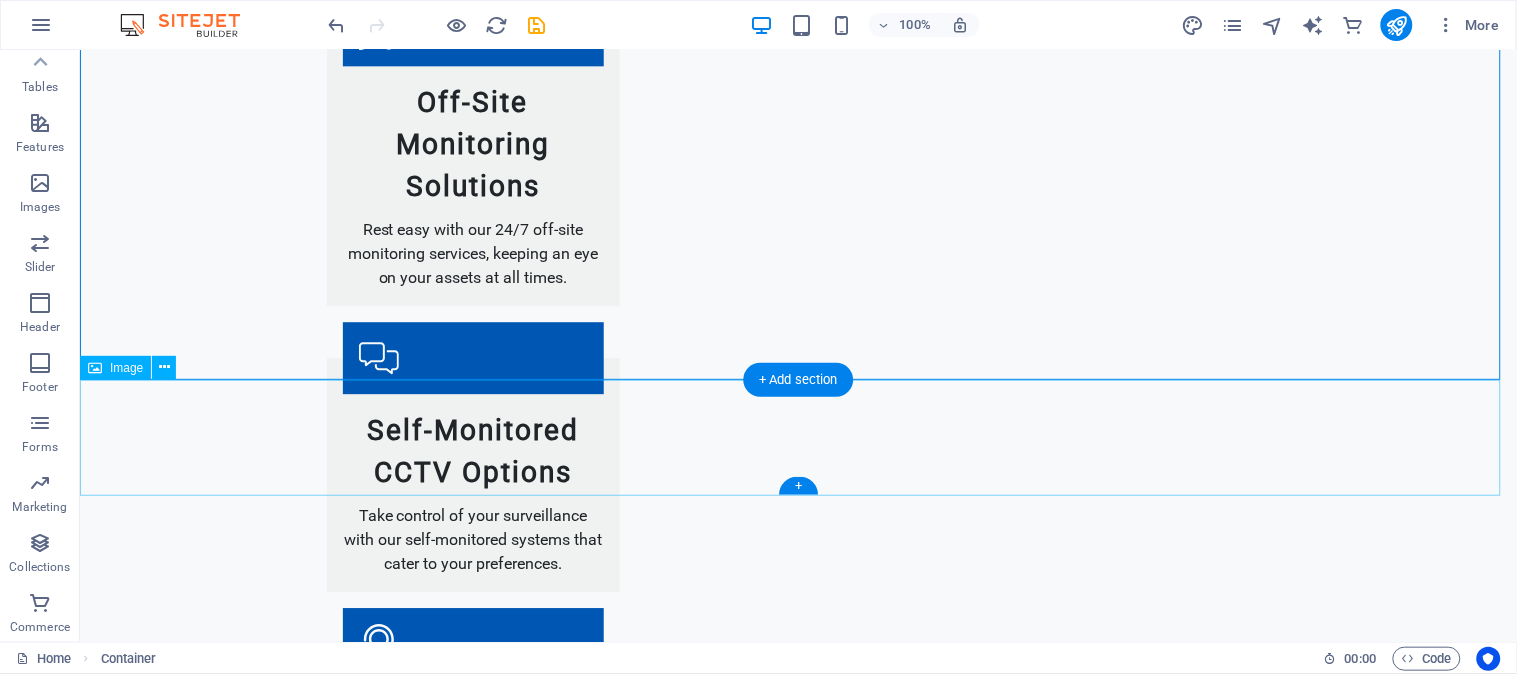 click on "POWERED BY" at bounding box center [797, 2148] 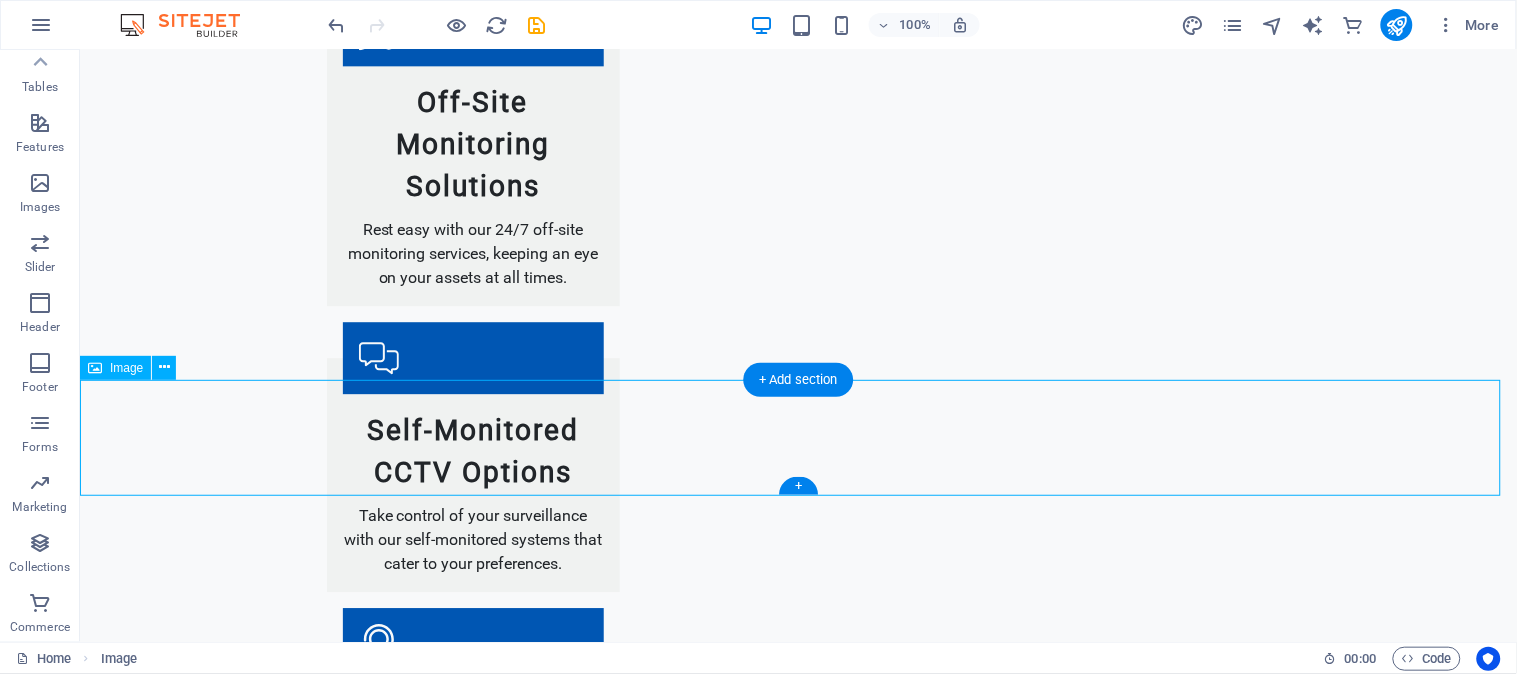 click on "POWERED BY" at bounding box center [797, 2148] 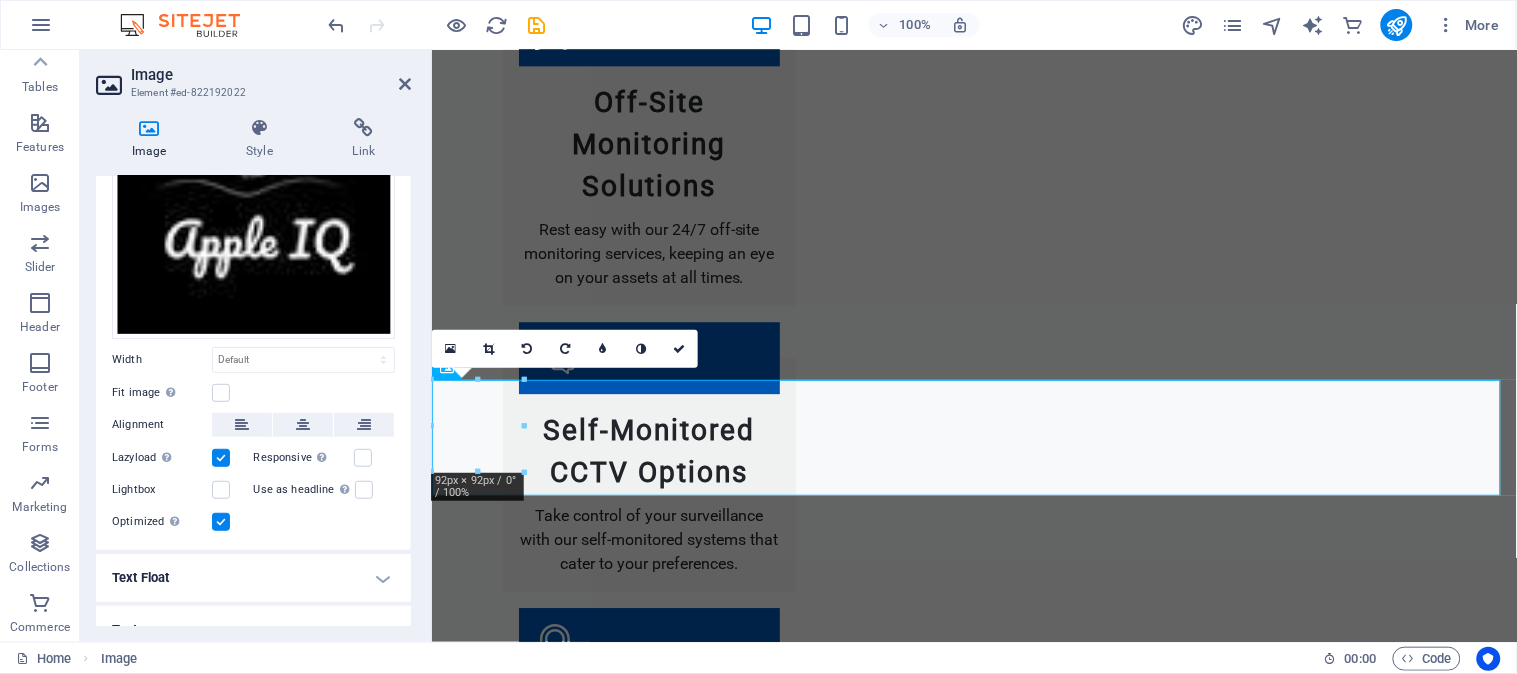 scroll, scrollTop: 161, scrollLeft: 0, axis: vertical 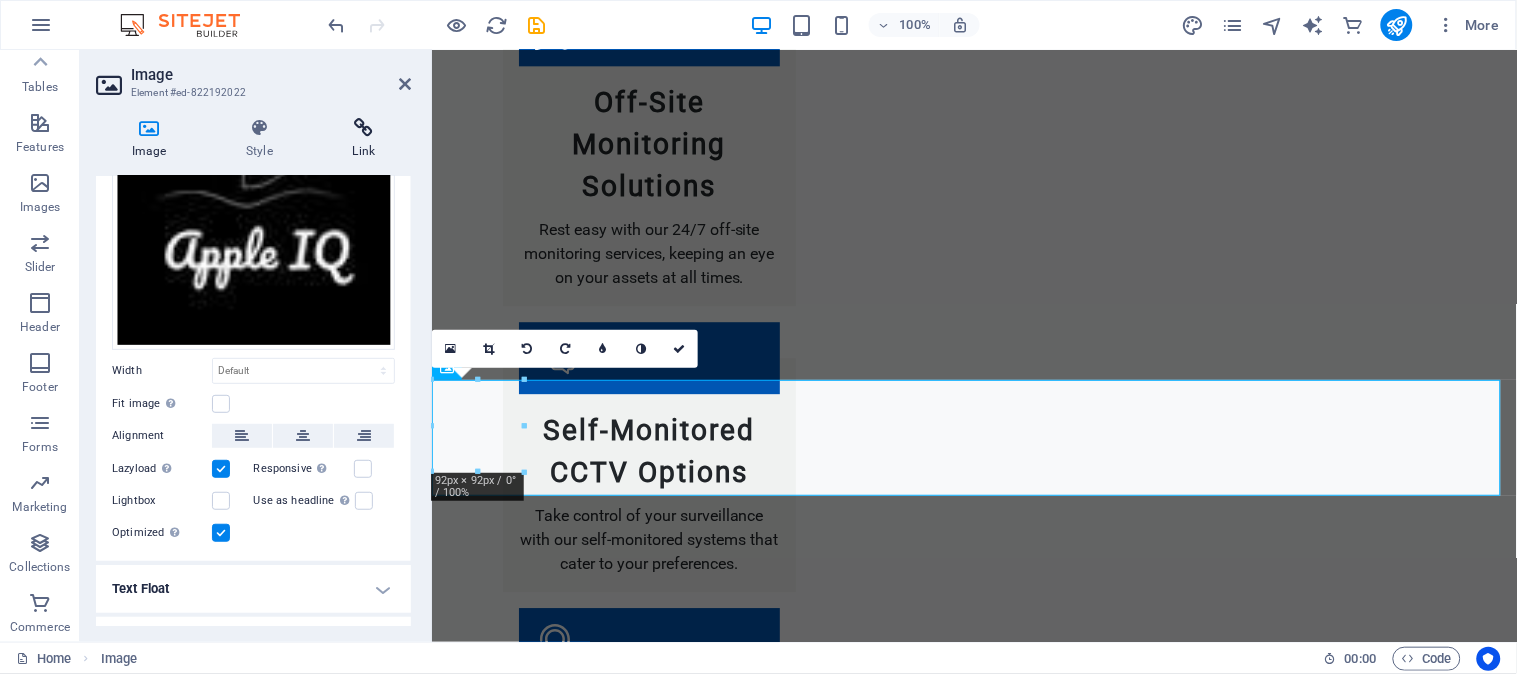 click at bounding box center (364, 128) 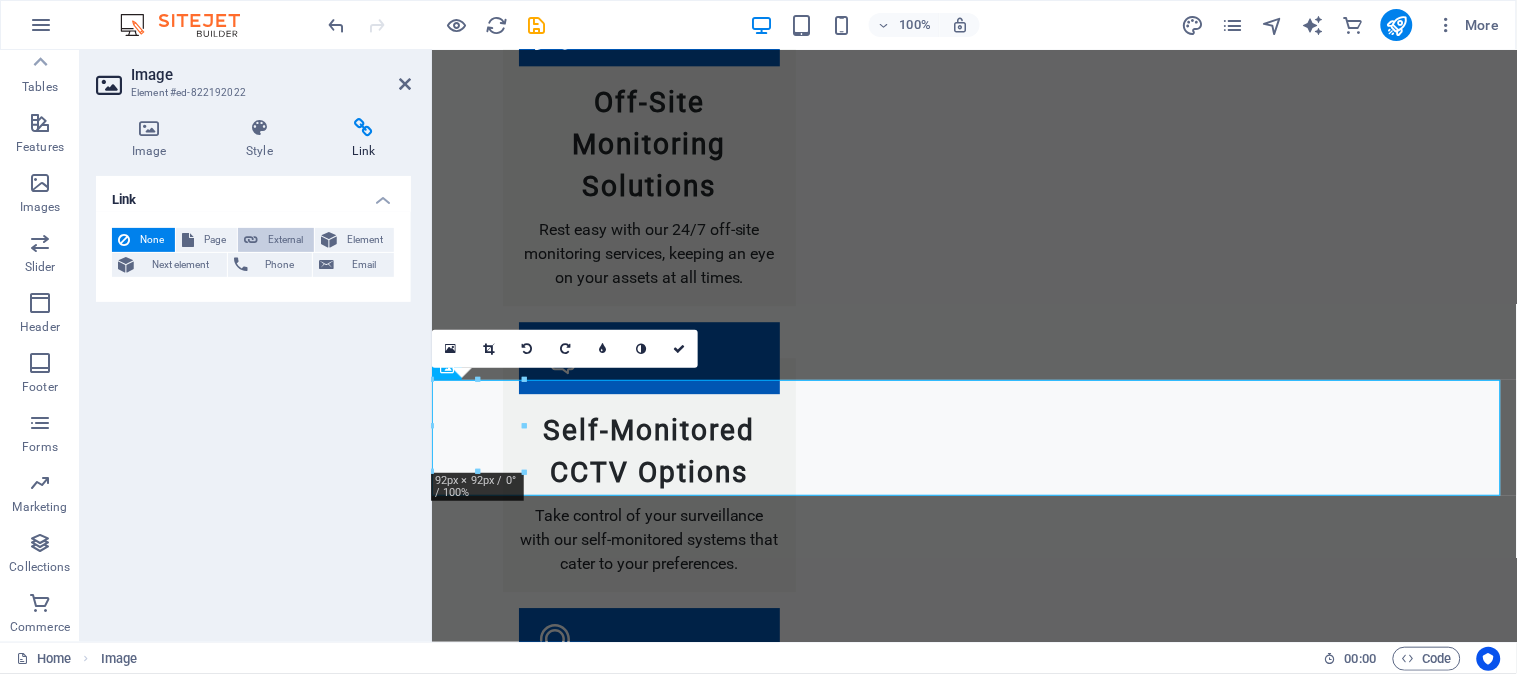 click on "External" at bounding box center (286, 240) 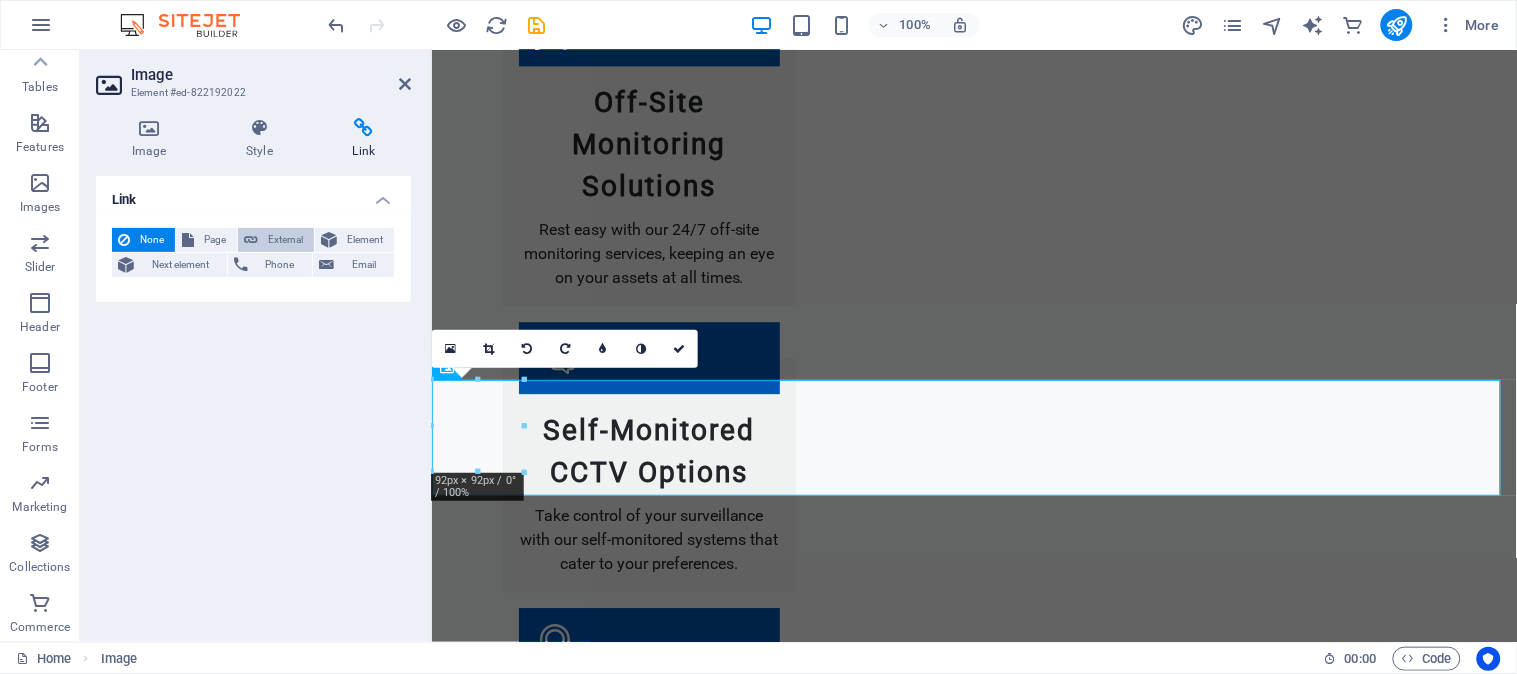 select on "blank" 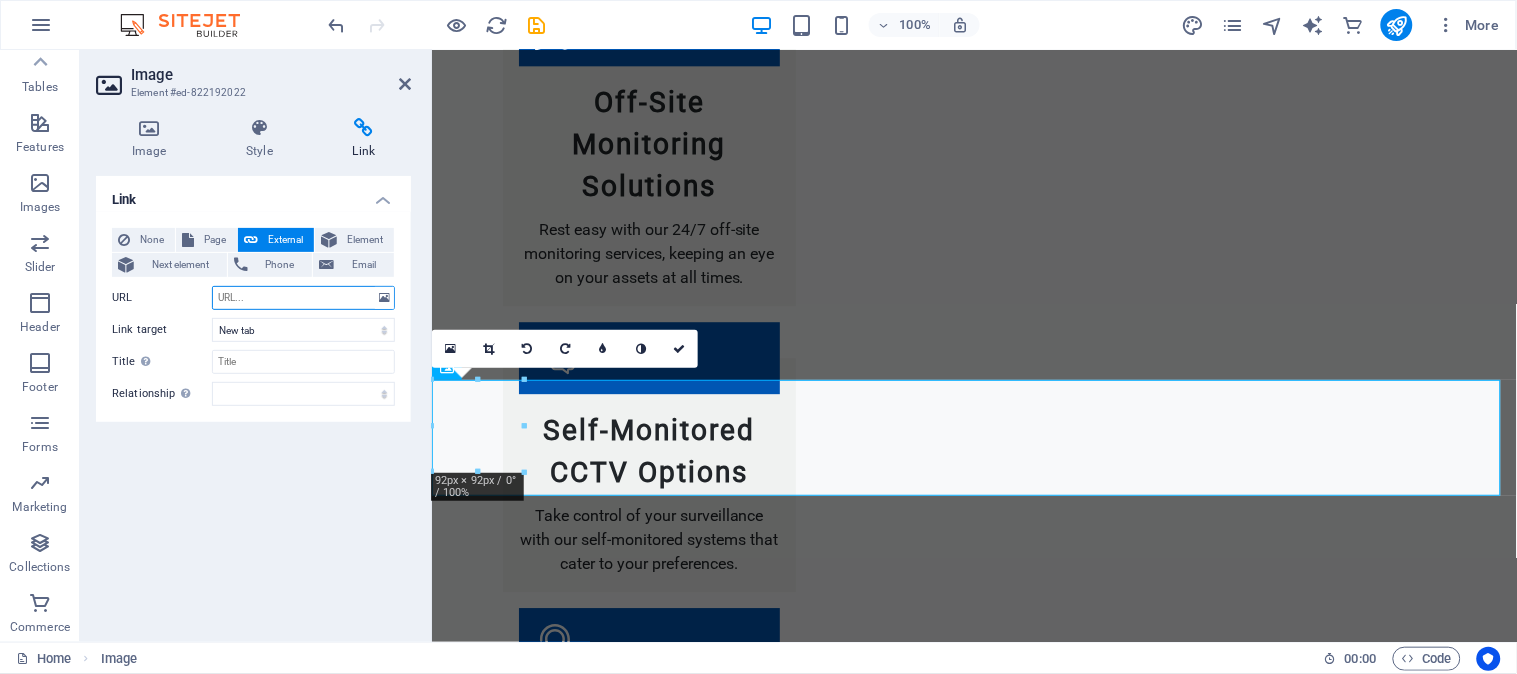 click on "URL" at bounding box center [303, 298] 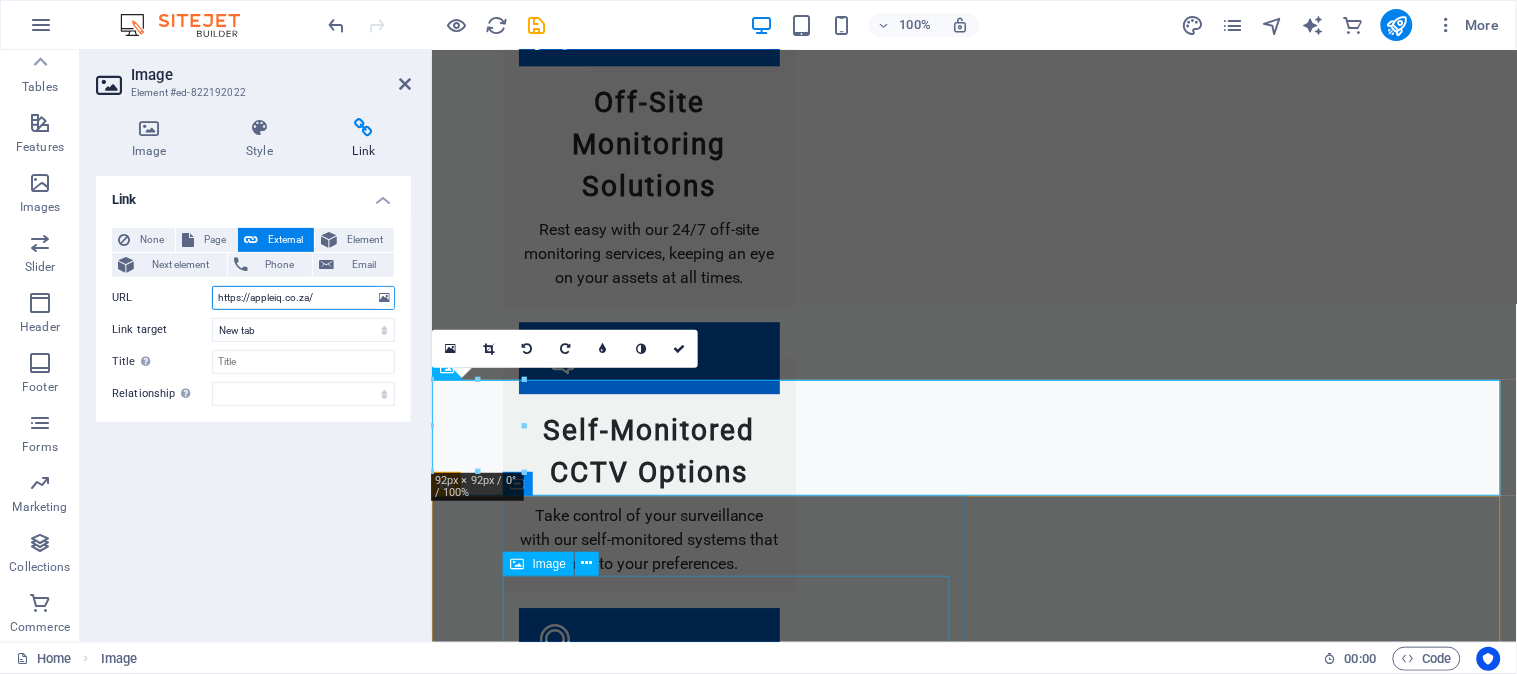 type on "https://appleiq.co.za/" 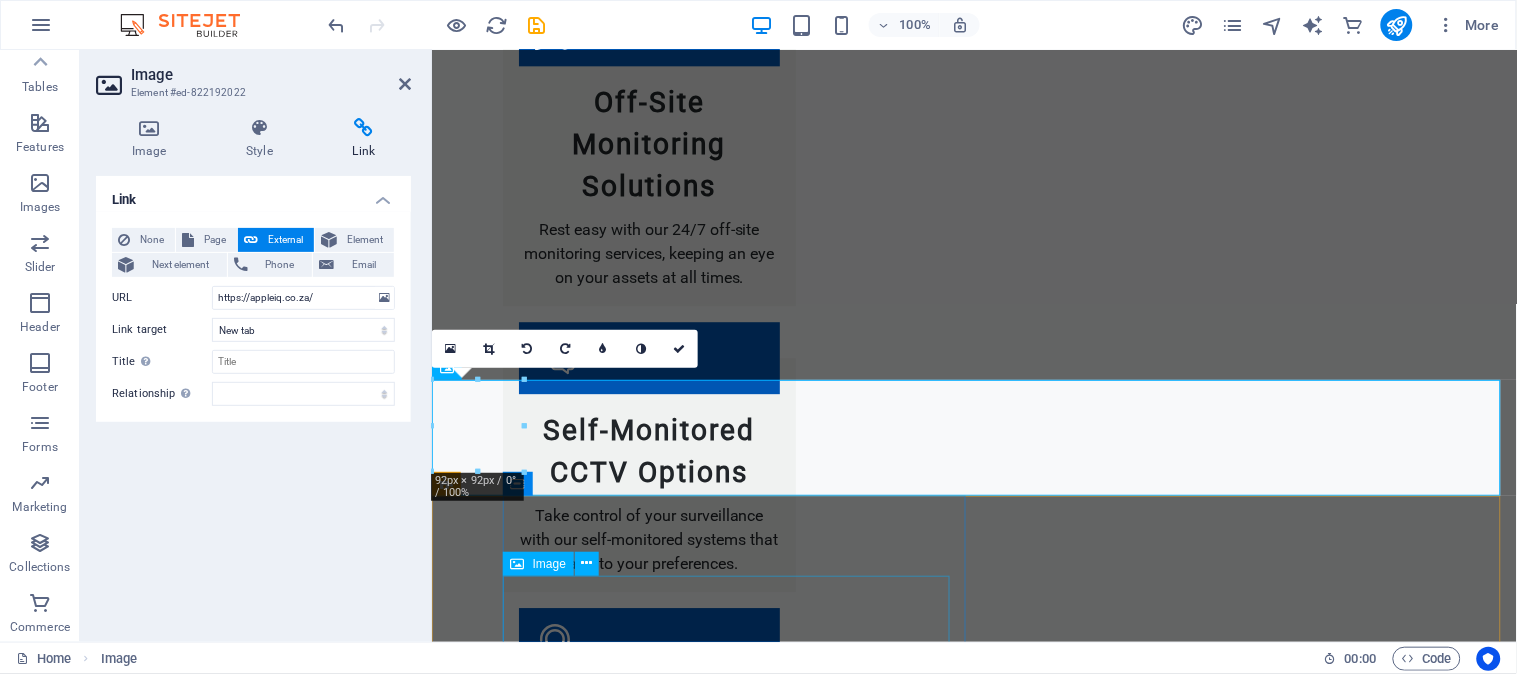 click at bounding box center (1001, 2606) 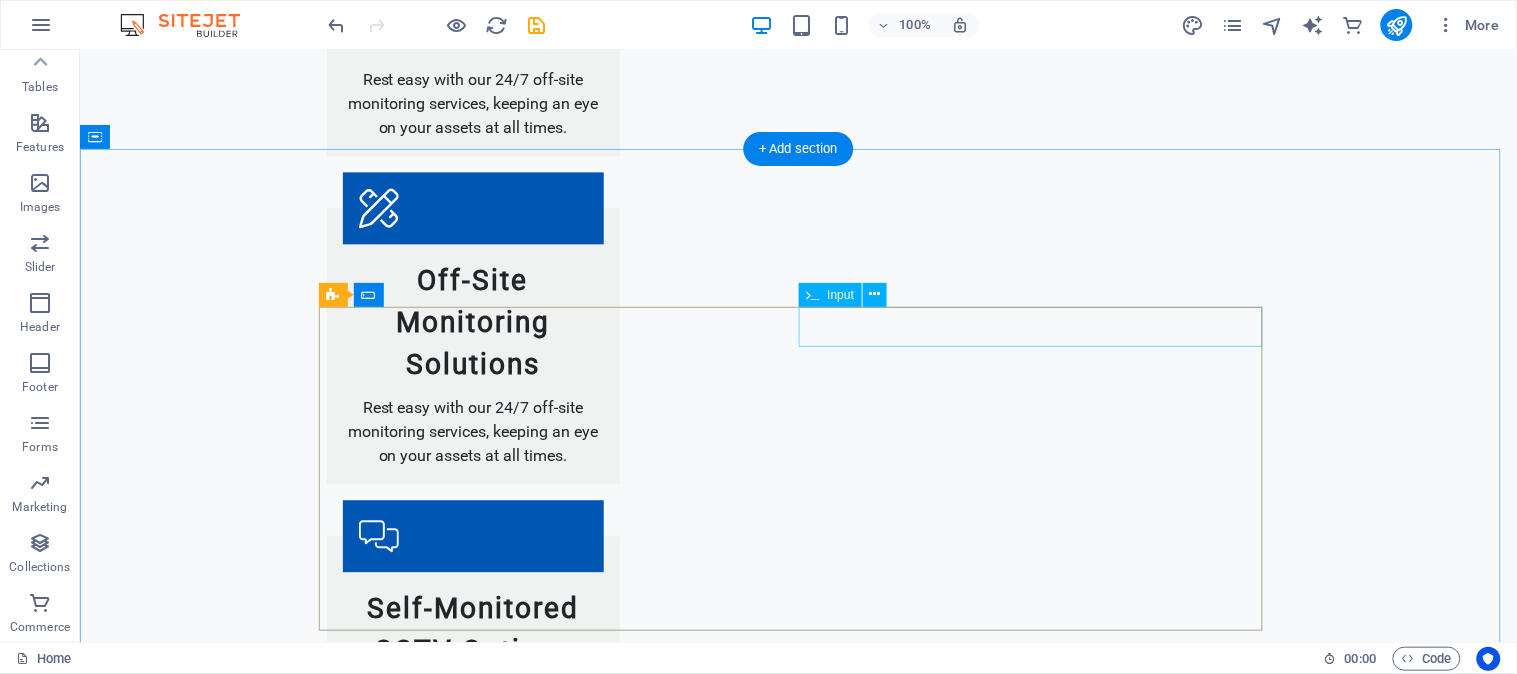 scroll, scrollTop: 3222, scrollLeft: 0, axis: vertical 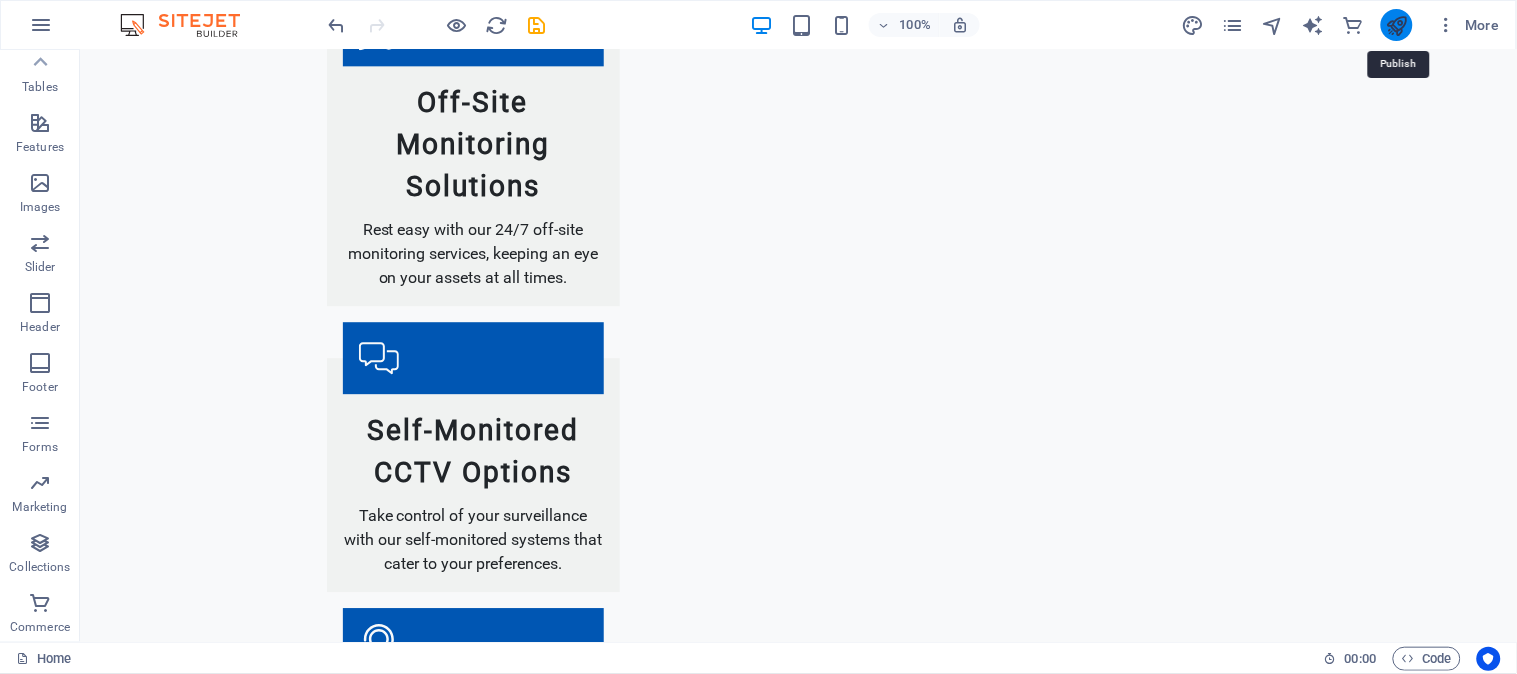click at bounding box center (1396, 25) 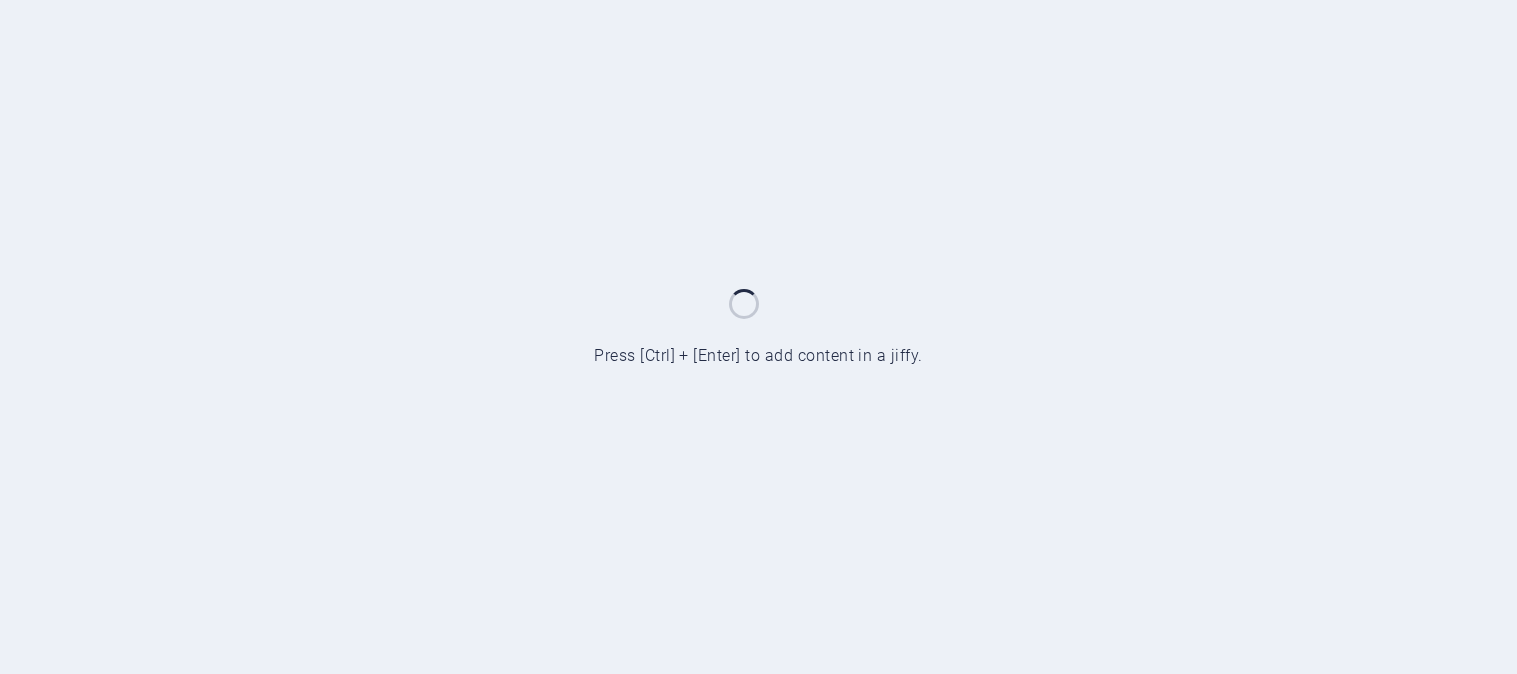 scroll, scrollTop: 0, scrollLeft: 0, axis: both 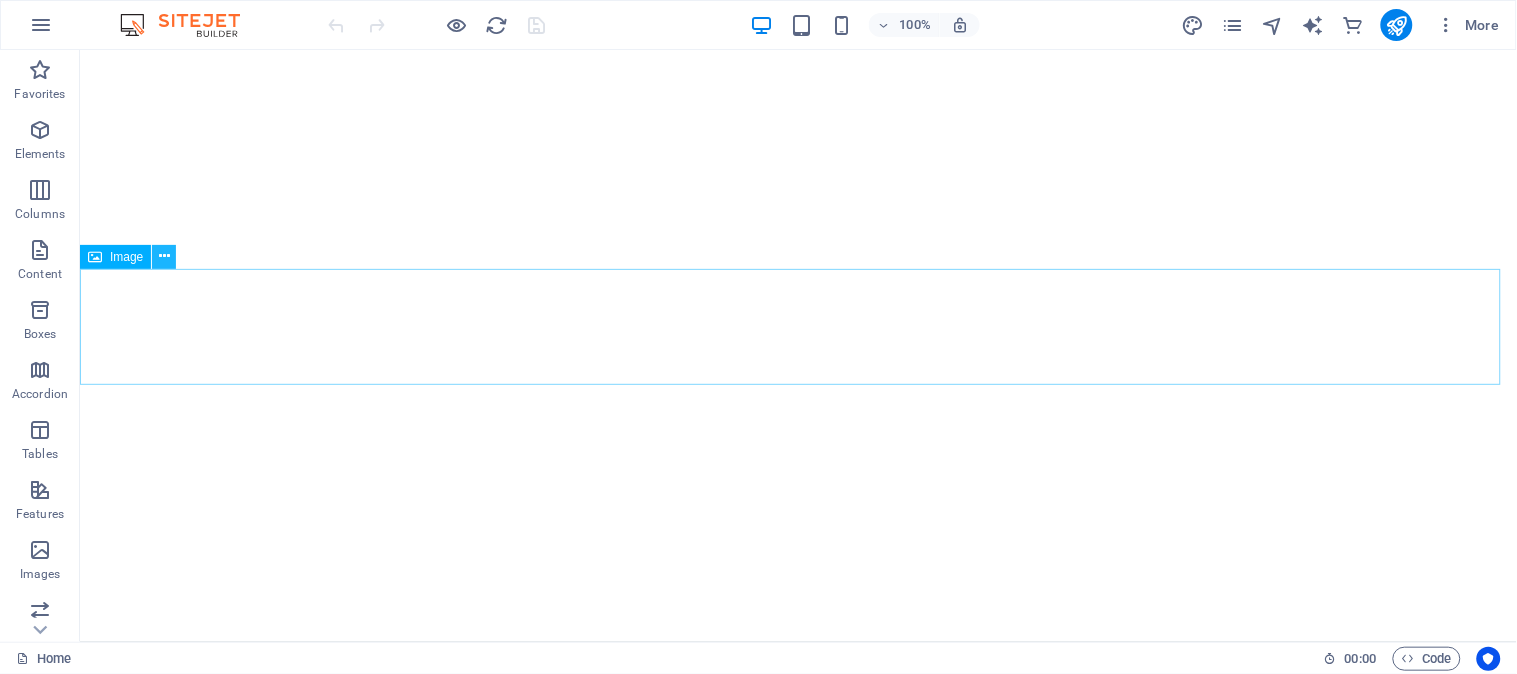 click at bounding box center [164, 257] 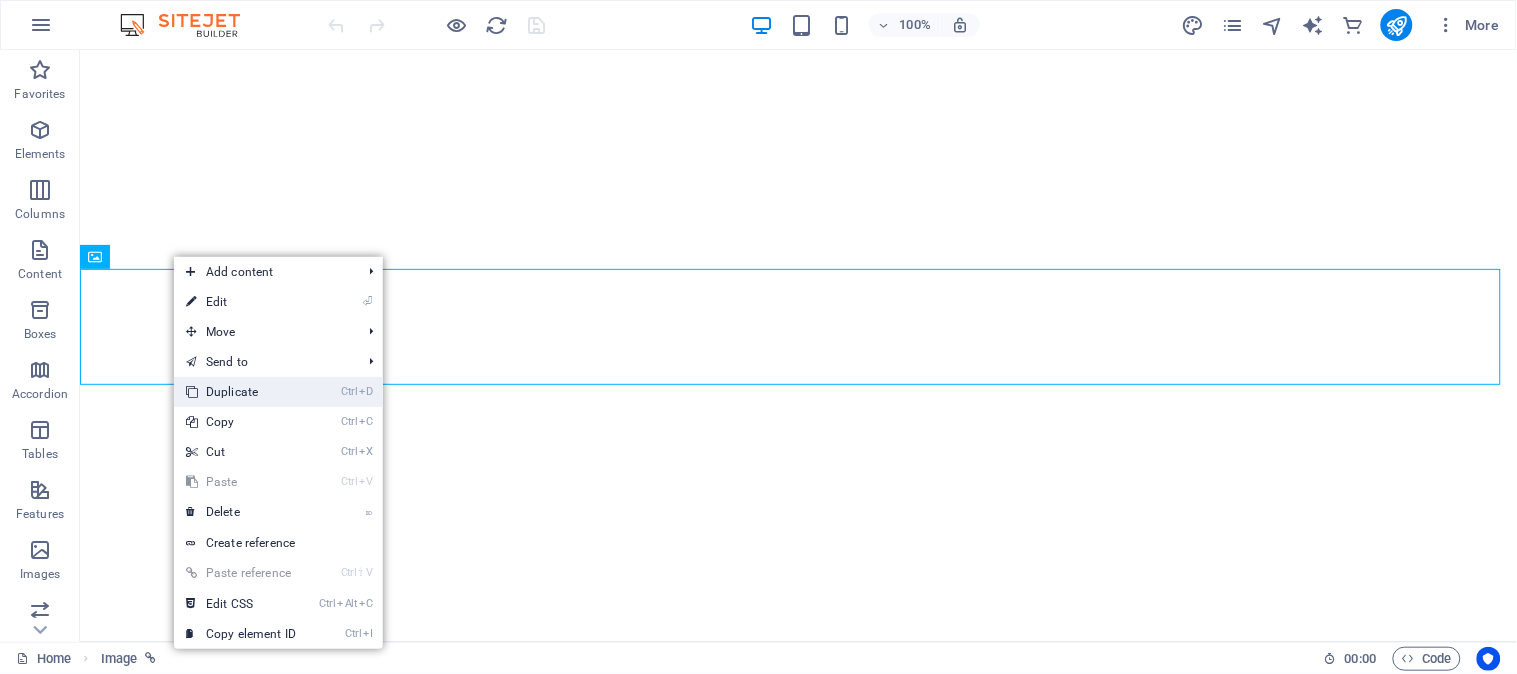 click on "Ctrl D  Duplicate" at bounding box center (241, 392) 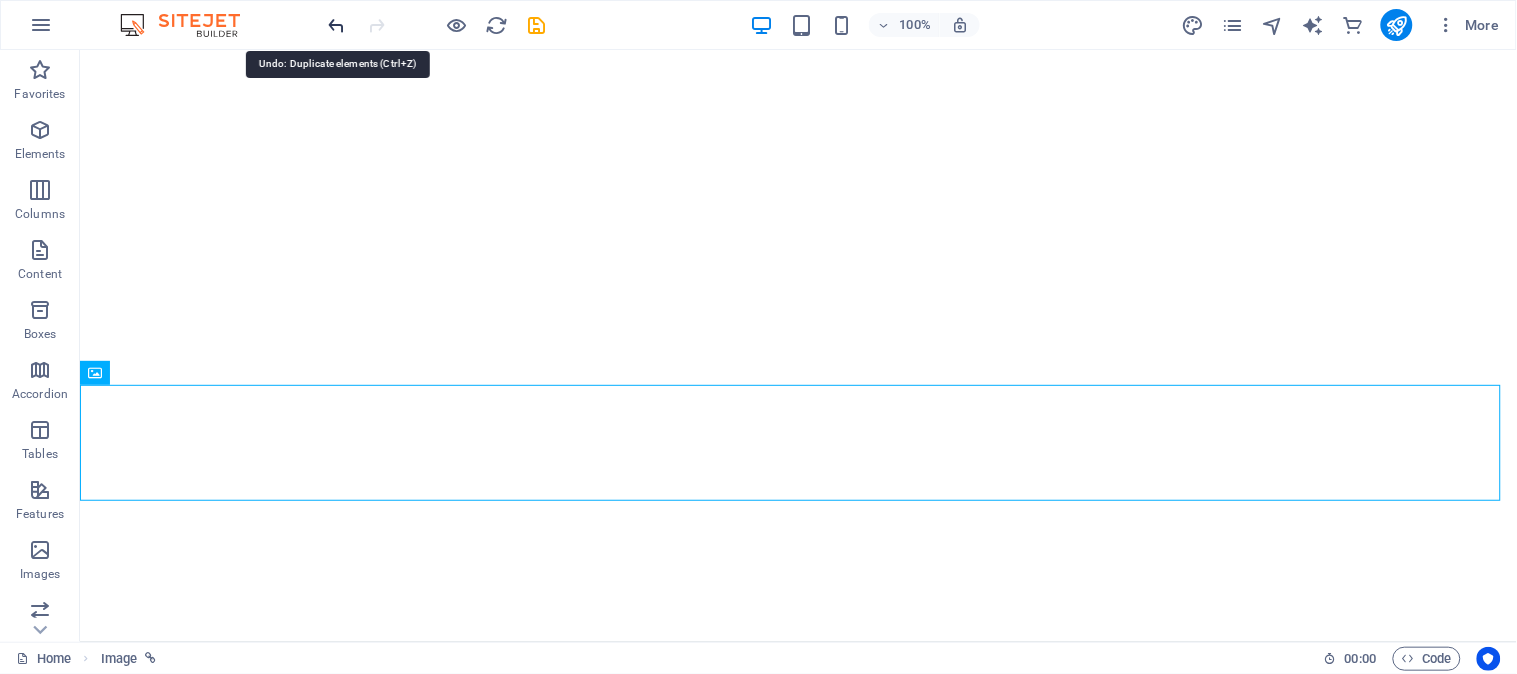 click at bounding box center [337, 25] 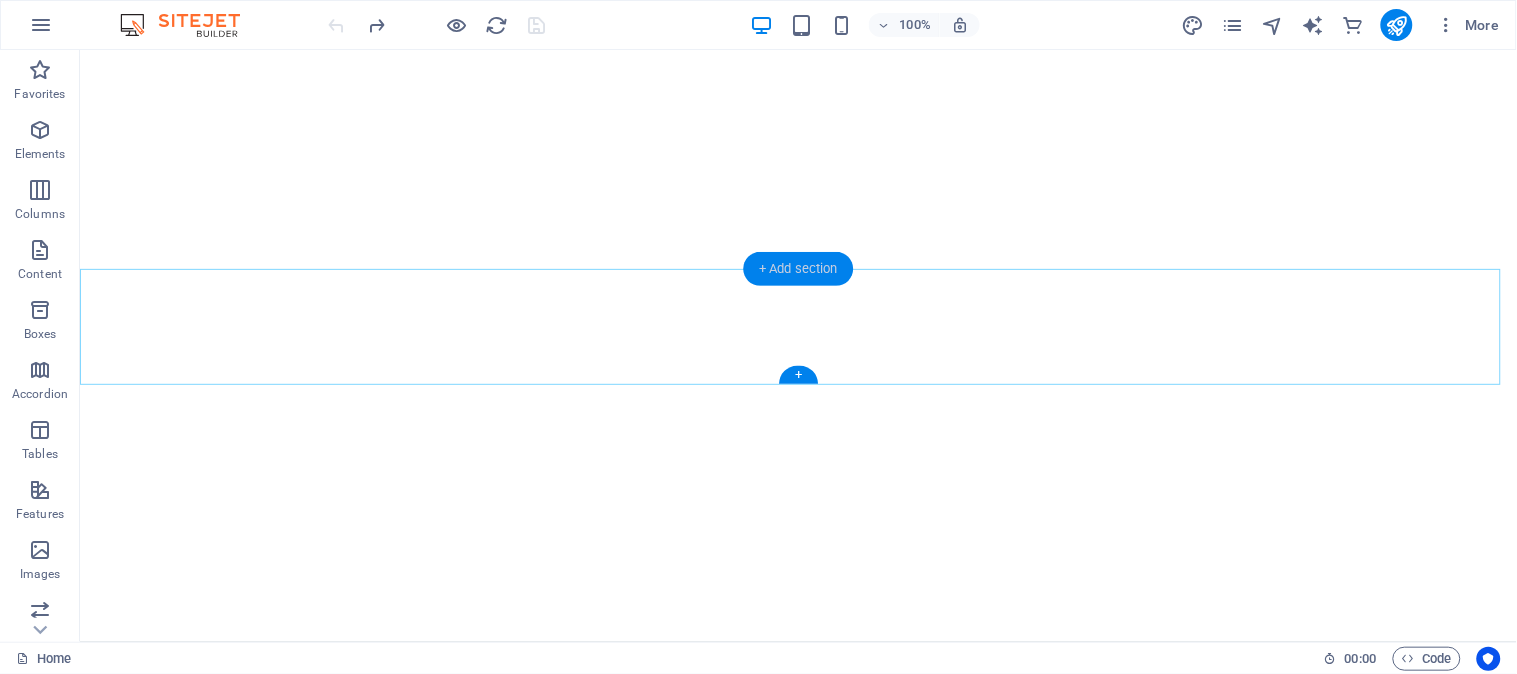 click on "+ Add section" at bounding box center [798, 269] 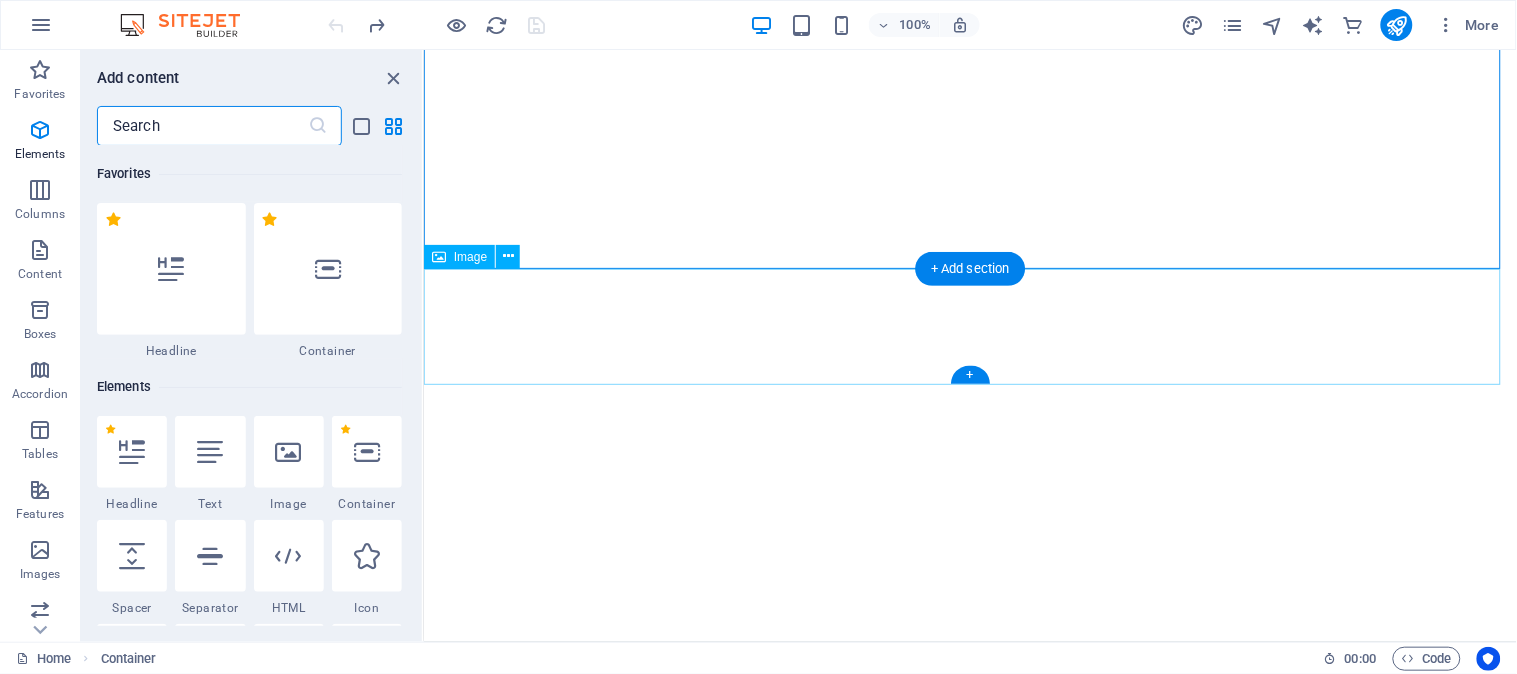 scroll, scrollTop: 3497, scrollLeft: 0, axis: vertical 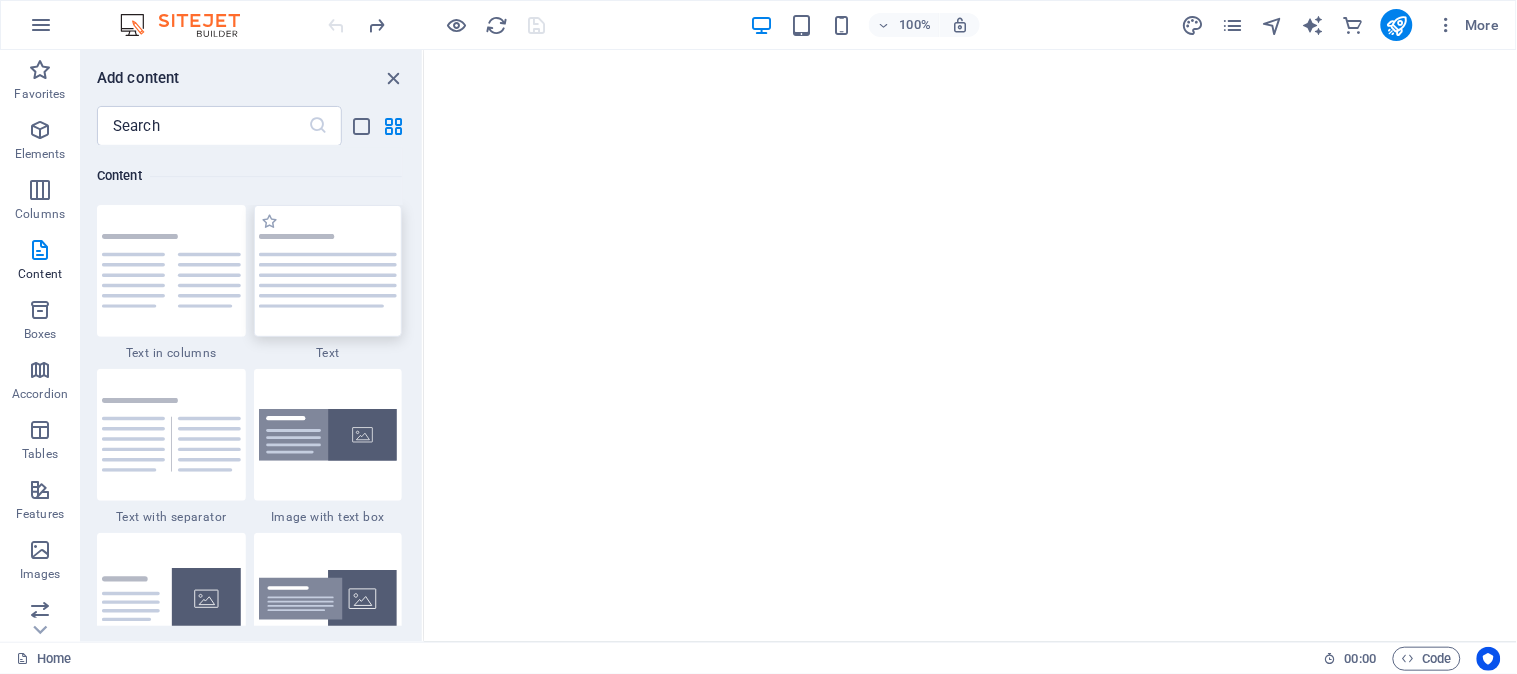 click at bounding box center (328, 271) 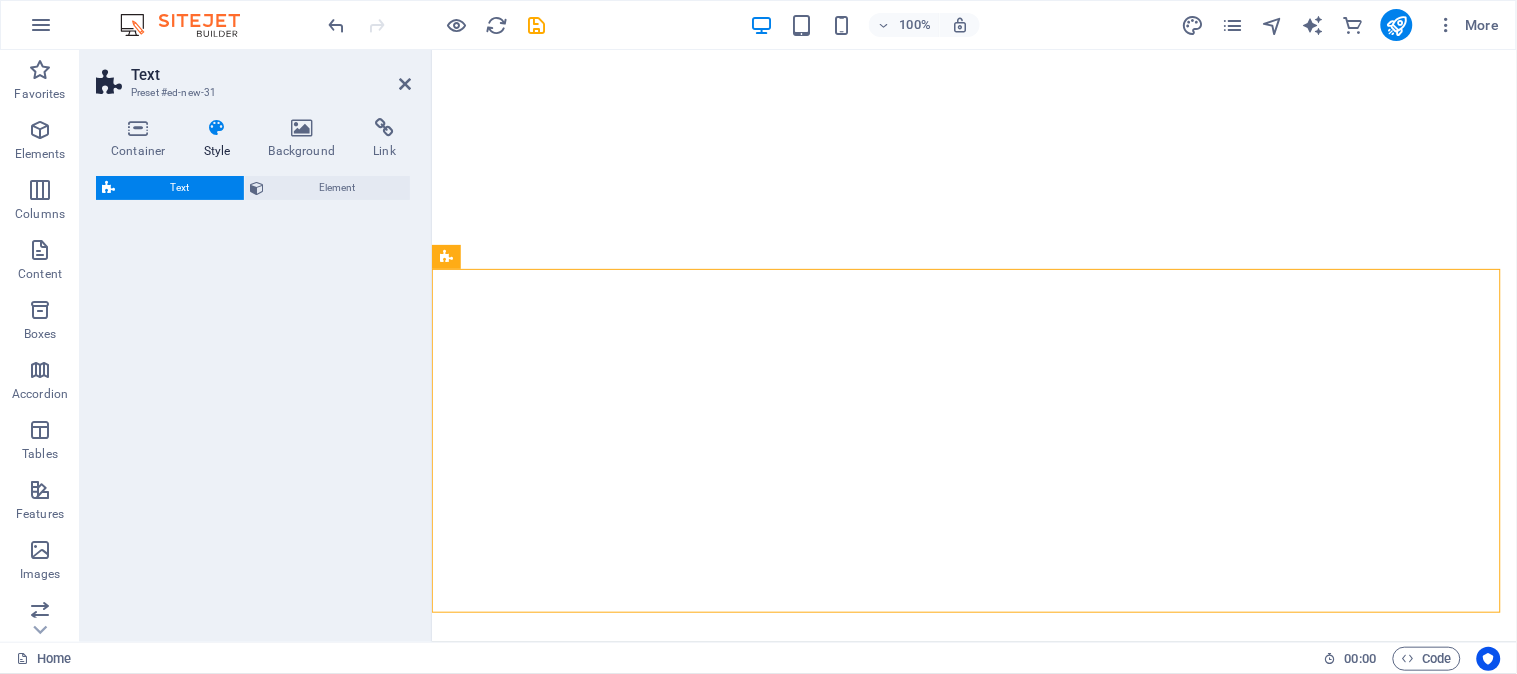 select on "preset-text-v2-default" 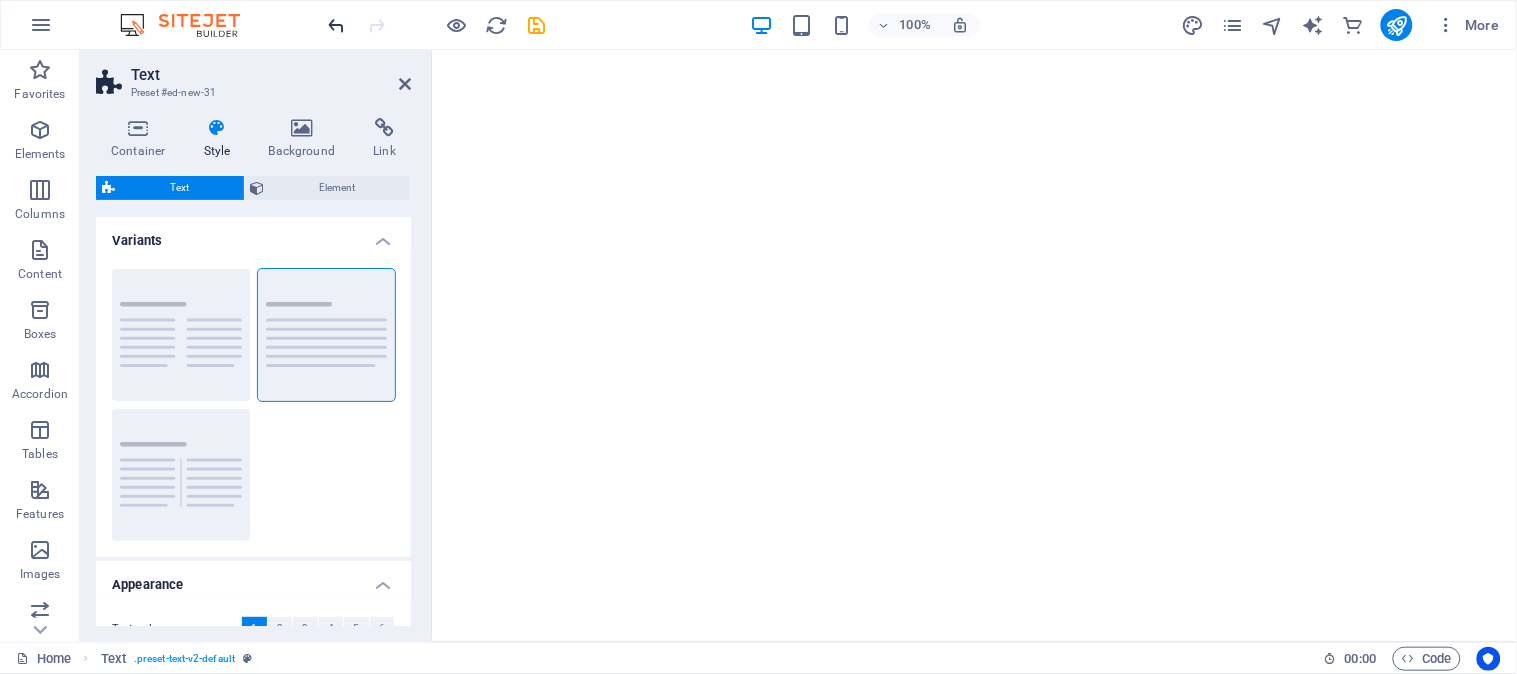 click at bounding box center (337, 25) 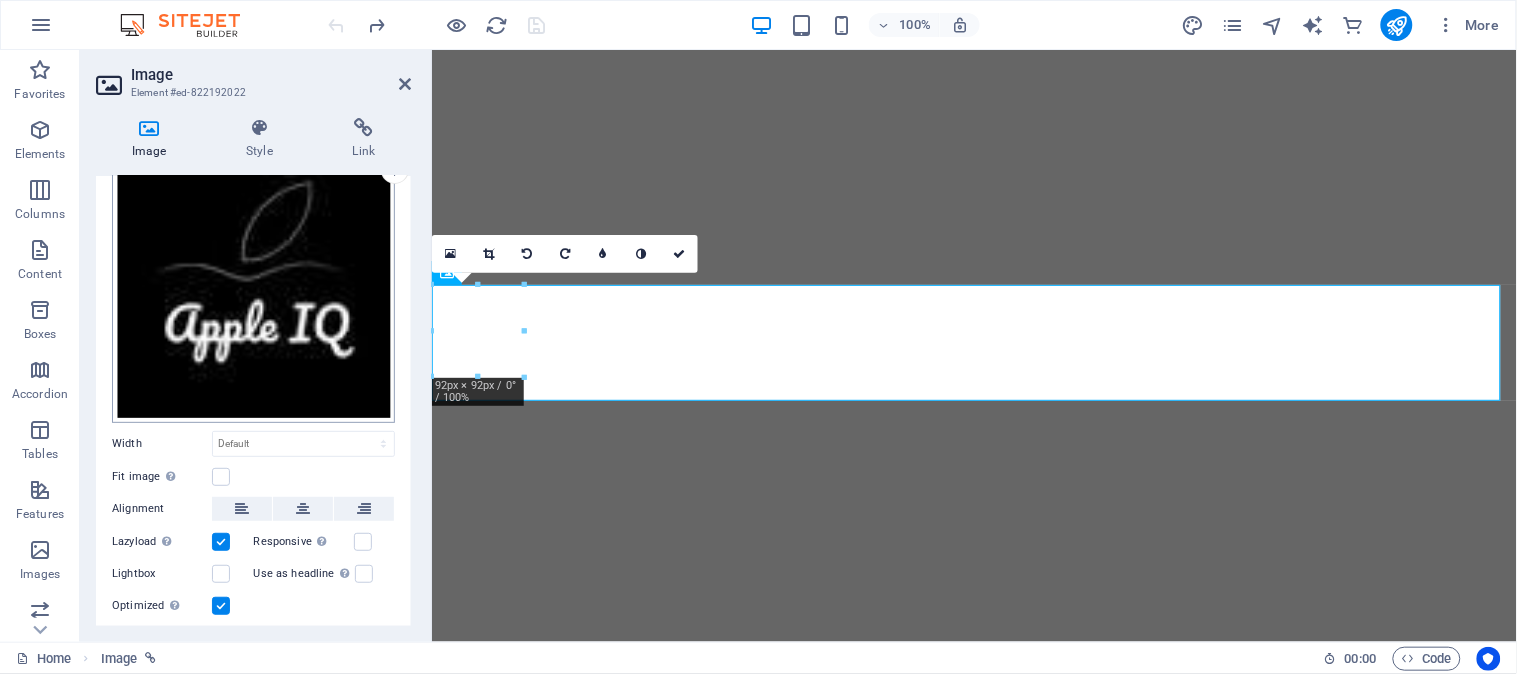 scroll, scrollTop: 0, scrollLeft: 0, axis: both 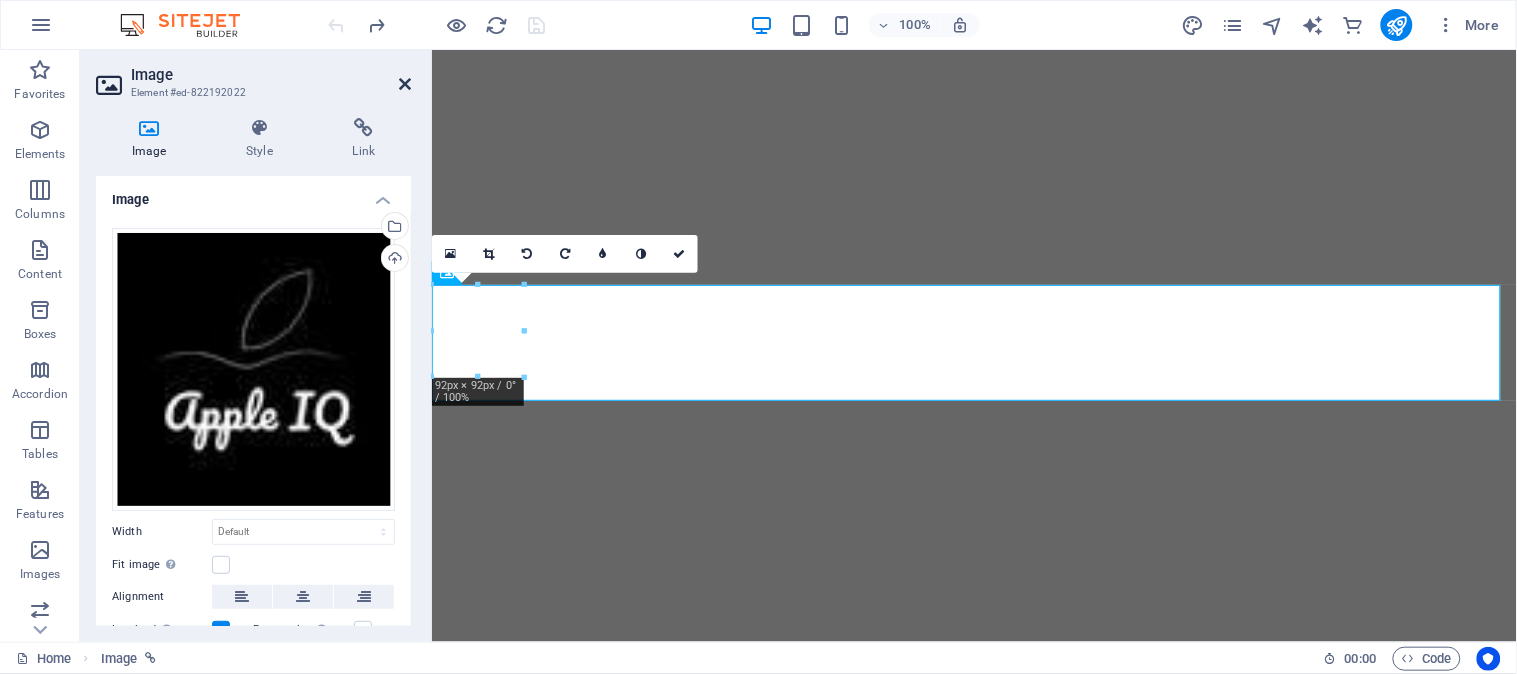 click at bounding box center [405, 84] 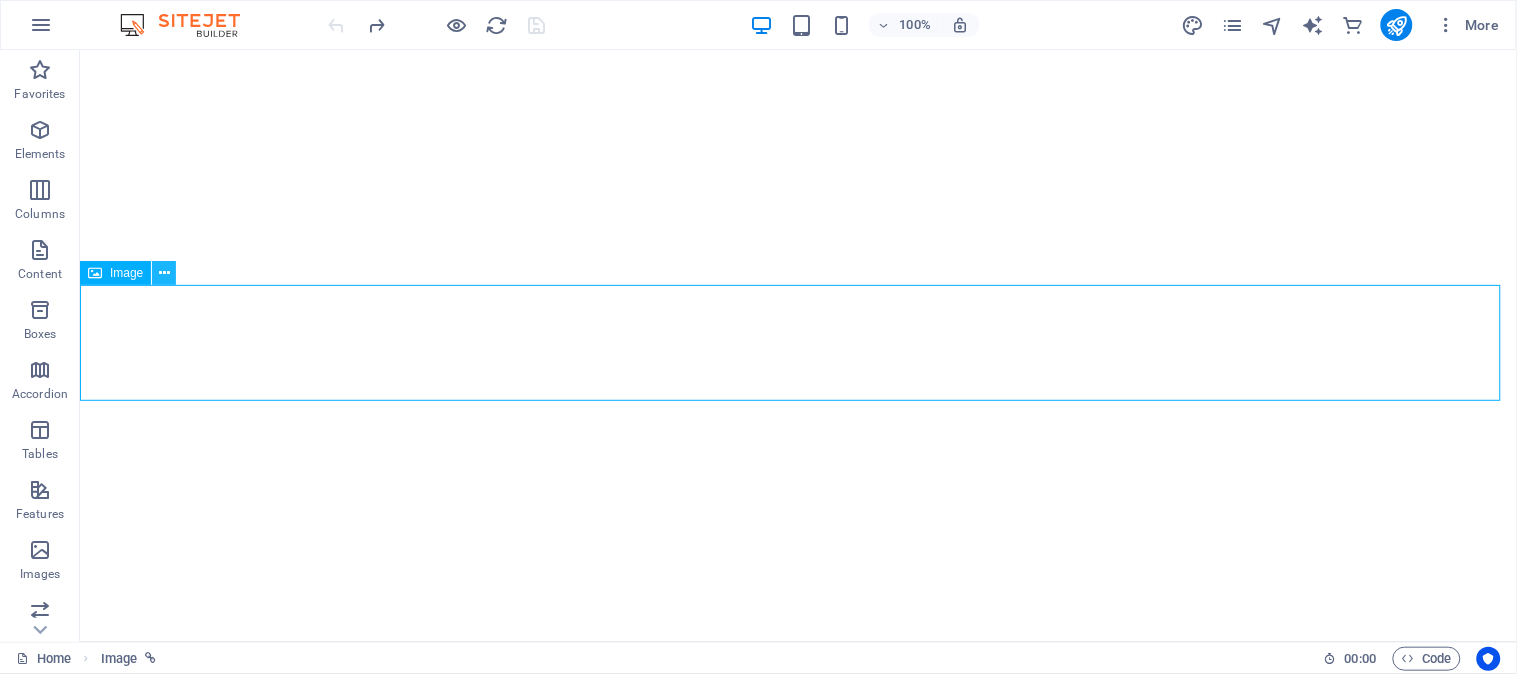 click at bounding box center [164, 273] 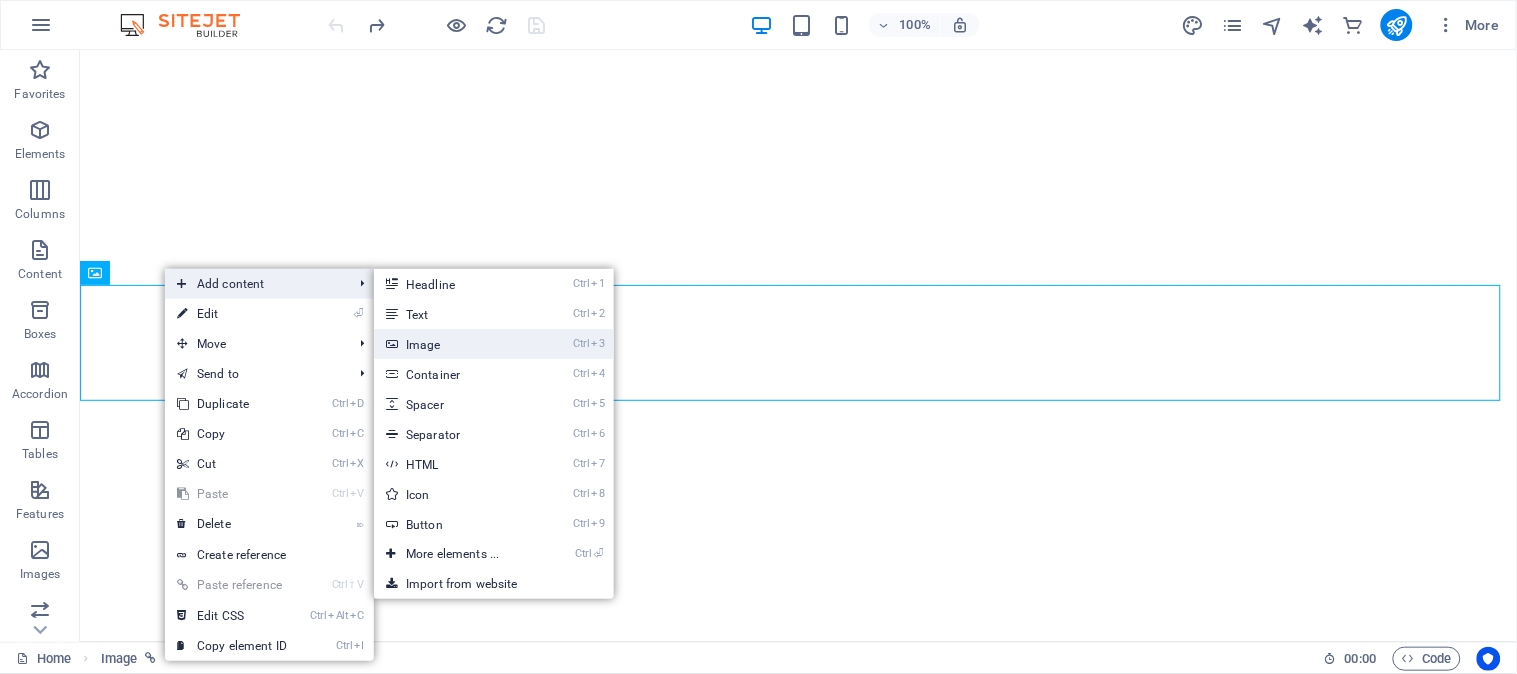 click on "Ctrl 3  Image" at bounding box center (456, 344) 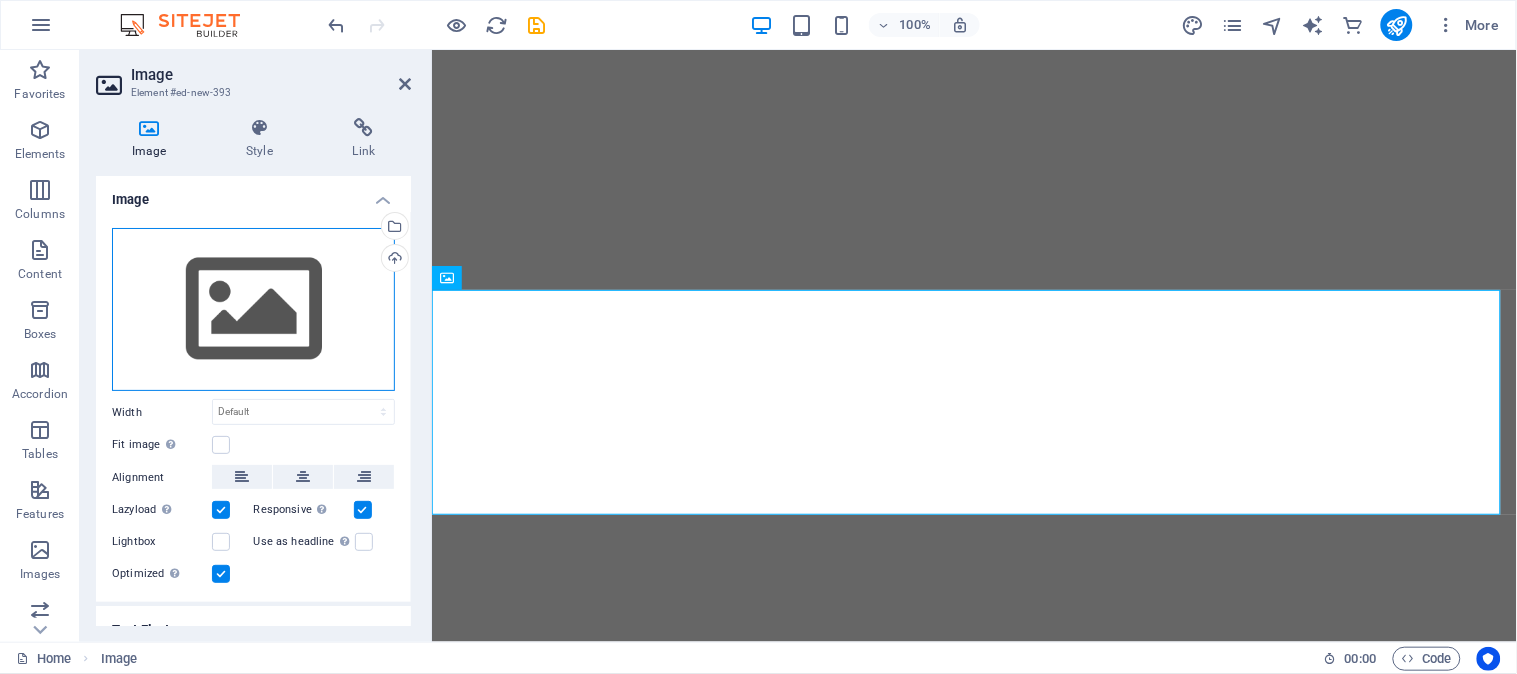 click on "Drag files here, click to choose files or select files from Files or our free stock photos & videos" at bounding box center (253, 310) 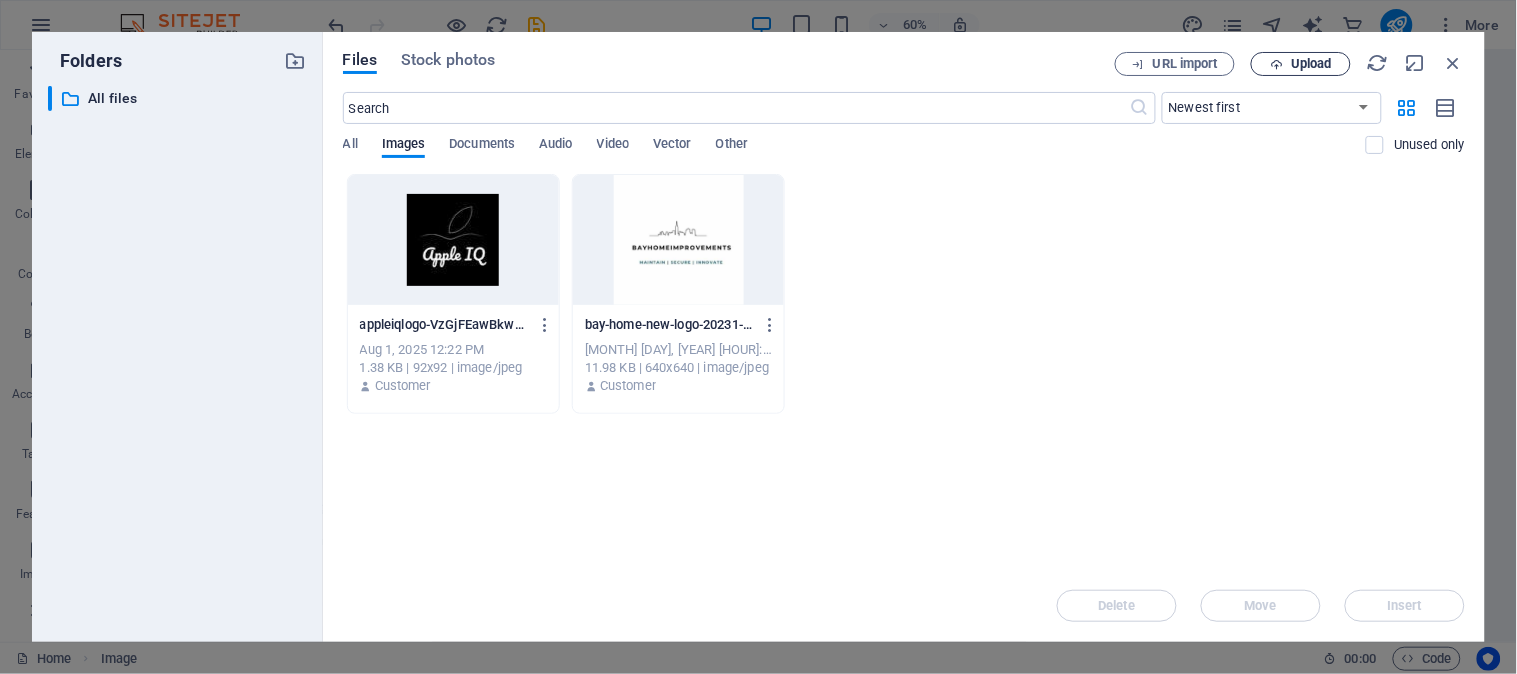 click on "Upload" at bounding box center [1311, 64] 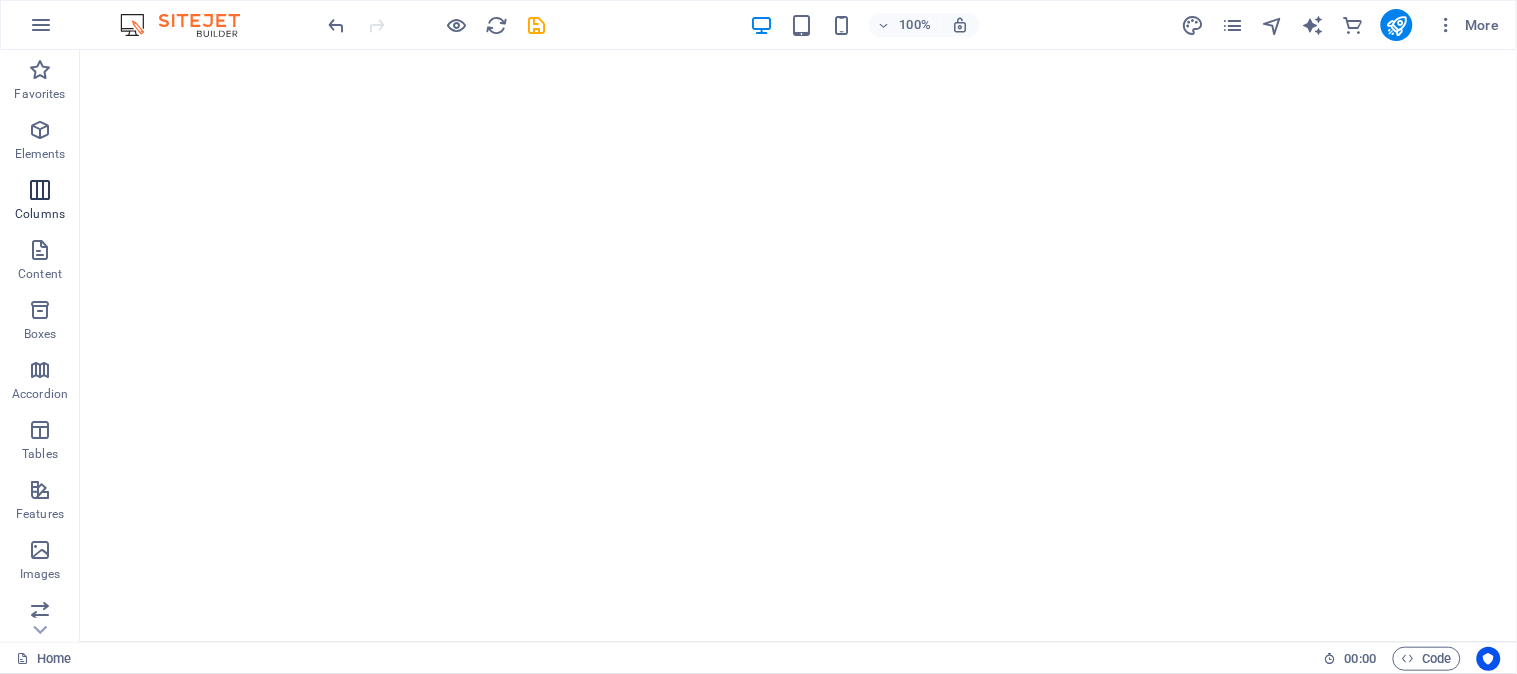 click at bounding box center (40, 190) 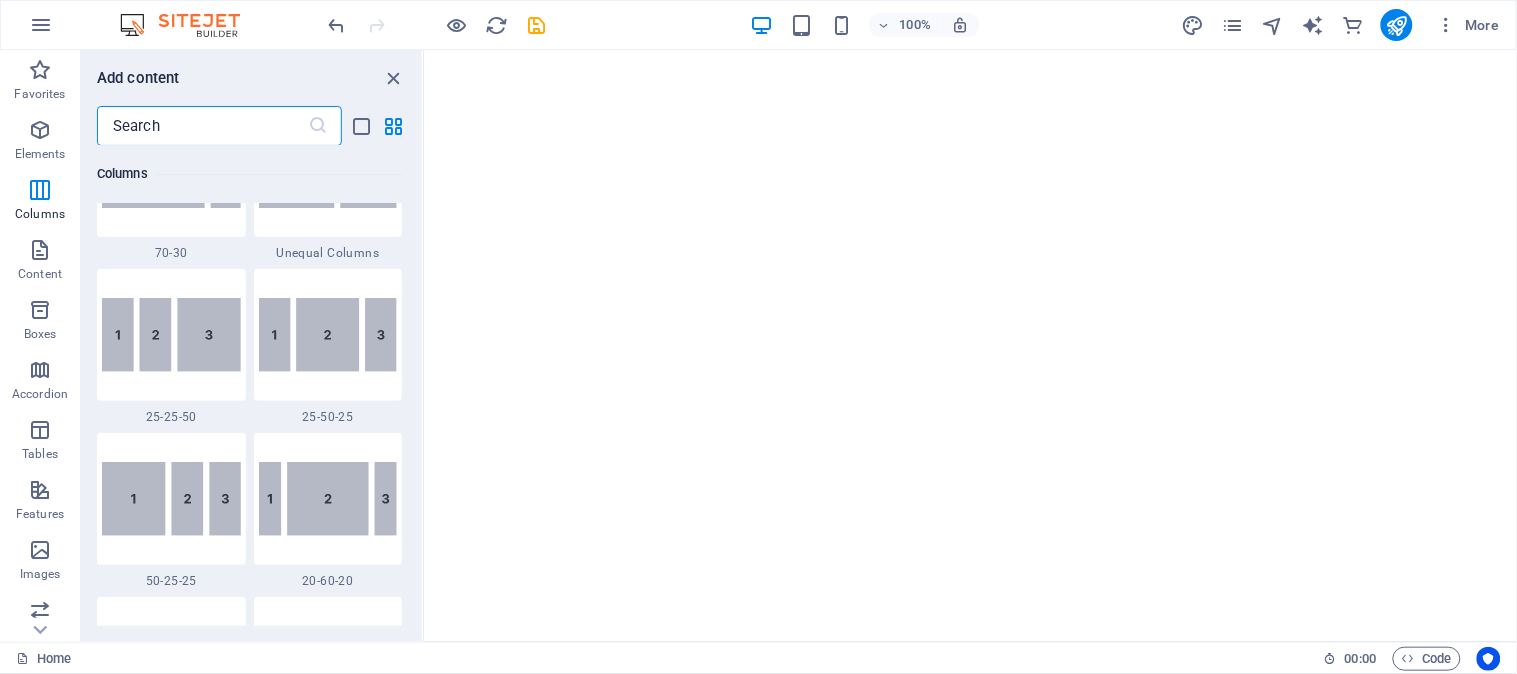 scroll, scrollTop: 2000, scrollLeft: 0, axis: vertical 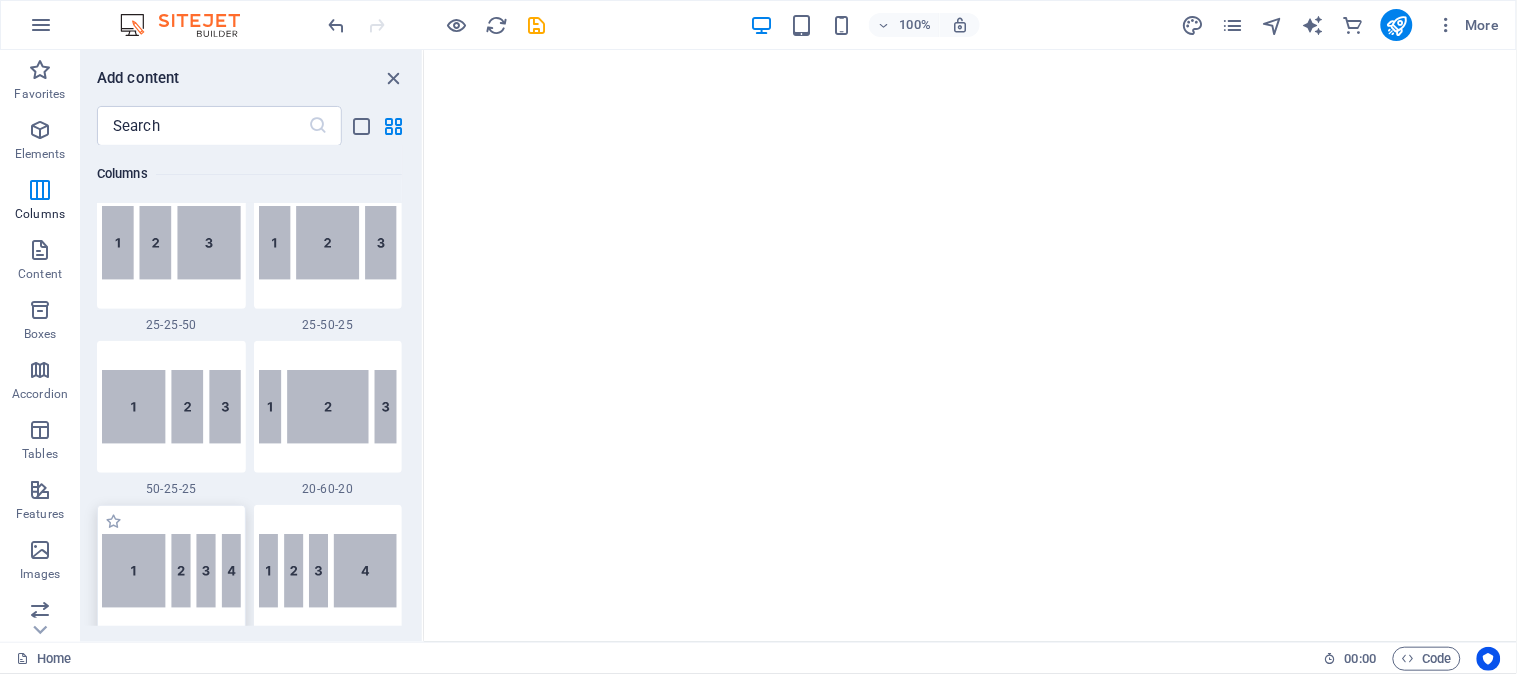 click at bounding box center (171, 571) 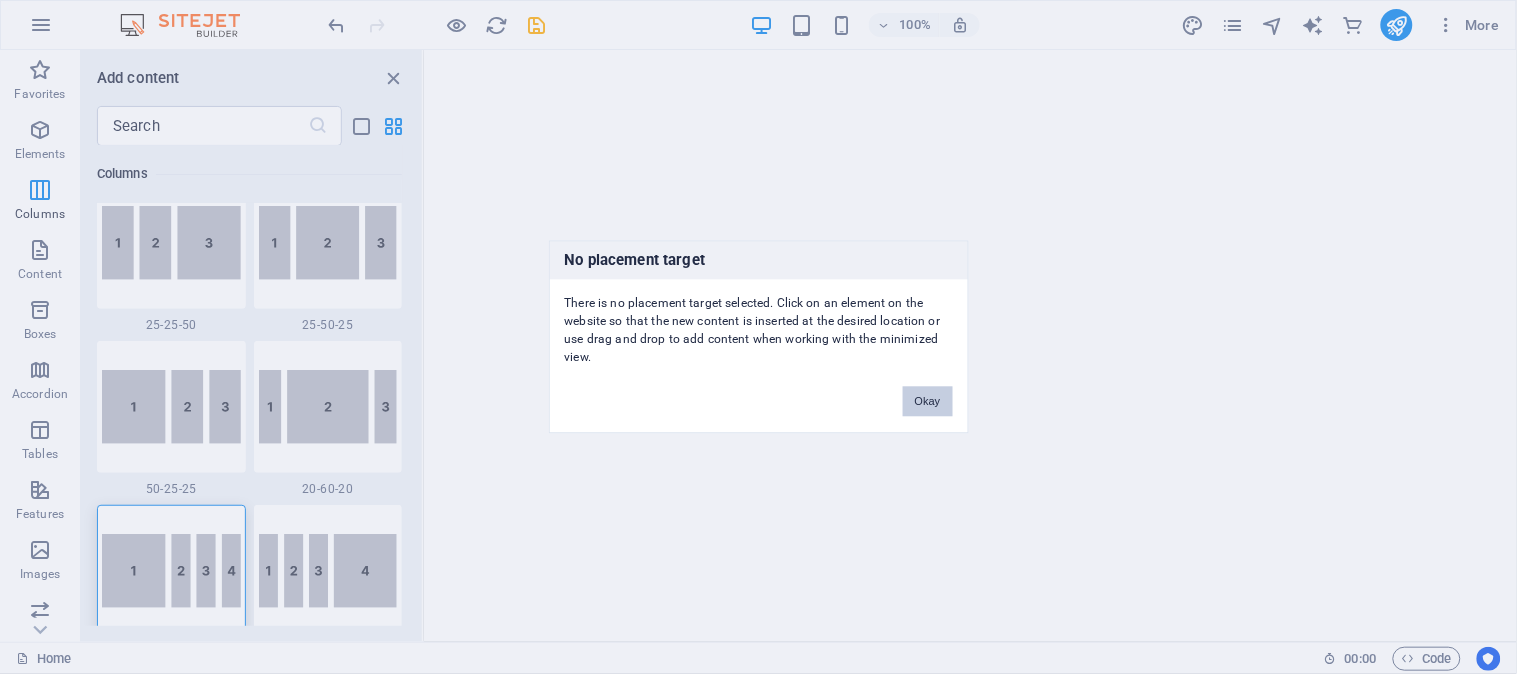 click on "No placement target There is no placement target selected. Click on an element on the website so that the new content is inserted at the desired location or use drag and drop to add content when working with the minimized view. Okay" at bounding box center (758, 337) 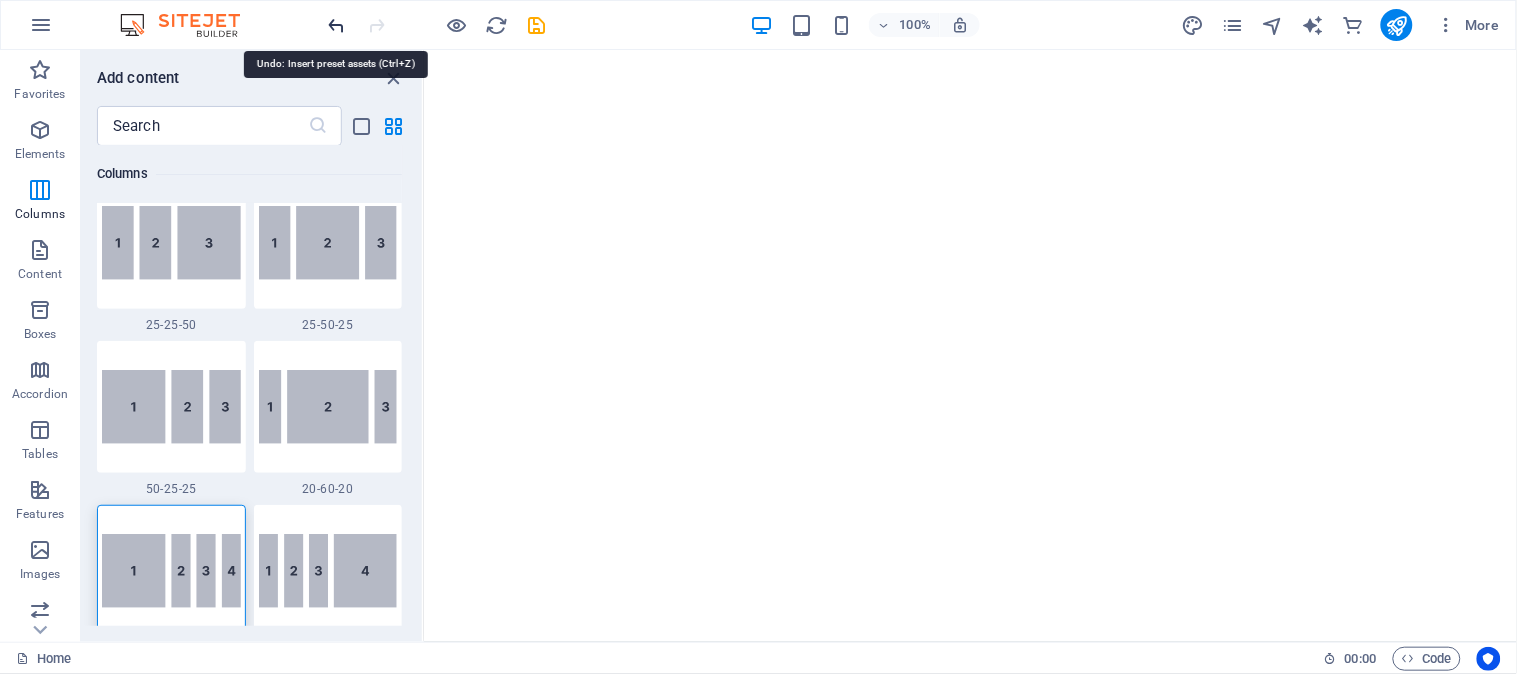 click at bounding box center [337, 25] 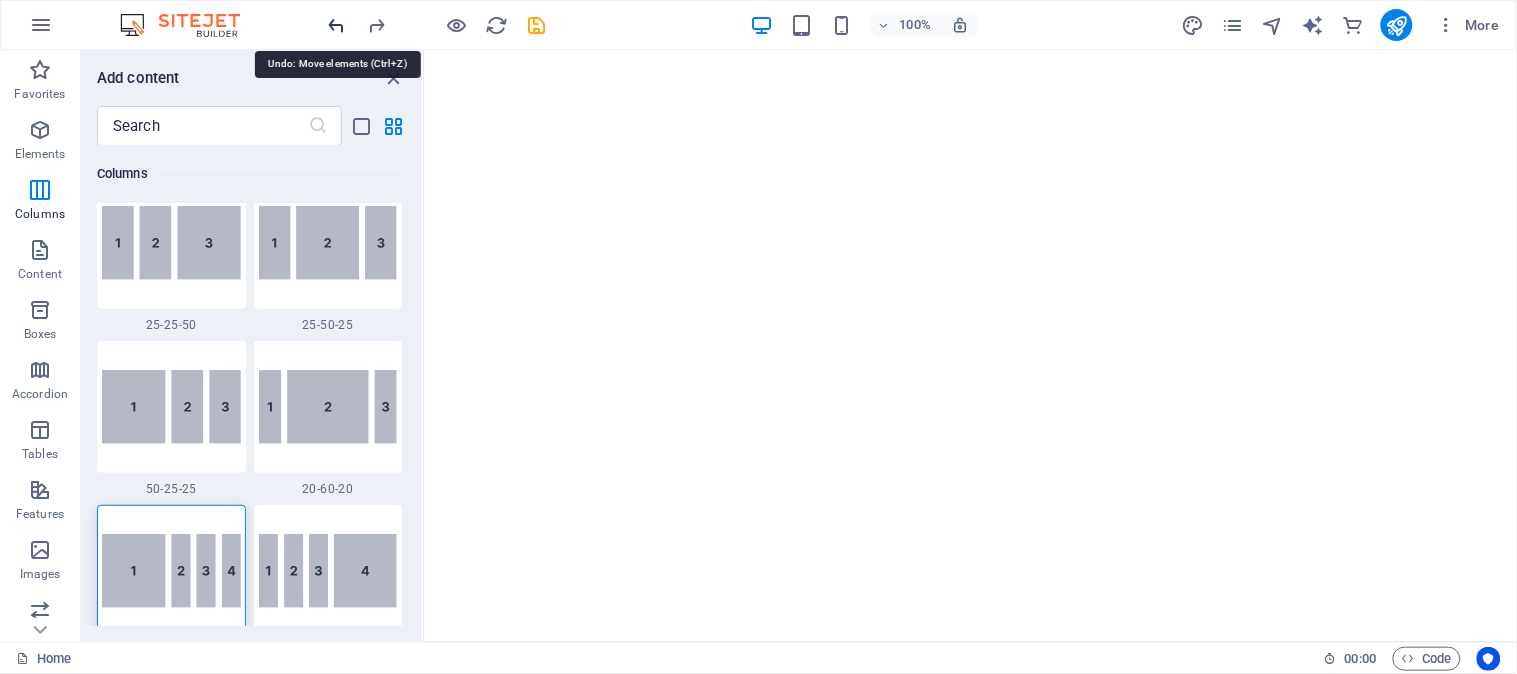 click at bounding box center [337, 25] 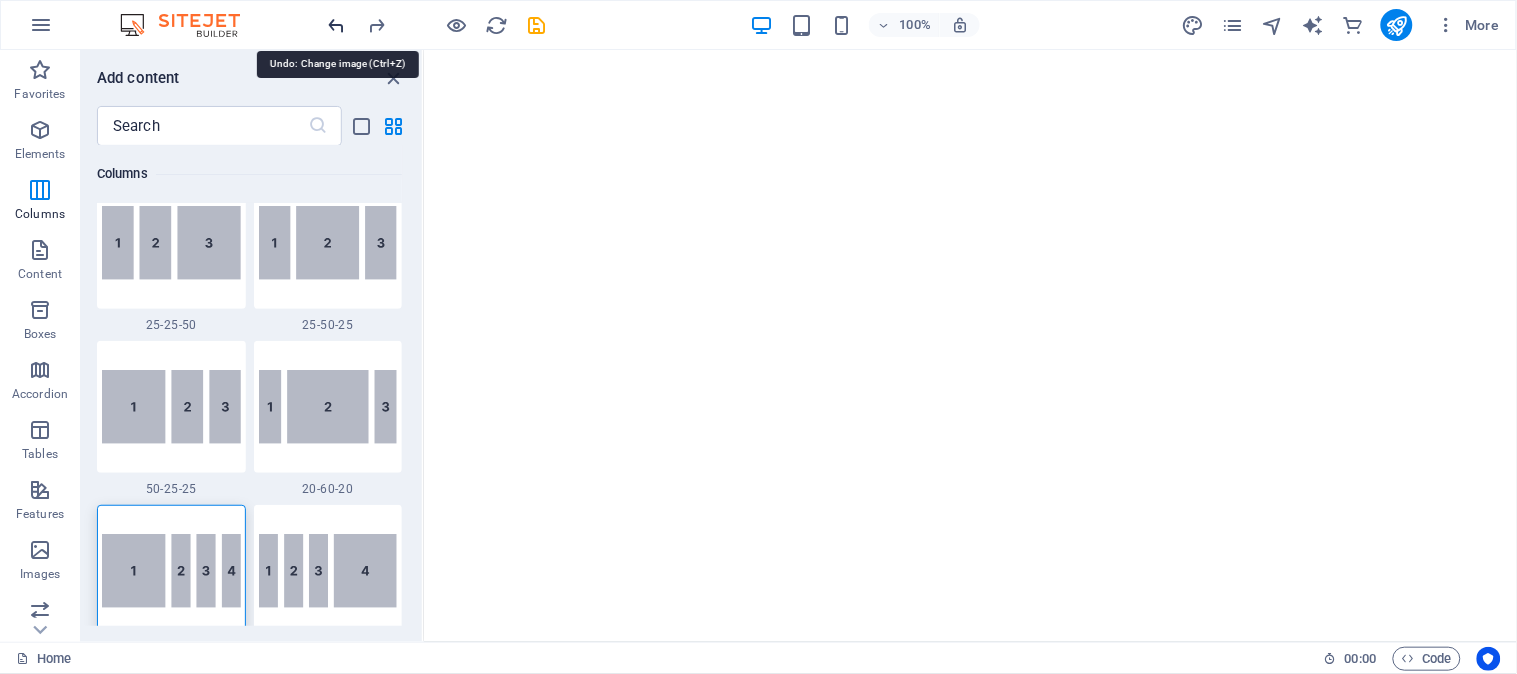 click at bounding box center (337, 25) 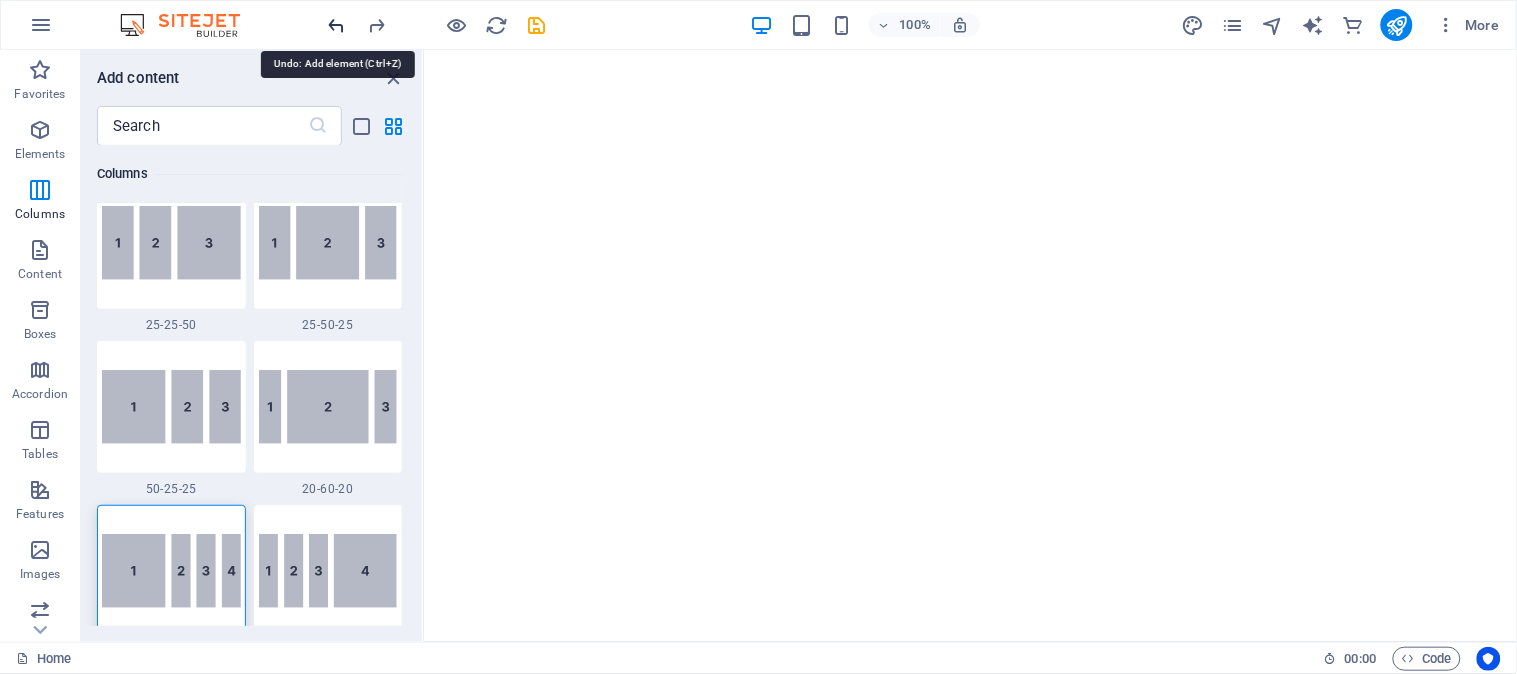 click at bounding box center [337, 25] 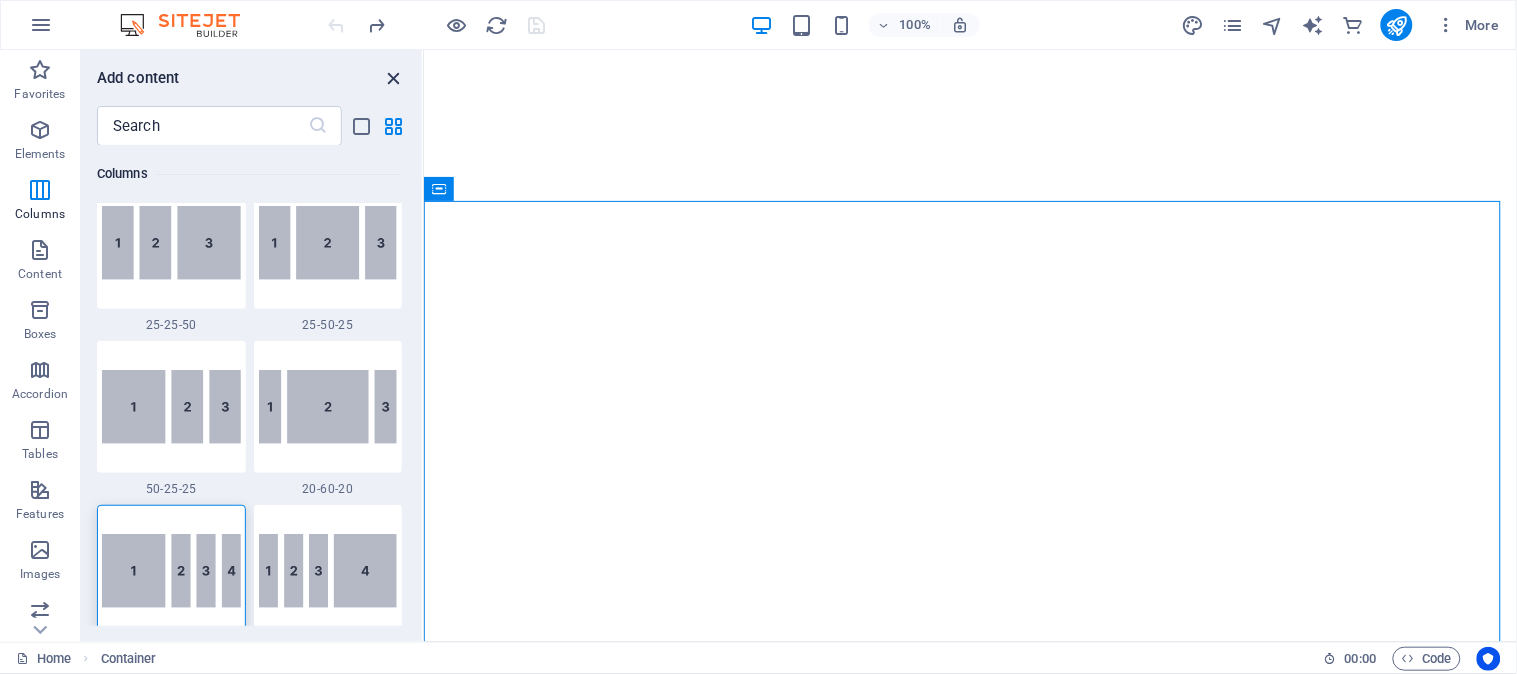 click at bounding box center [394, 78] 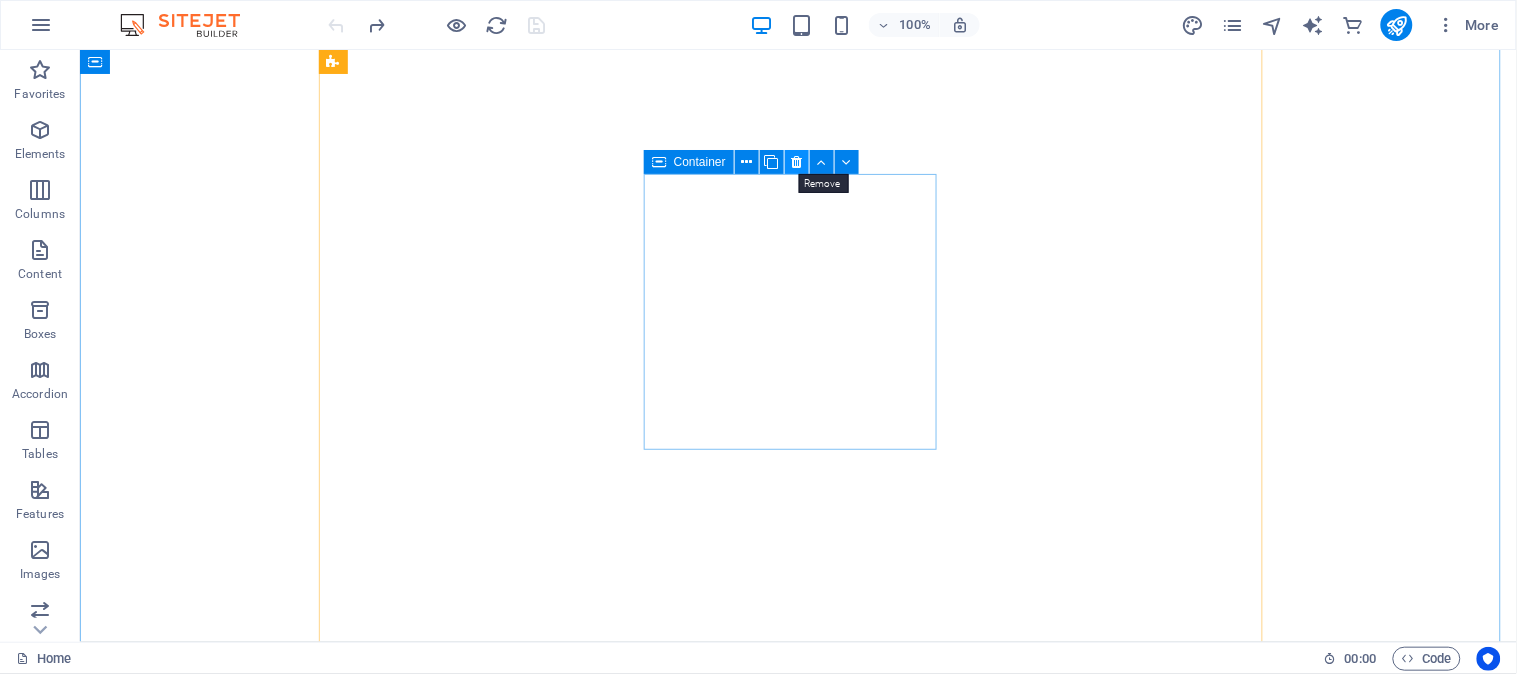 click at bounding box center [796, 162] 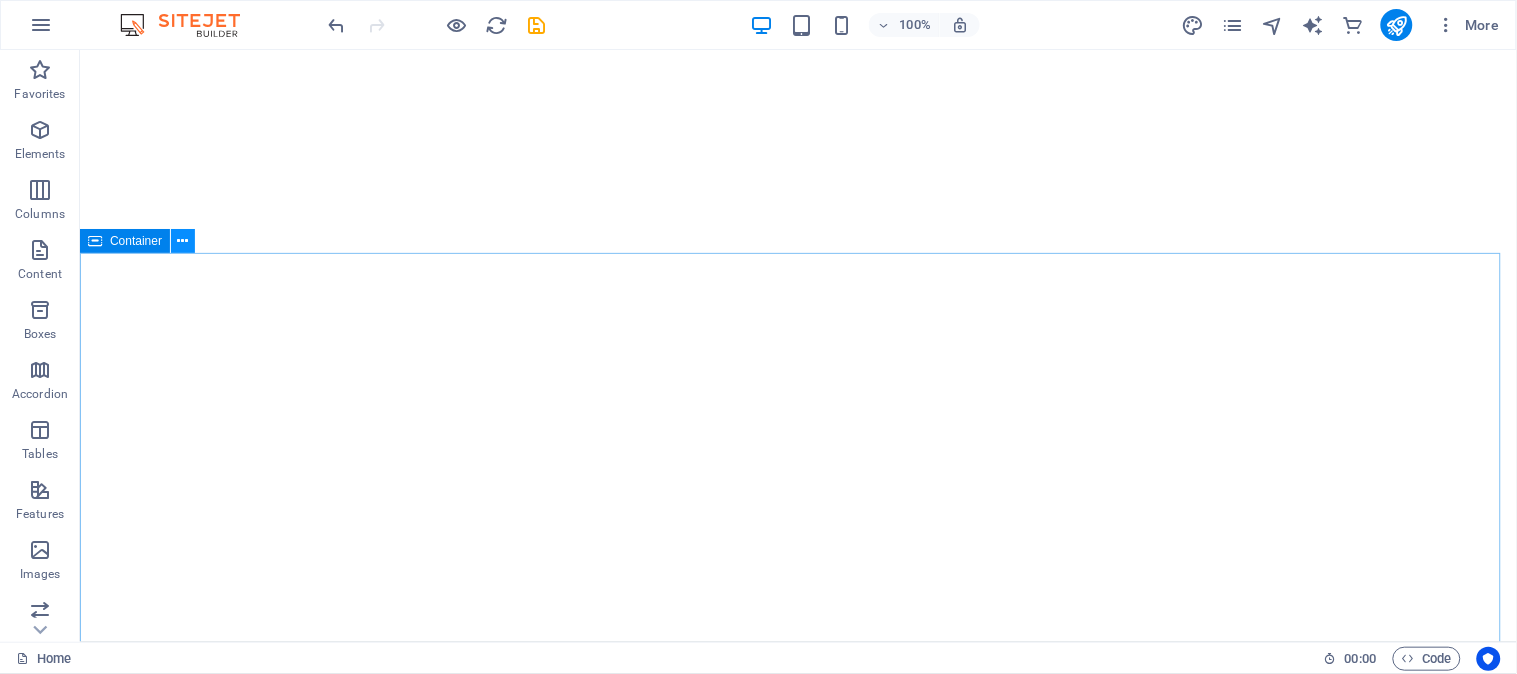 click at bounding box center (183, 241) 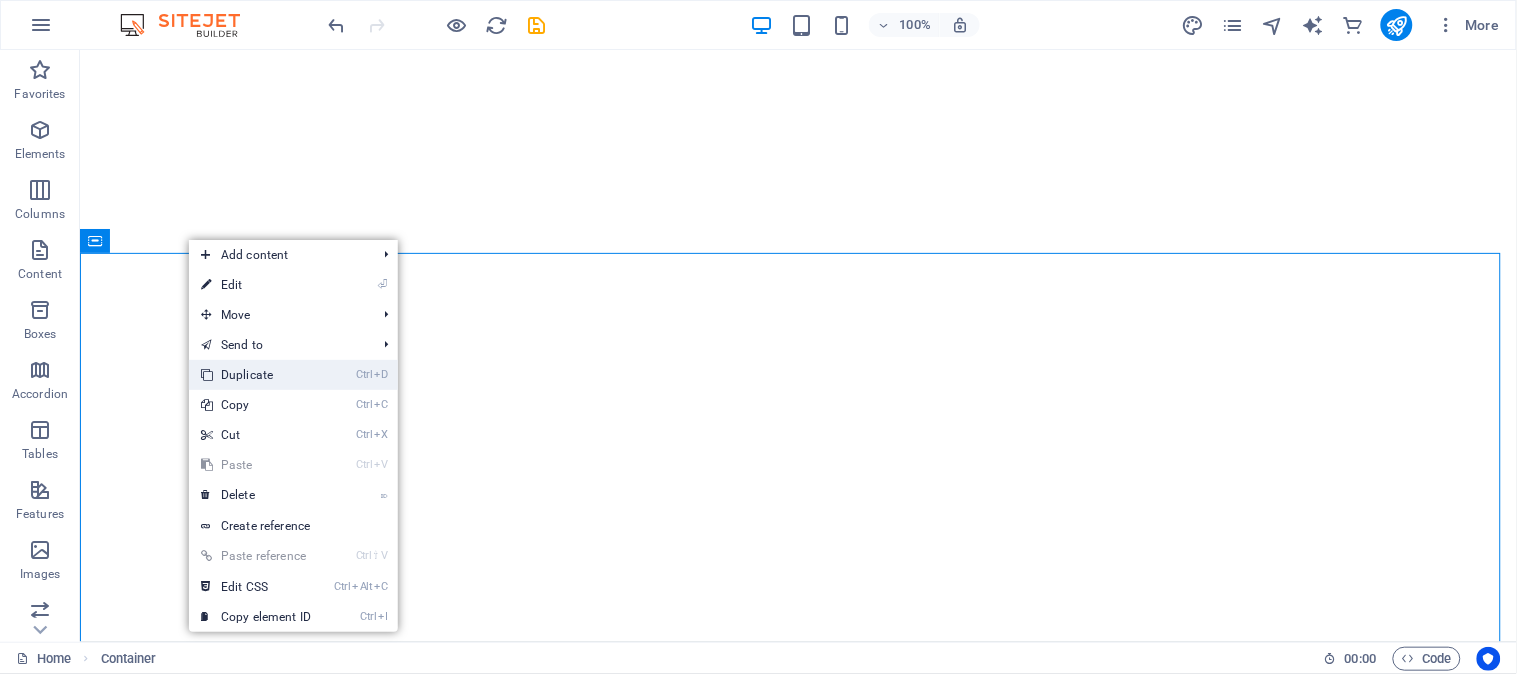 click on "Ctrl D  Duplicate" at bounding box center (256, 375) 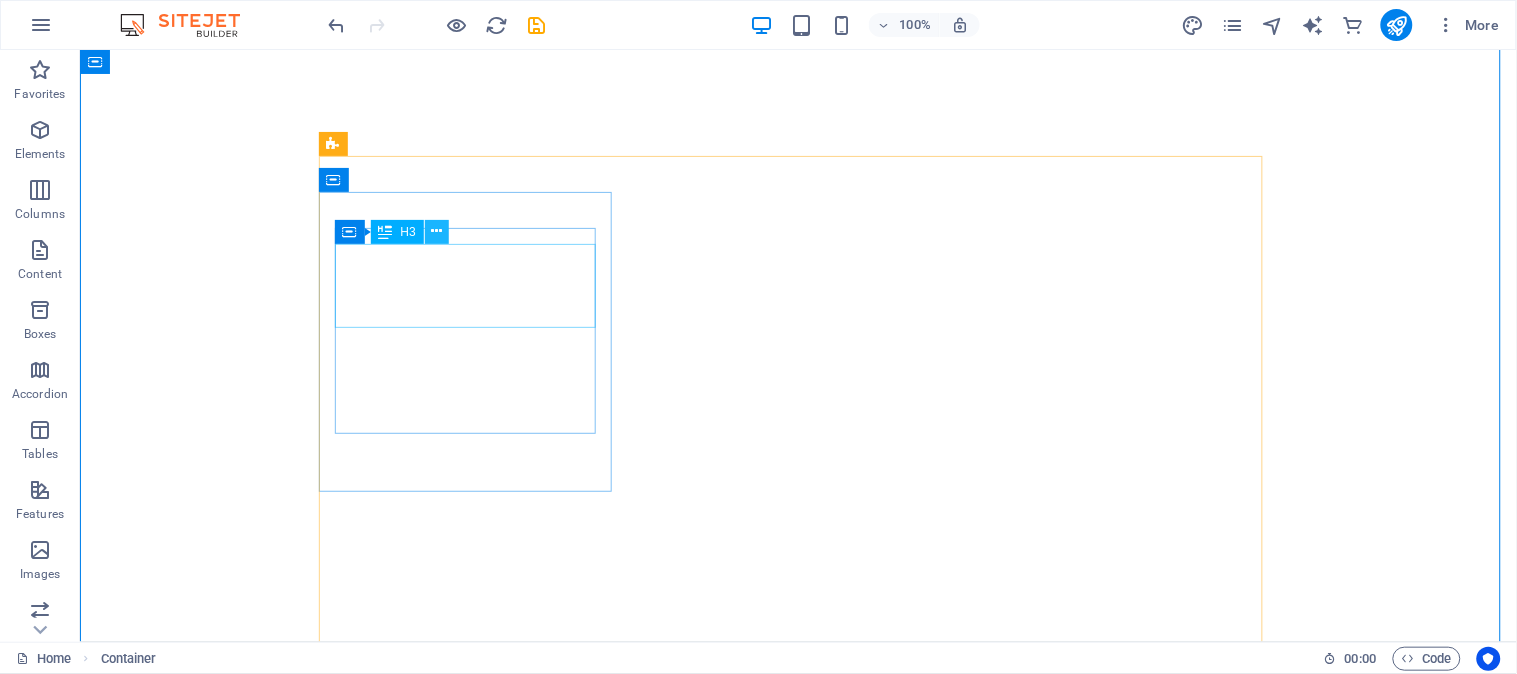 click at bounding box center (436, 231) 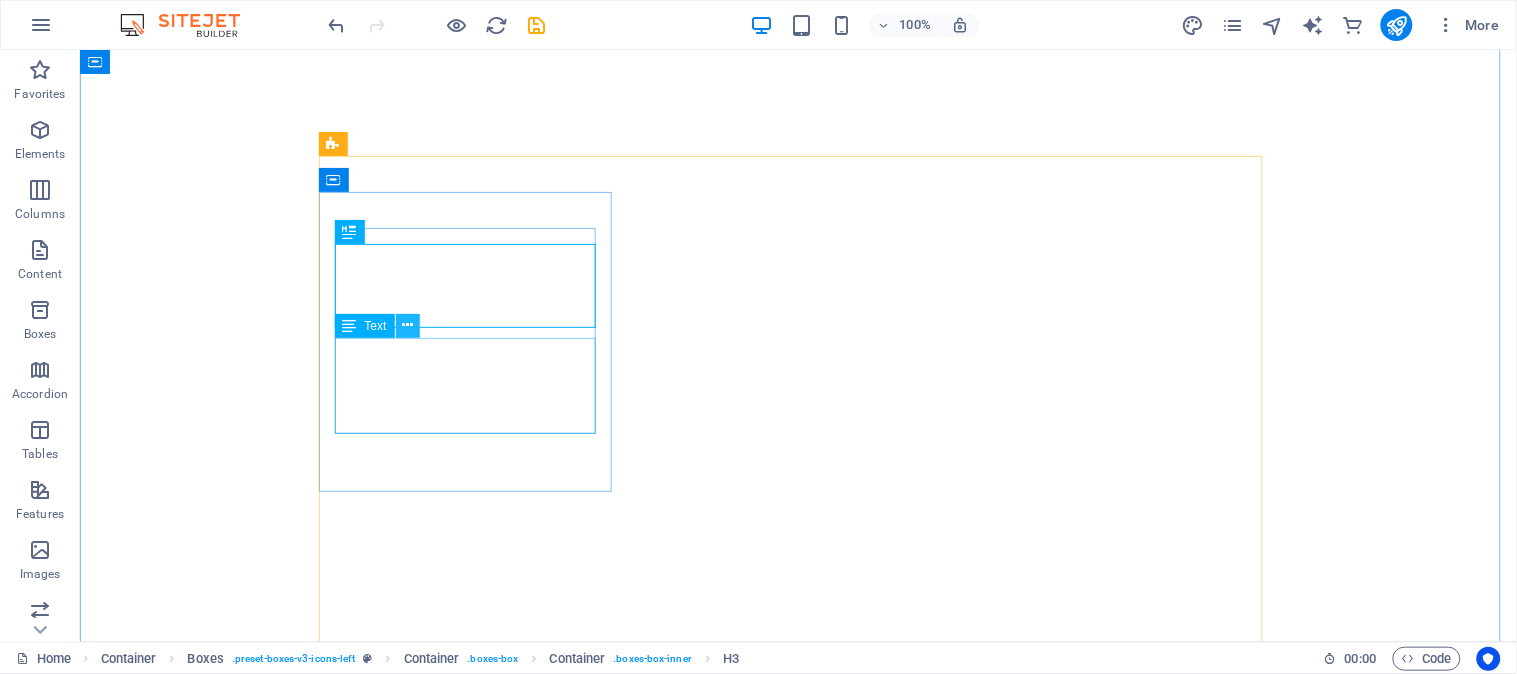 click at bounding box center (407, 325) 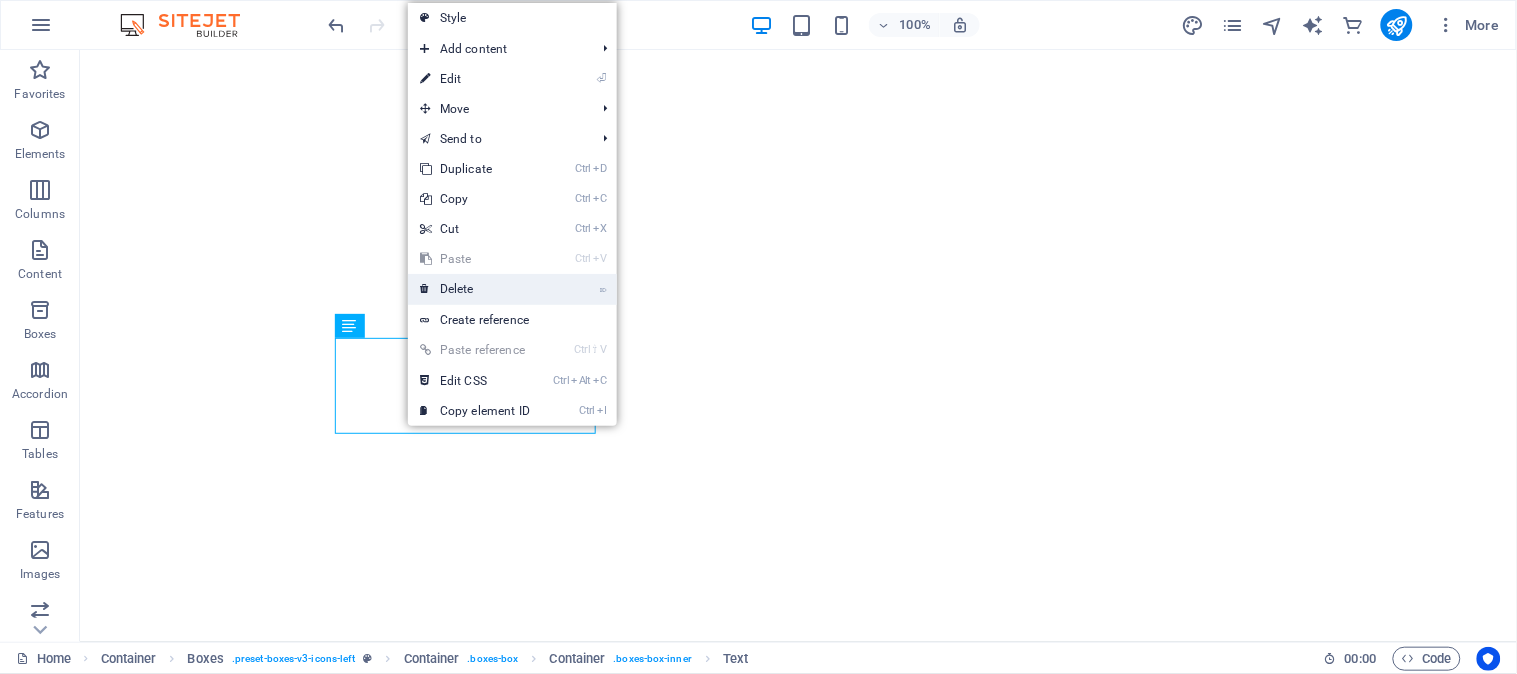 click on "⌦  Delete" at bounding box center (475, 289) 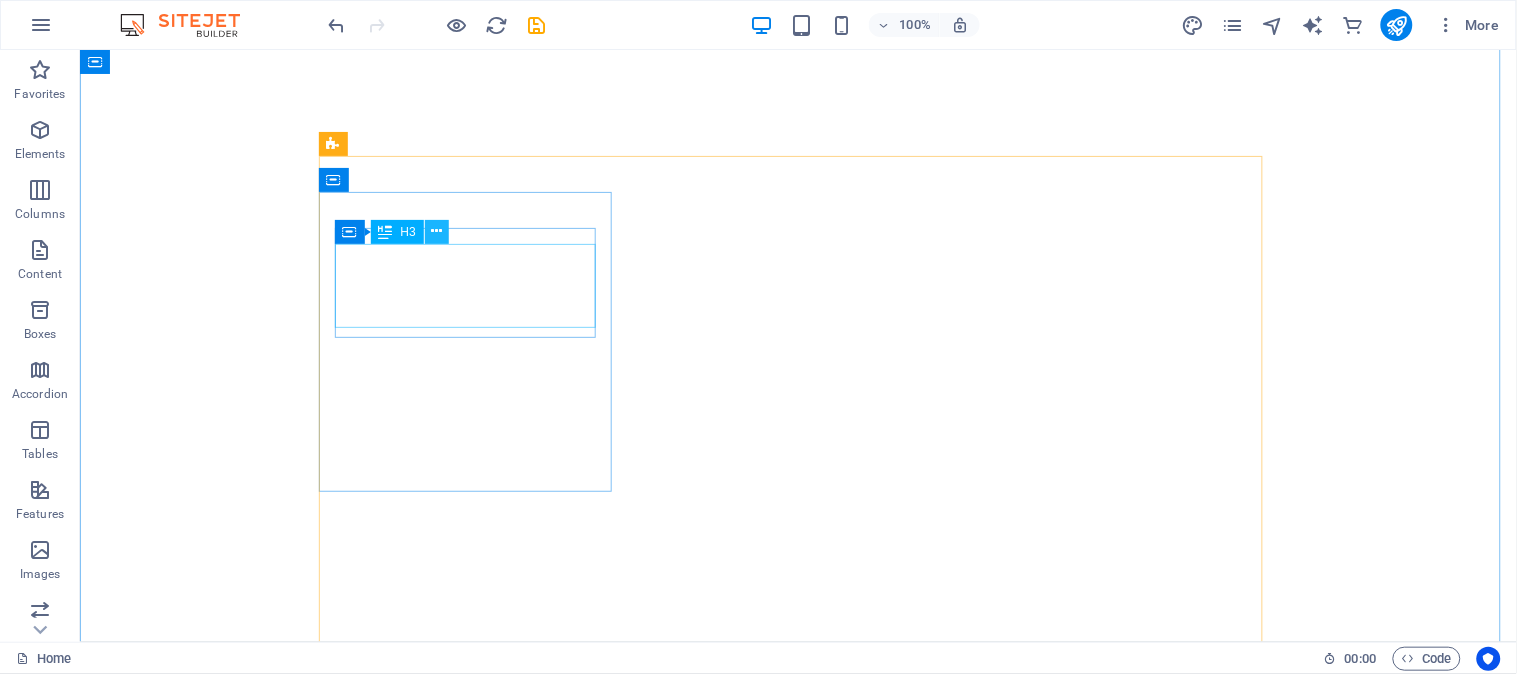 click at bounding box center (437, 232) 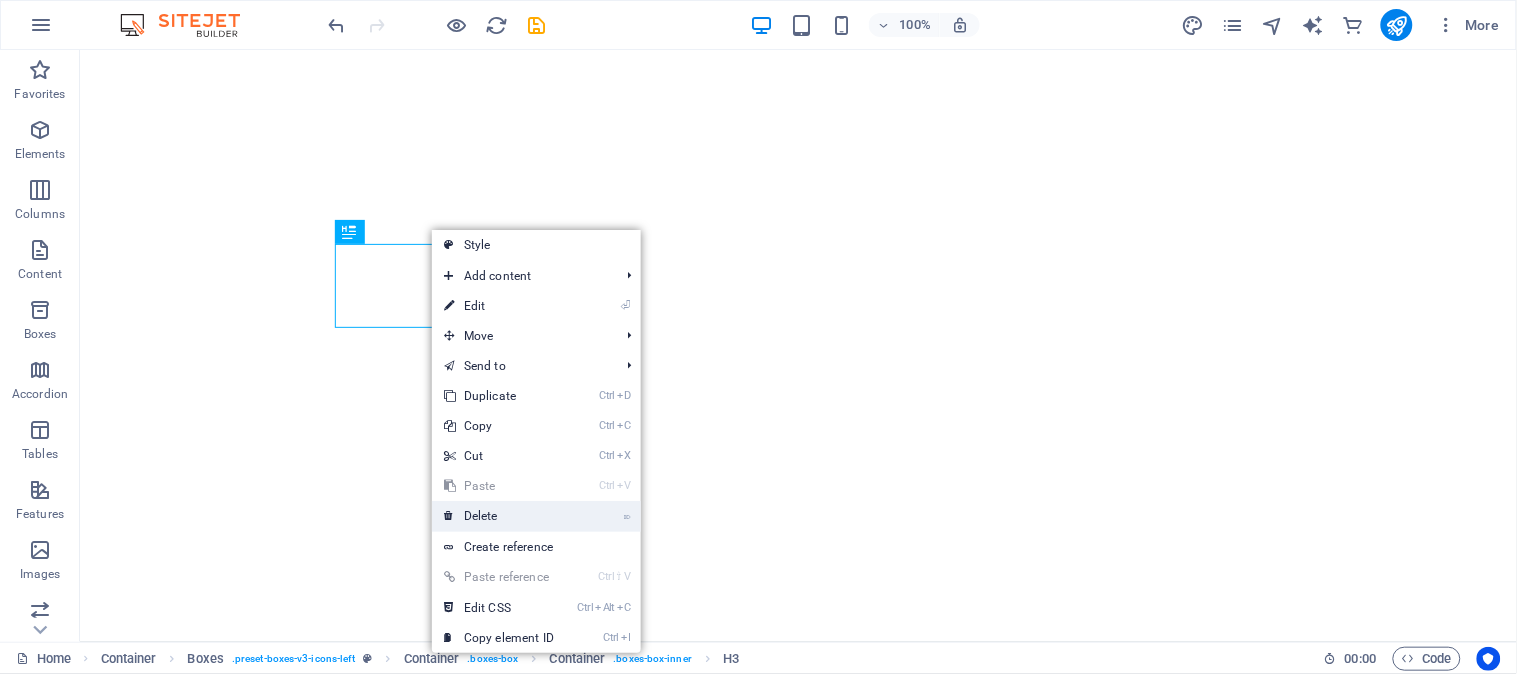 click on "⌦  Delete" at bounding box center (499, 516) 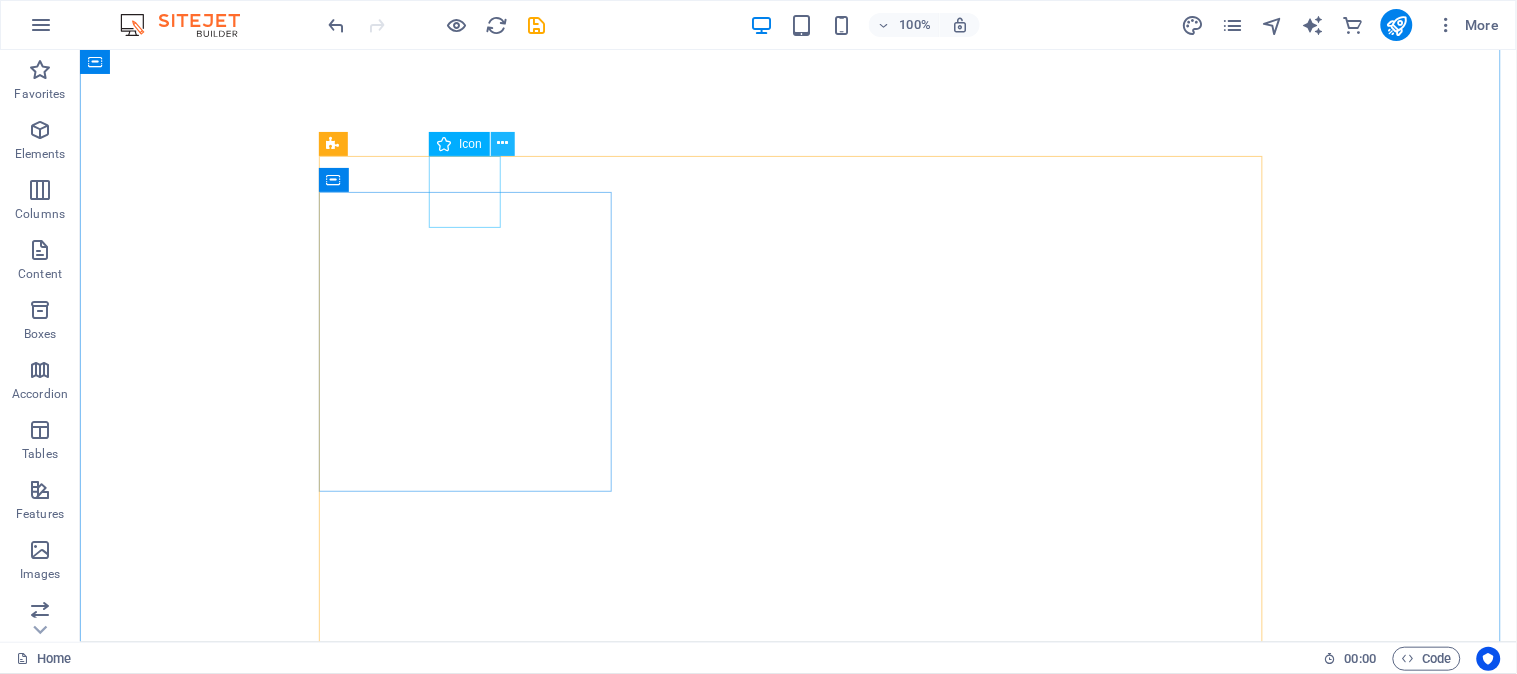click at bounding box center (502, 143) 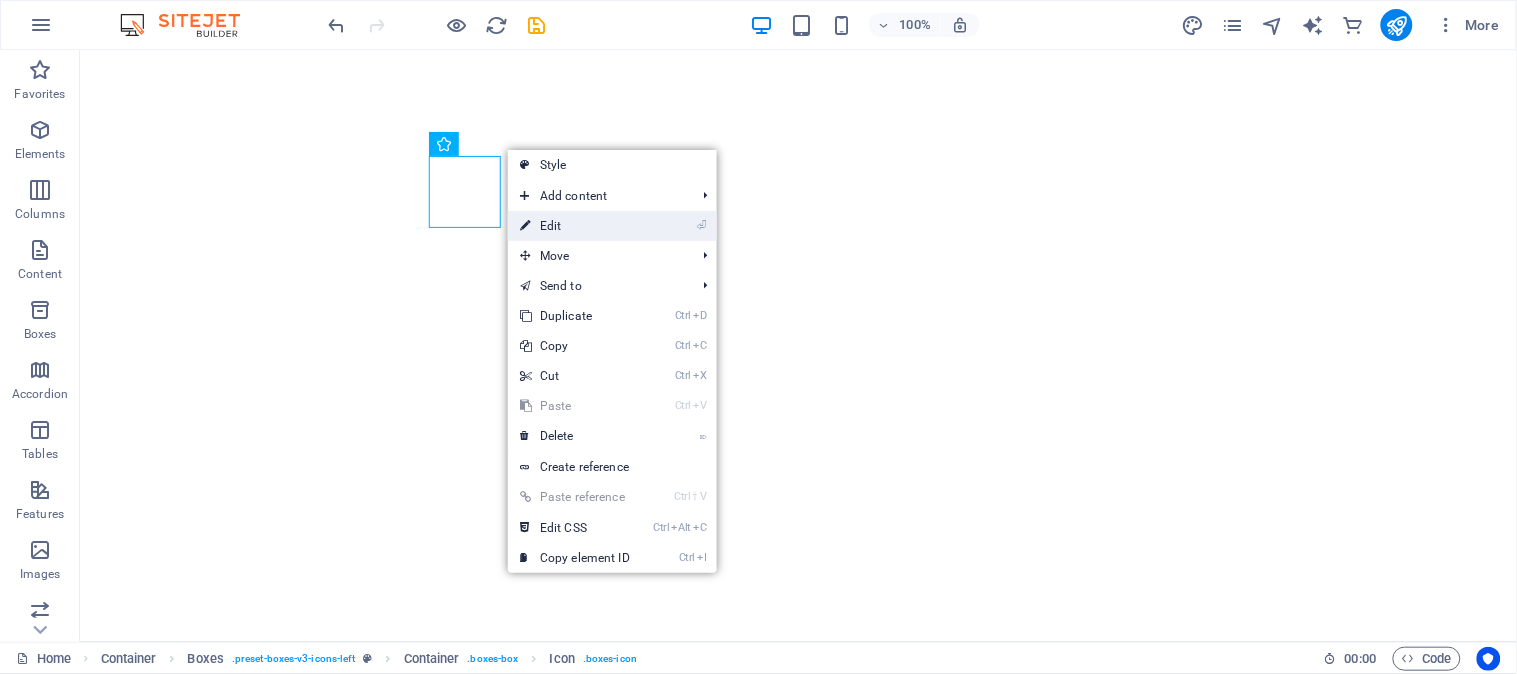 click on "⏎  Edit" at bounding box center (575, 226) 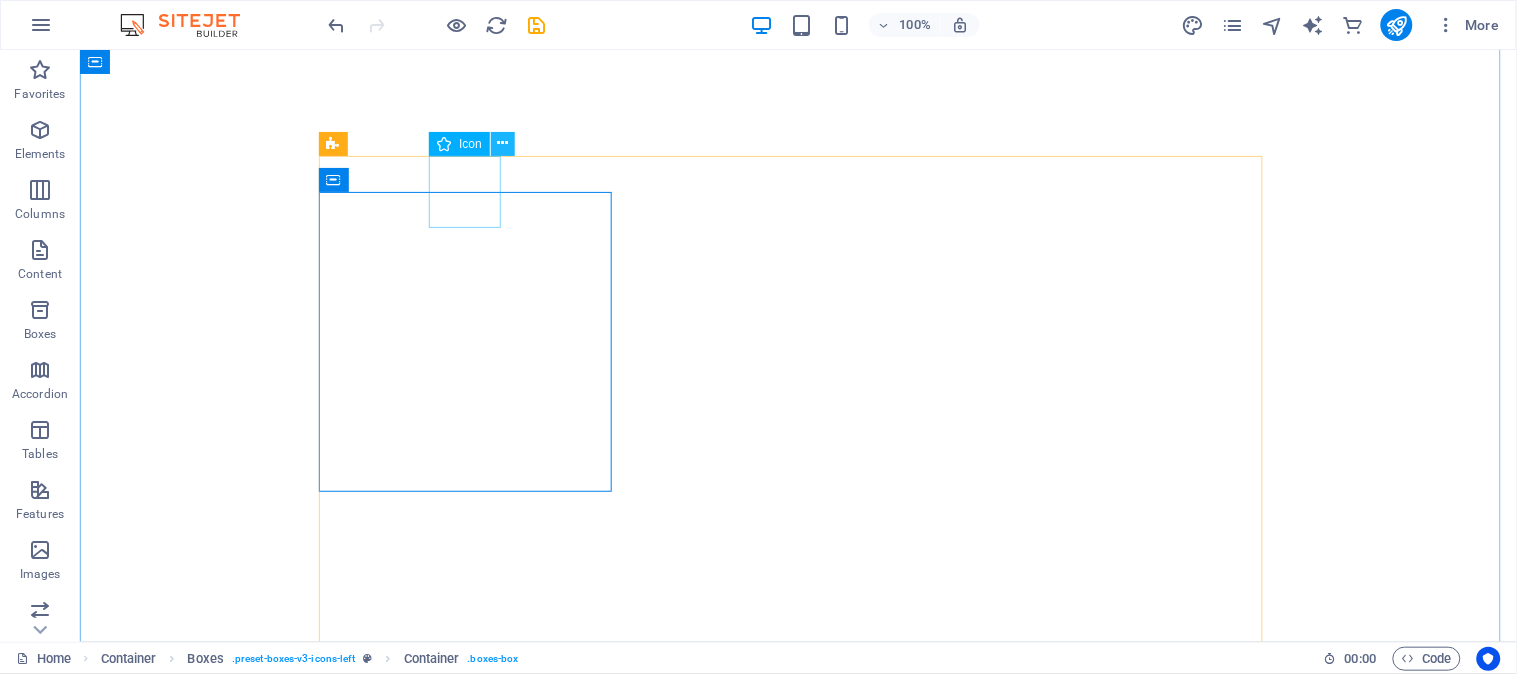 click at bounding box center [502, 143] 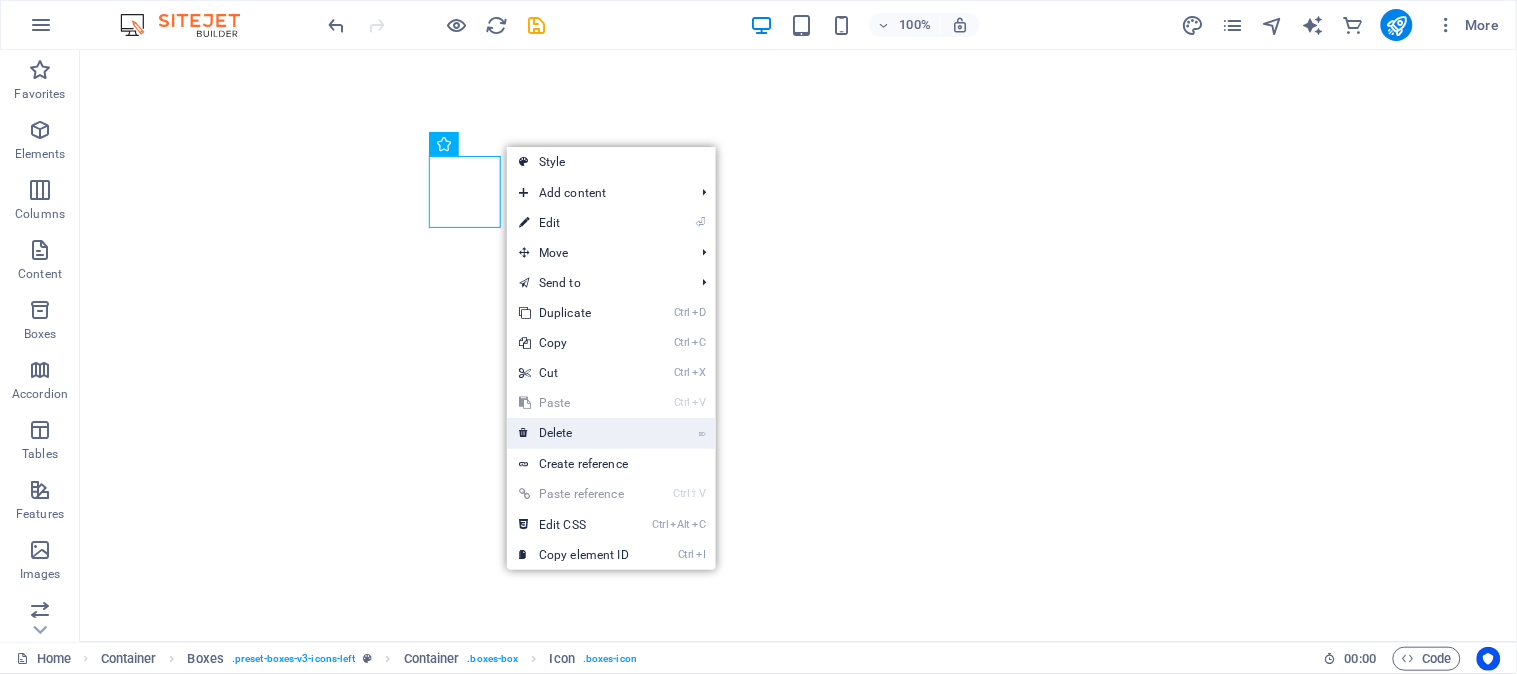 click on "⌦  Delete" at bounding box center [574, 433] 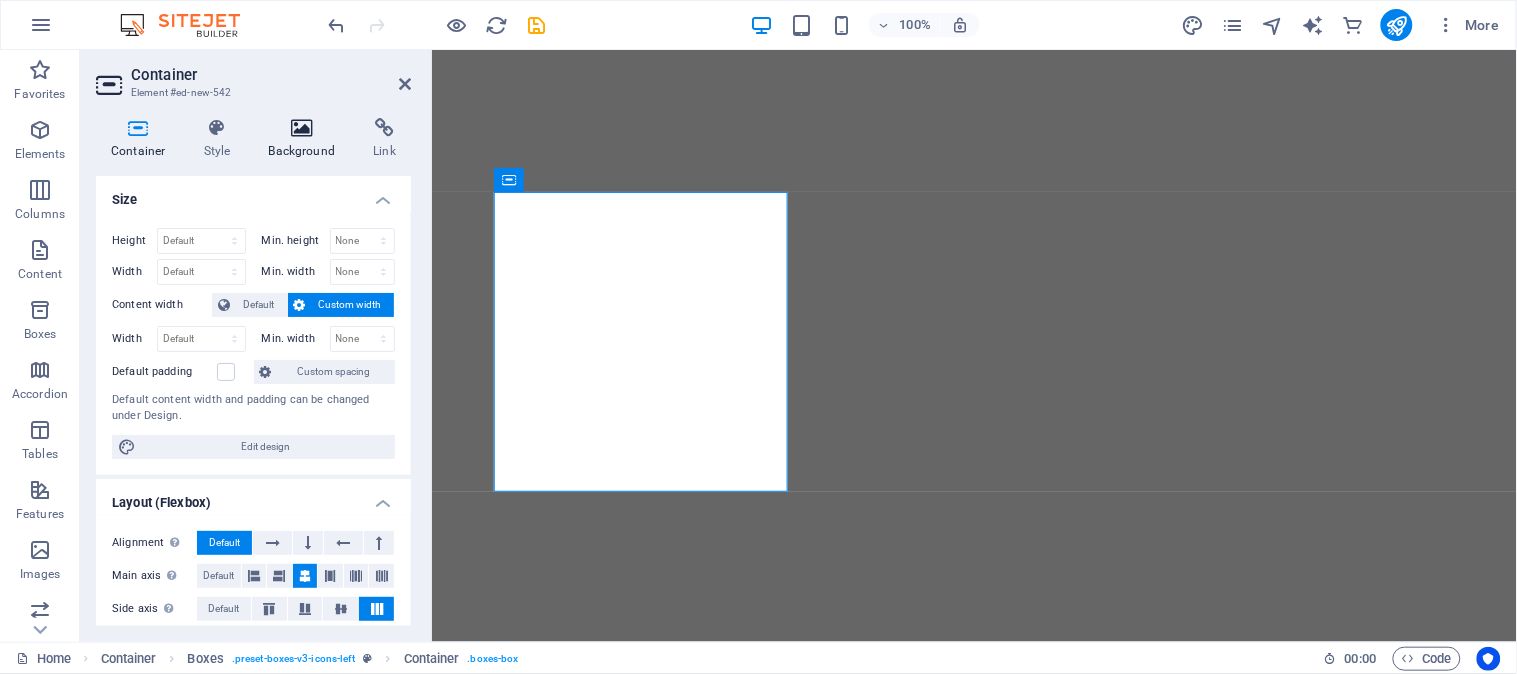 click at bounding box center [302, 128] 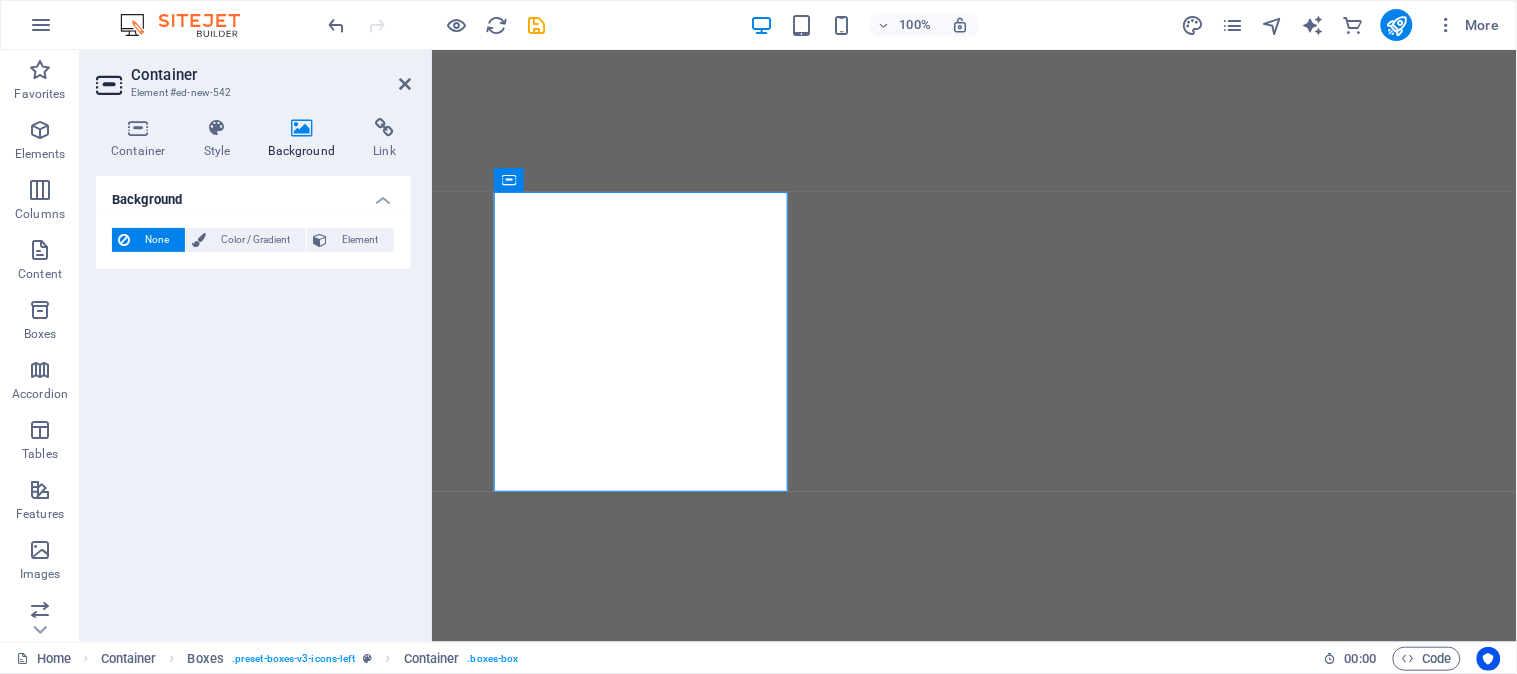click on "None" at bounding box center [157, 240] 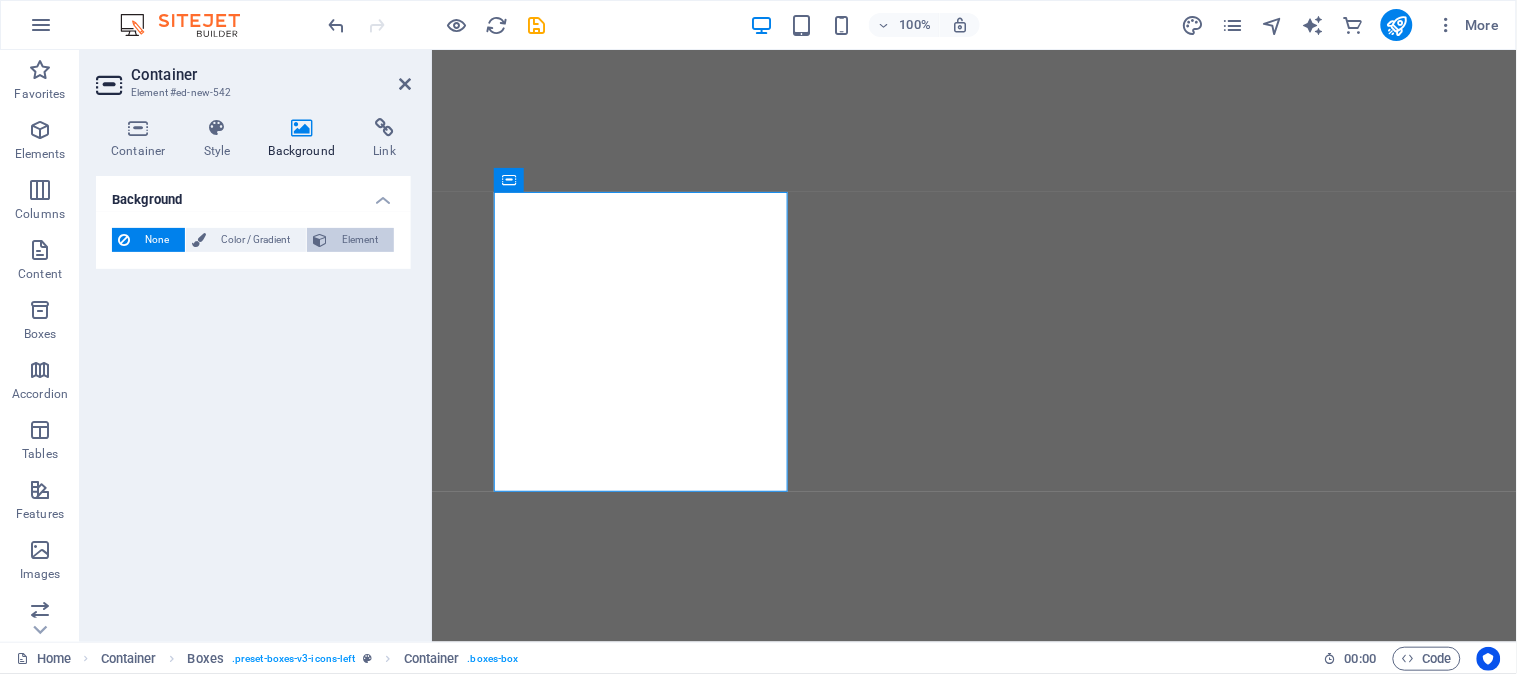 click on "Element" at bounding box center (360, 240) 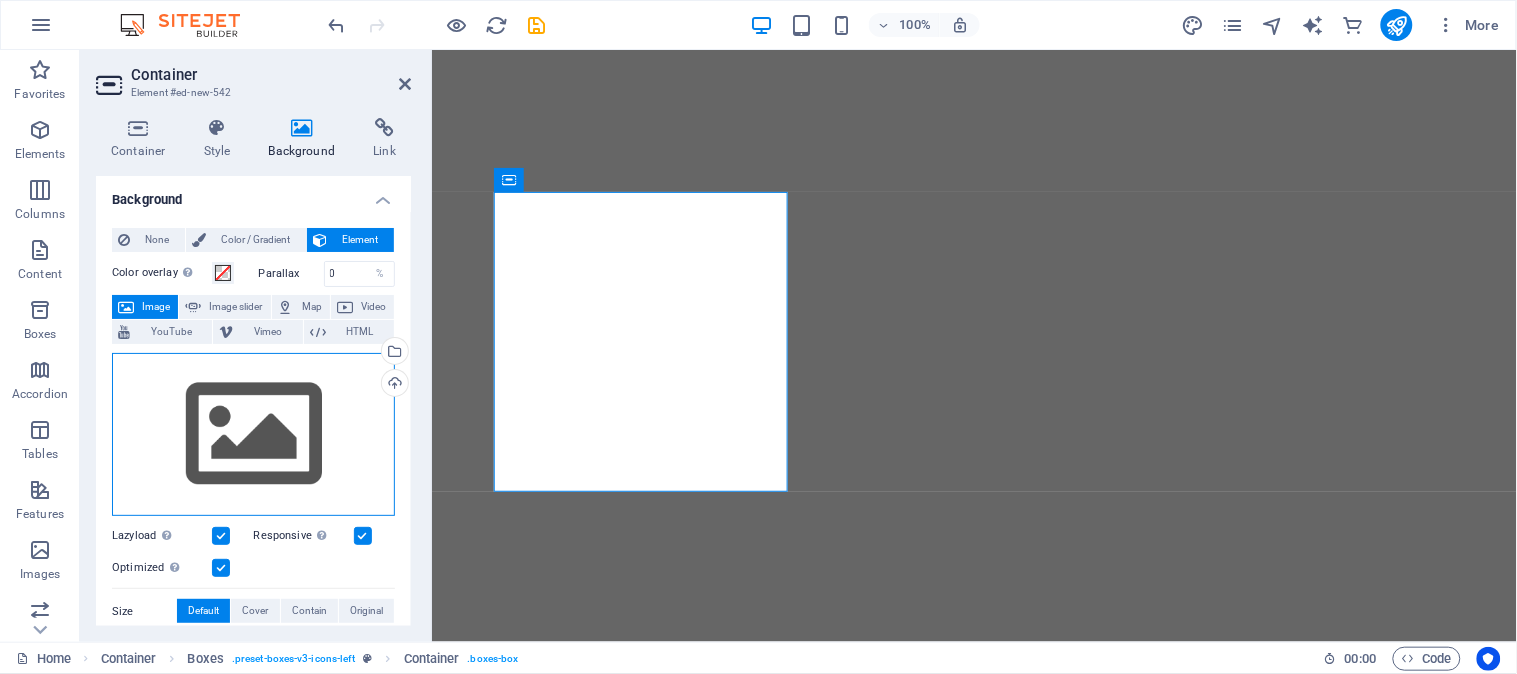 click on "Drag files here, click to choose files or select files from Files or our free stock photos & videos" at bounding box center [253, 435] 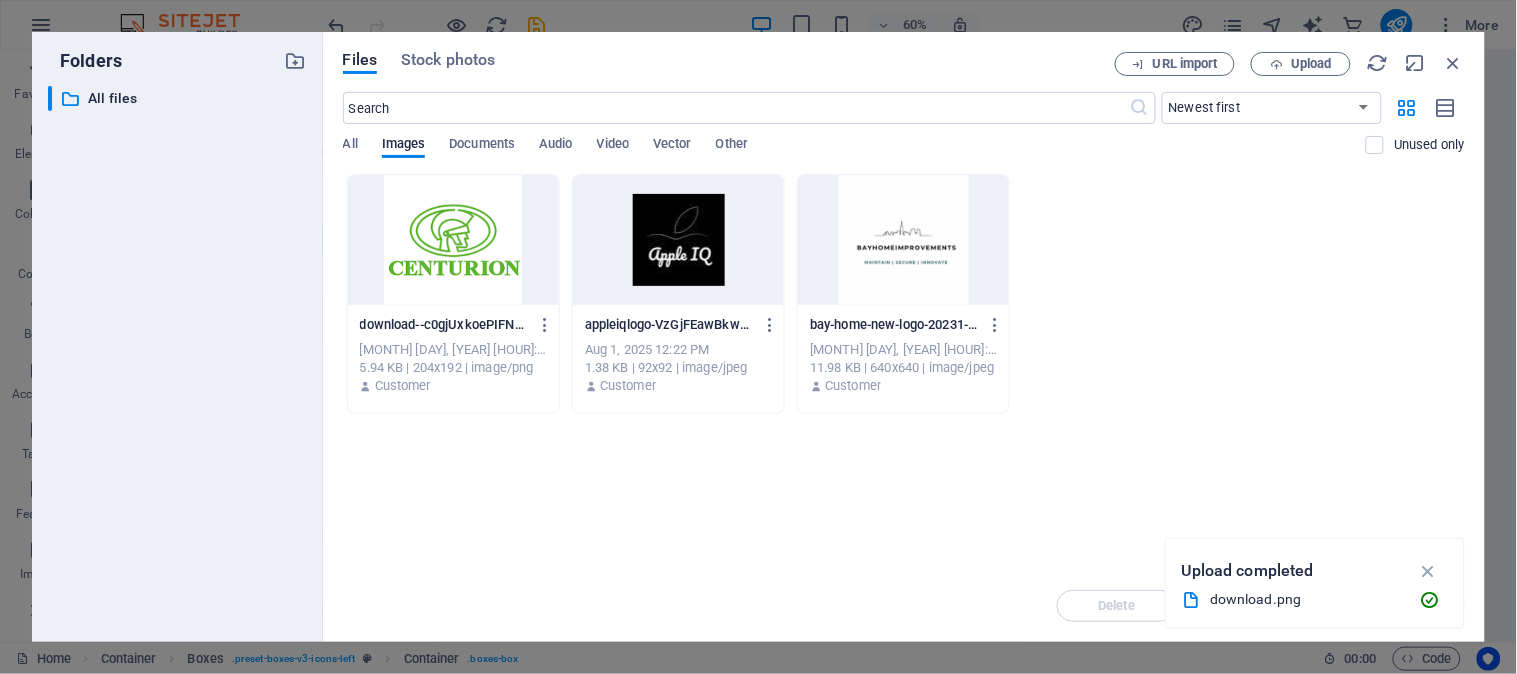 click at bounding box center (453, 240) 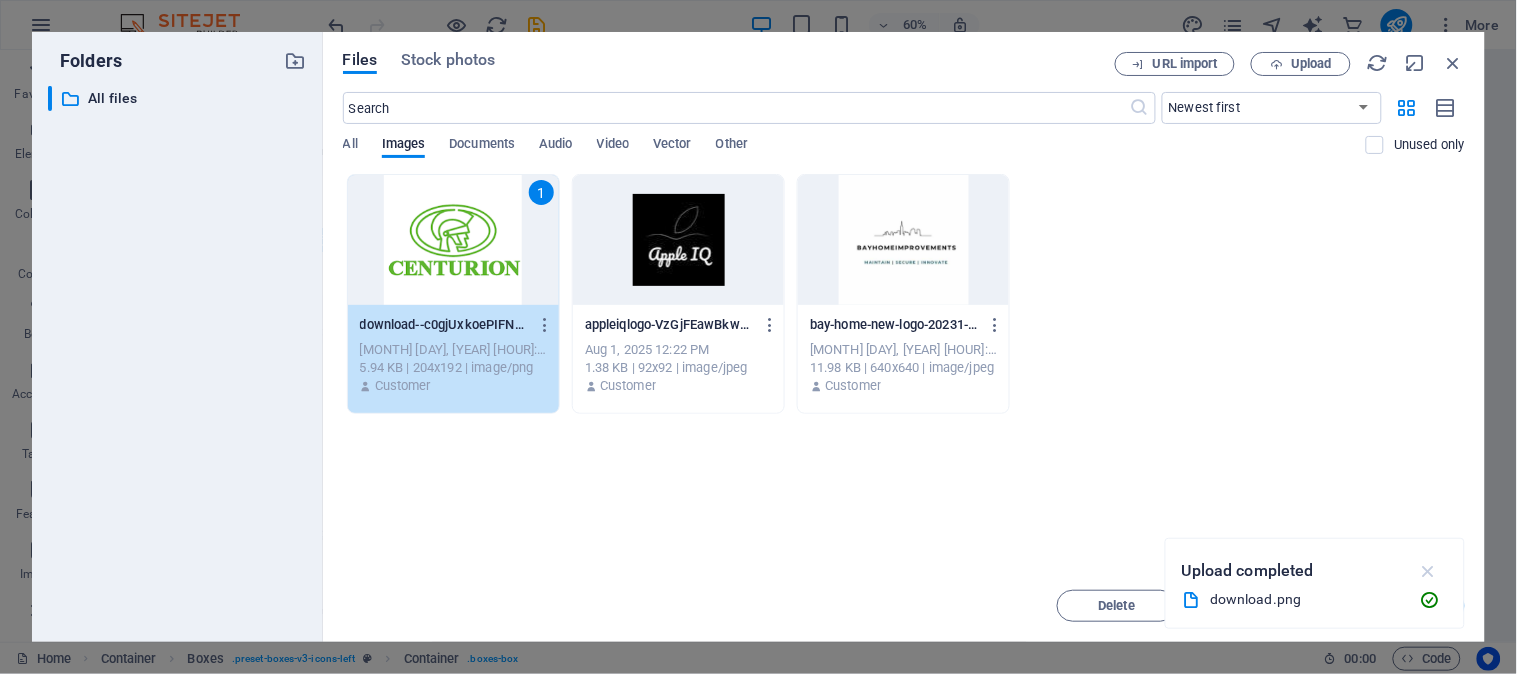click at bounding box center [1428, 571] 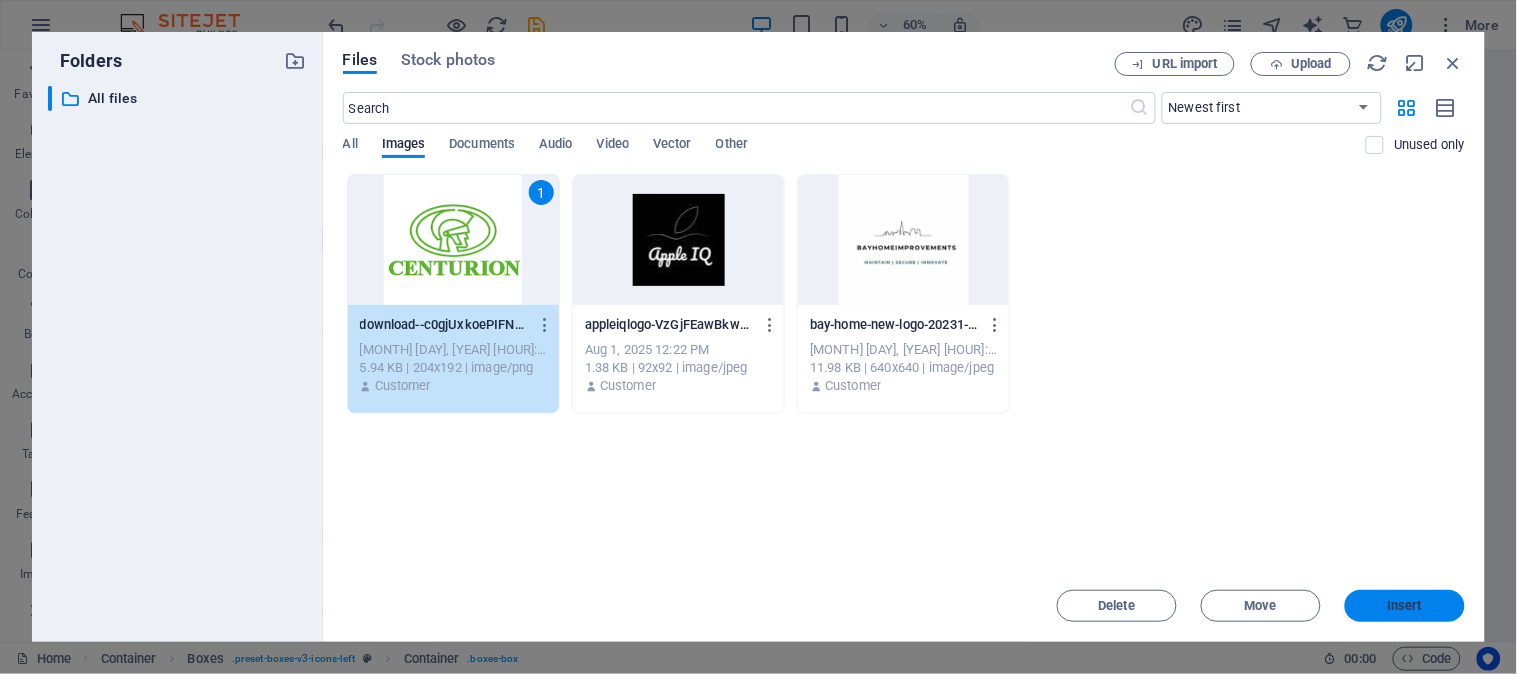 click on "Insert" at bounding box center [1405, 606] 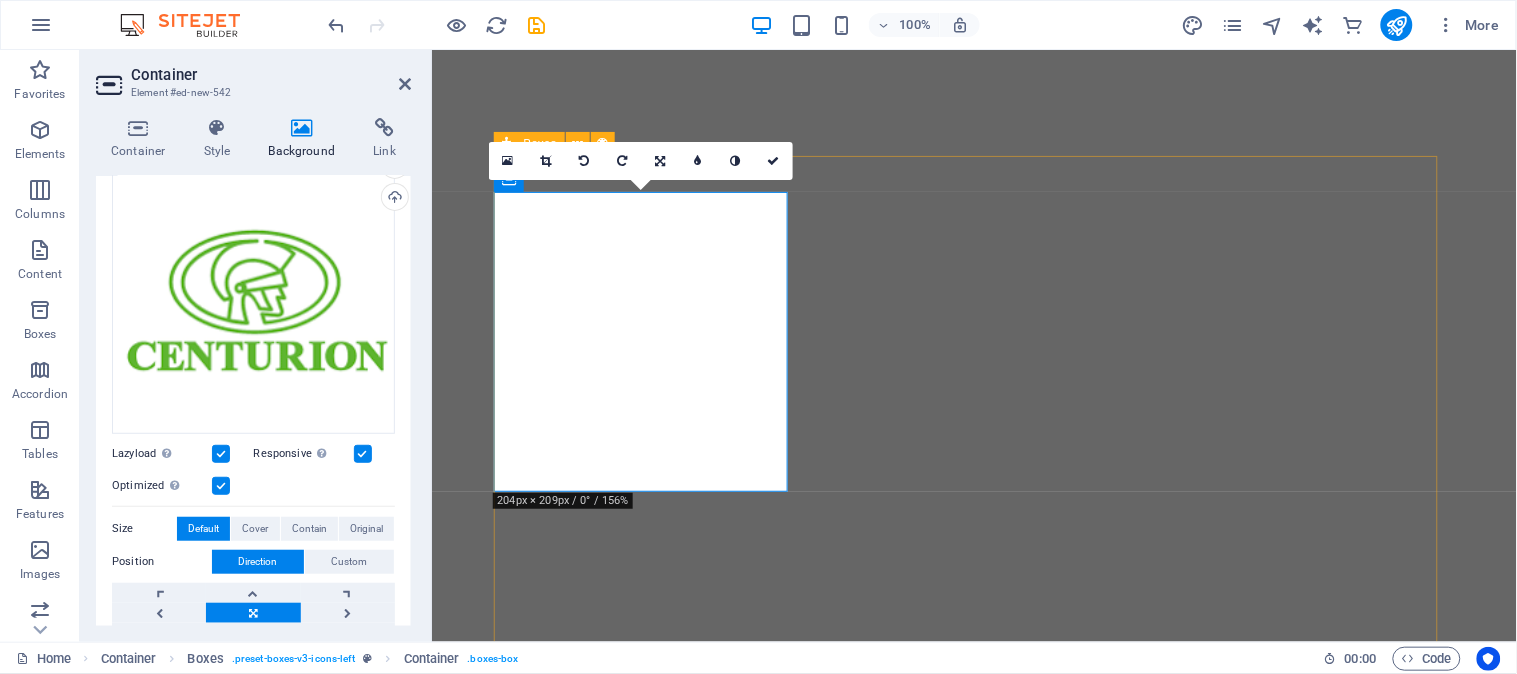 scroll, scrollTop: 222, scrollLeft: 0, axis: vertical 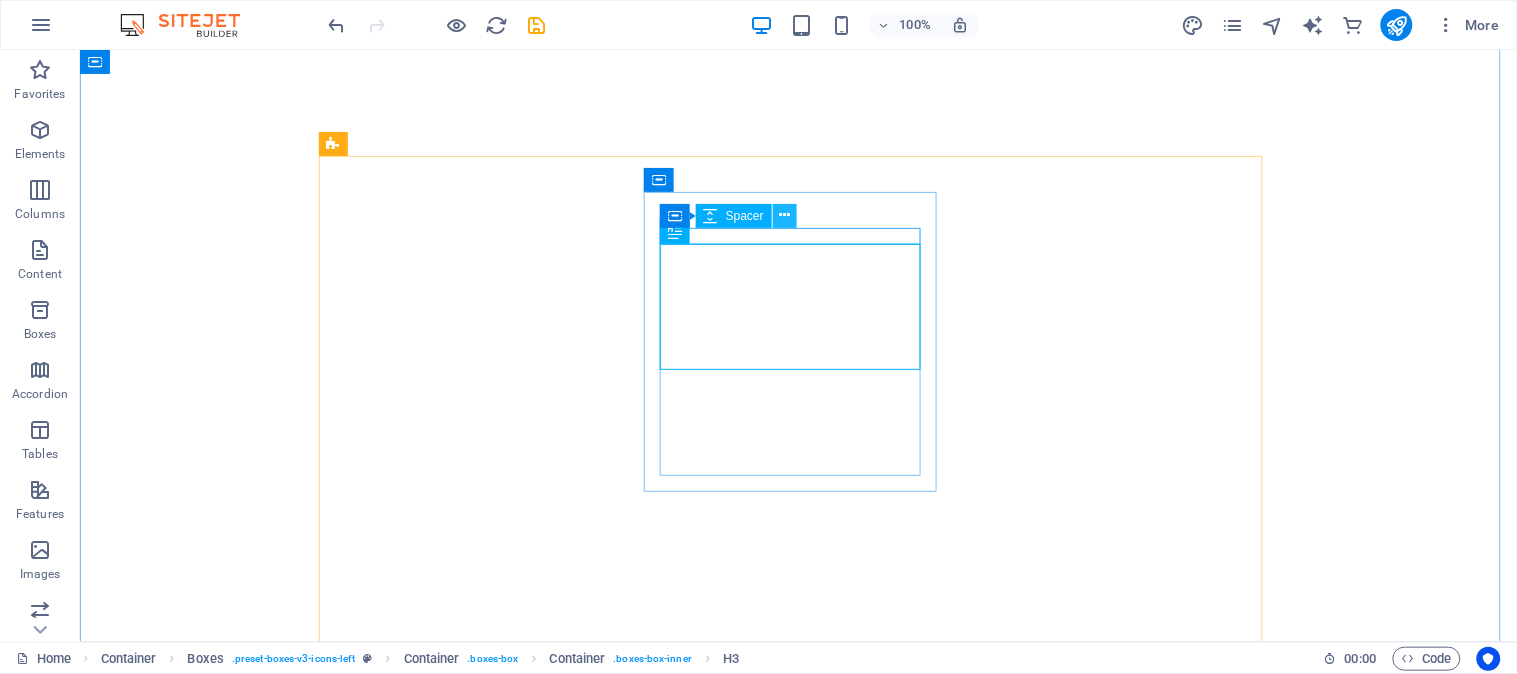 click at bounding box center (784, 215) 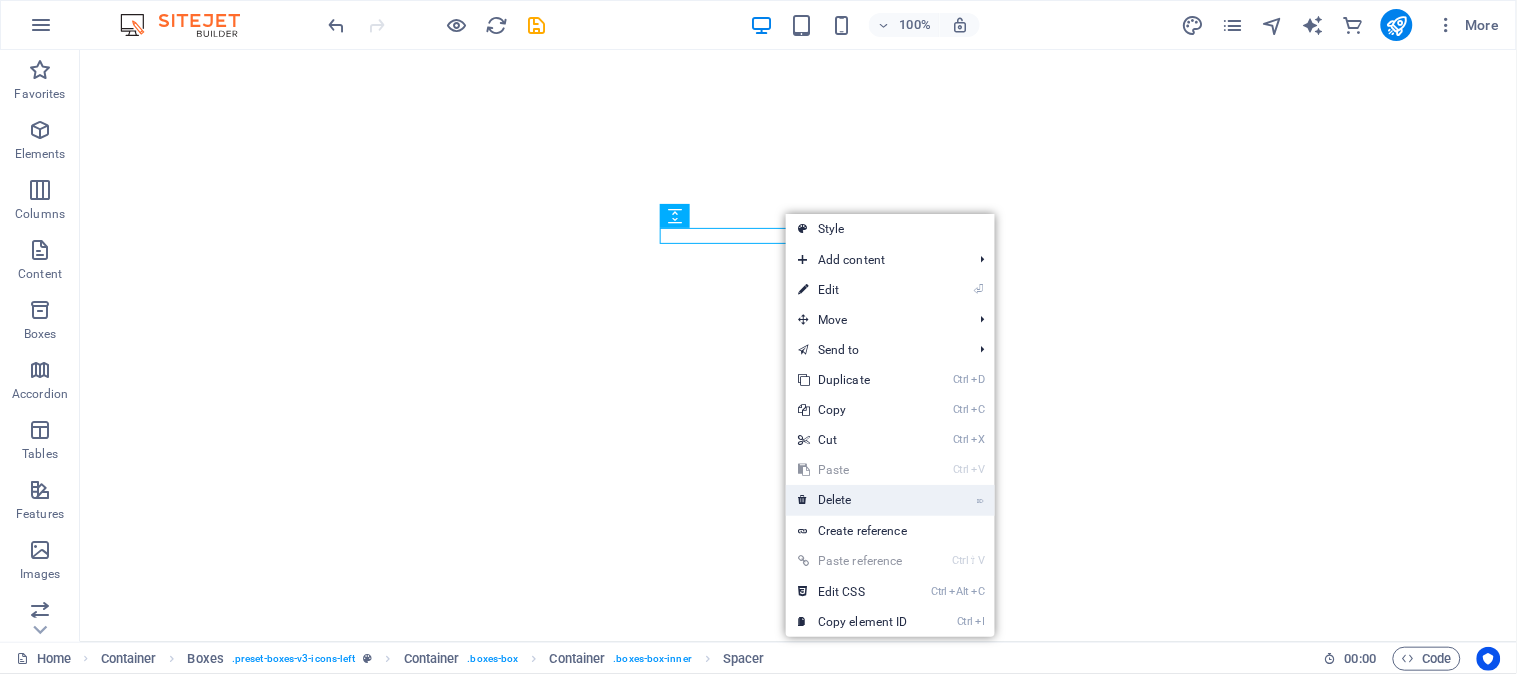 click on "⌦  Delete" at bounding box center (853, 500) 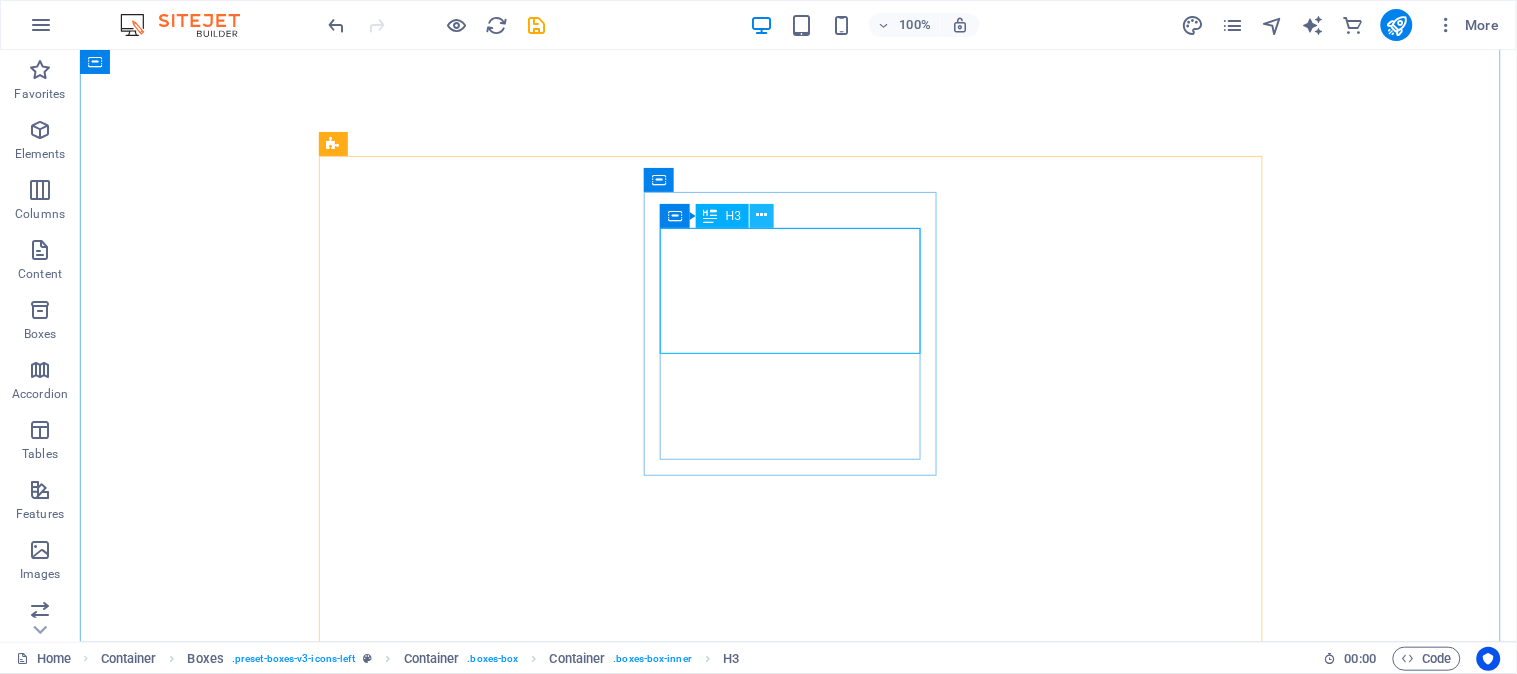 click at bounding box center [762, 215] 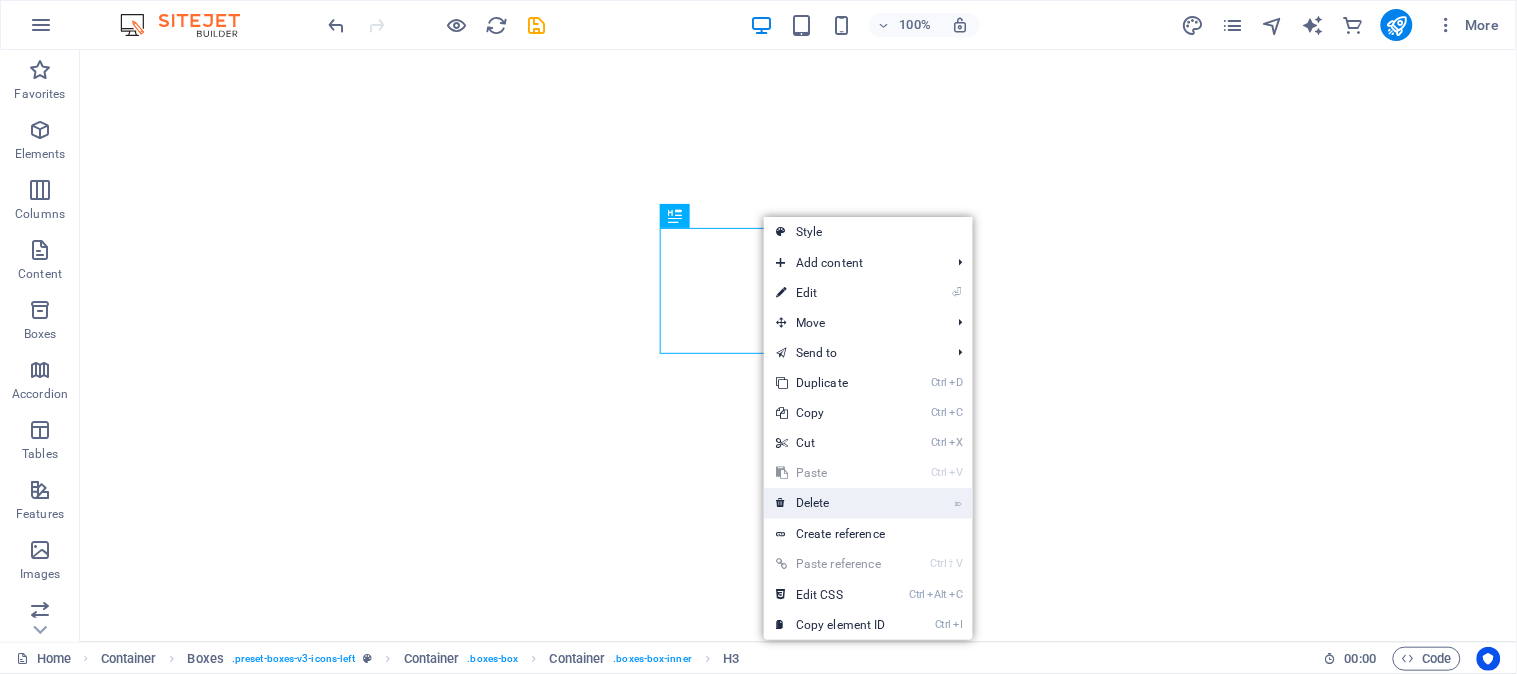 click on "⌦  Delete" at bounding box center [831, 503] 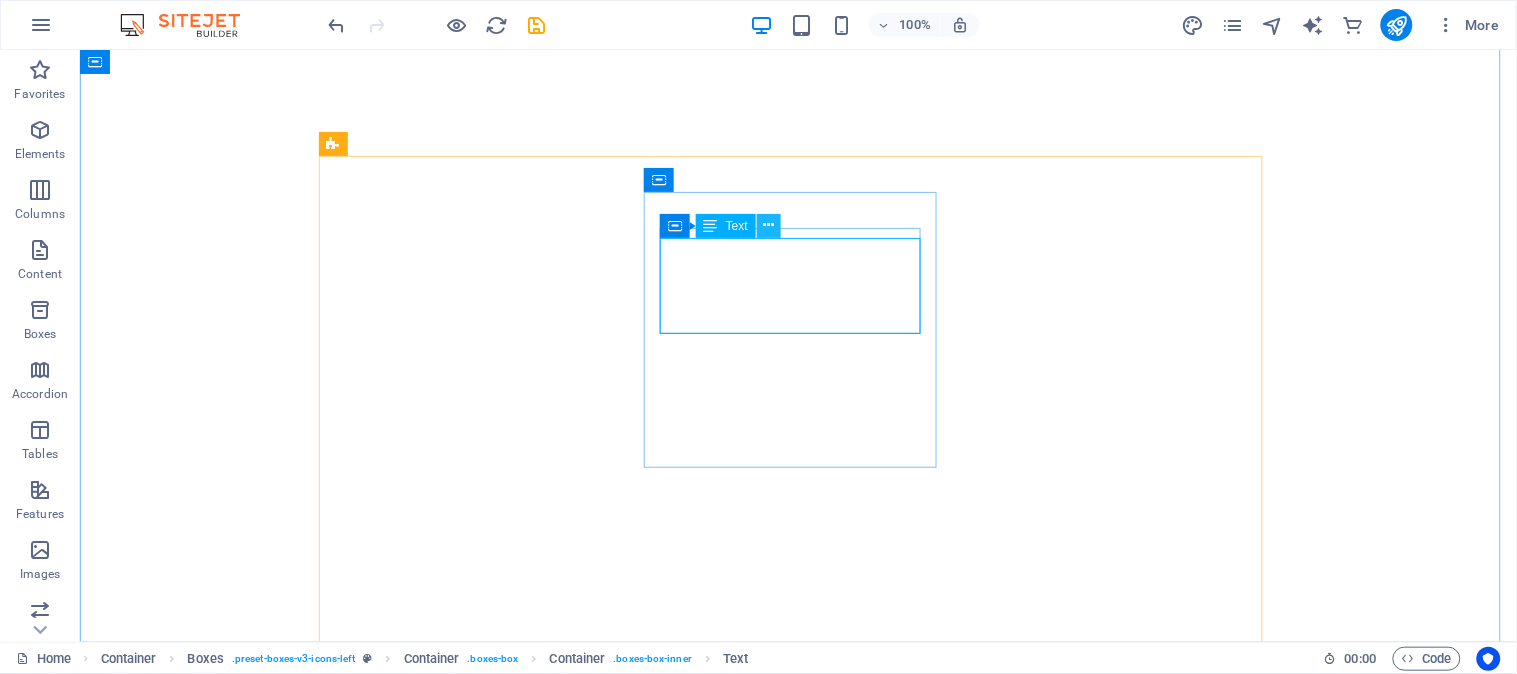 click at bounding box center (768, 225) 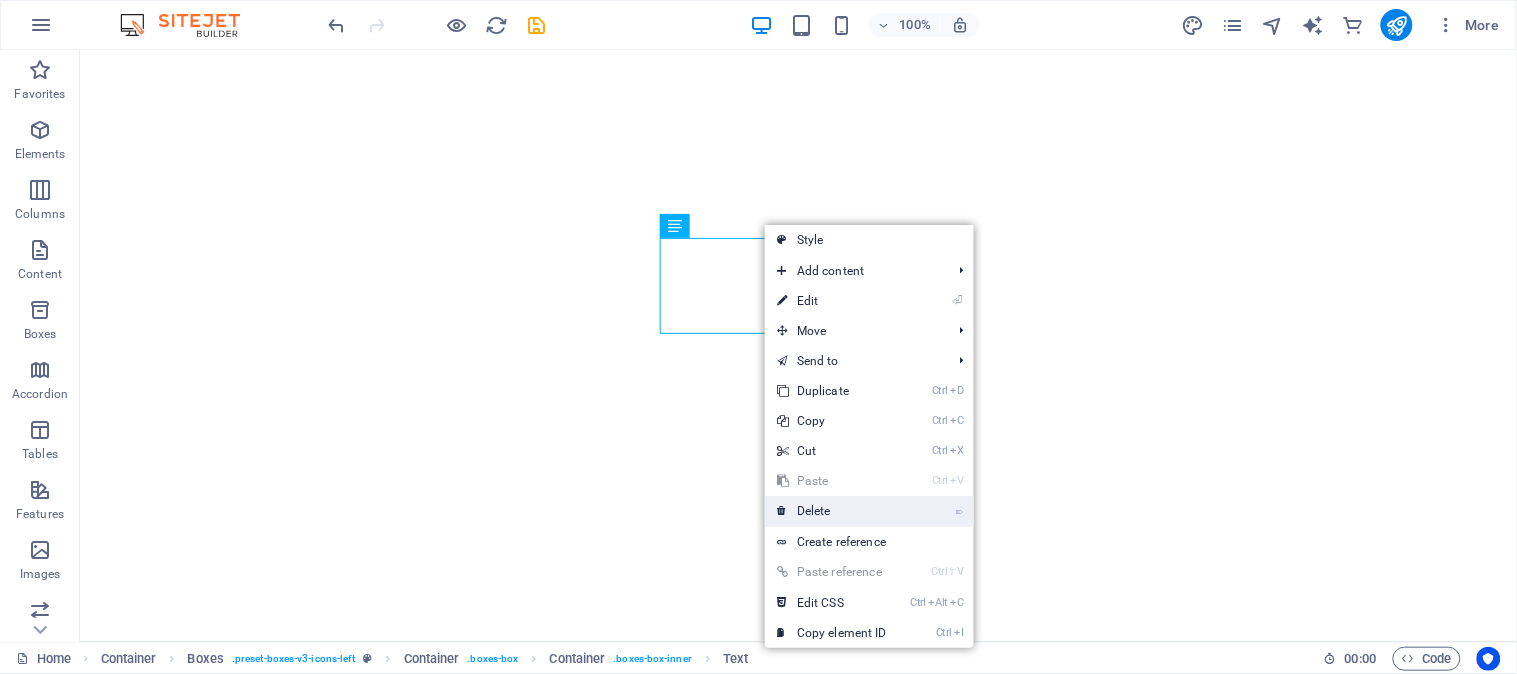 click on "⌦  Delete" at bounding box center (832, 511) 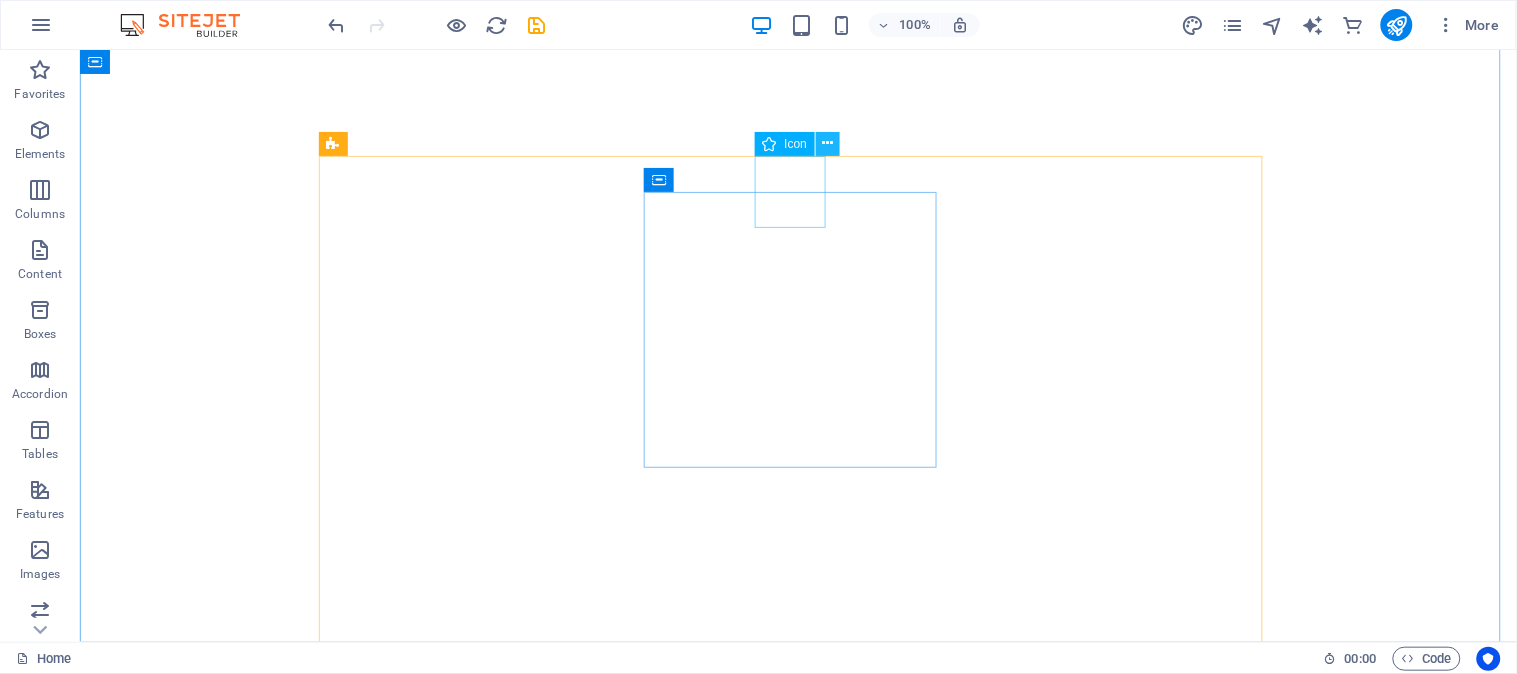 click at bounding box center (828, 143) 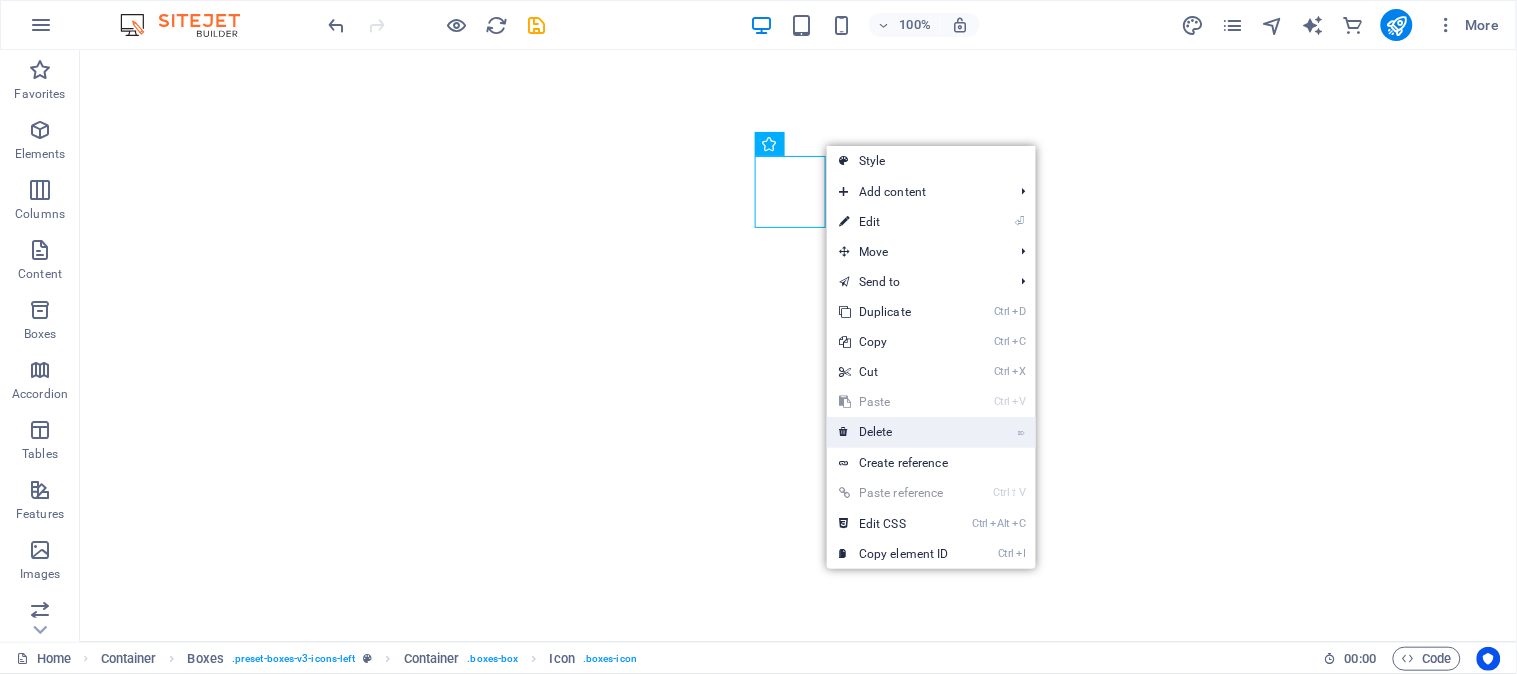 click on "⌦  Delete" at bounding box center [894, 432] 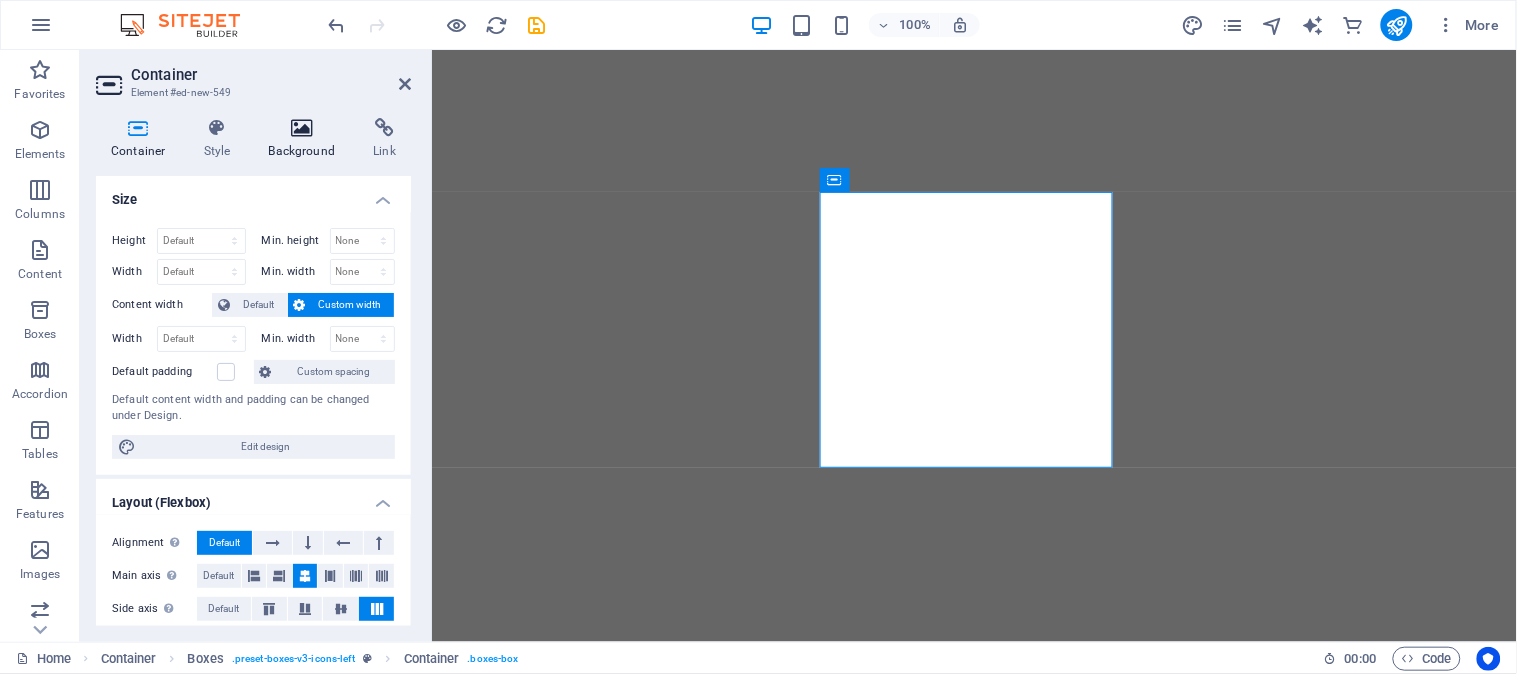 click at bounding box center (302, 128) 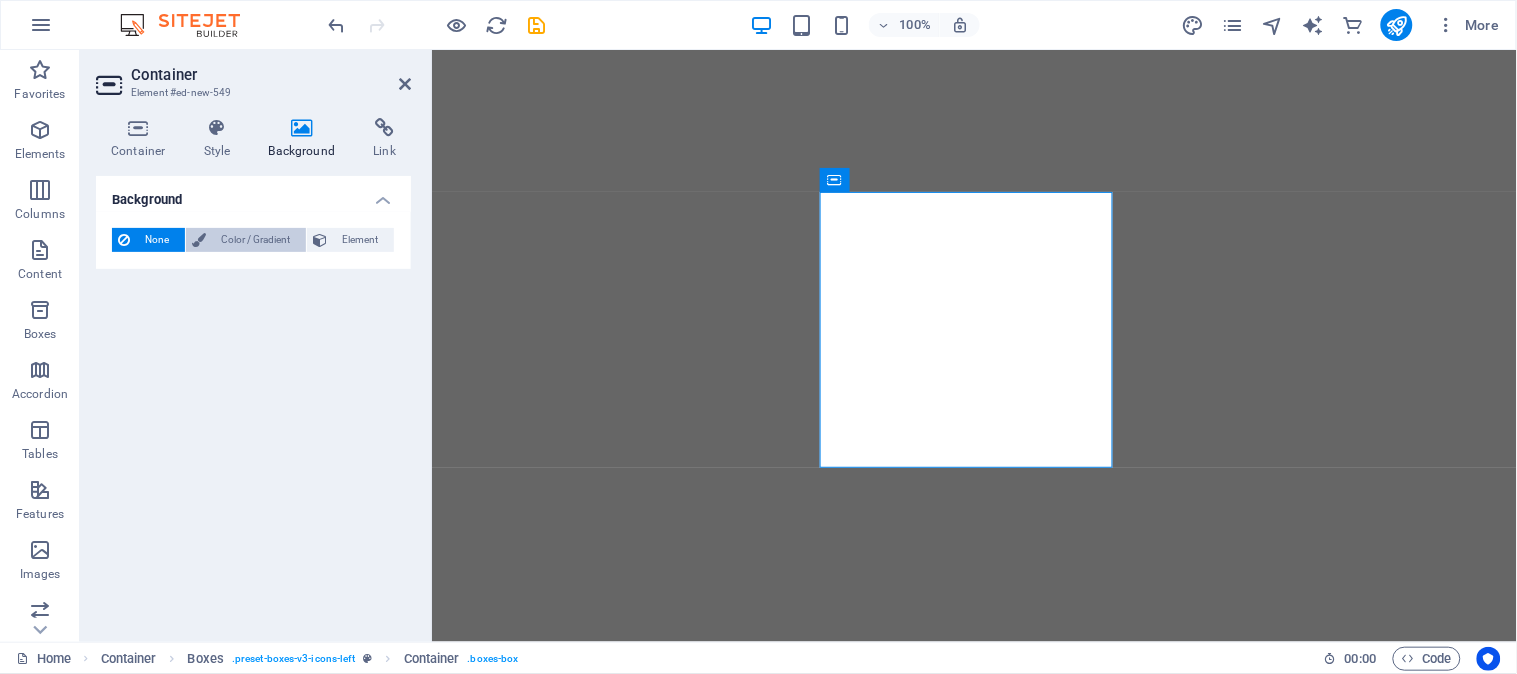 click on "Color / Gradient" at bounding box center [256, 240] 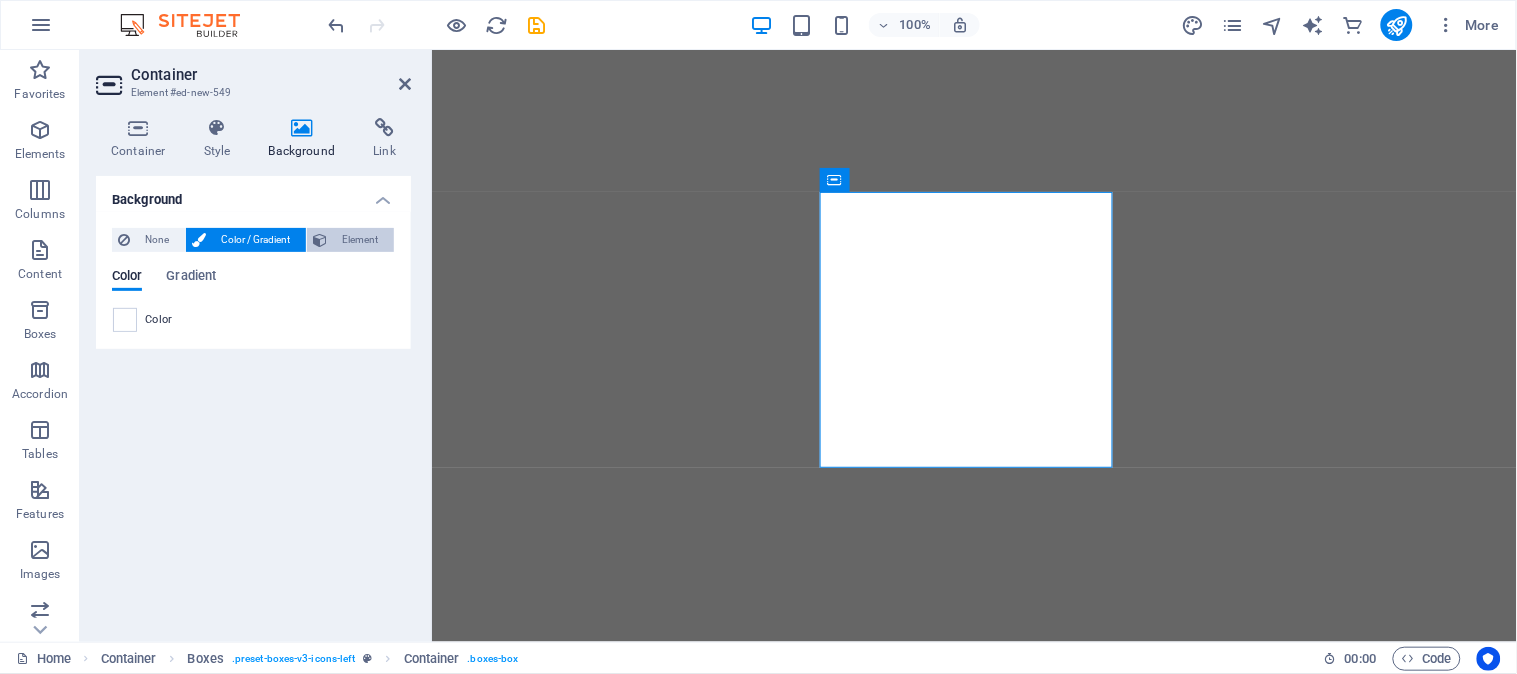click on "Element" at bounding box center (360, 240) 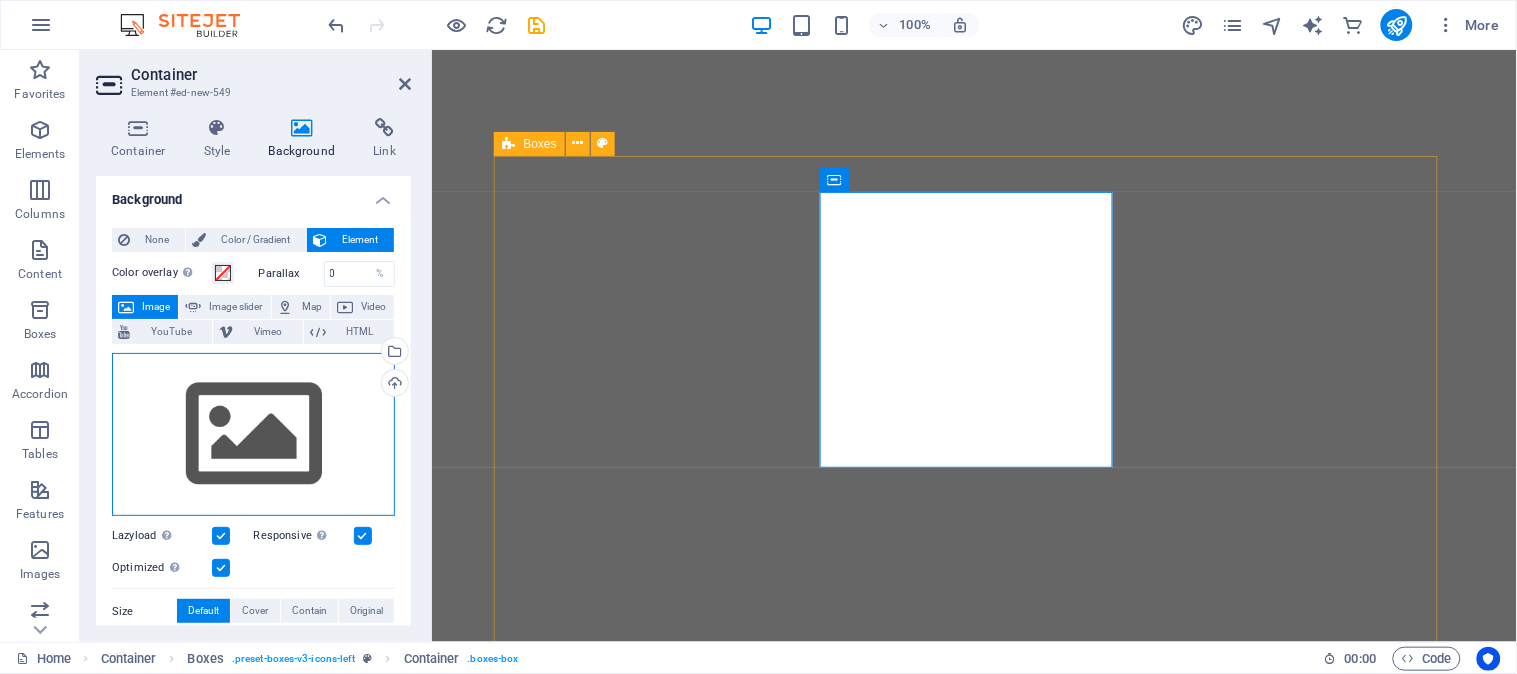 click on "Drag files here, click to choose files or select files from Files or our free stock photos & videos" at bounding box center [253, 435] 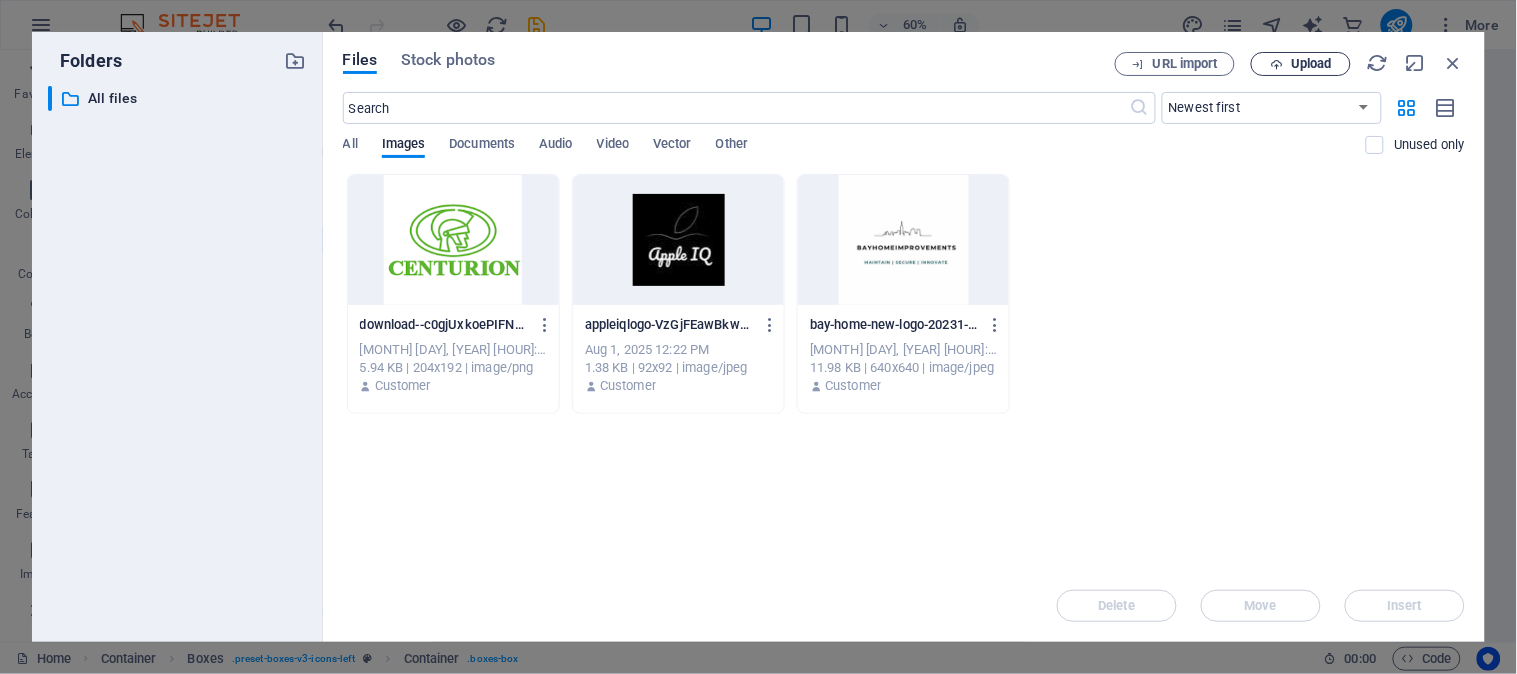 click on "Upload" at bounding box center [1311, 64] 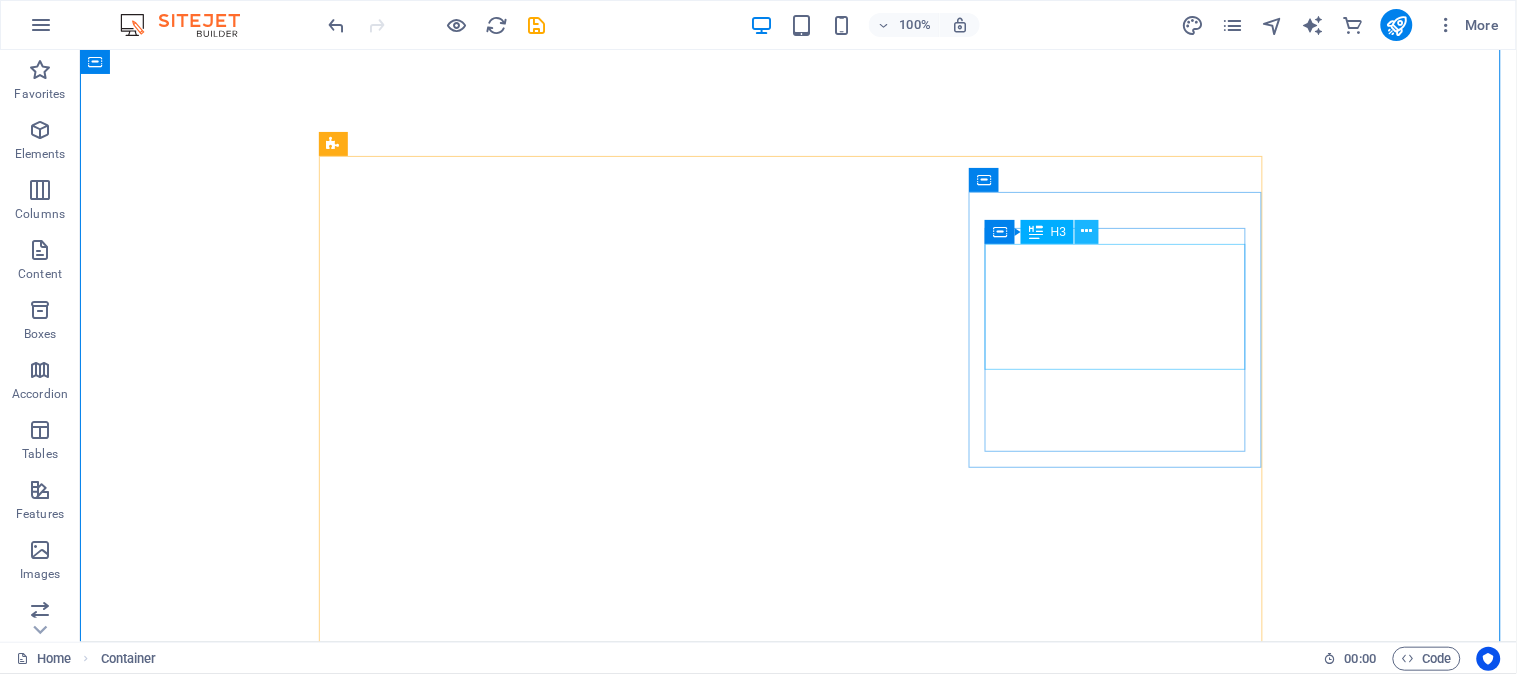 click at bounding box center (1087, 231) 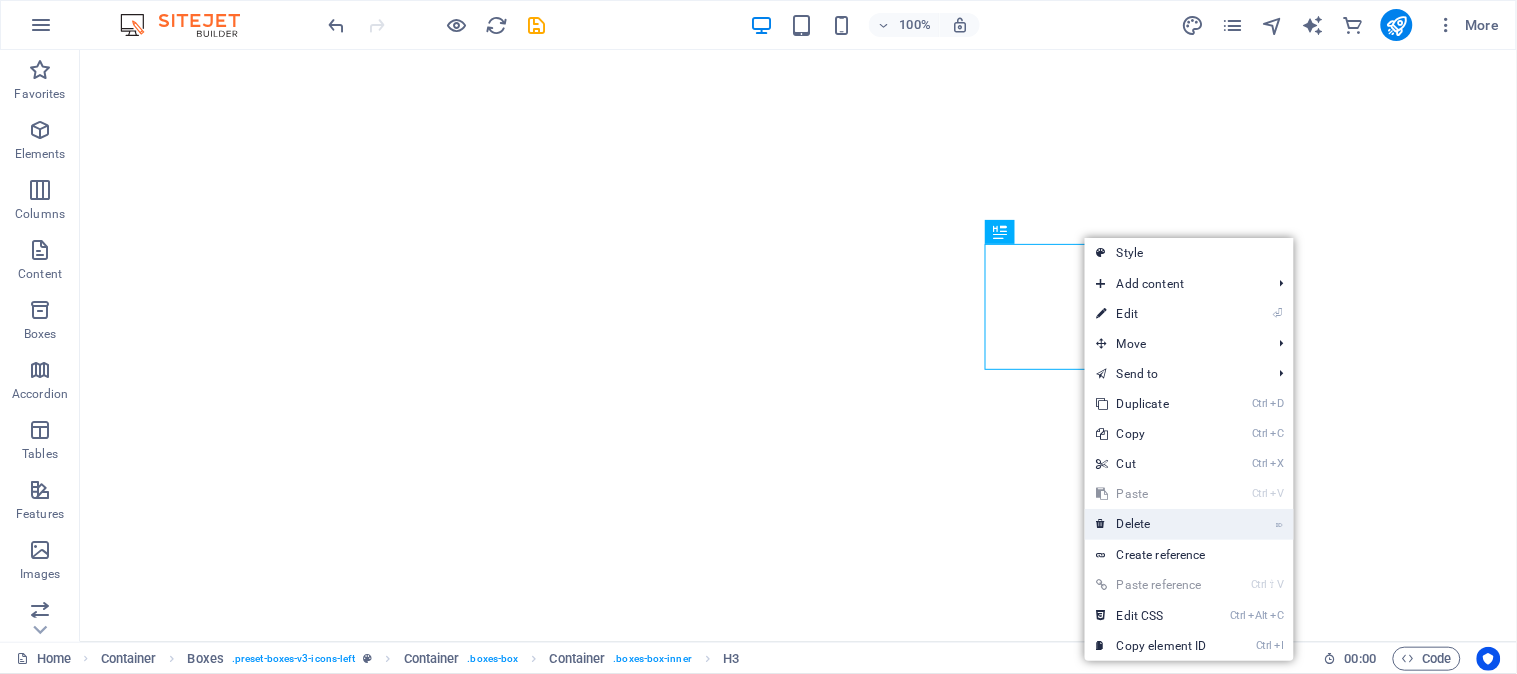 click on "⌦  Delete" at bounding box center [1152, 524] 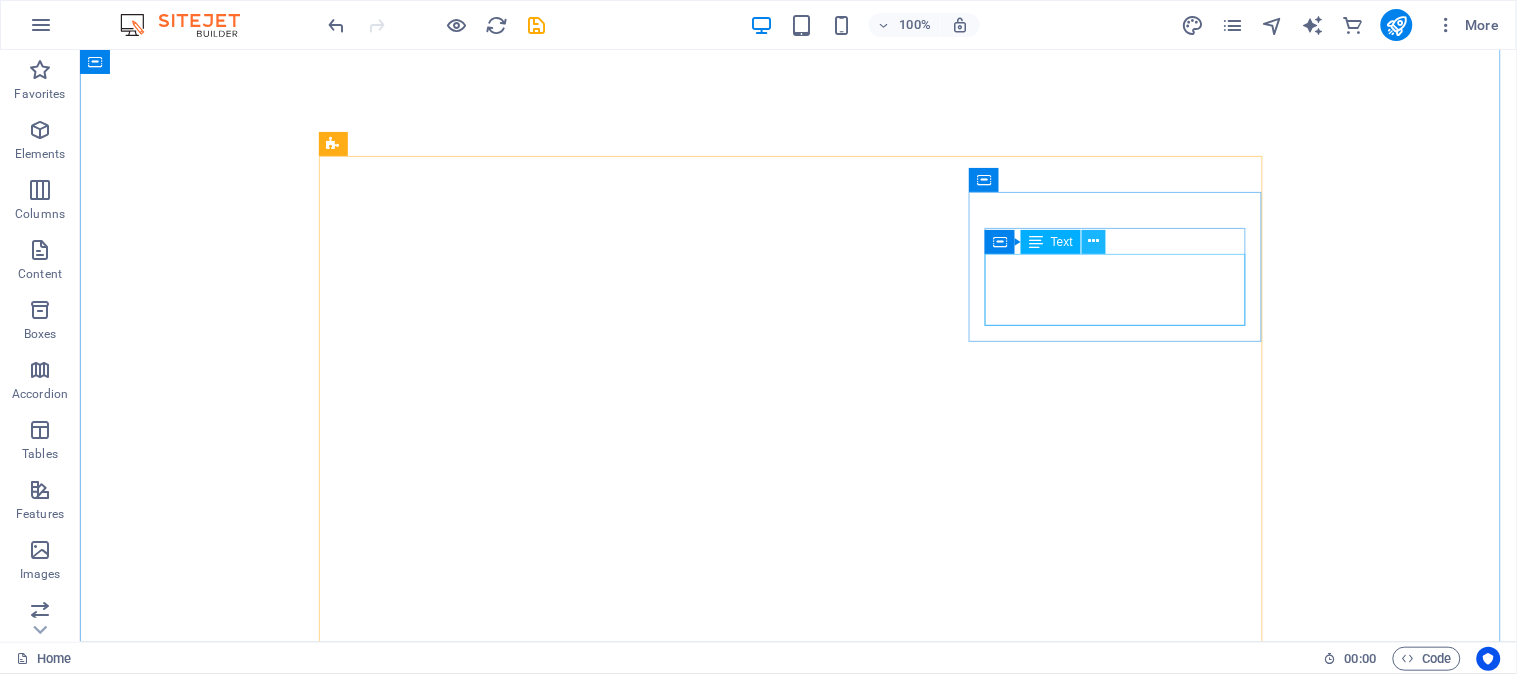 click at bounding box center [1094, 241] 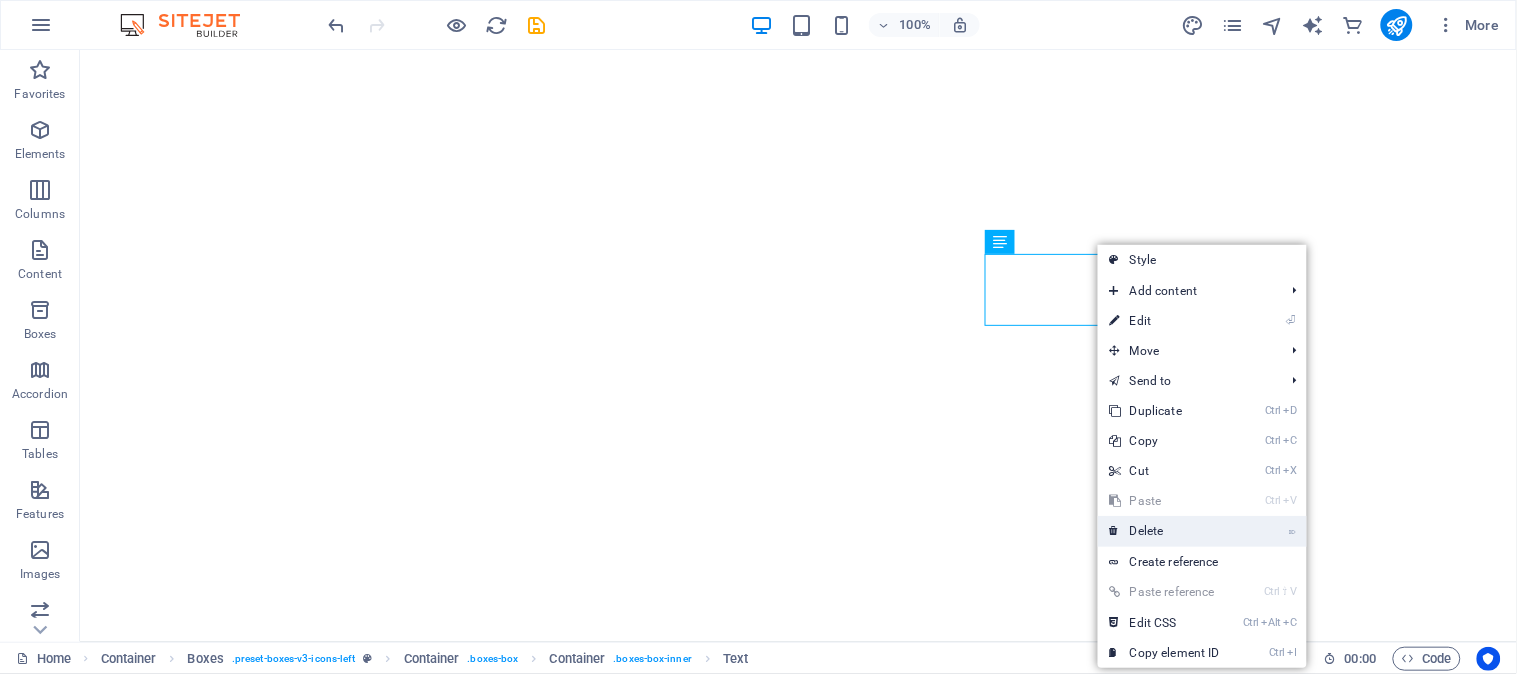 click on "⌦  Delete" at bounding box center (1165, 531) 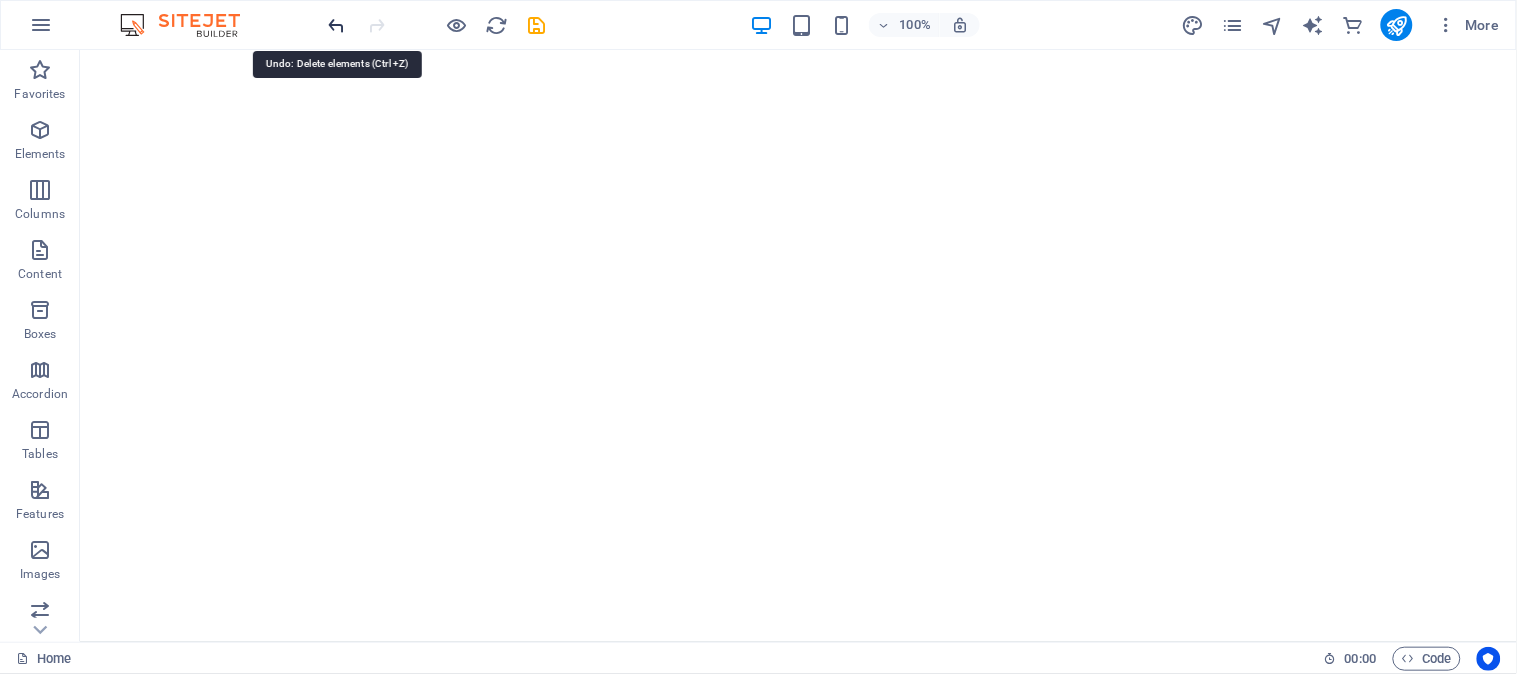 click at bounding box center [337, 25] 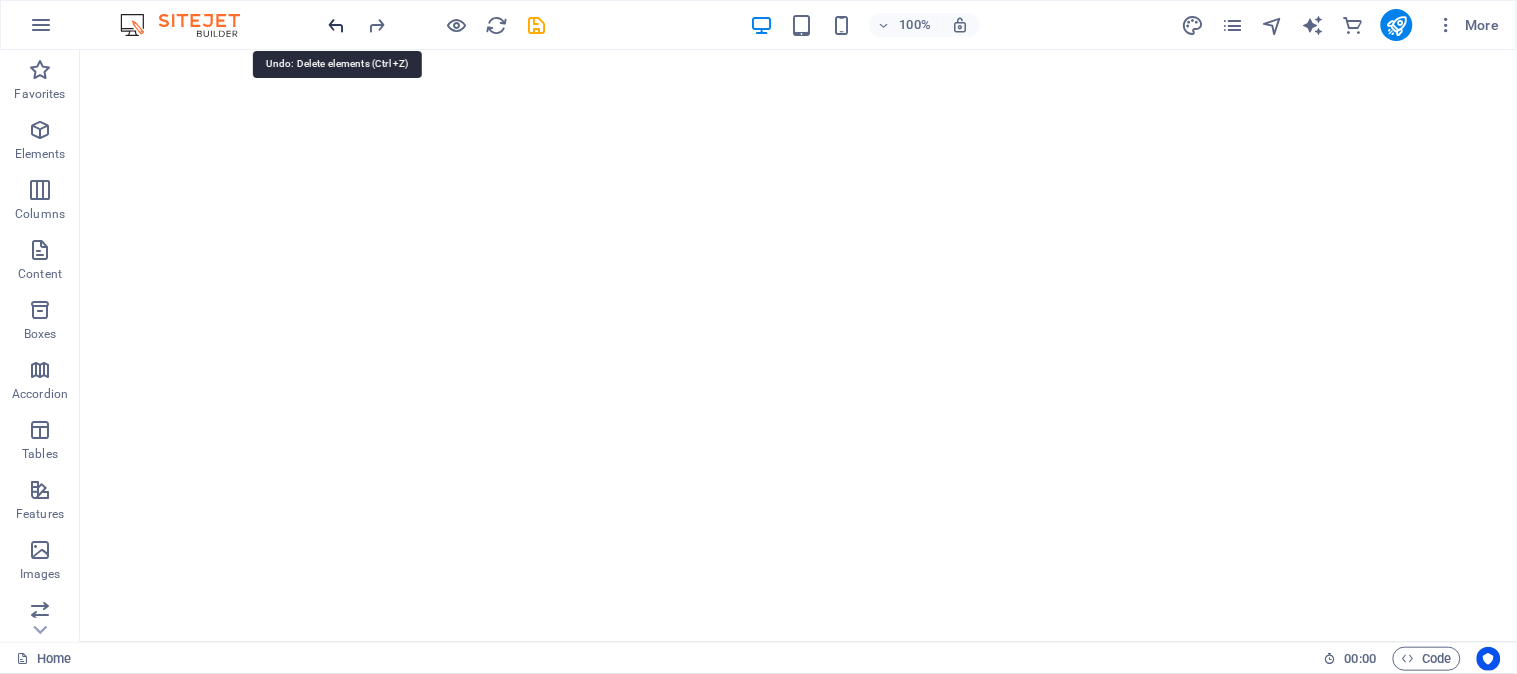 click at bounding box center (337, 25) 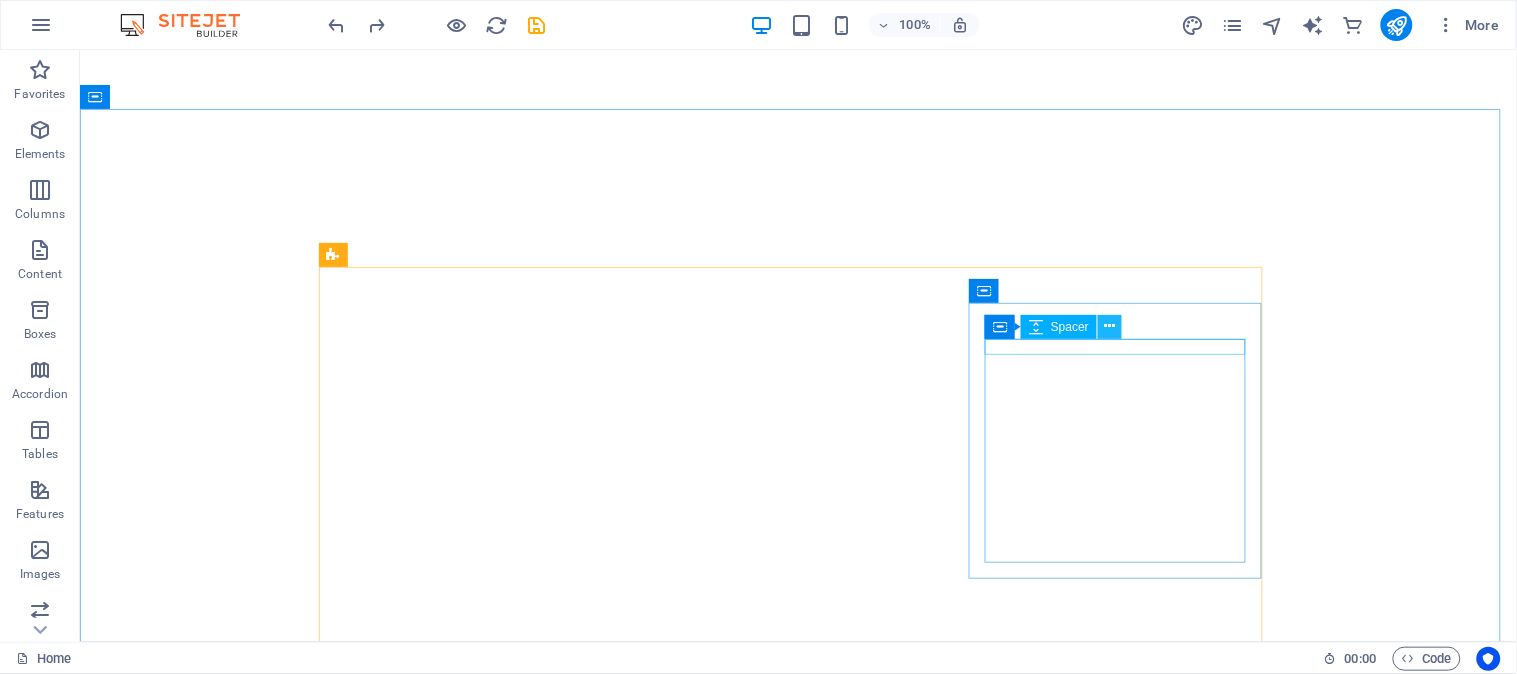 click at bounding box center (1110, 326) 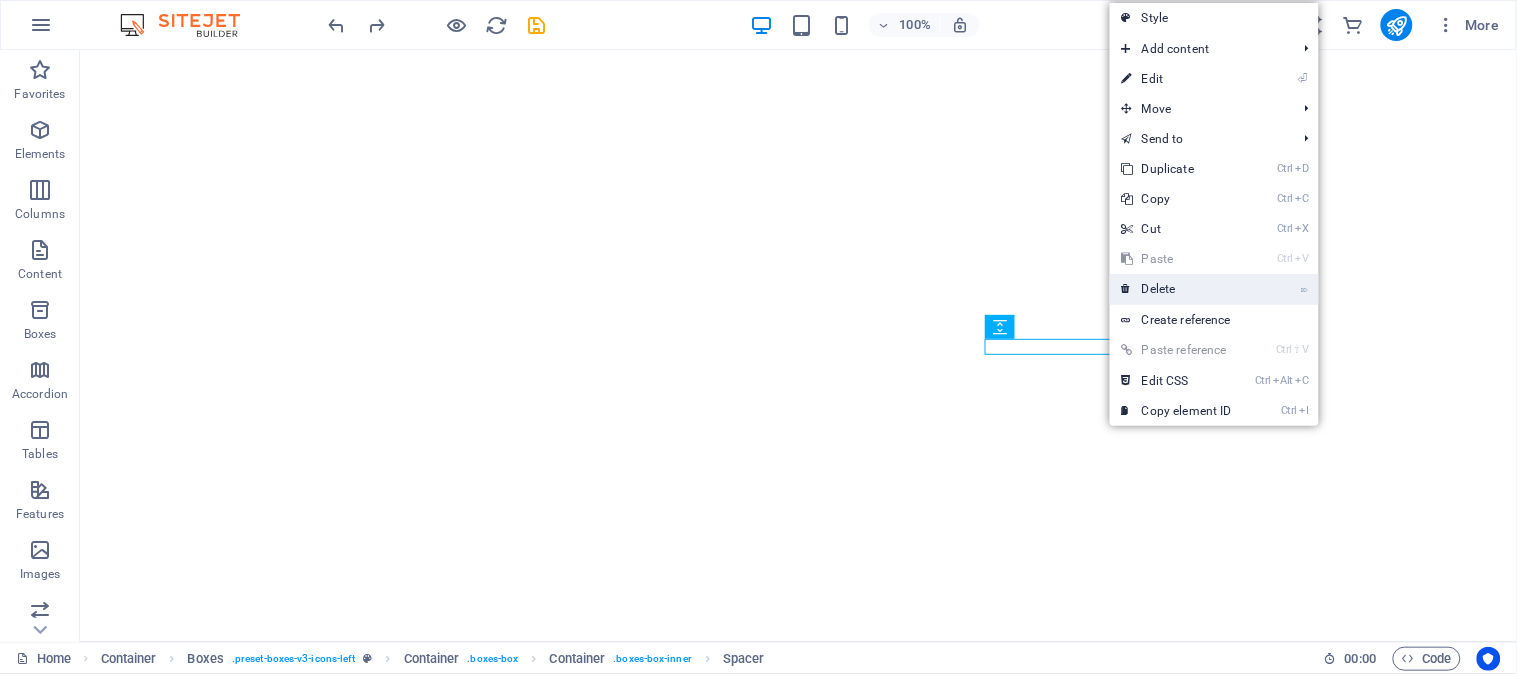 click on "⌦  Delete" at bounding box center (1177, 289) 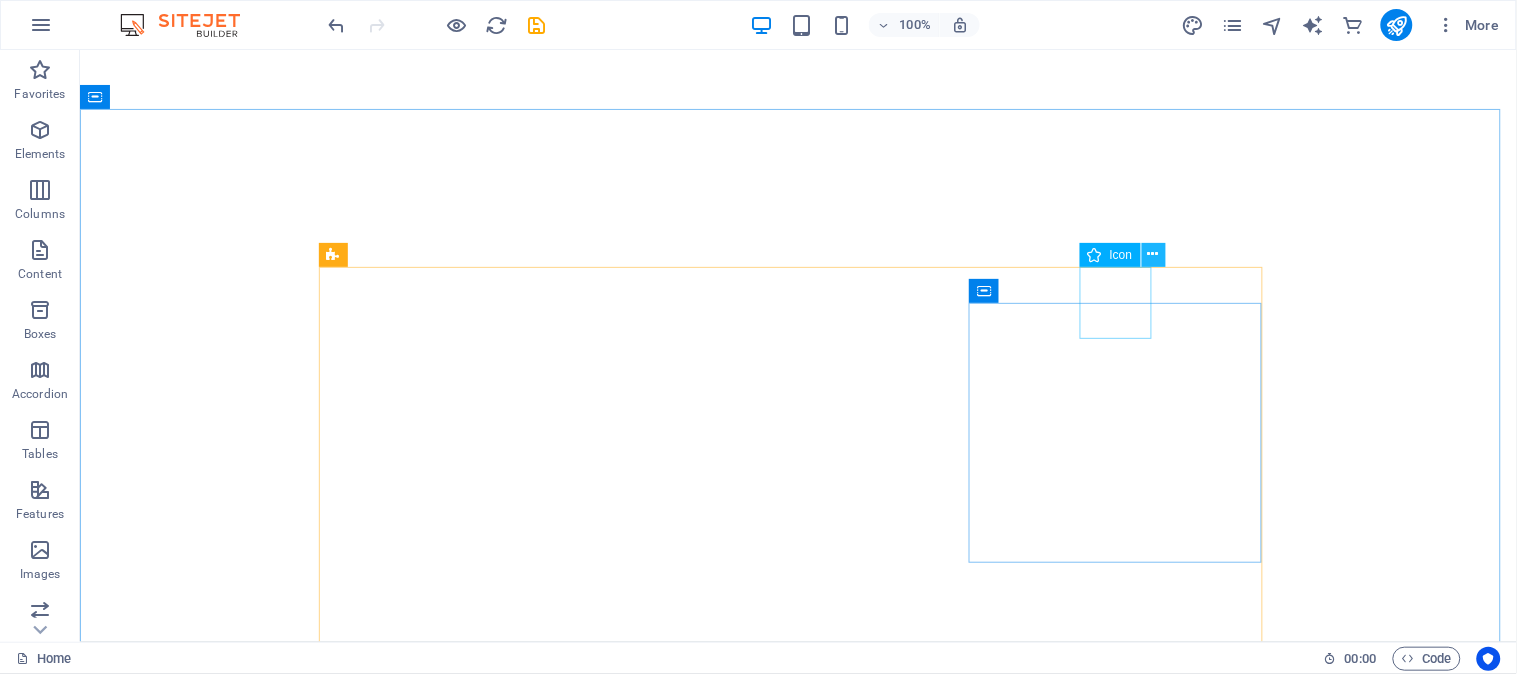 click at bounding box center (1153, 254) 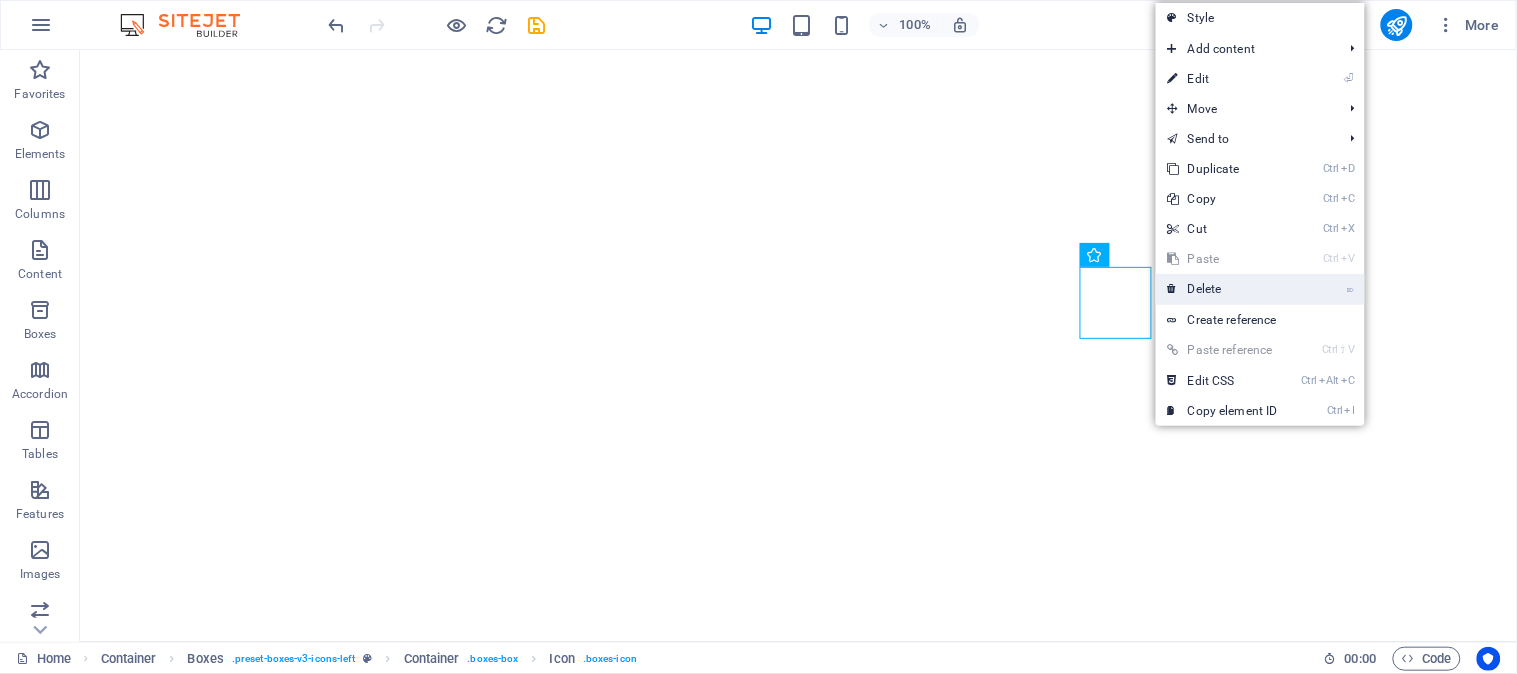 click on "⌦  Delete" at bounding box center (1223, 289) 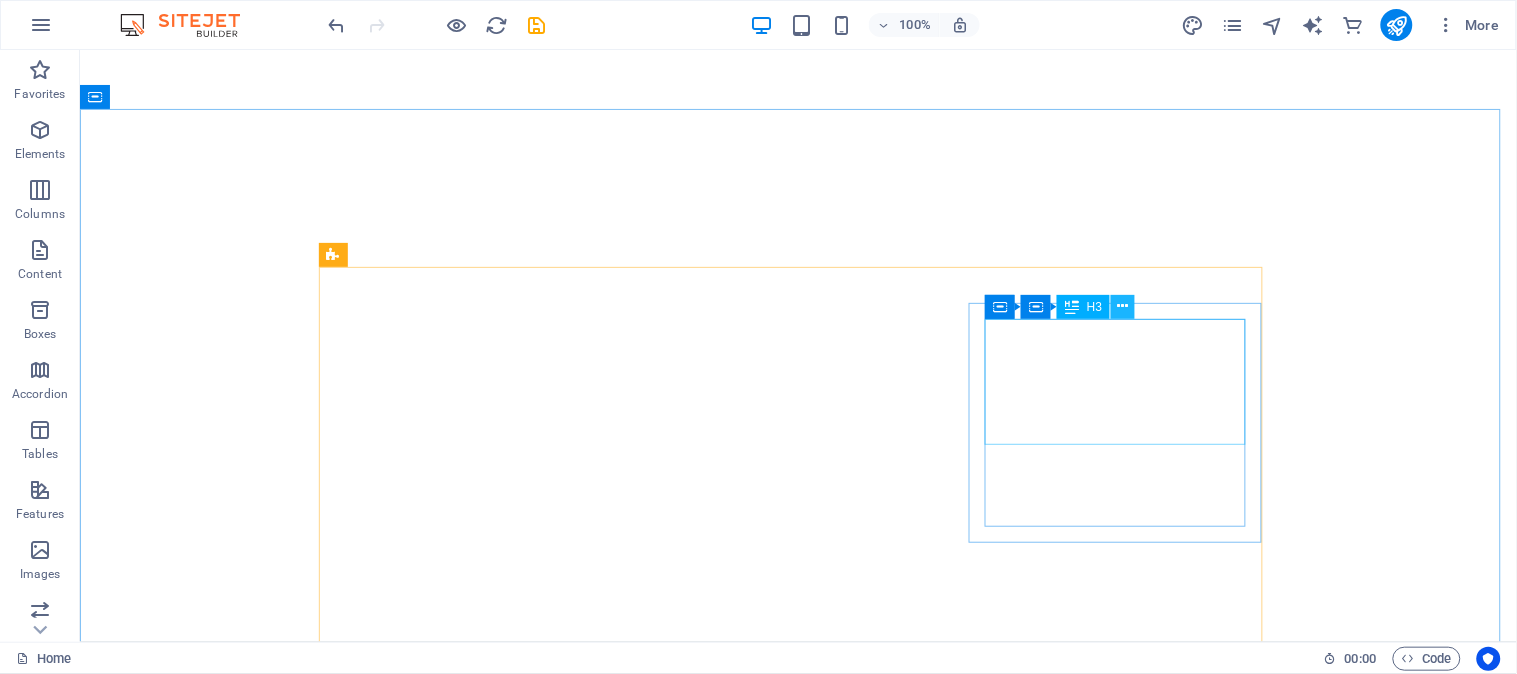 click at bounding box center (1123, 306) 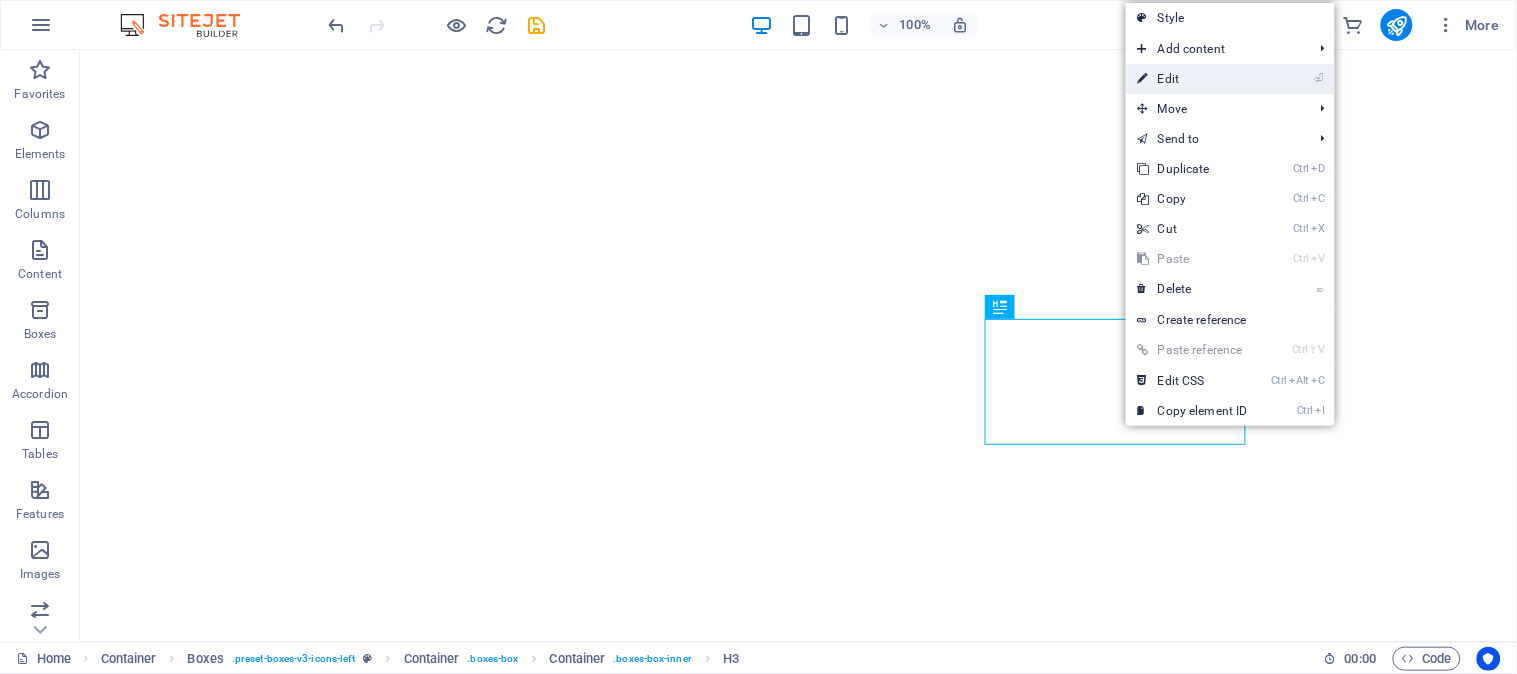 click on "⏎  Edit" at bounding box center (1193, 79) 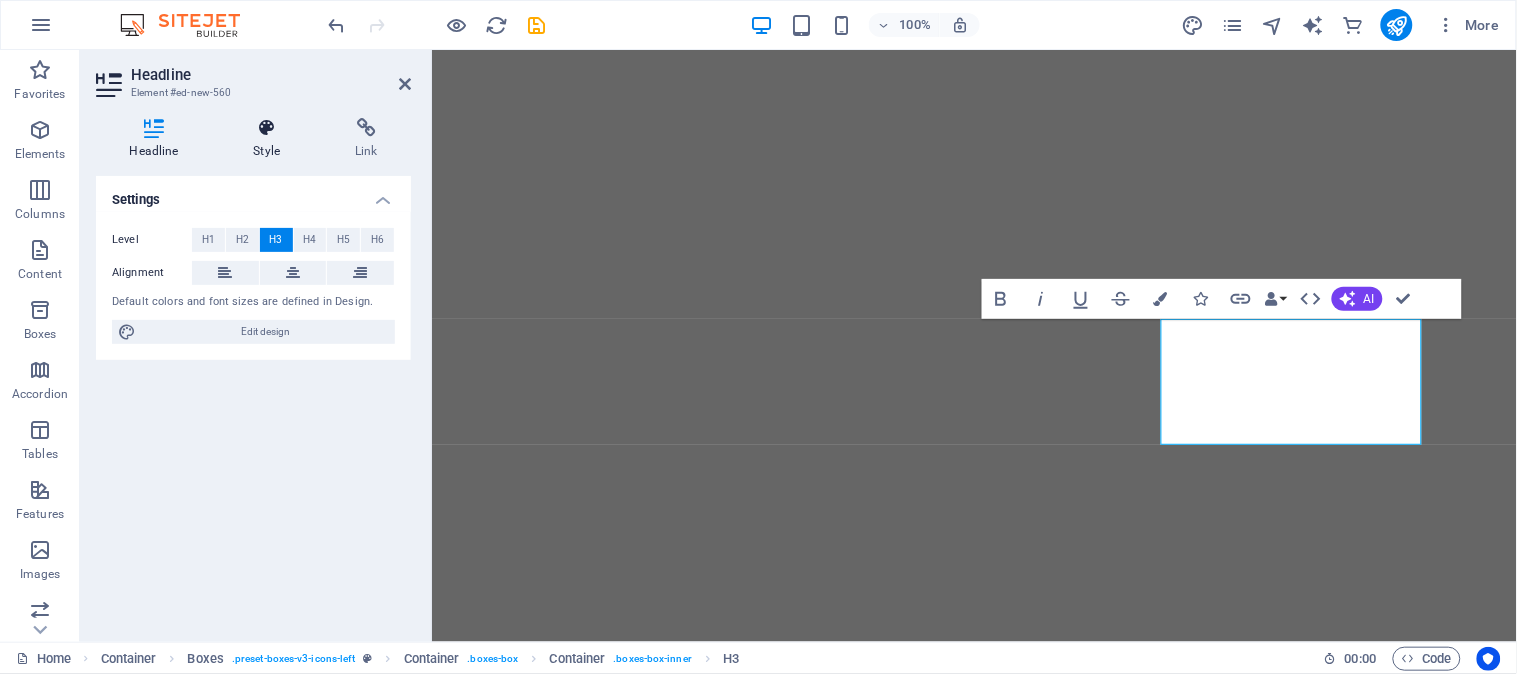 click at bounding box center (267, 128) 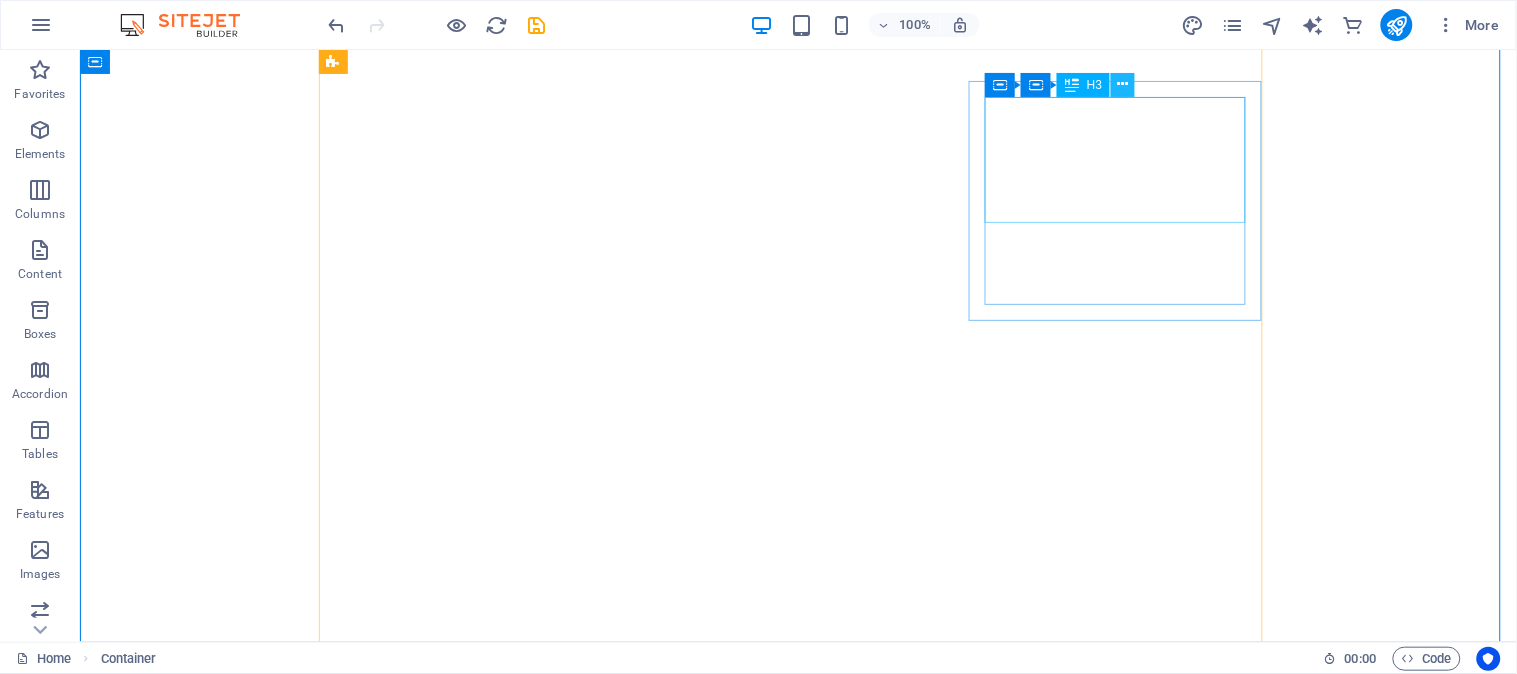 click at bounding box center [1123, 85] 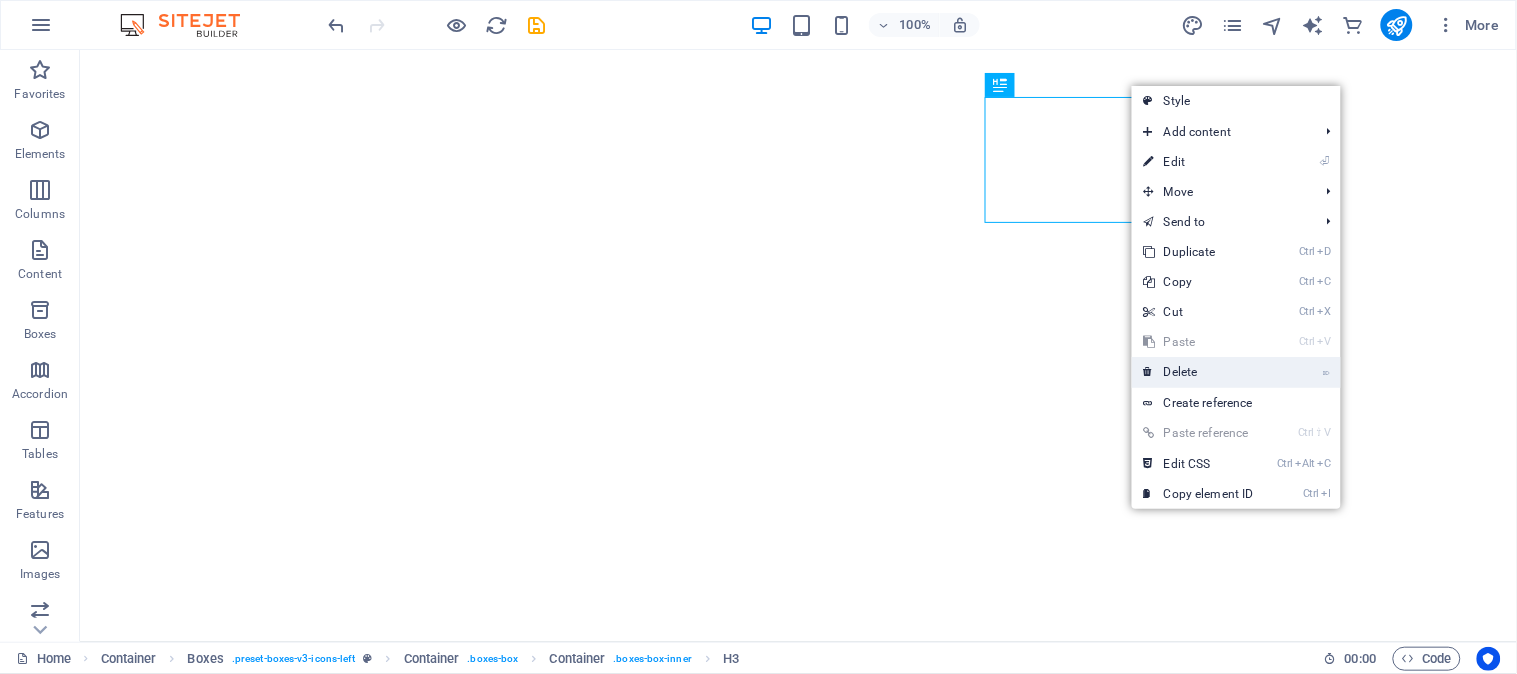 click on "⌦  Delete" at bounding box center (1199, 372) 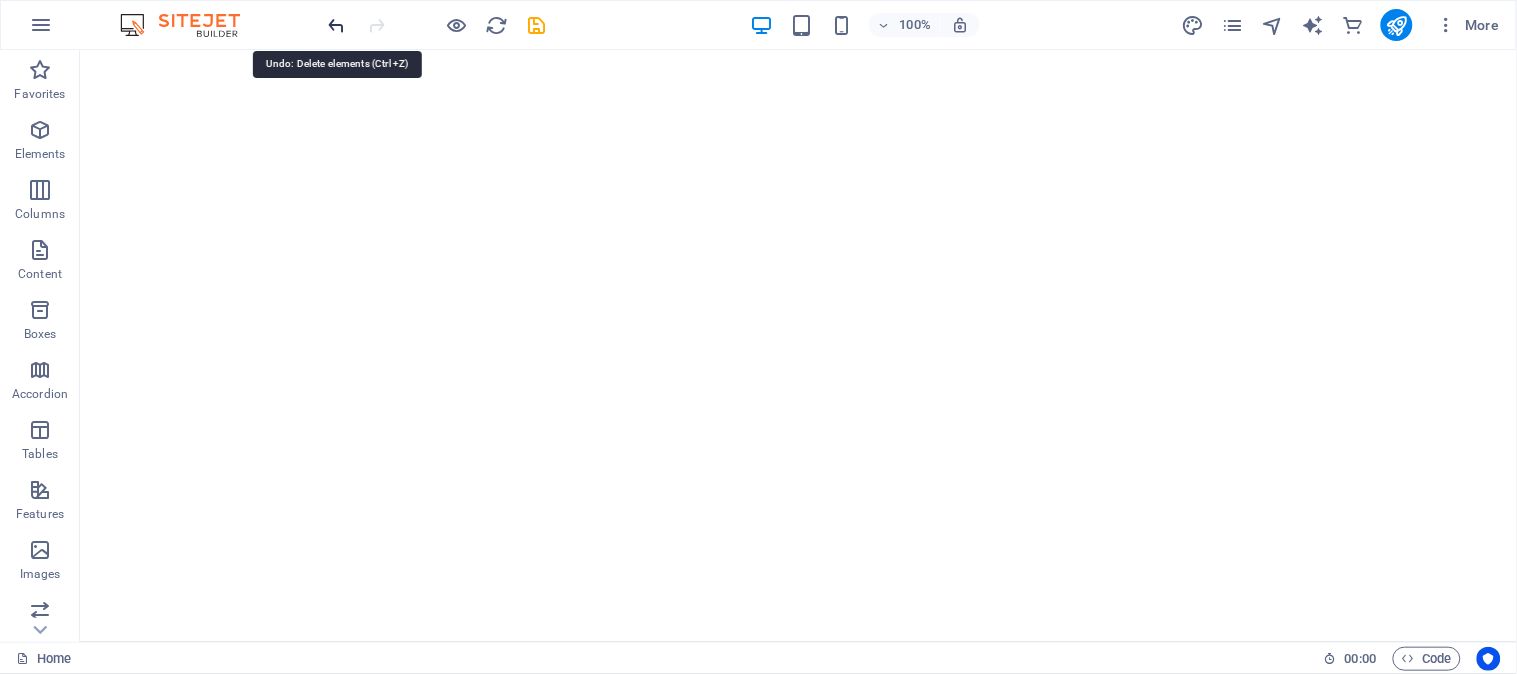 click at bounding box center (337, 25) 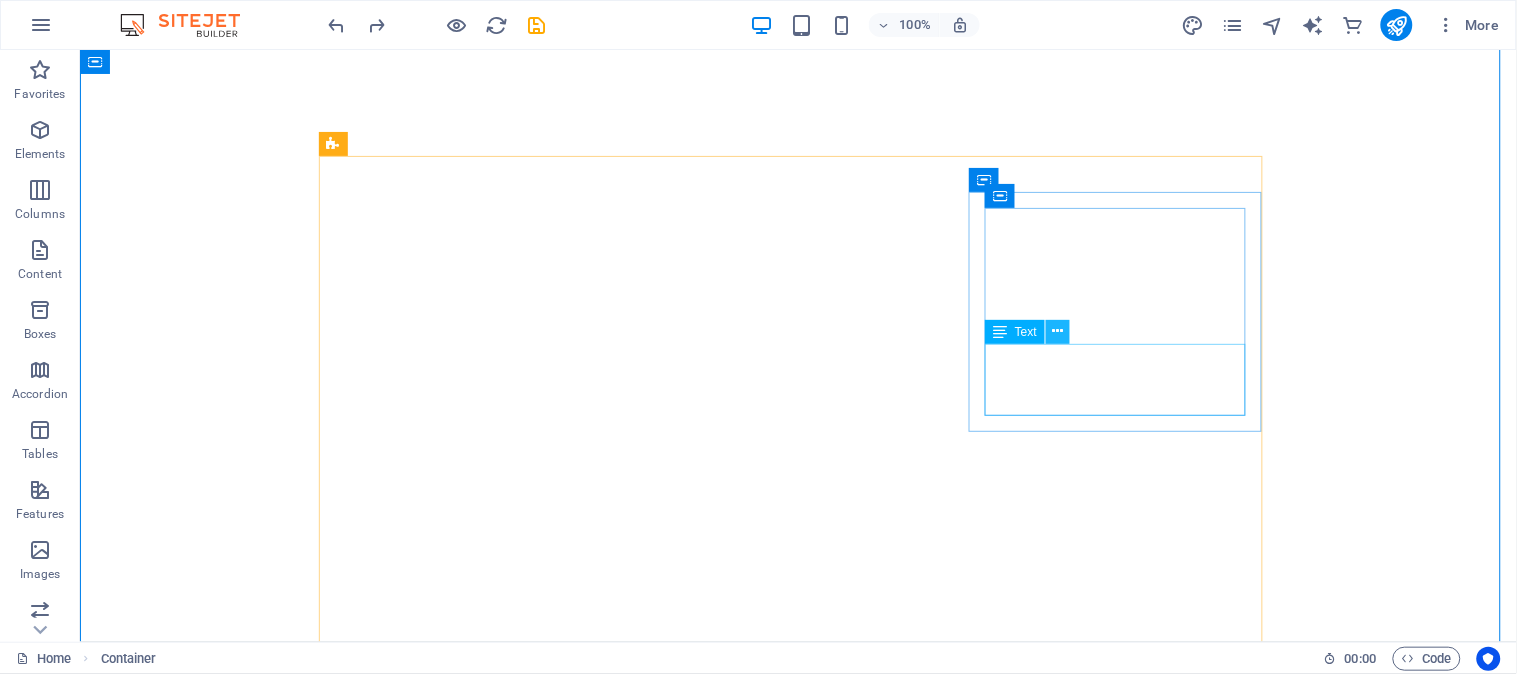click at bounding box center (1058, 332) 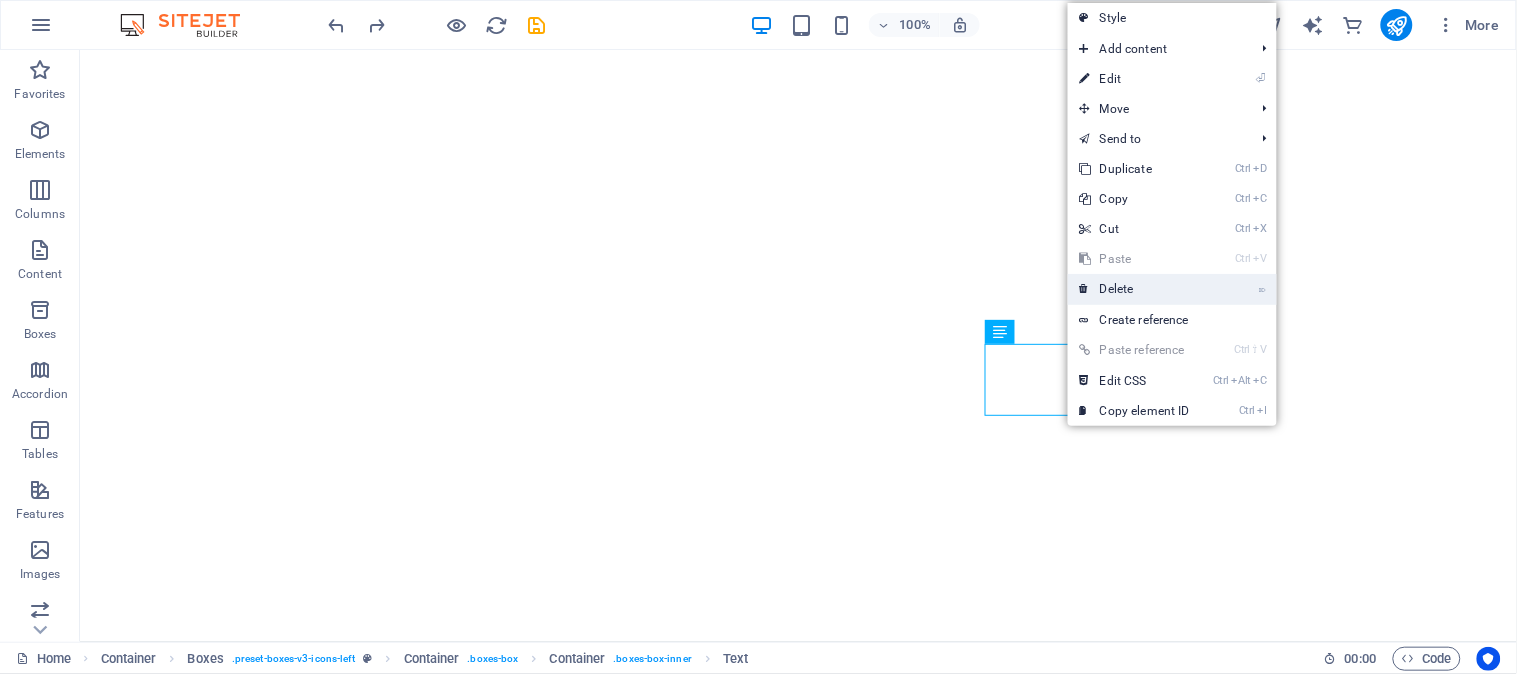 click on "⌦  Delete" at bounding box center (1135, 289) 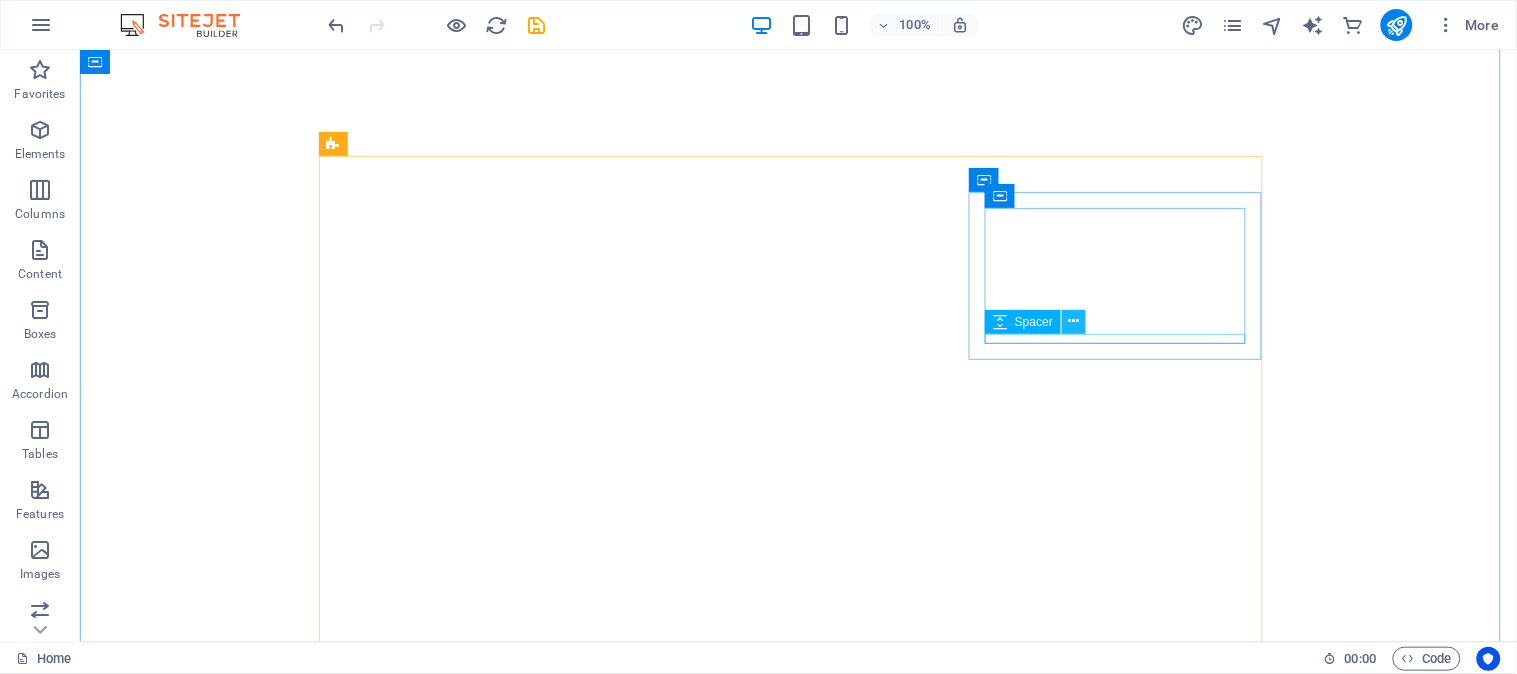 click at bounding box center [1074, 321] 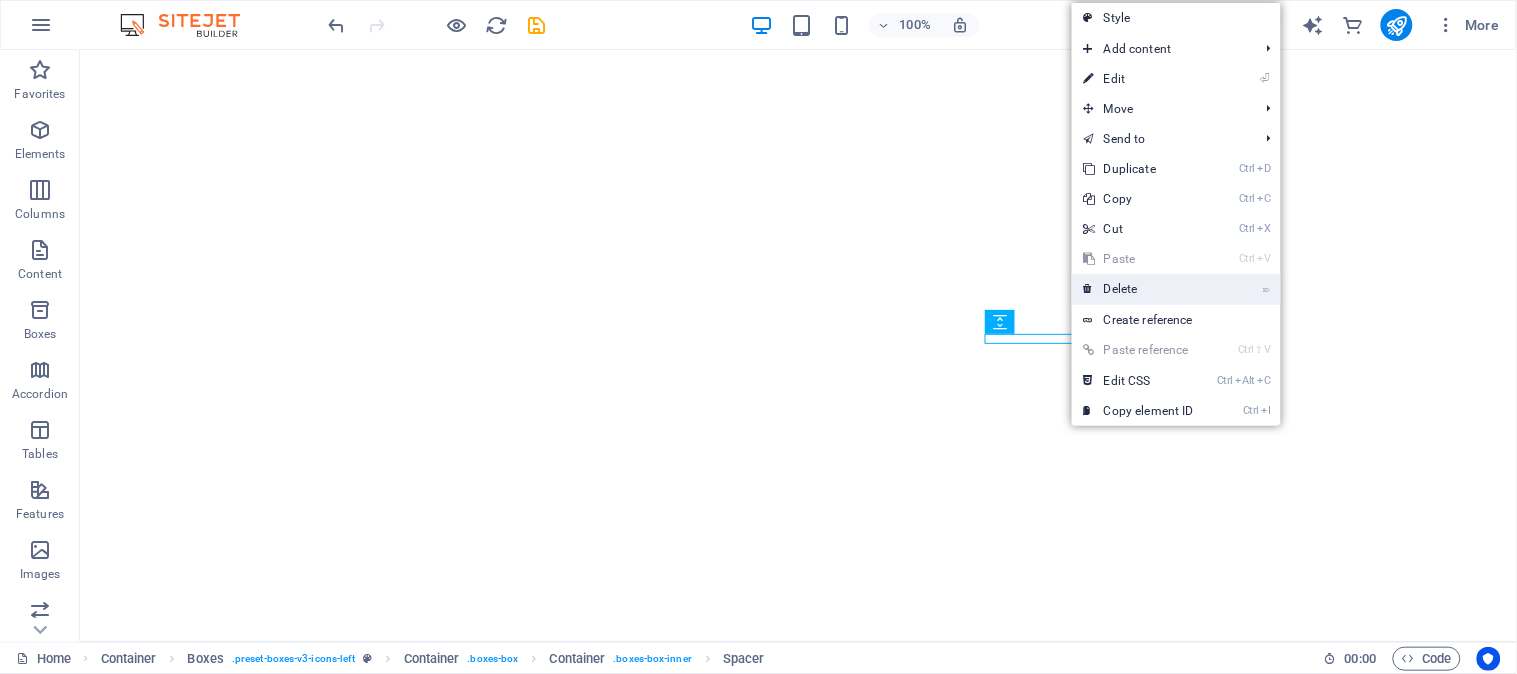 click on "⌦  Delete" at bounding box center [1139, 289] 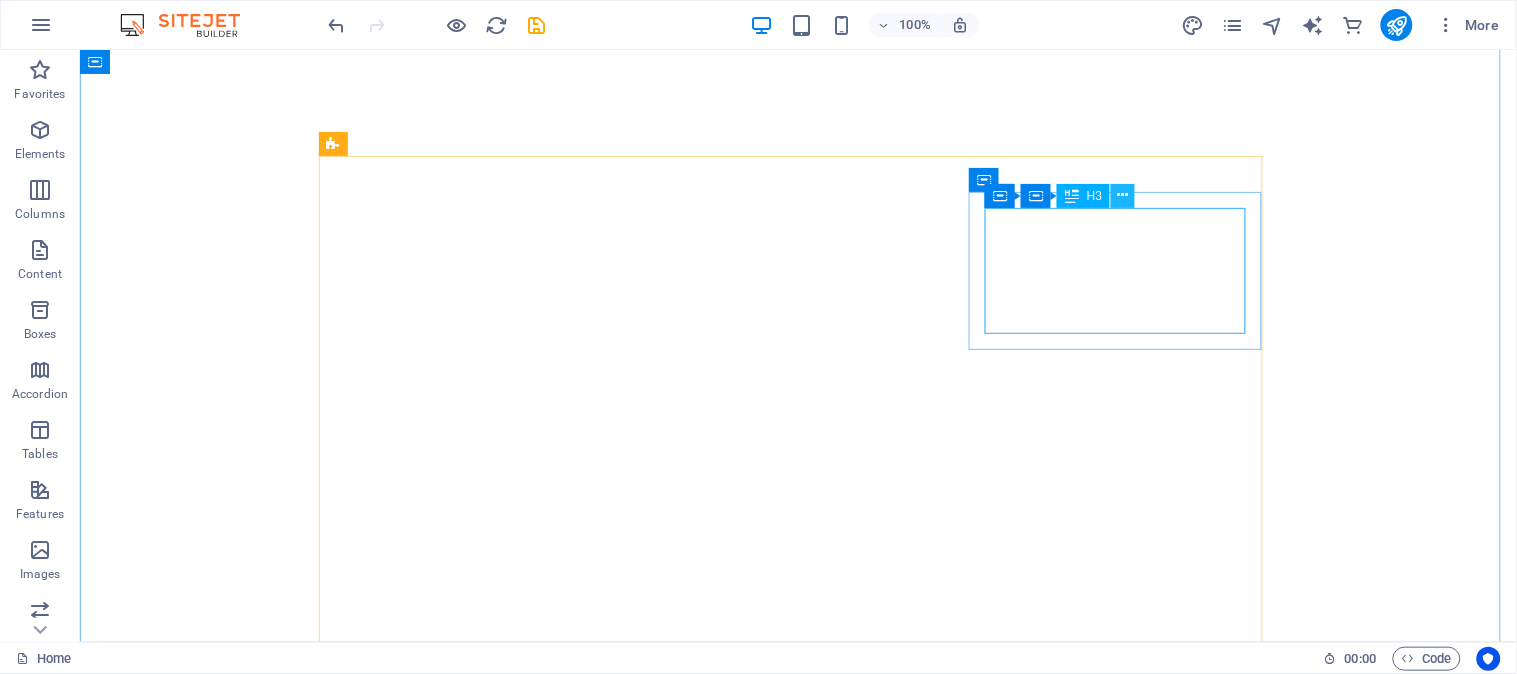 click at bounding box center [1123, 196] 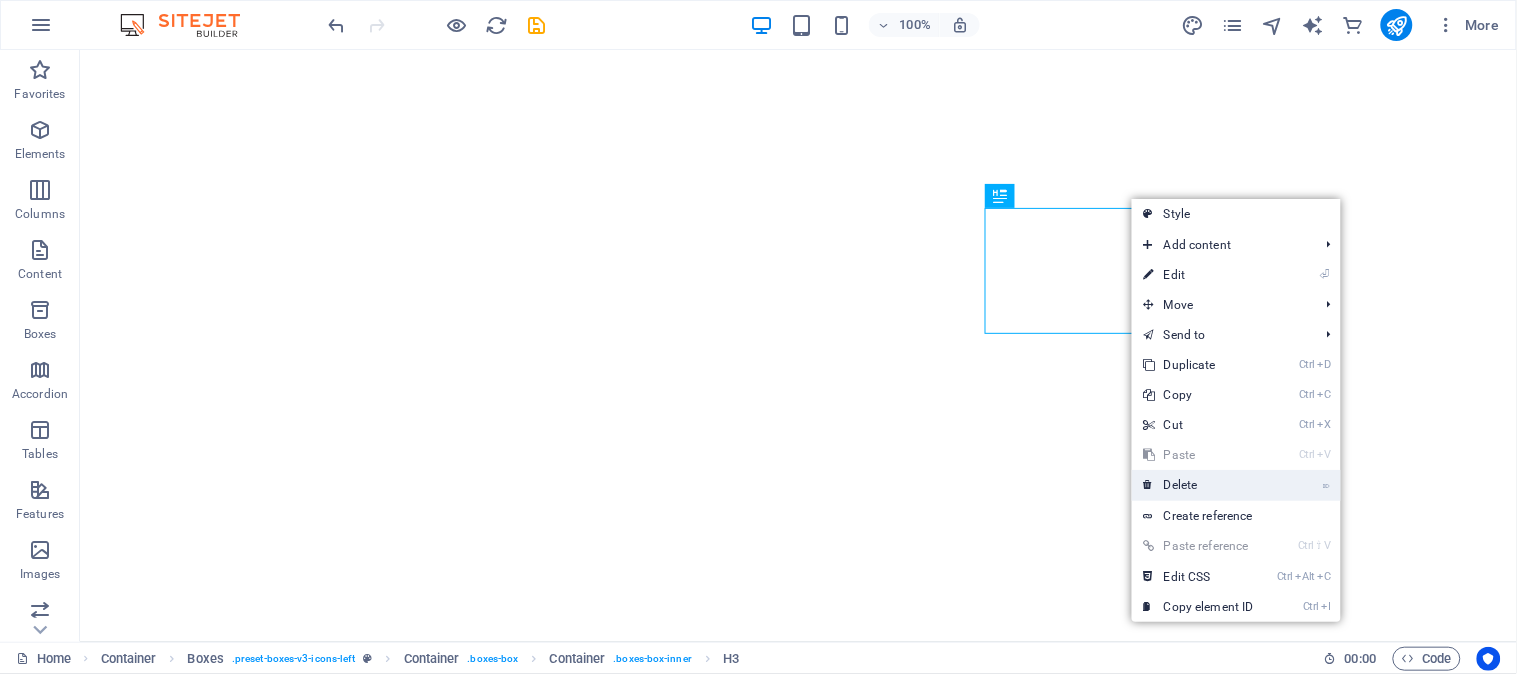 click on "⌦  Delete" at bounding box center (1199, 485) 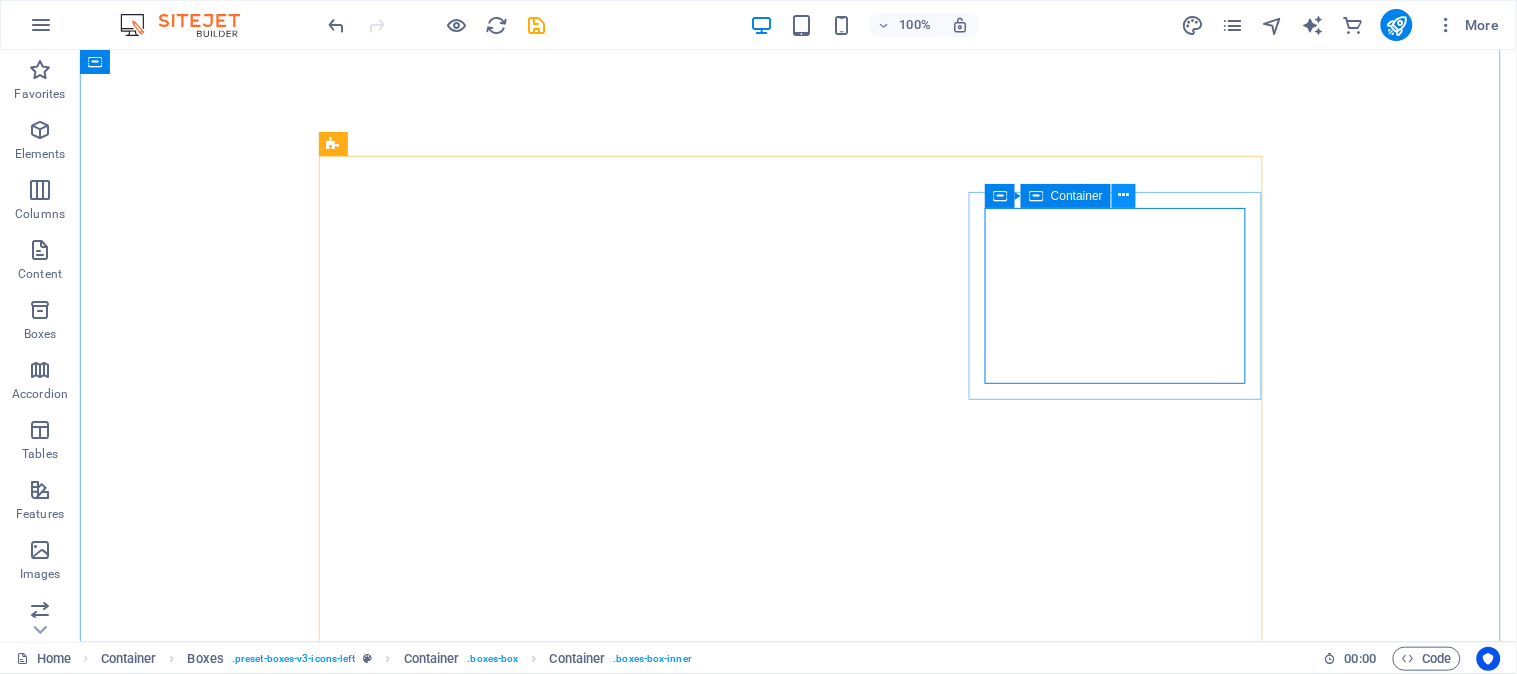 click at bounding box center (1124, 195) 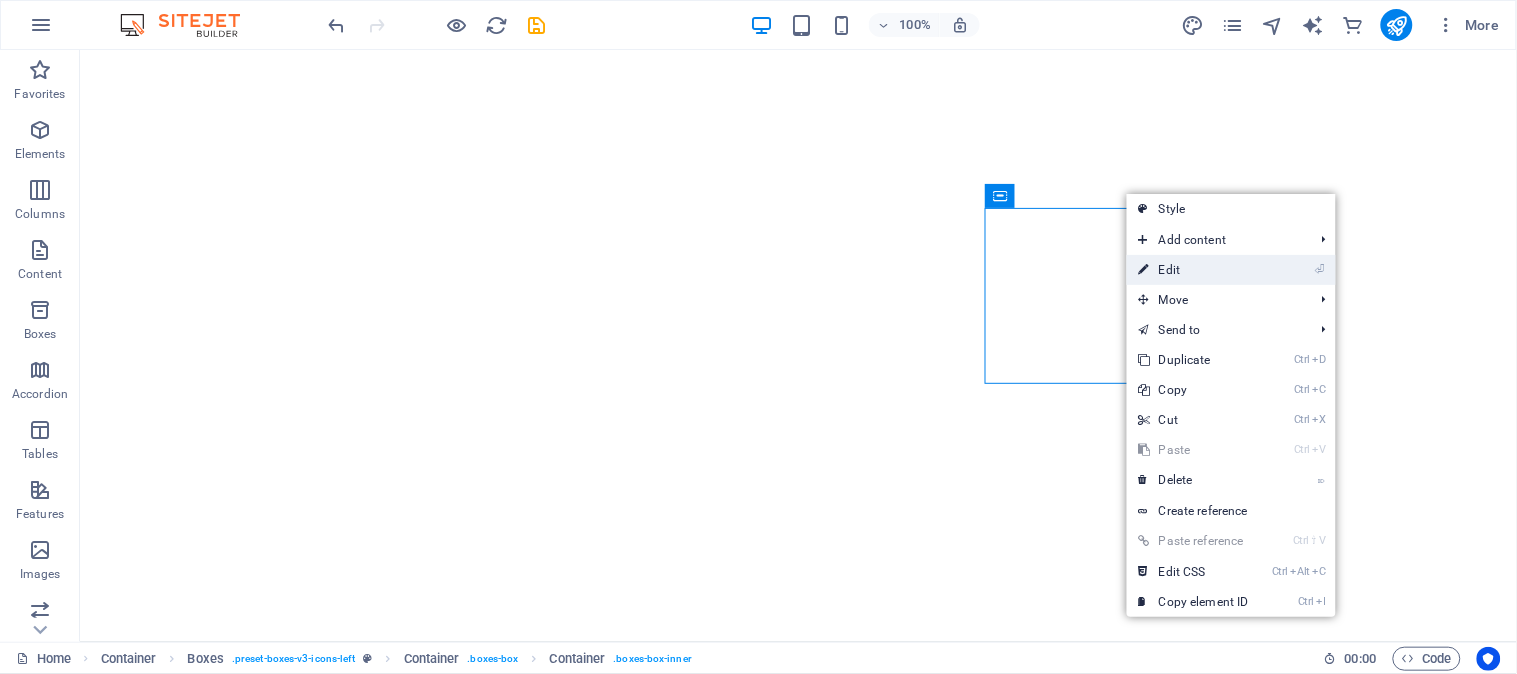 click on "⏎  Edit" at bounding box center [1194, 270] 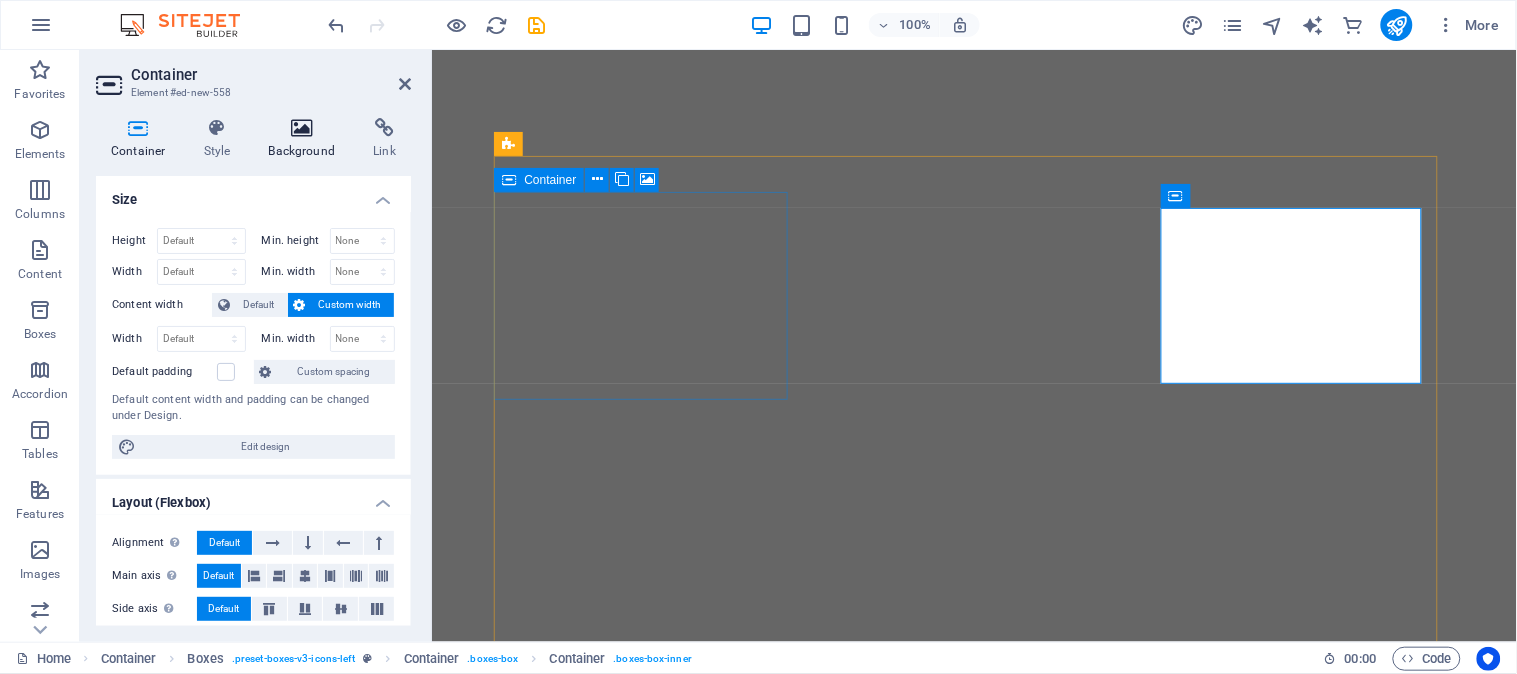 click at bounding box center [302, 128] 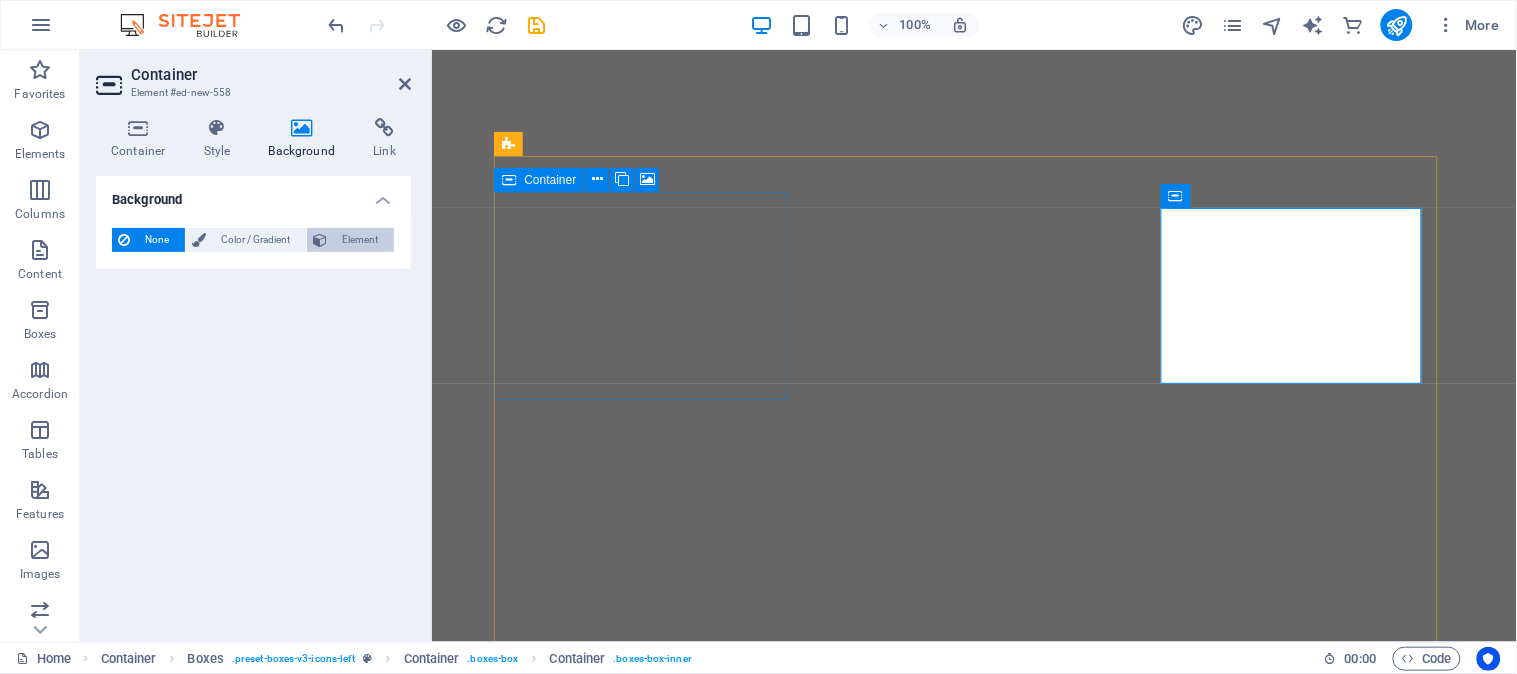 click on "Element" at bounding box center (360, 240) 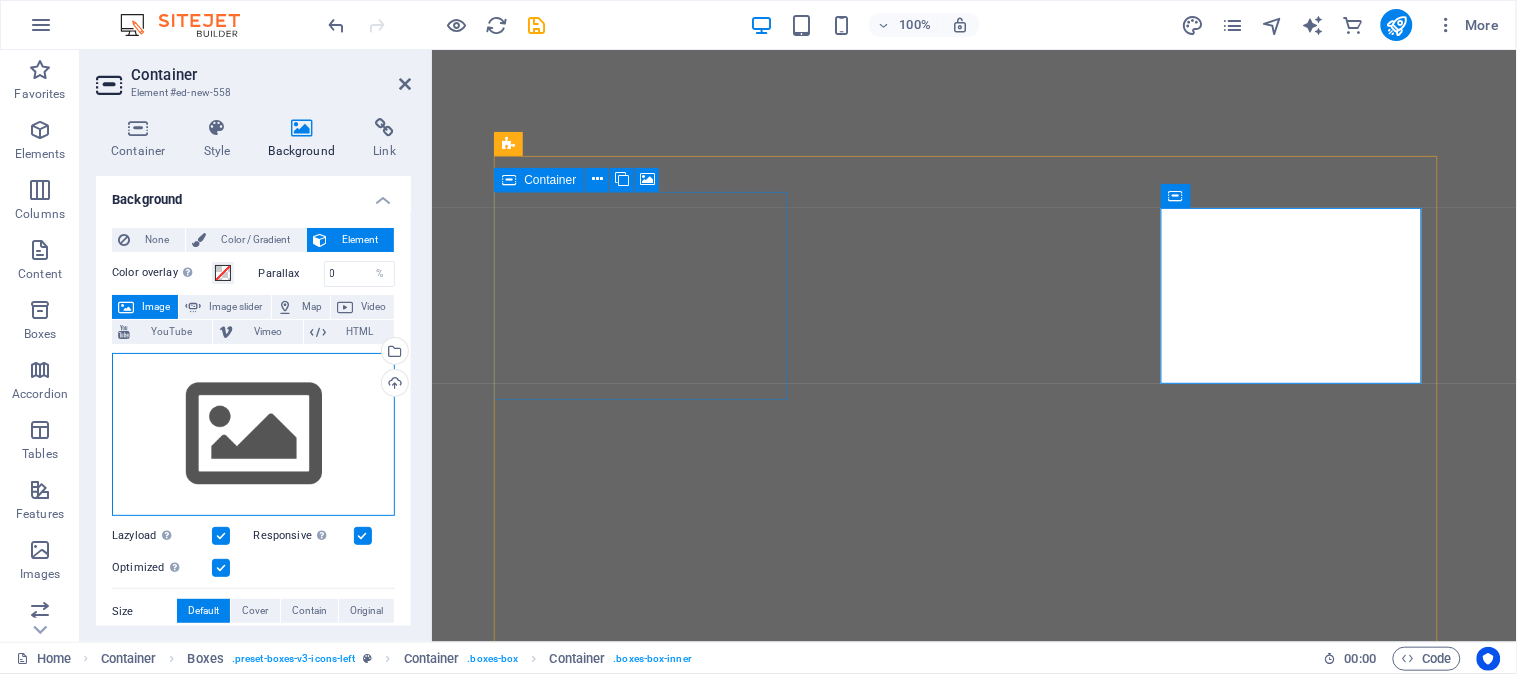 click on "Drag files here, click to choose files or select files from Files or our free stock photos & videos" at bounding box center [253, 435] 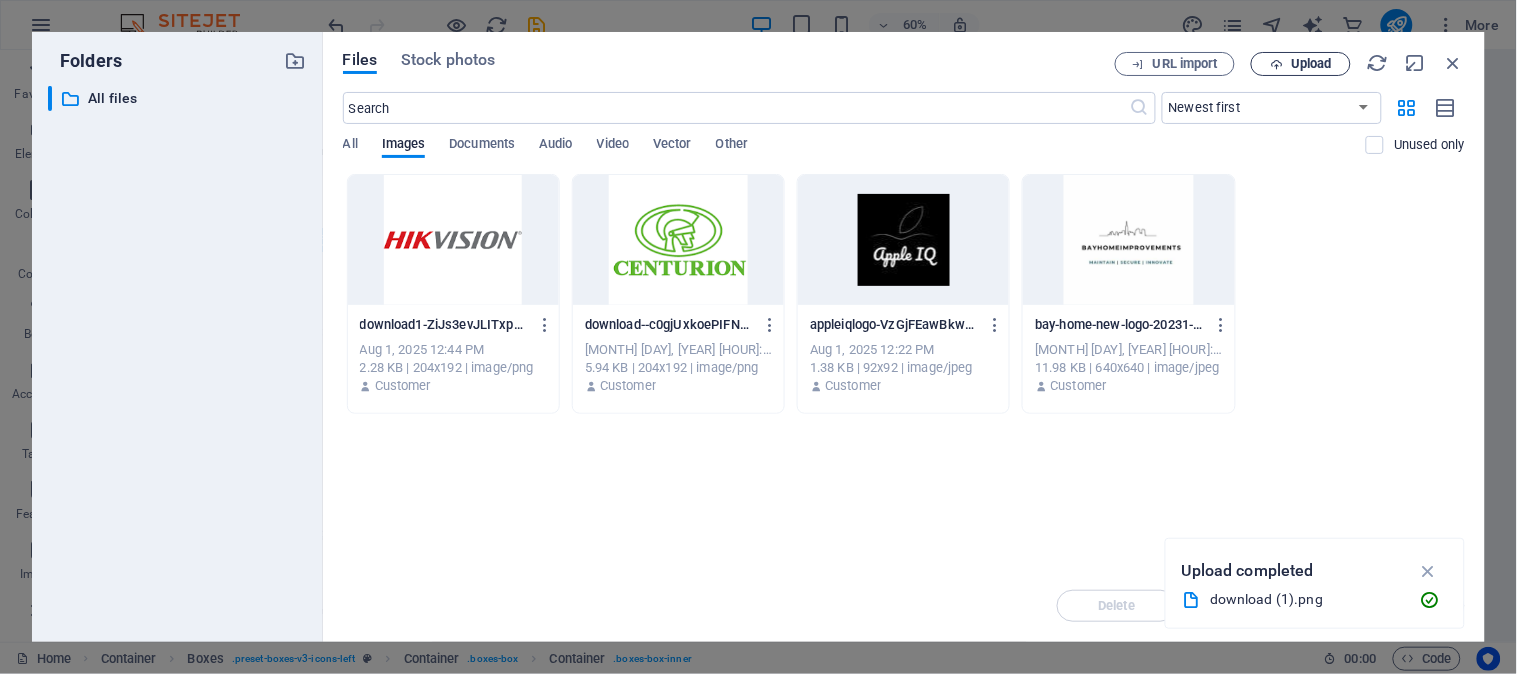 click on "Upload" at bounding box center (1311, 64) 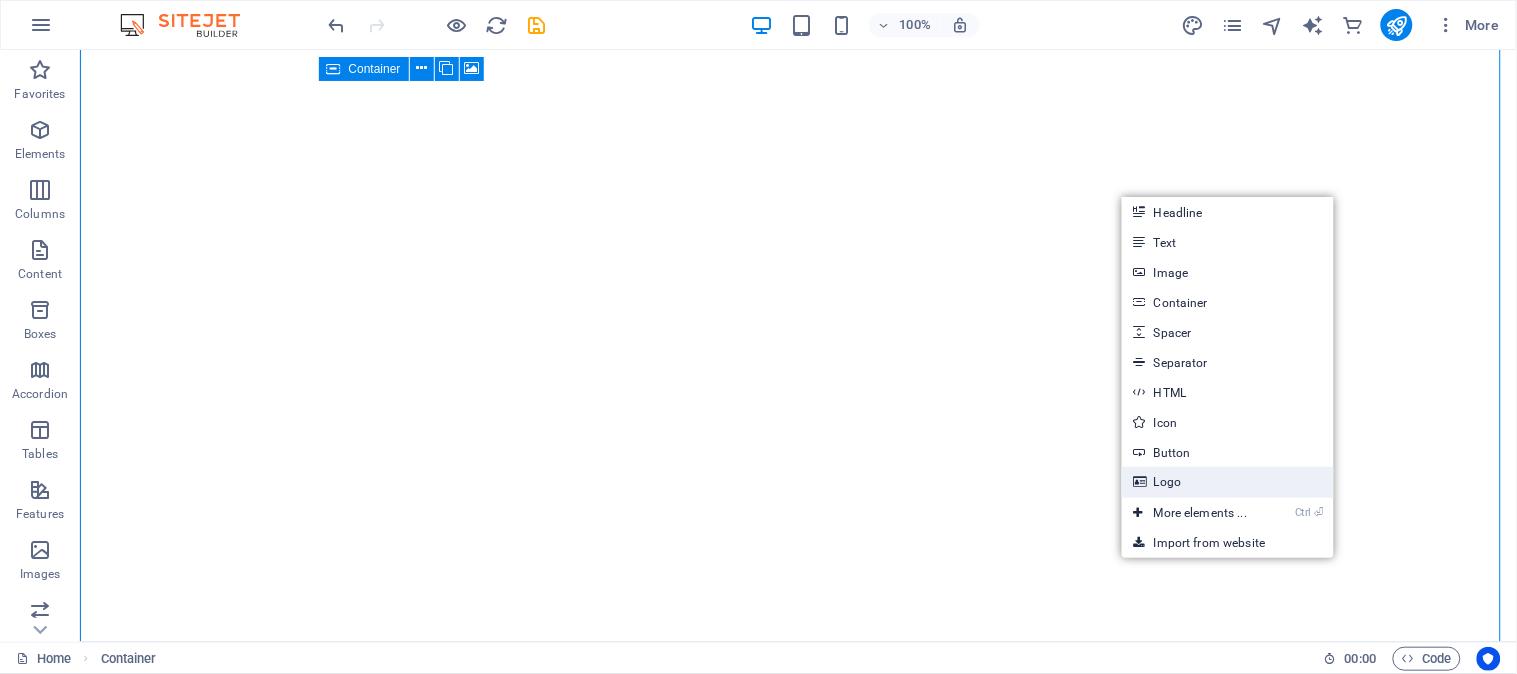 click on "Logo" at bounding box center [1228, 482] 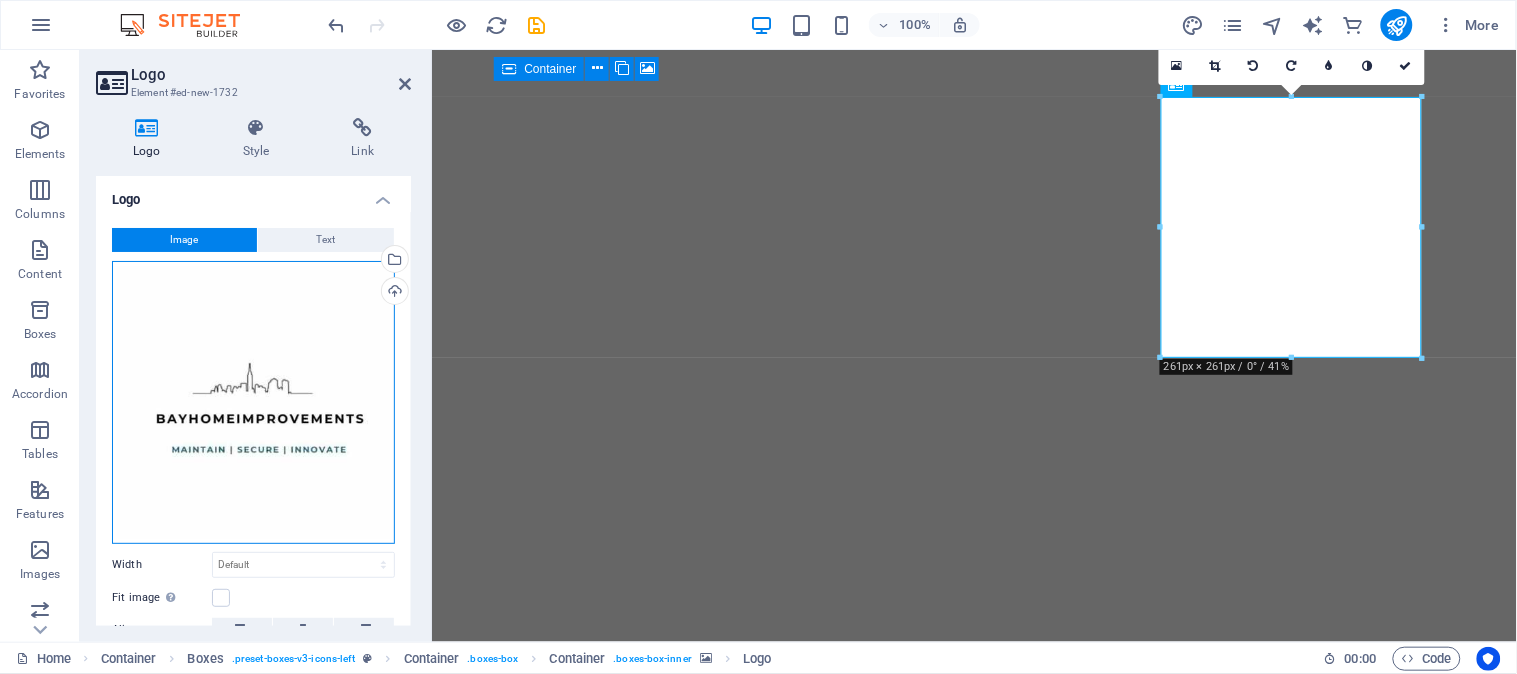 click on "Drag files here, click to choose files or select files from Files or our free stock photos & videos" at bounding box center [253, 402] 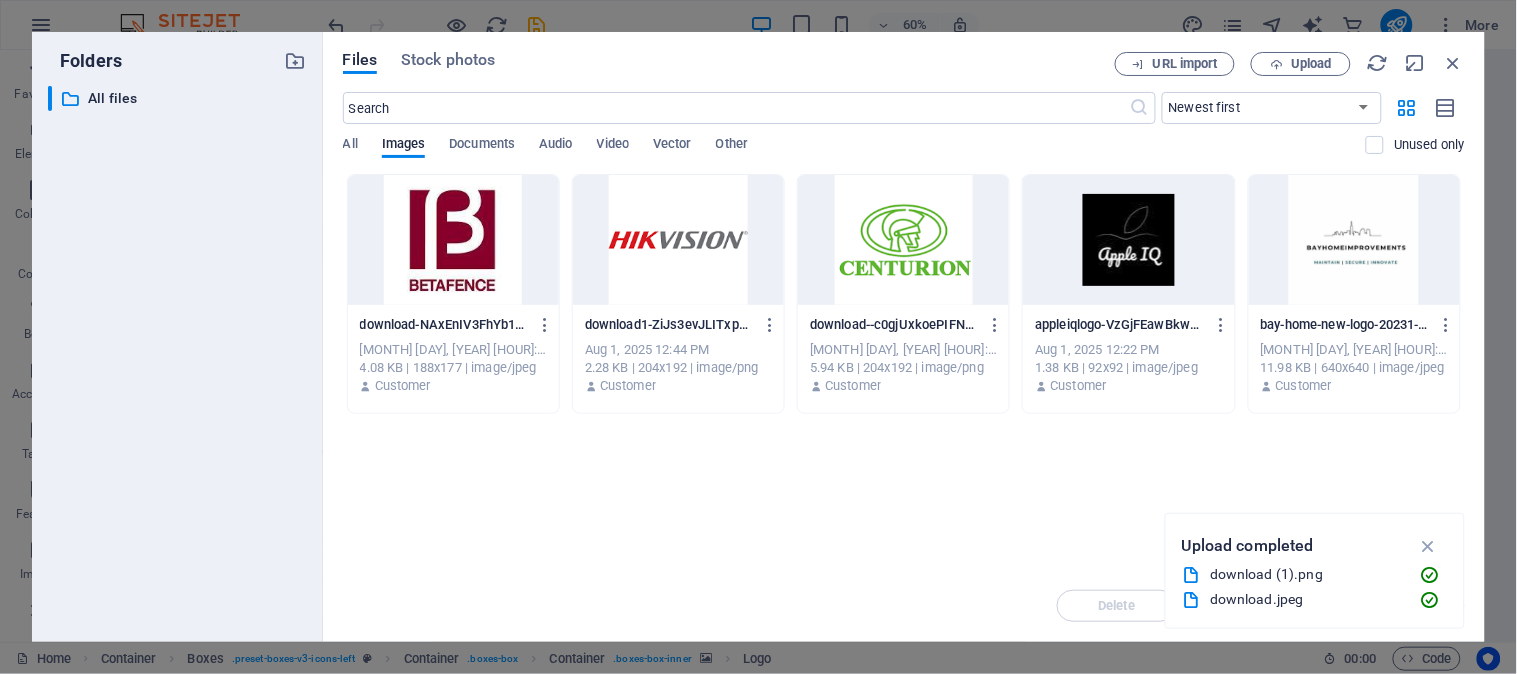 click at bounding box center (453, 240) 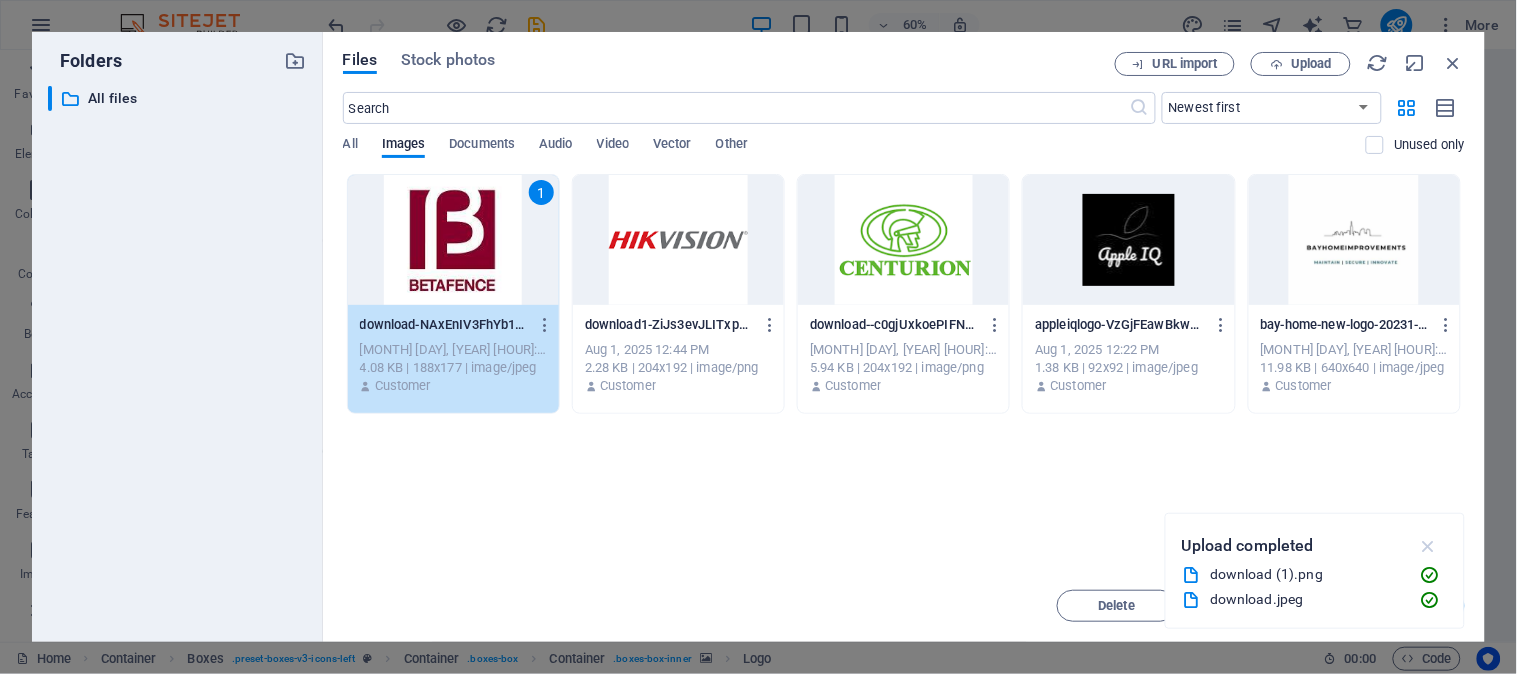click at bounding box center (1428, 546) 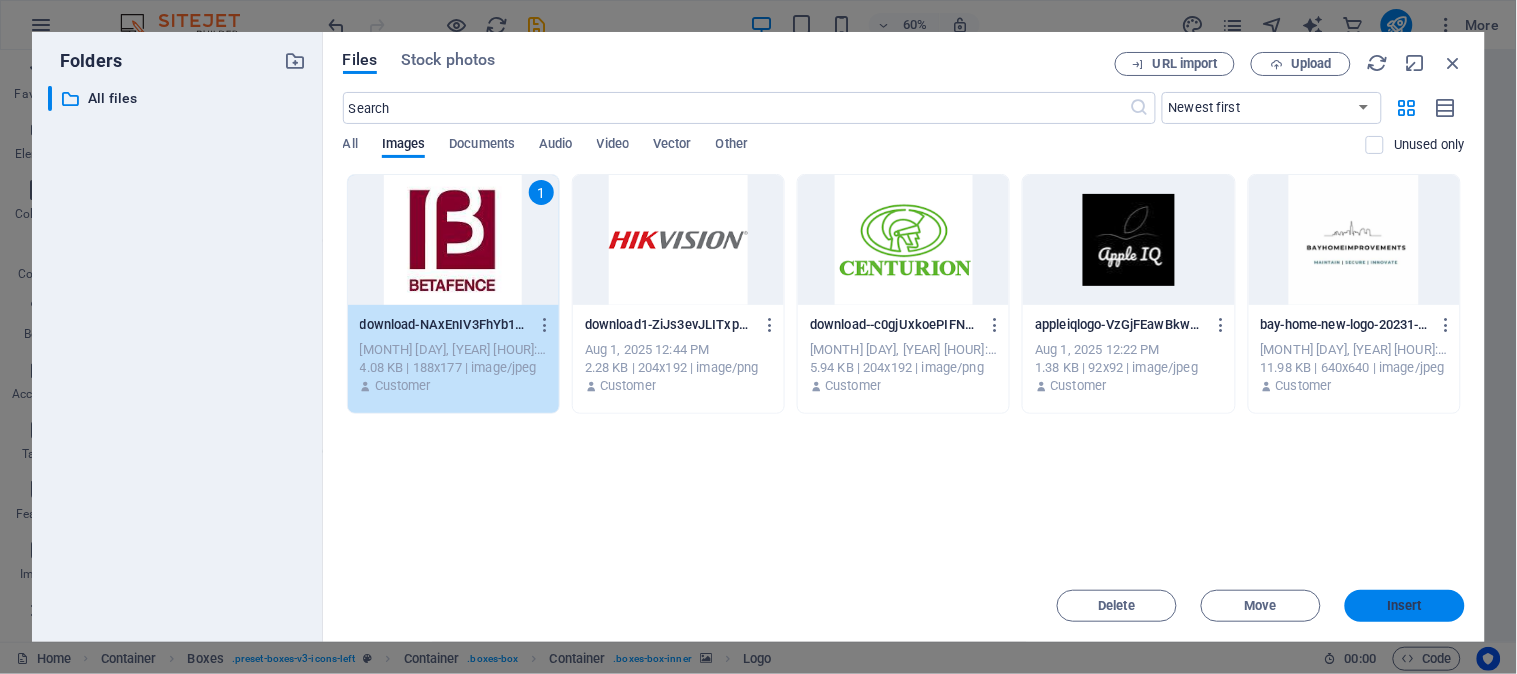click on "Insert" at bounding box center (1405, 606) 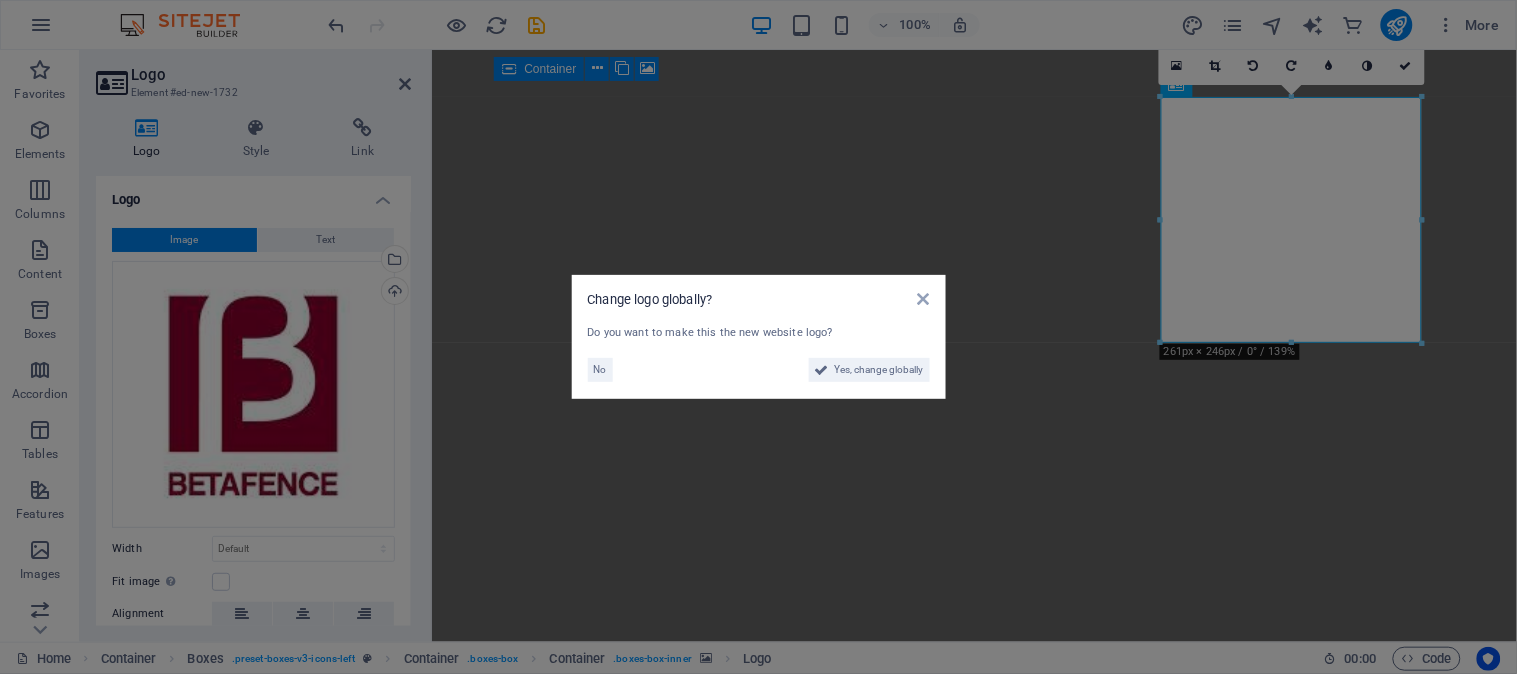 click on "Change logo globally? Do you want to make this the new website logo? No Yes, change globally" at bounding box center [758, 337] 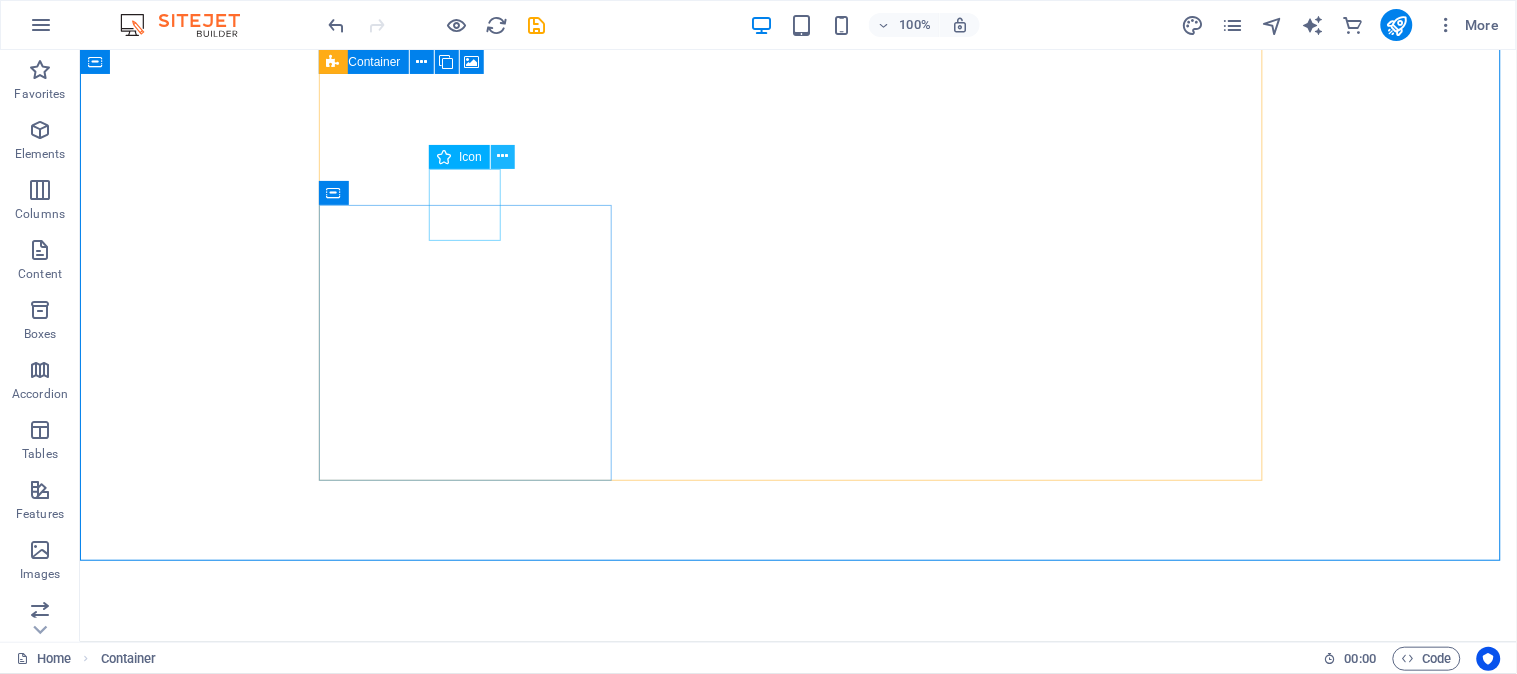 click at bounding box center (502, 156) 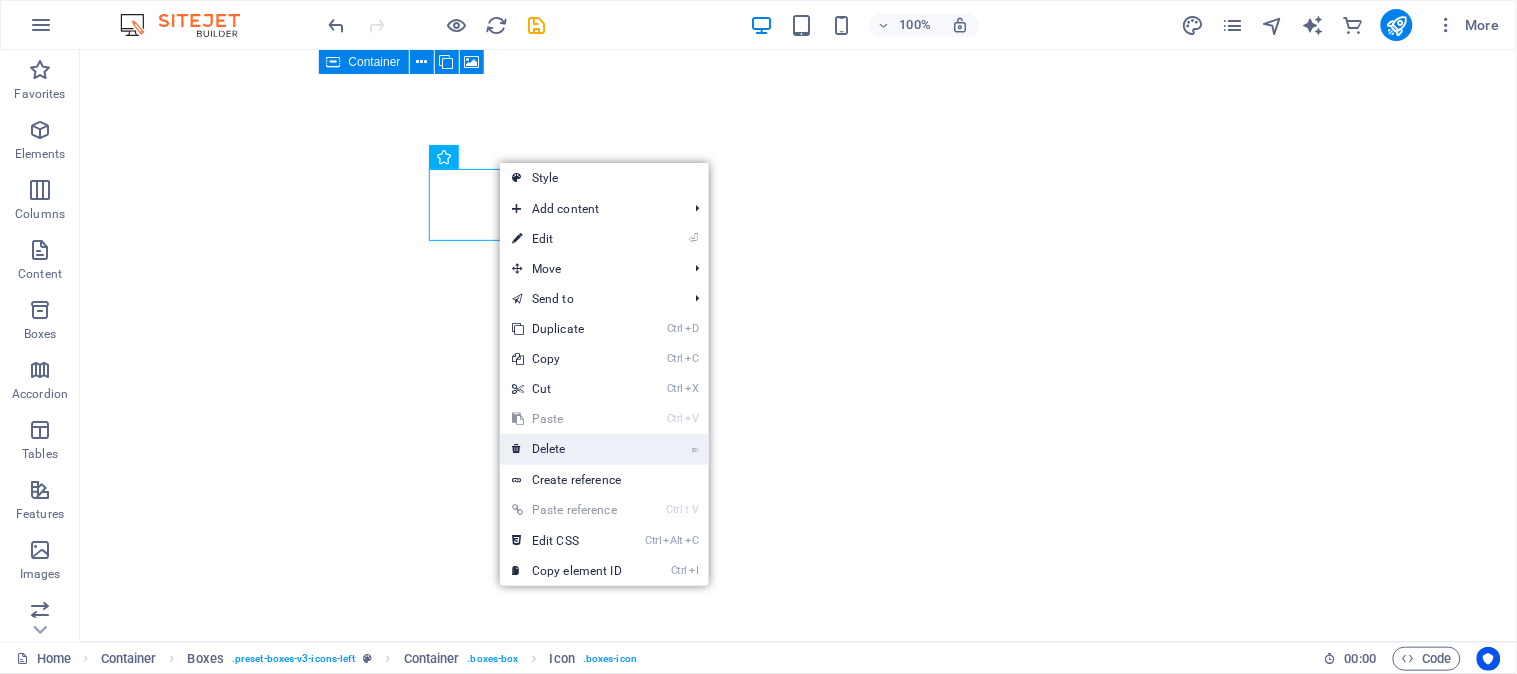 click on "⌦  Delete" at bounding box center [567, 449] 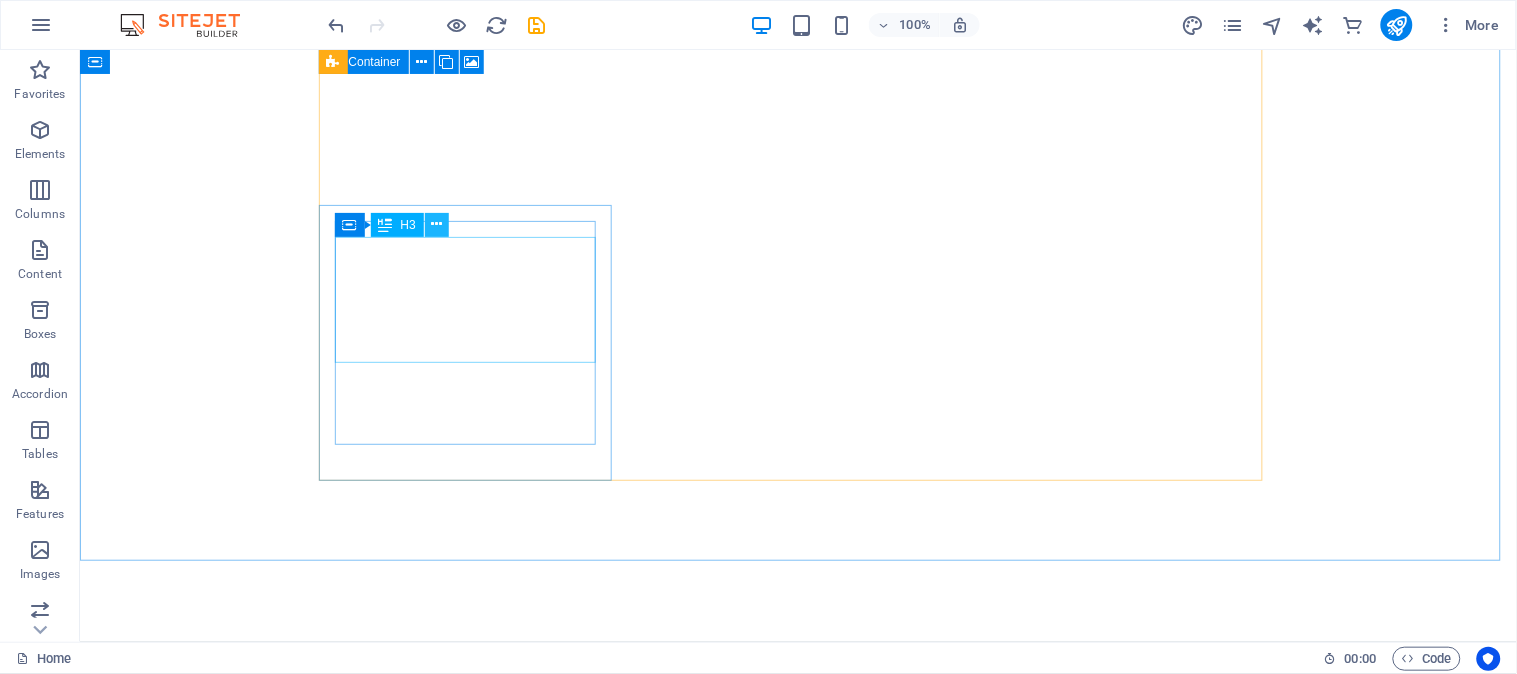 click at bounding box center [436, 224] 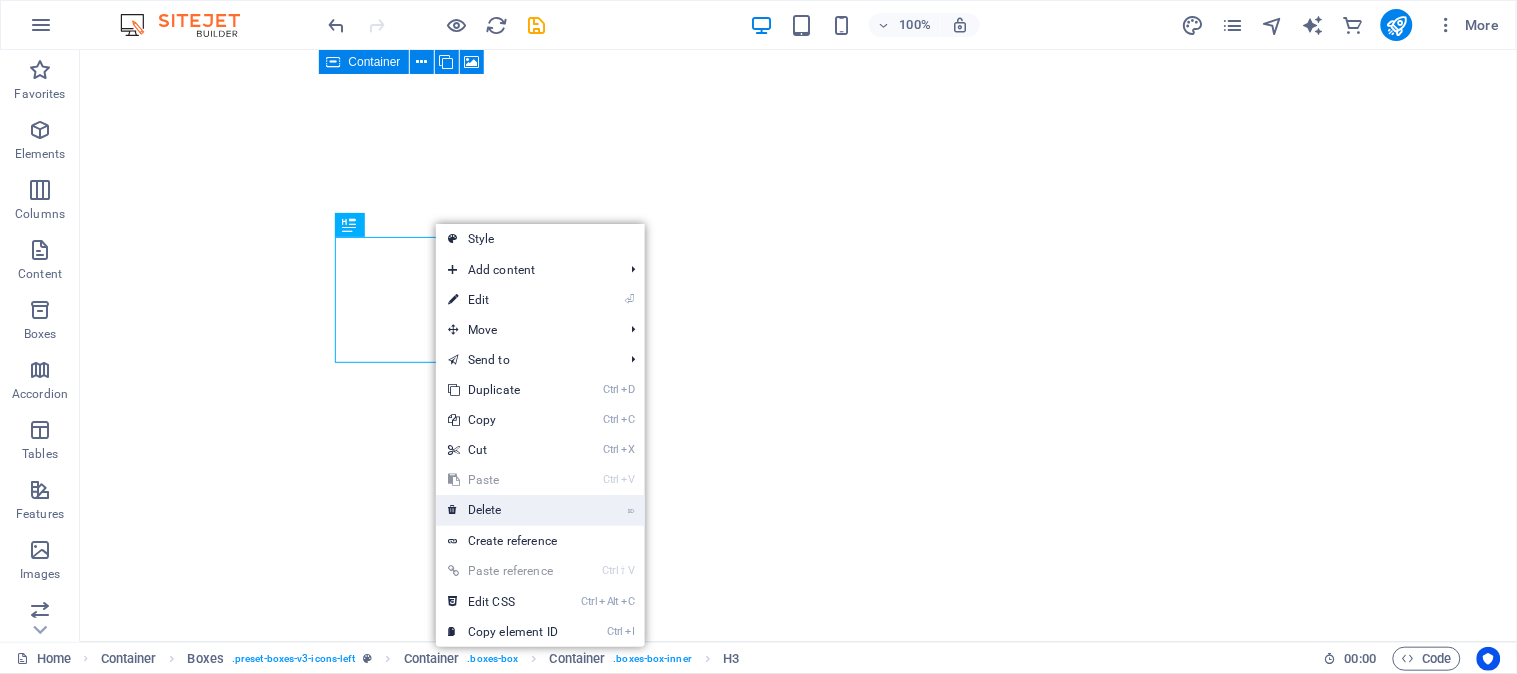click on "⌦  Delete" at bounding box center [503, 510] 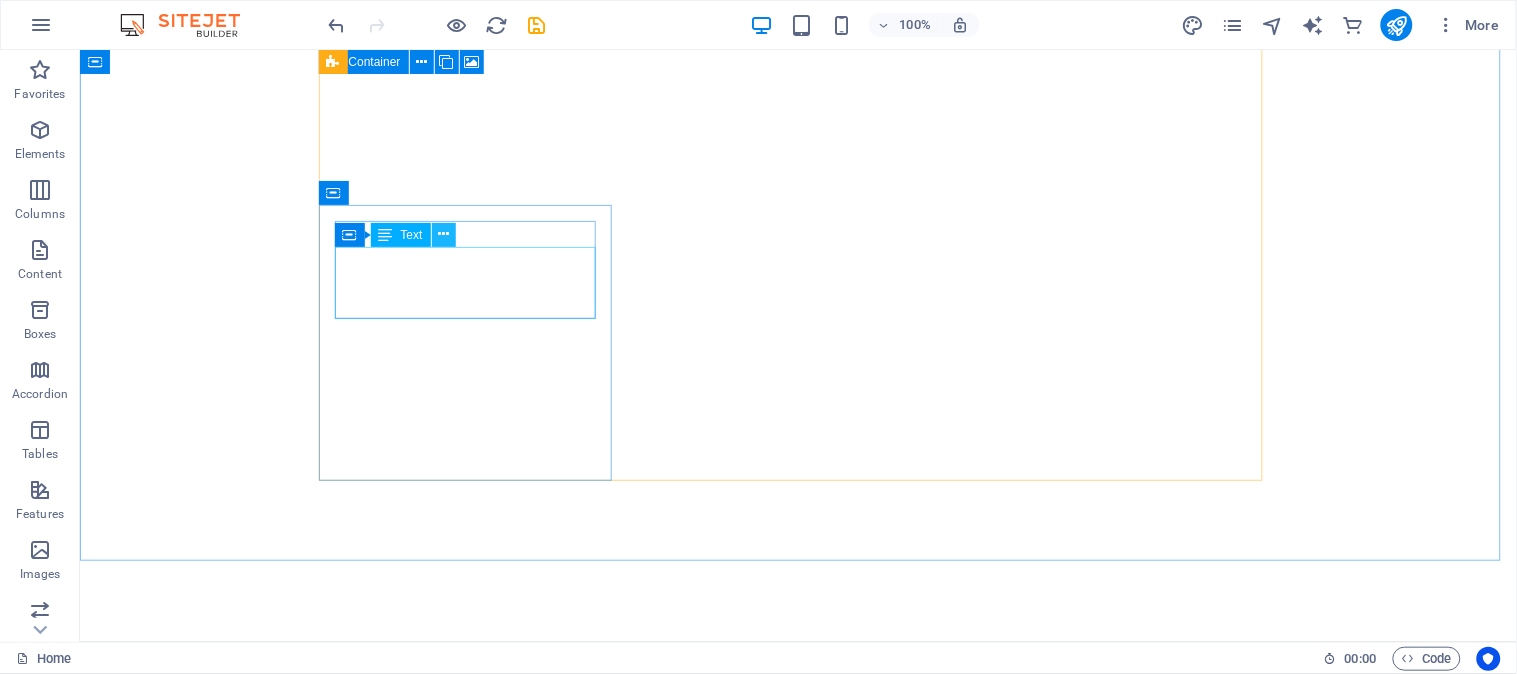 click at bounding box center (443, 234) 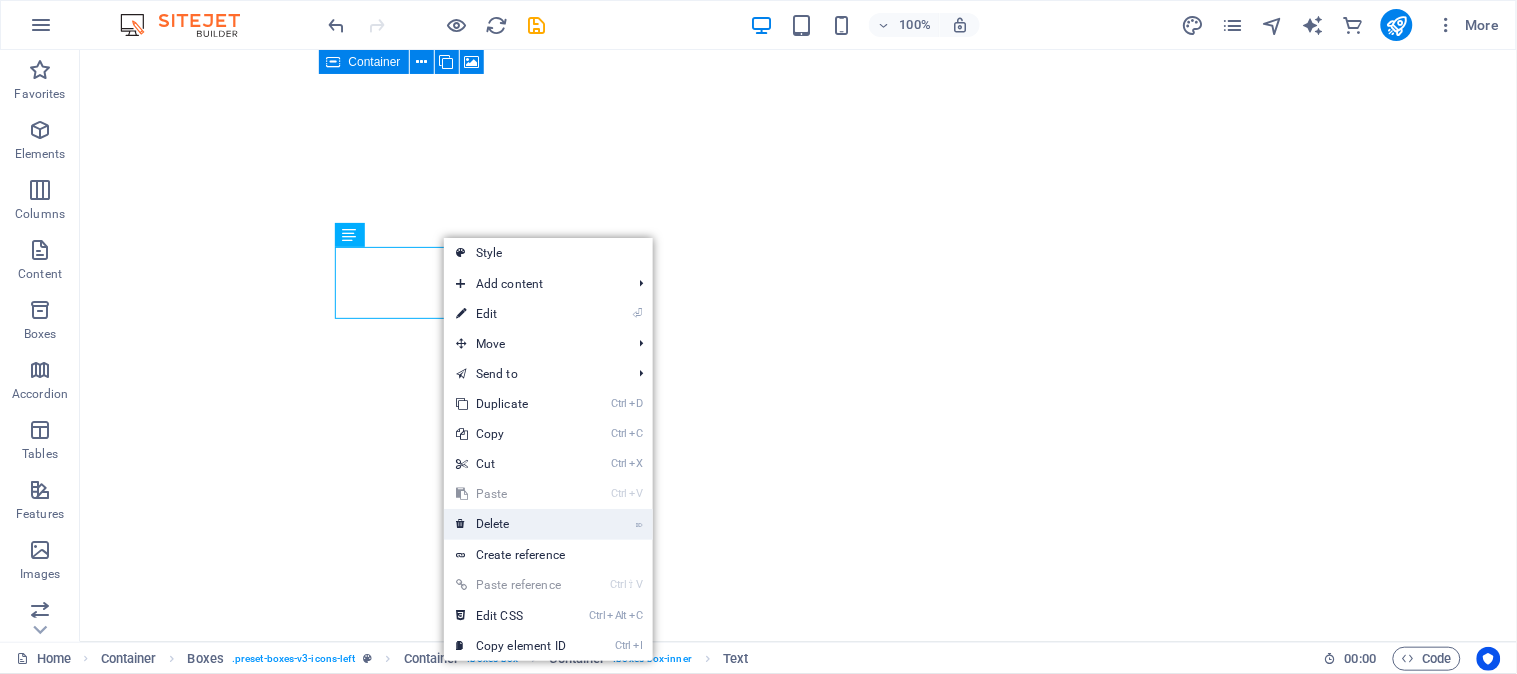 click on "⌦  Delete" at bounding box center [511, 524] 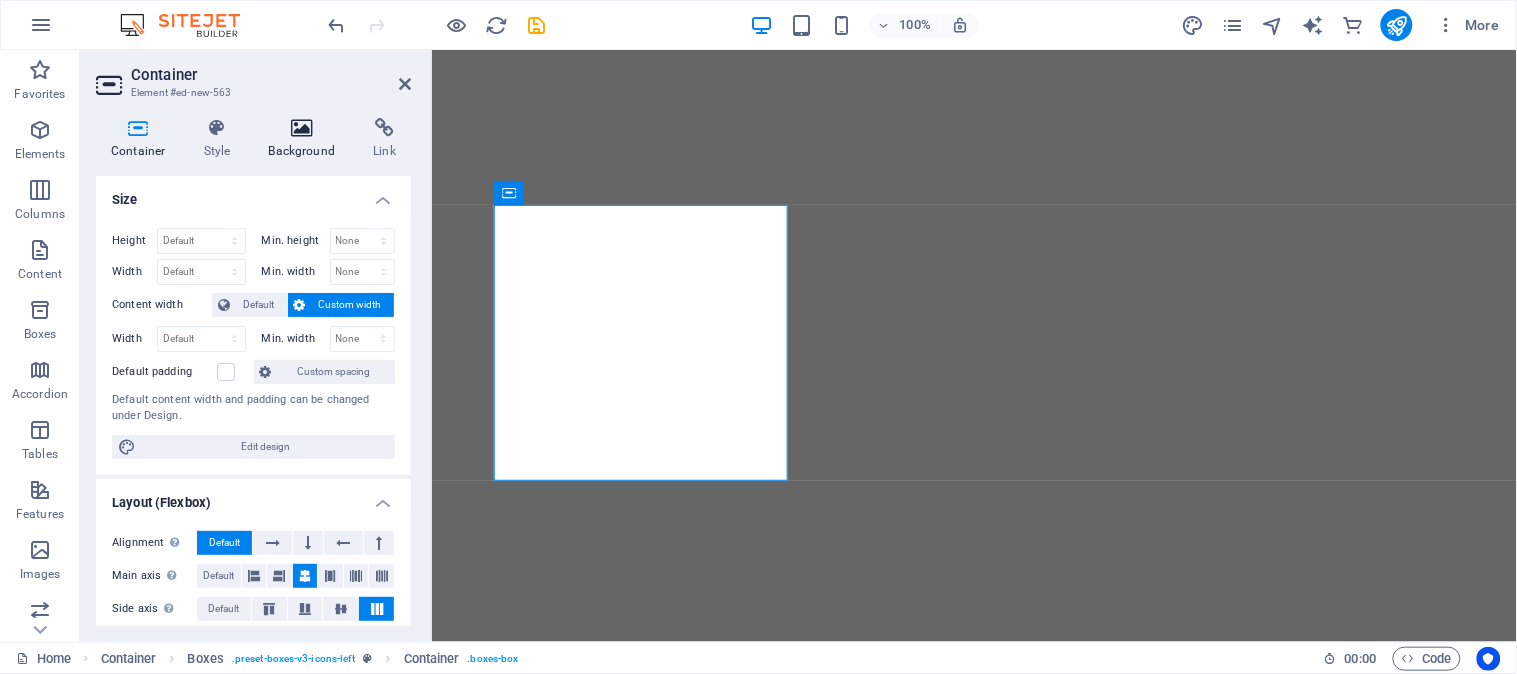 click at bounding box center (302, 128) 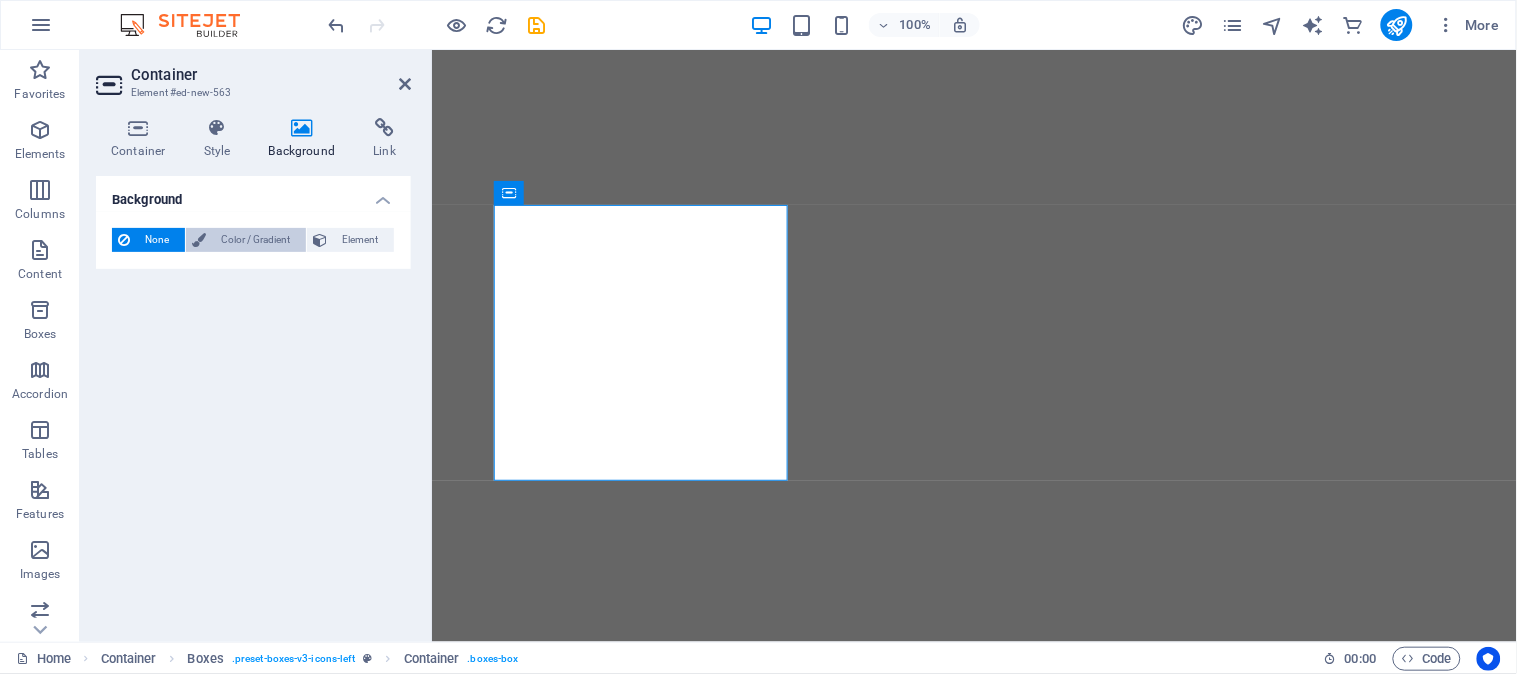 click on "Color / Gradient" at bounding box center [256, 240] 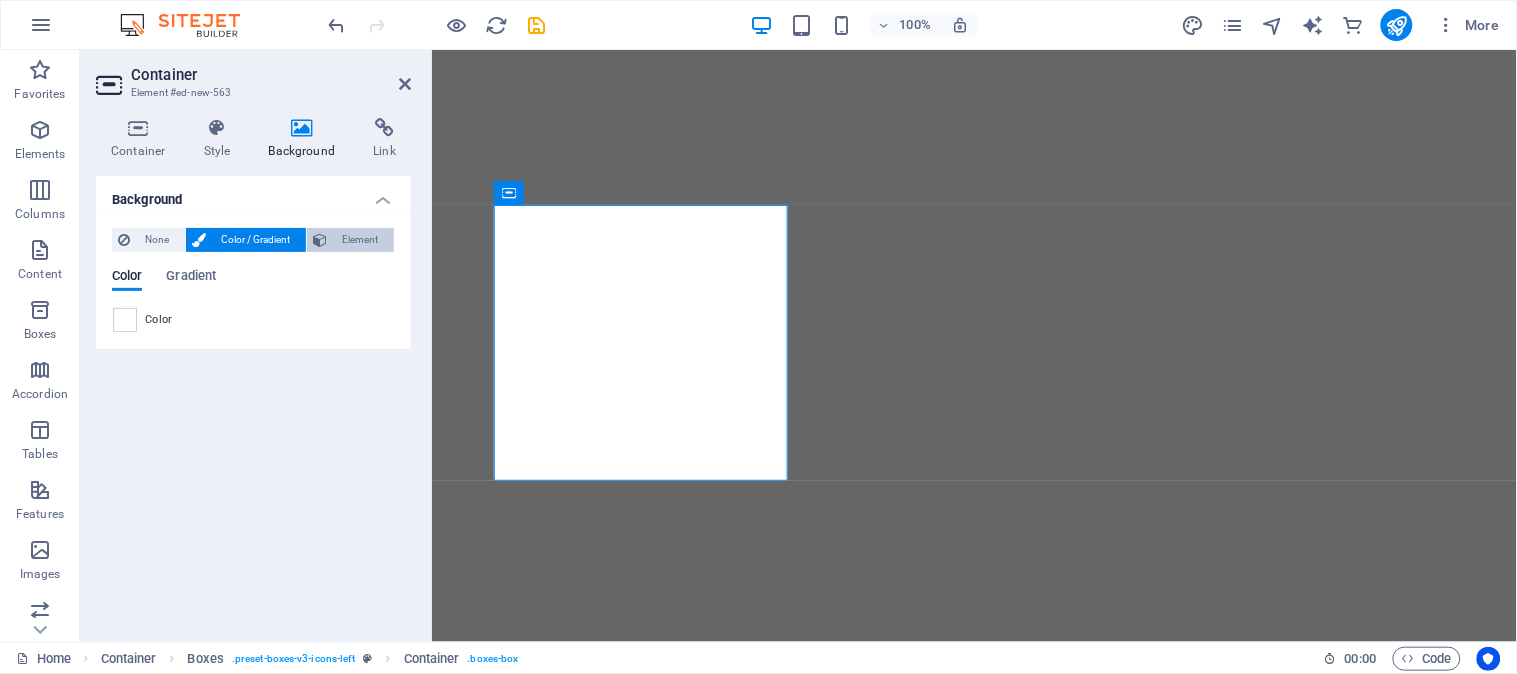 click on "Element" at bounding box center (360, 240) 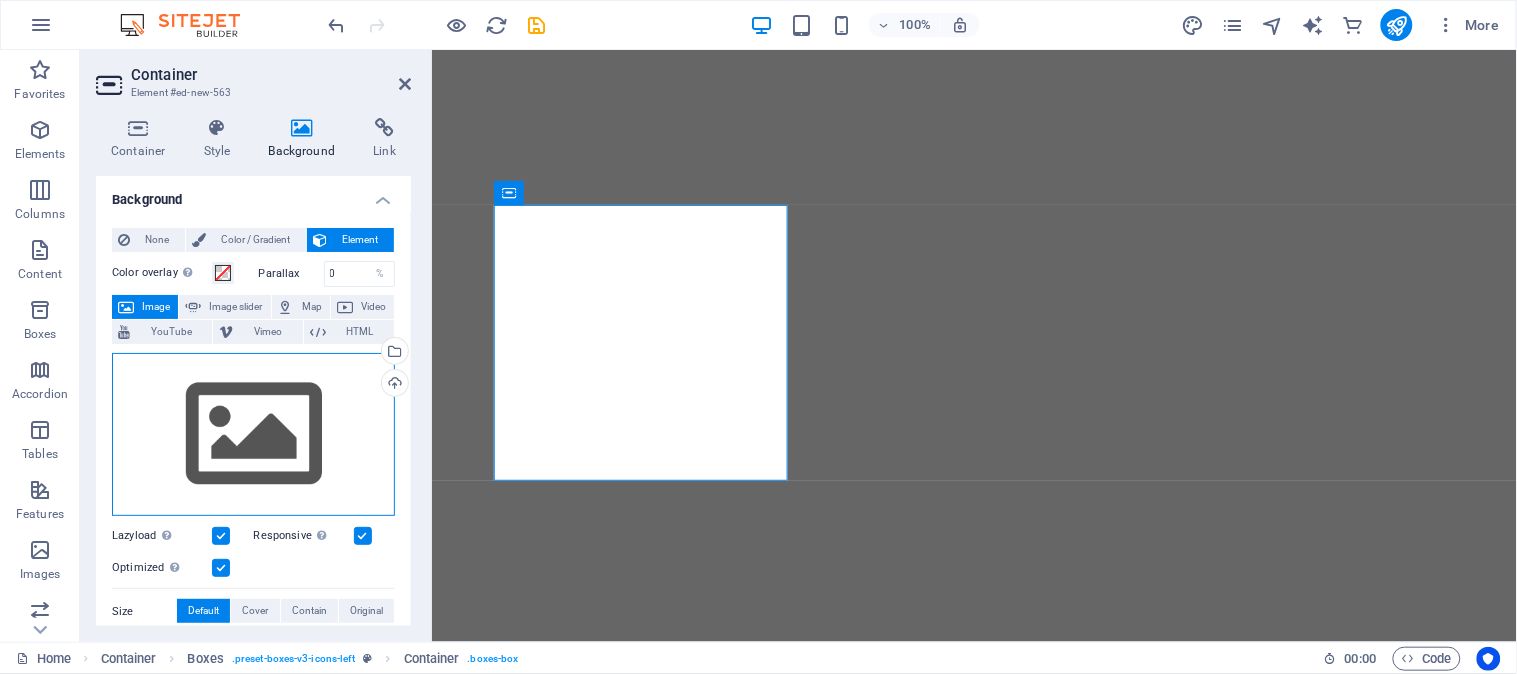 click on "Drag files here, click to choose files or select files from Files or our free stock photos & videos" at bounding box center [253, 435] 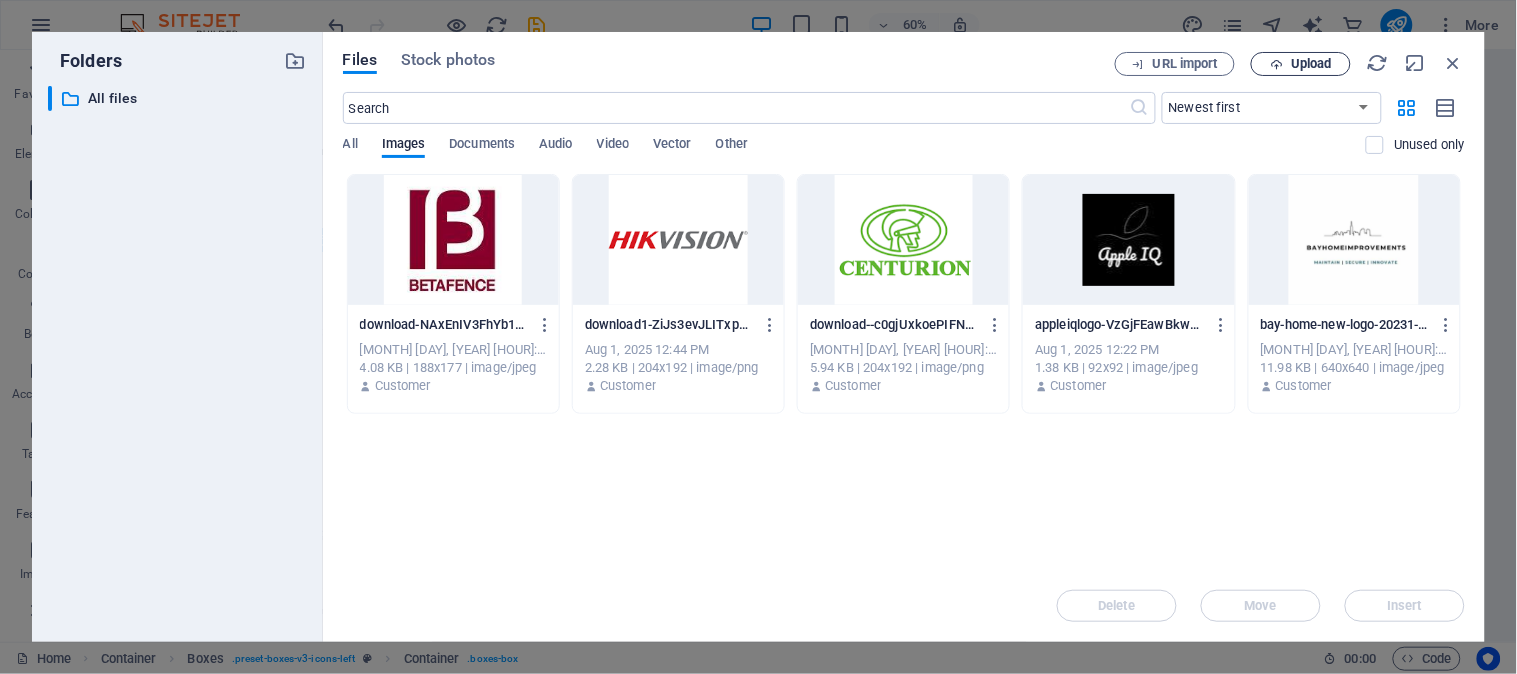 click at bounding box center [1276, 64] 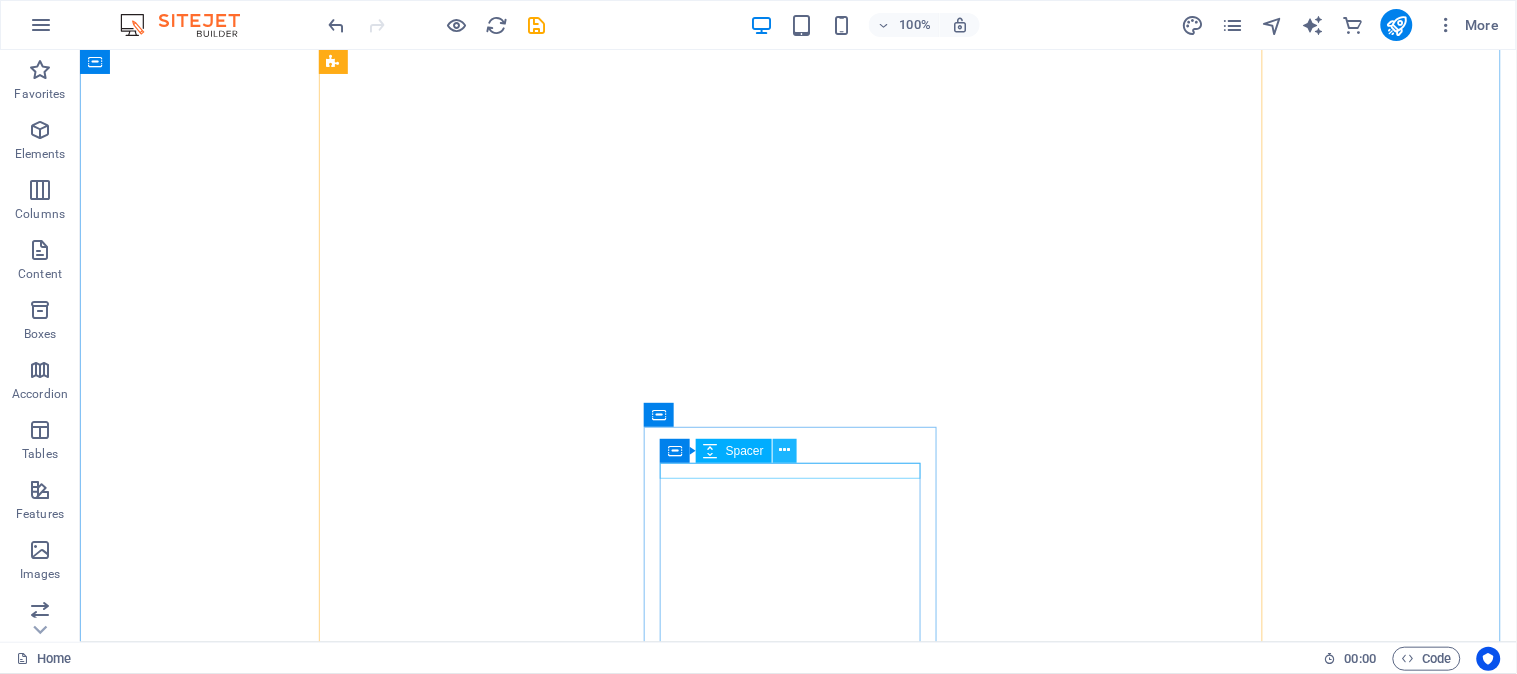click at bounding box center [784, 450] 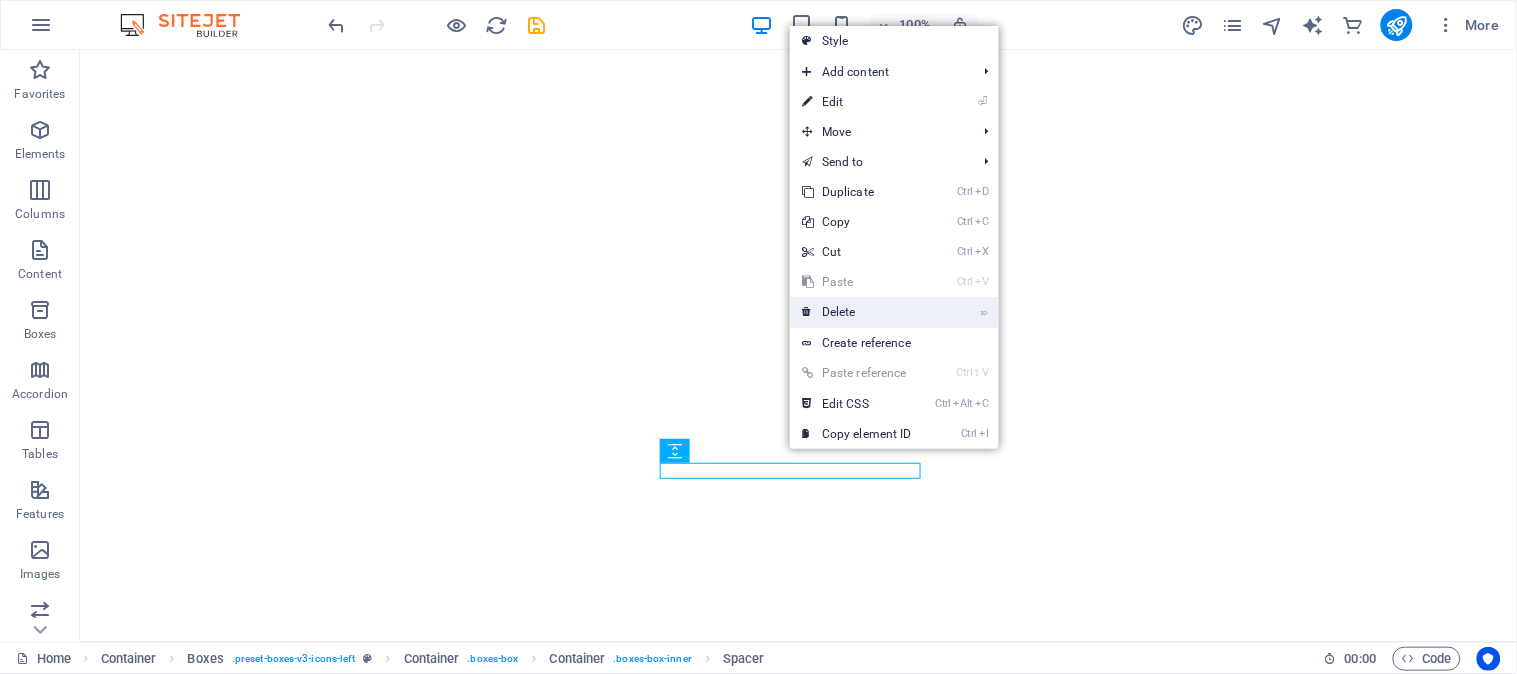 click on "⌦  Delete" at bounding box center [857, 312] 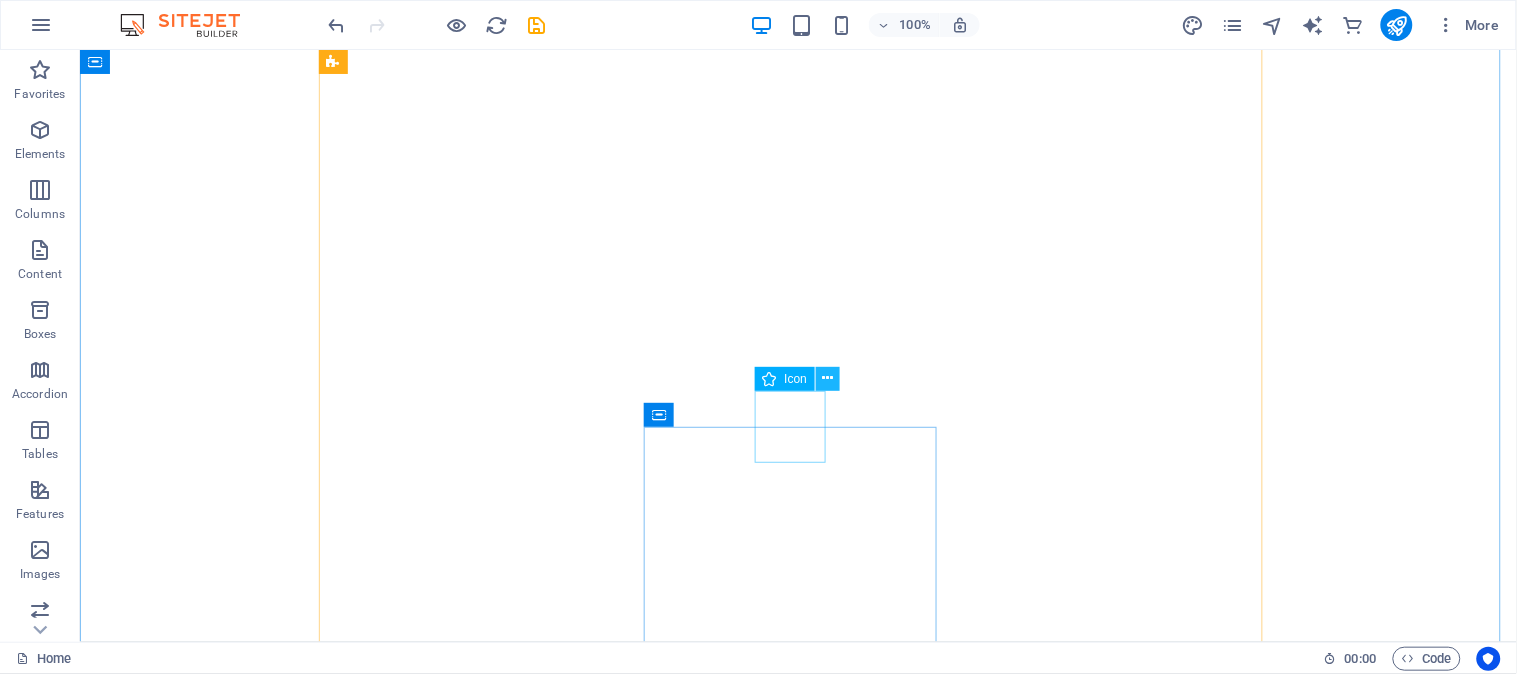 click at bounding box center [828, 378] 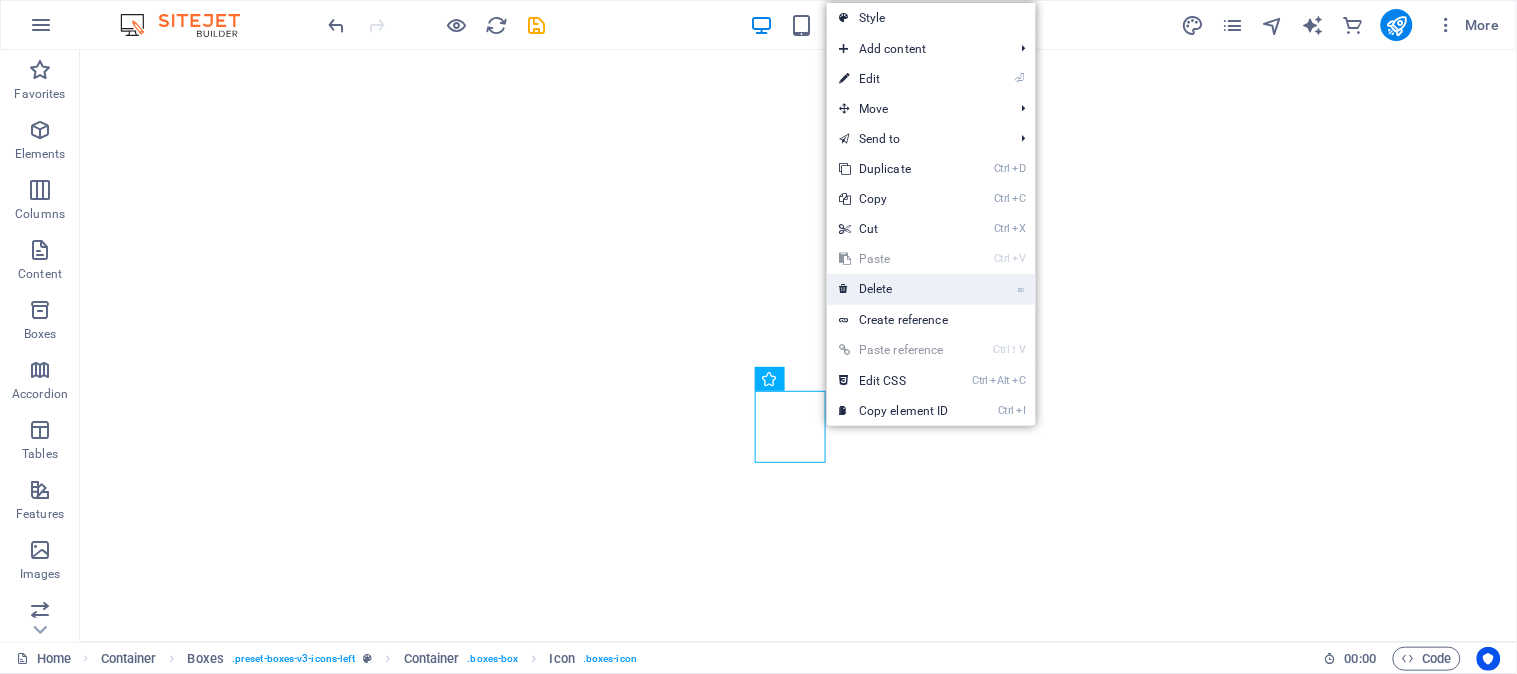 click on "⌦  Delete" at bounding box center (894, 289) 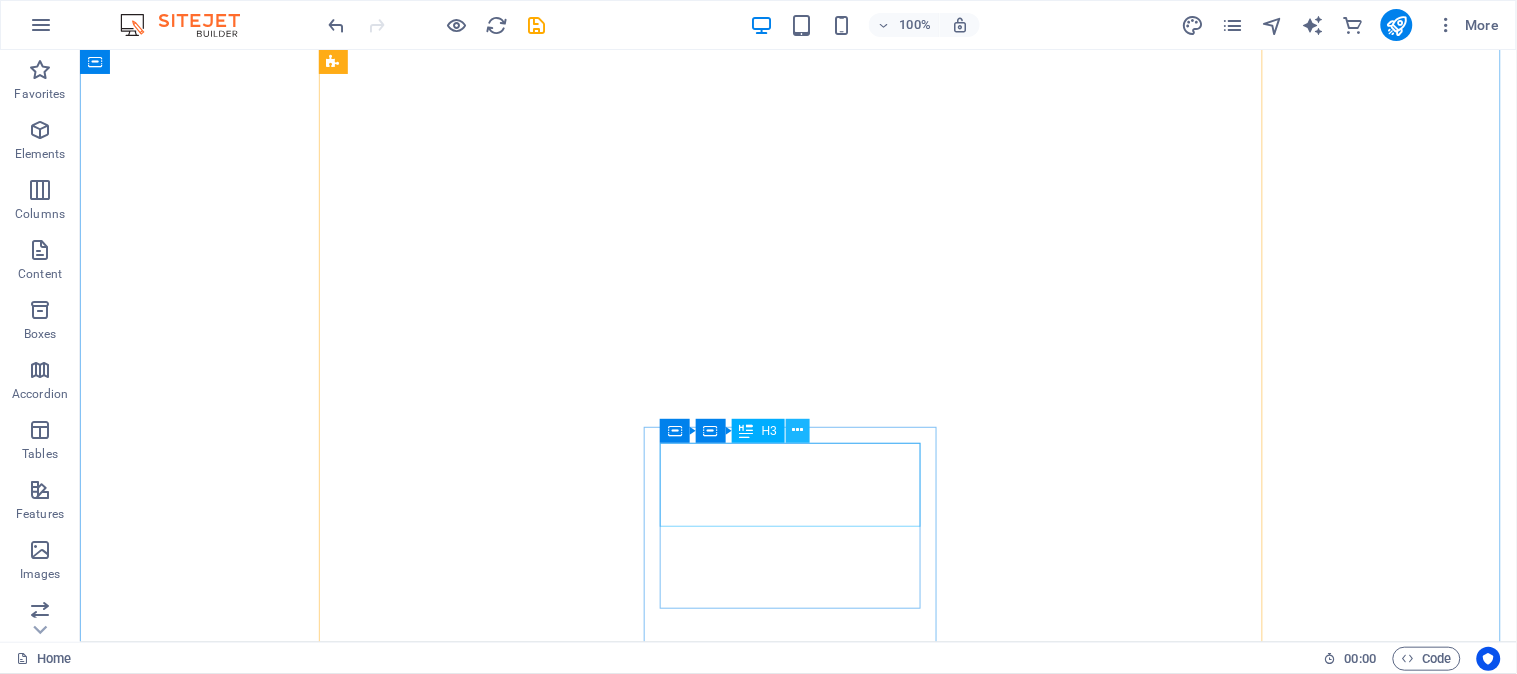 click at bounding box center (798, 430) 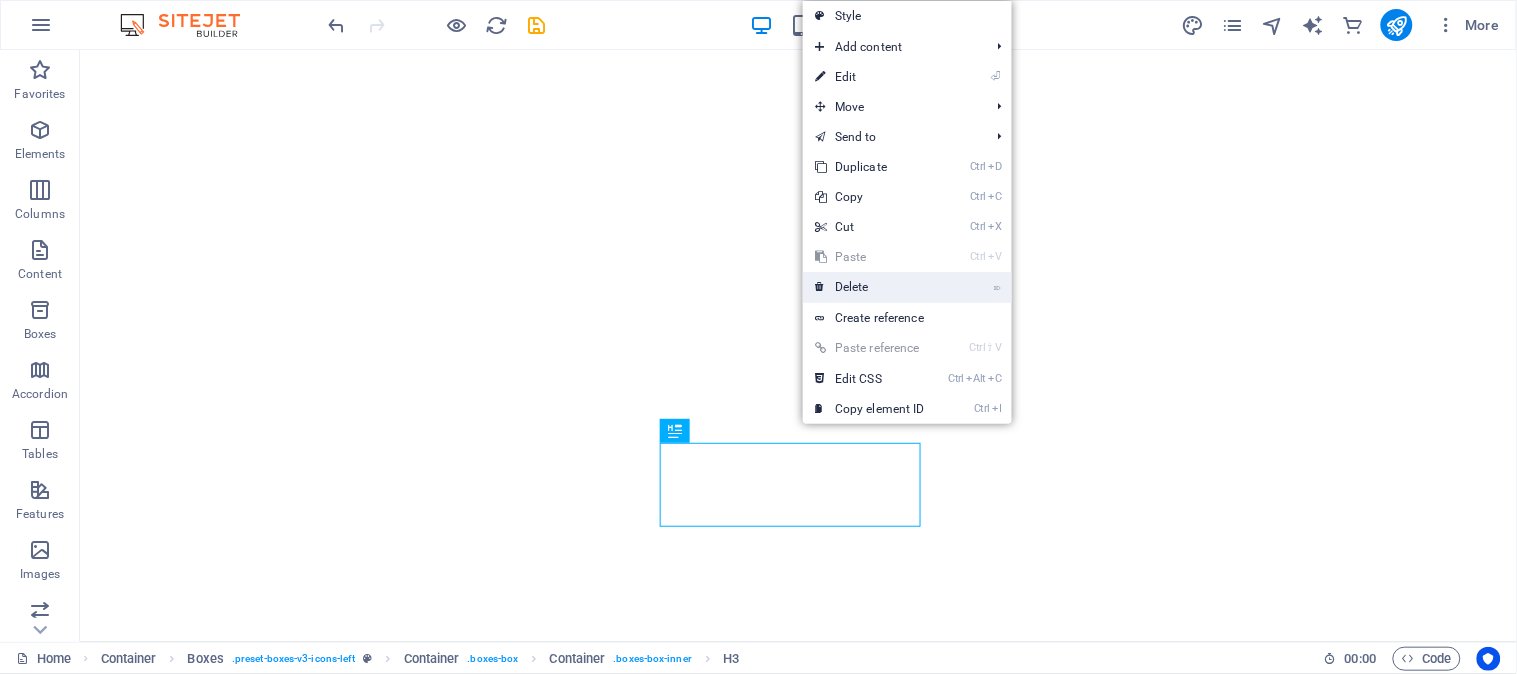 click on "⌦  Delete" at bounding box center [870, 287] 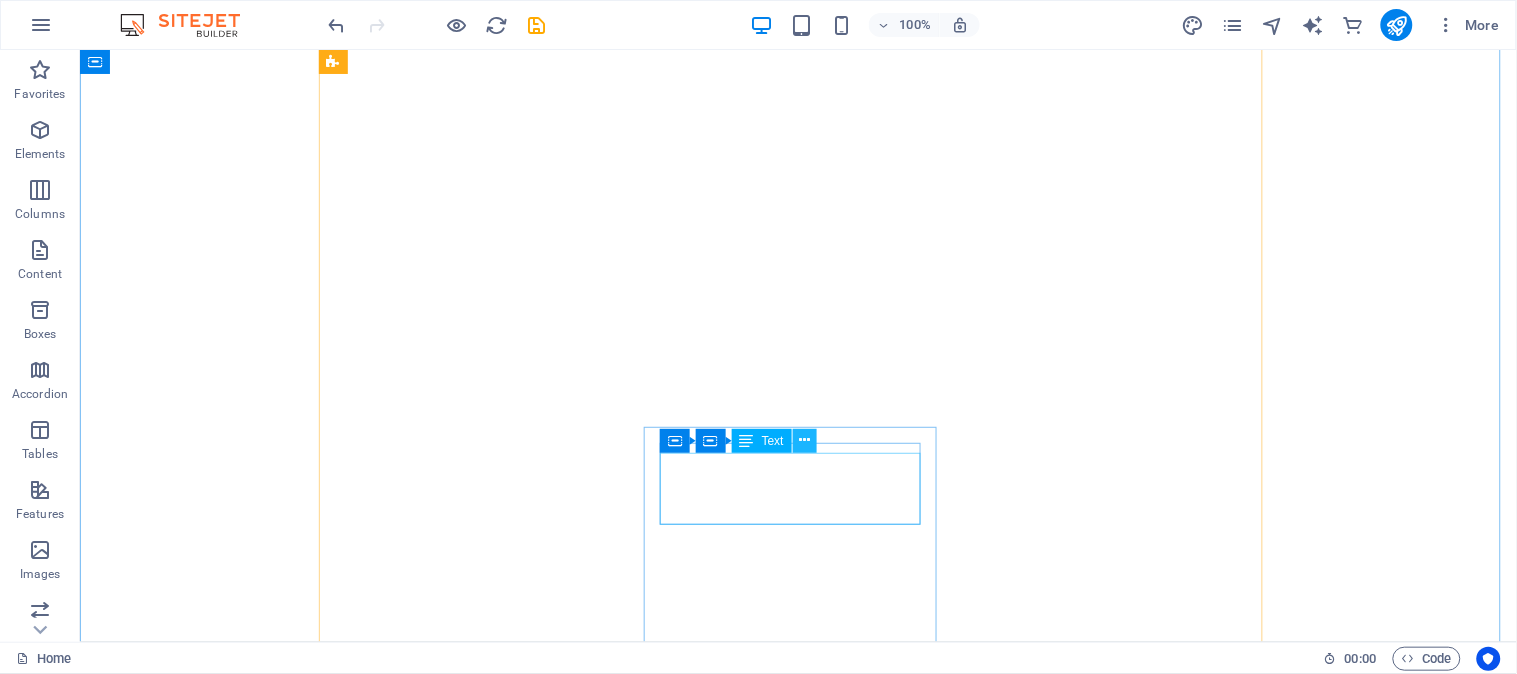 click at bounding box center (804, 440) 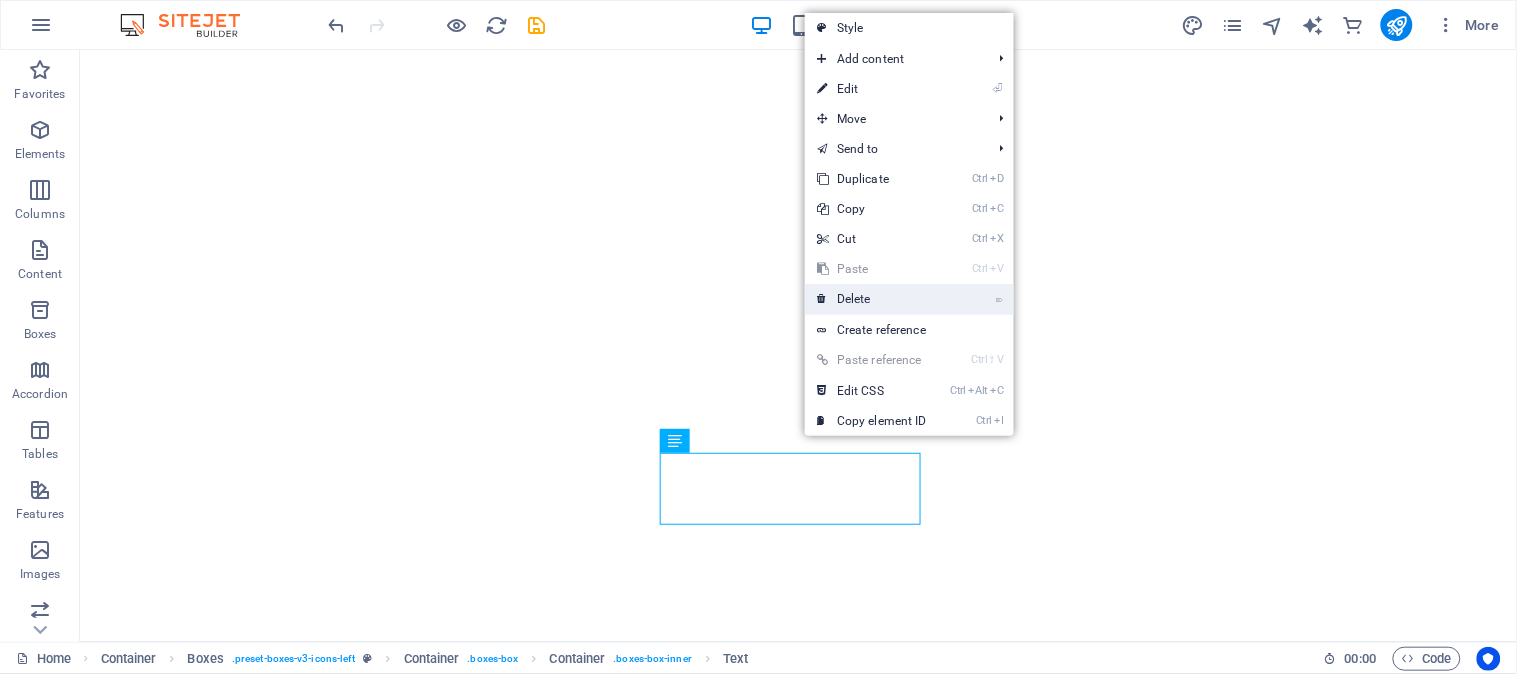 click on "⌦  Delete" at bounding box center [872, 299] 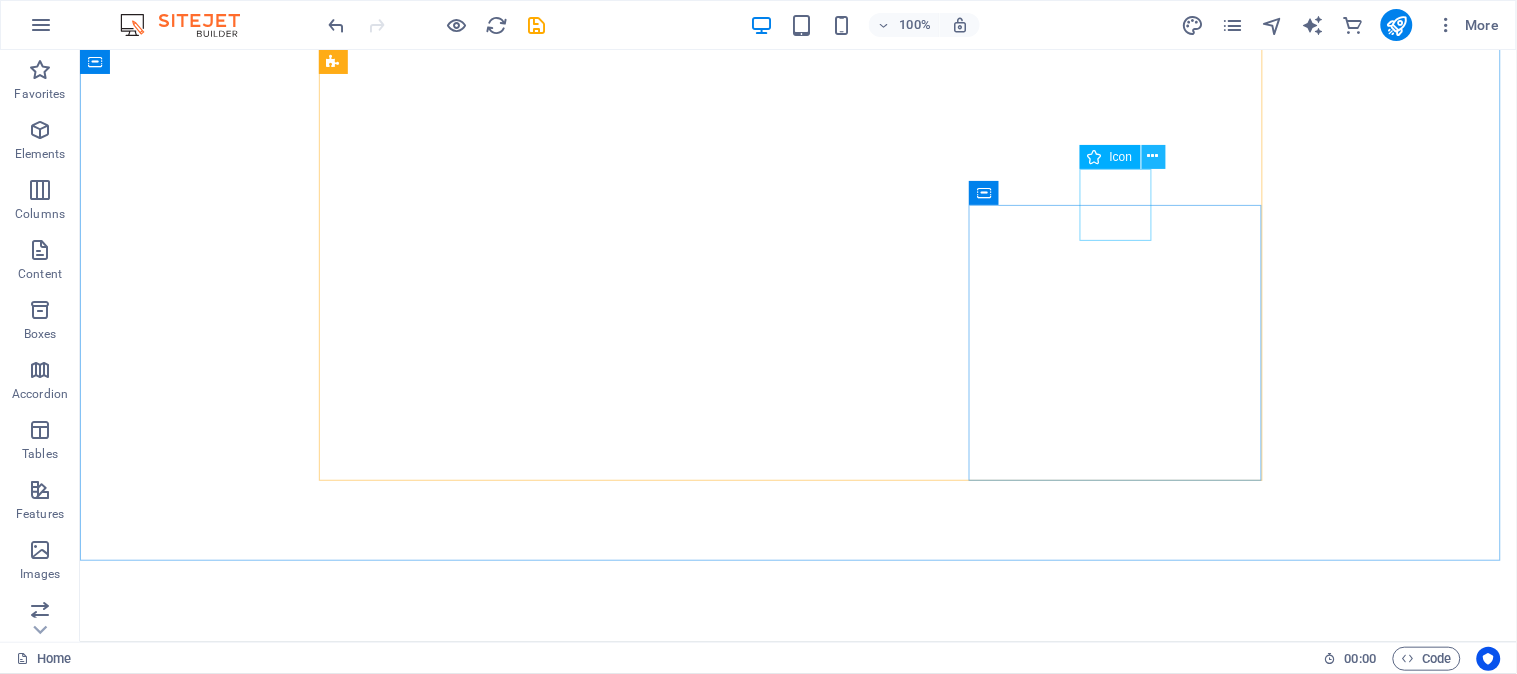 click at bounding box center [1153, 156] 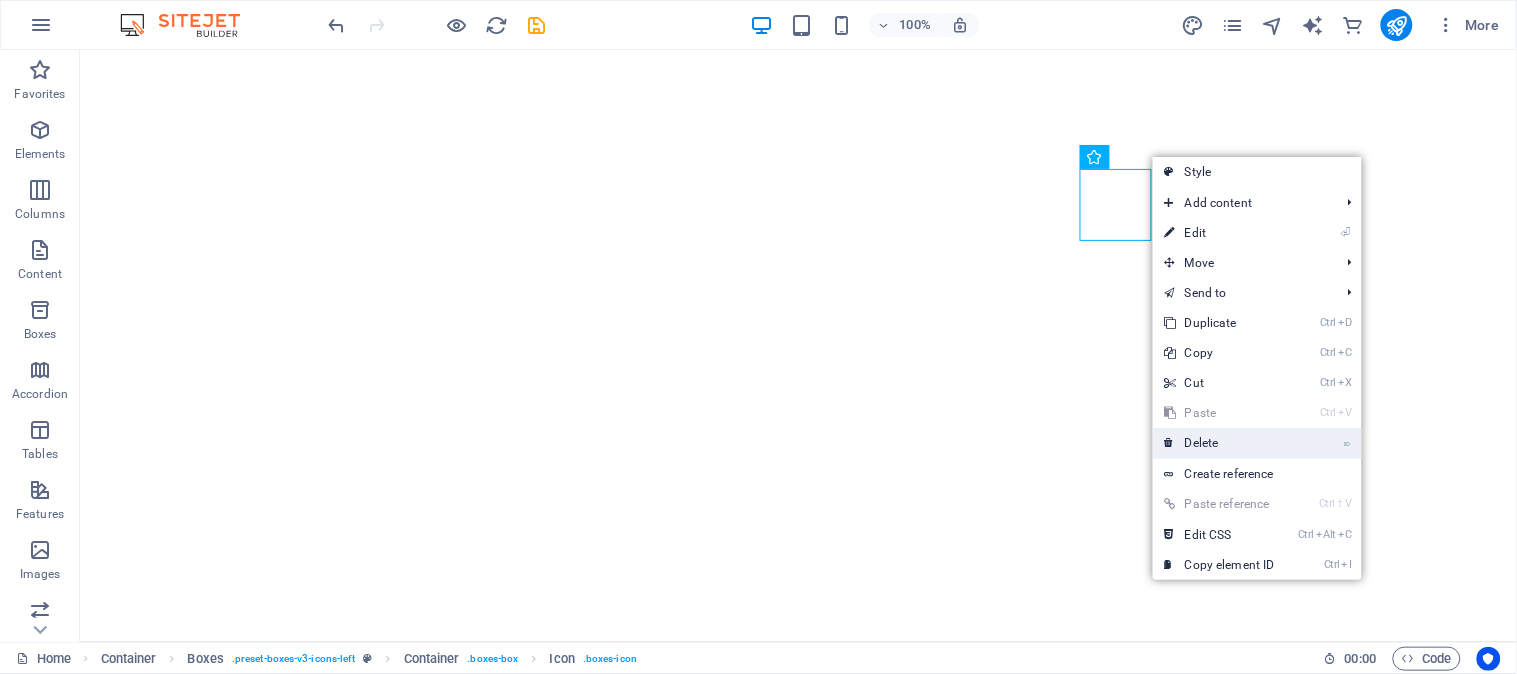 click on "⌦  Delete" at bounding box center [1220, 443] 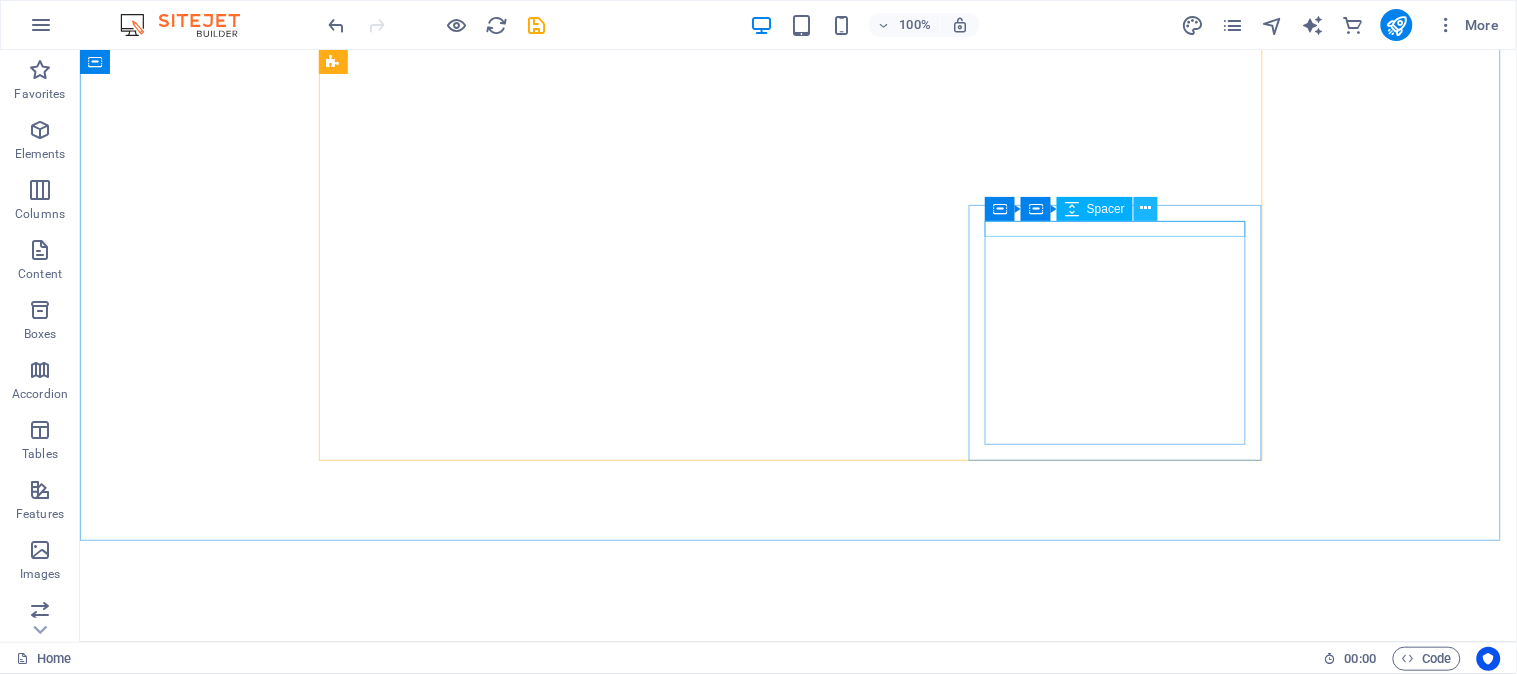 click at bounding box center (1146, 208) 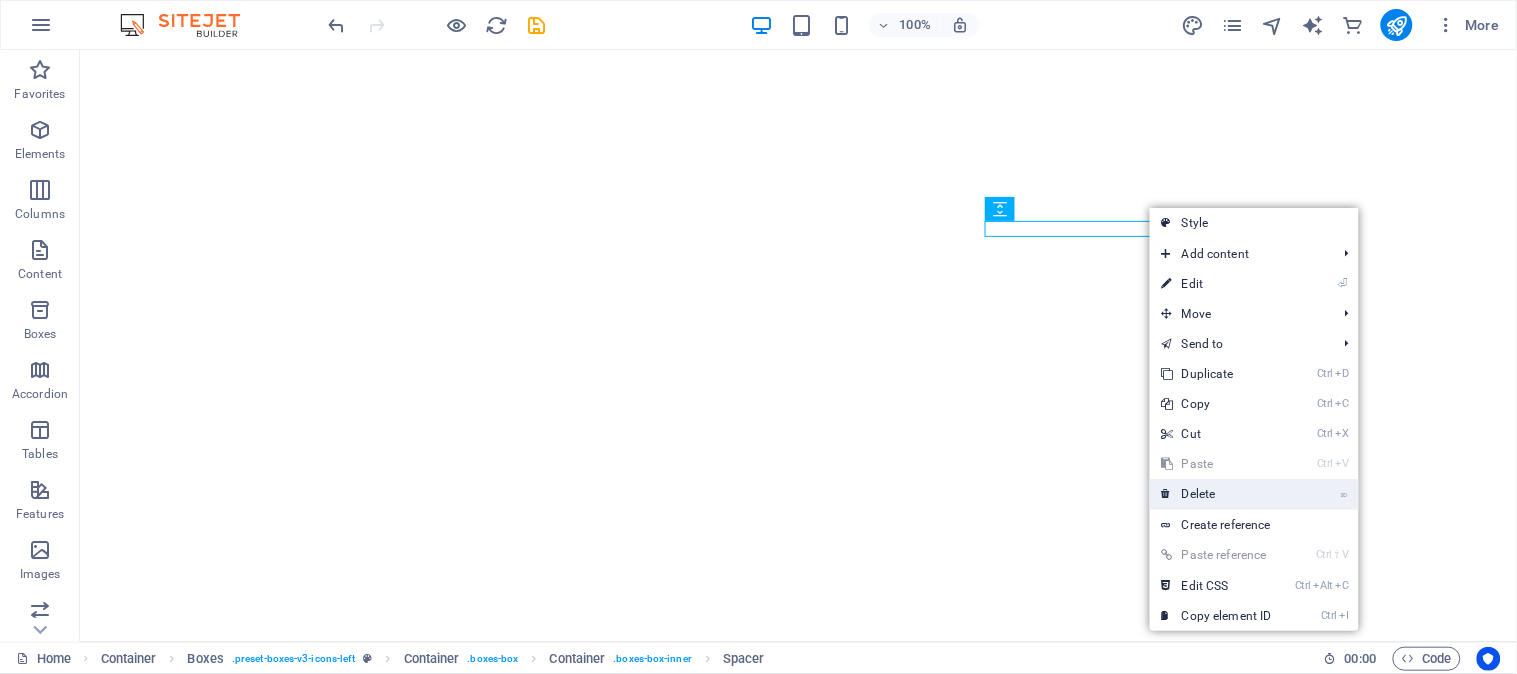 click on "⌦  Delete" at bounding box center (1217, 494) 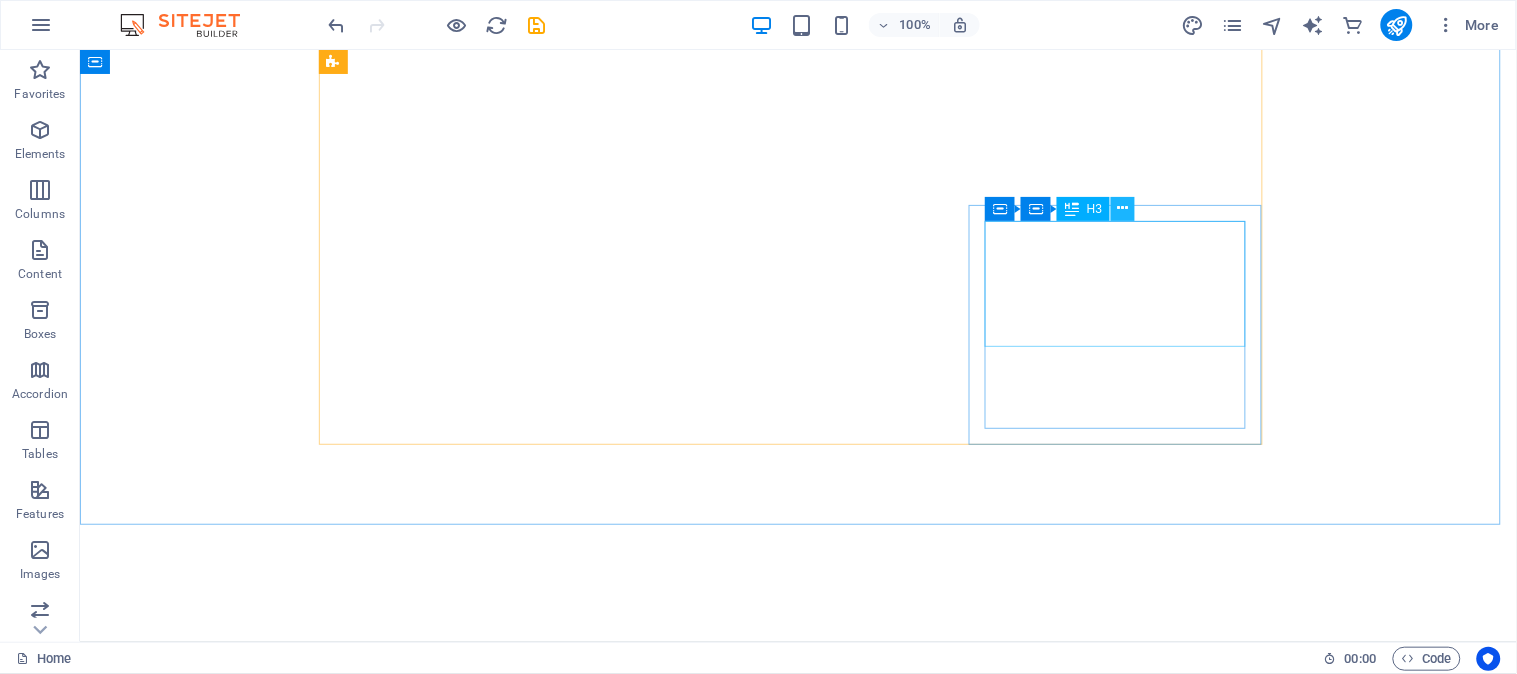 click at bounding box center [1123, 208] 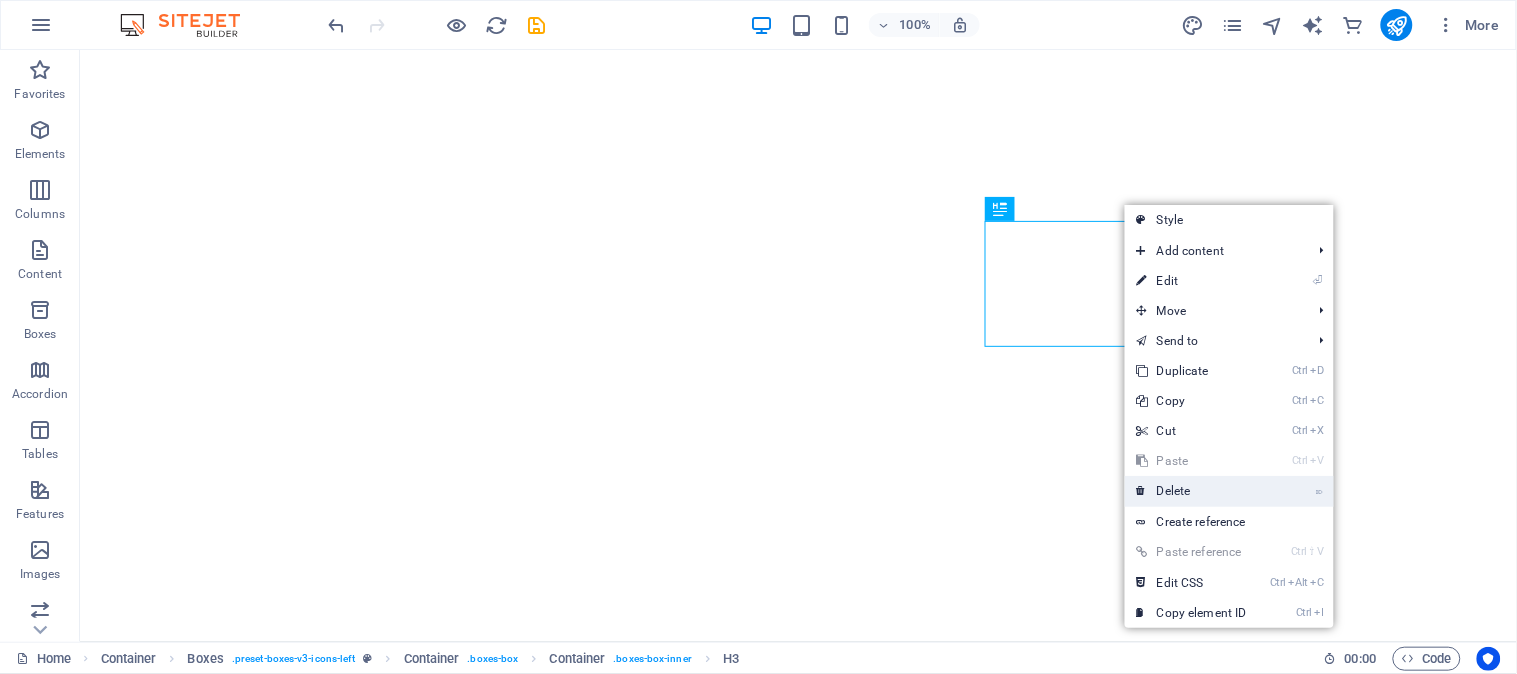 click on "⌦  Delete" at bounding box center (1192, 491) 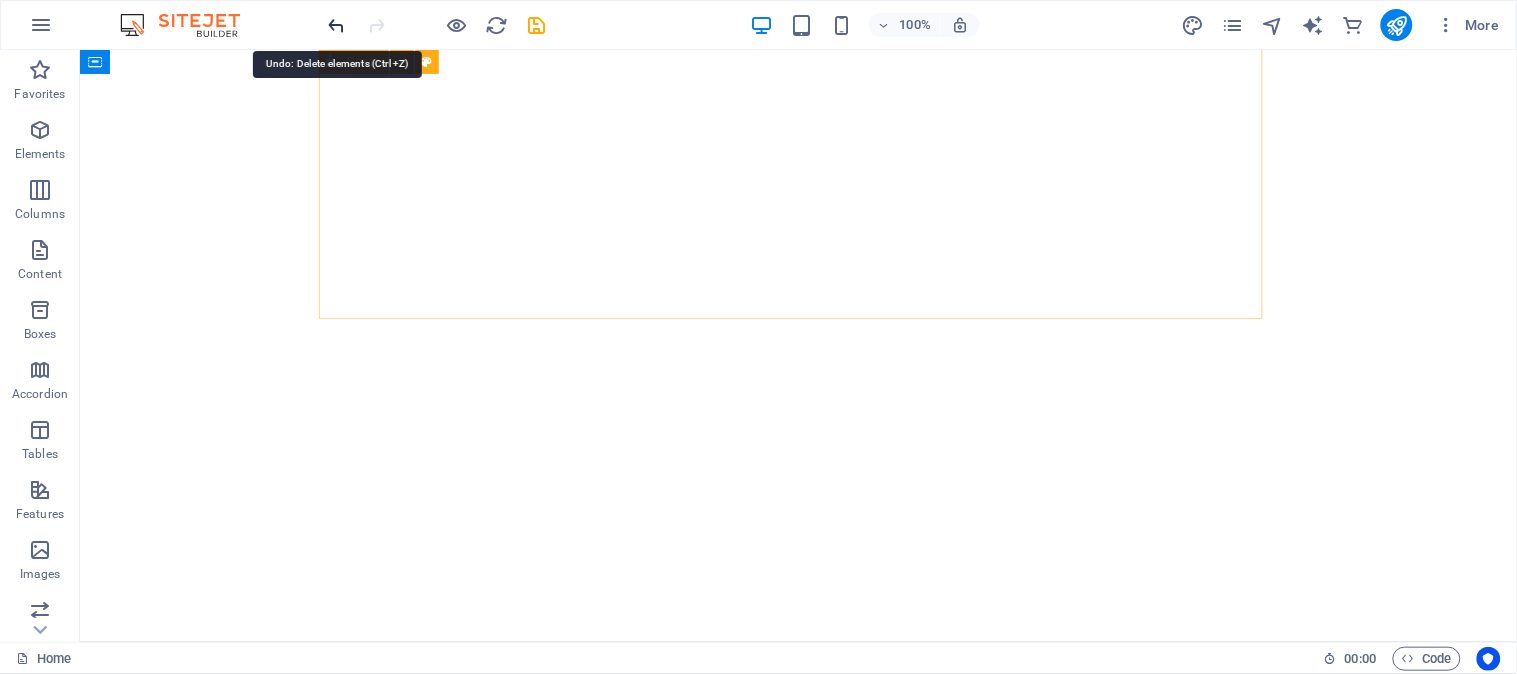 click at bounding box center (337, 25) 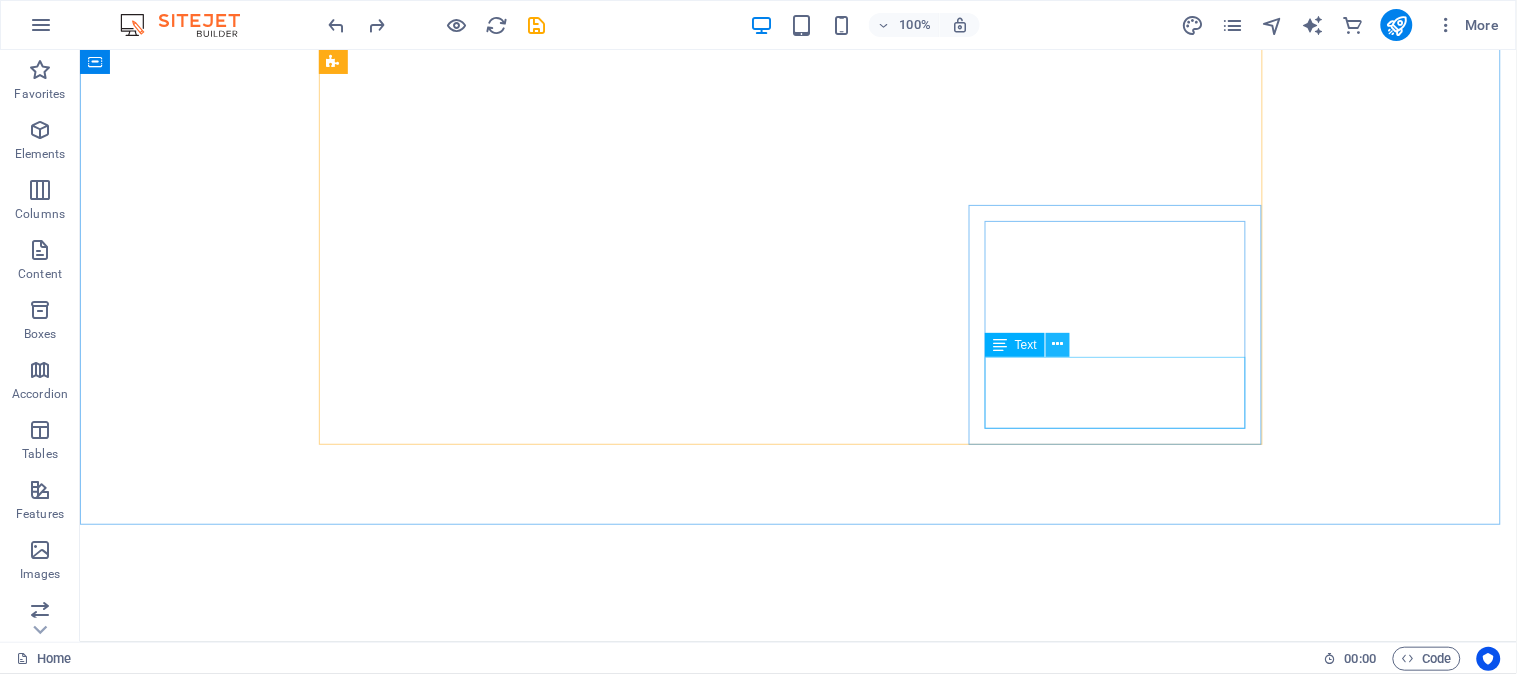 click at bounding box center (1058, 345) 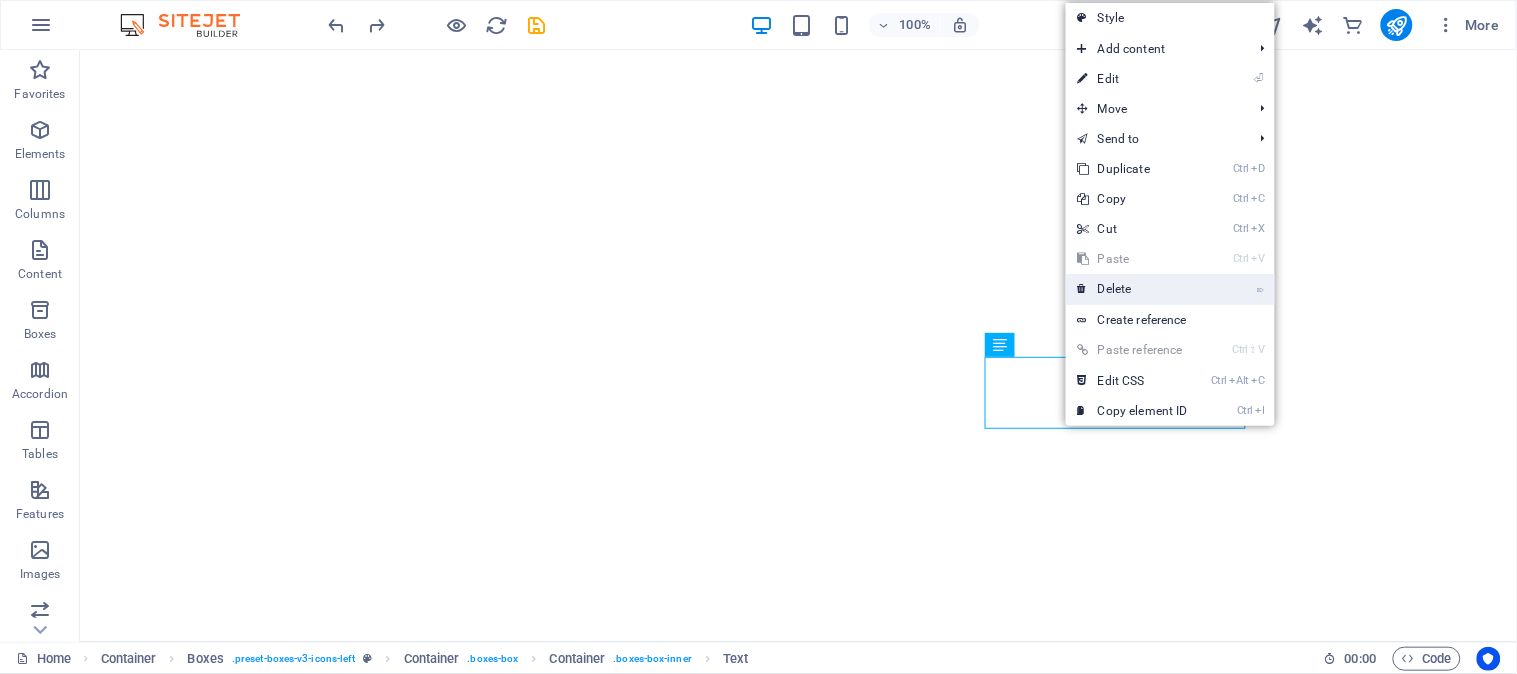 click on "⌦  Delete" at bounding box center (1133, 289) 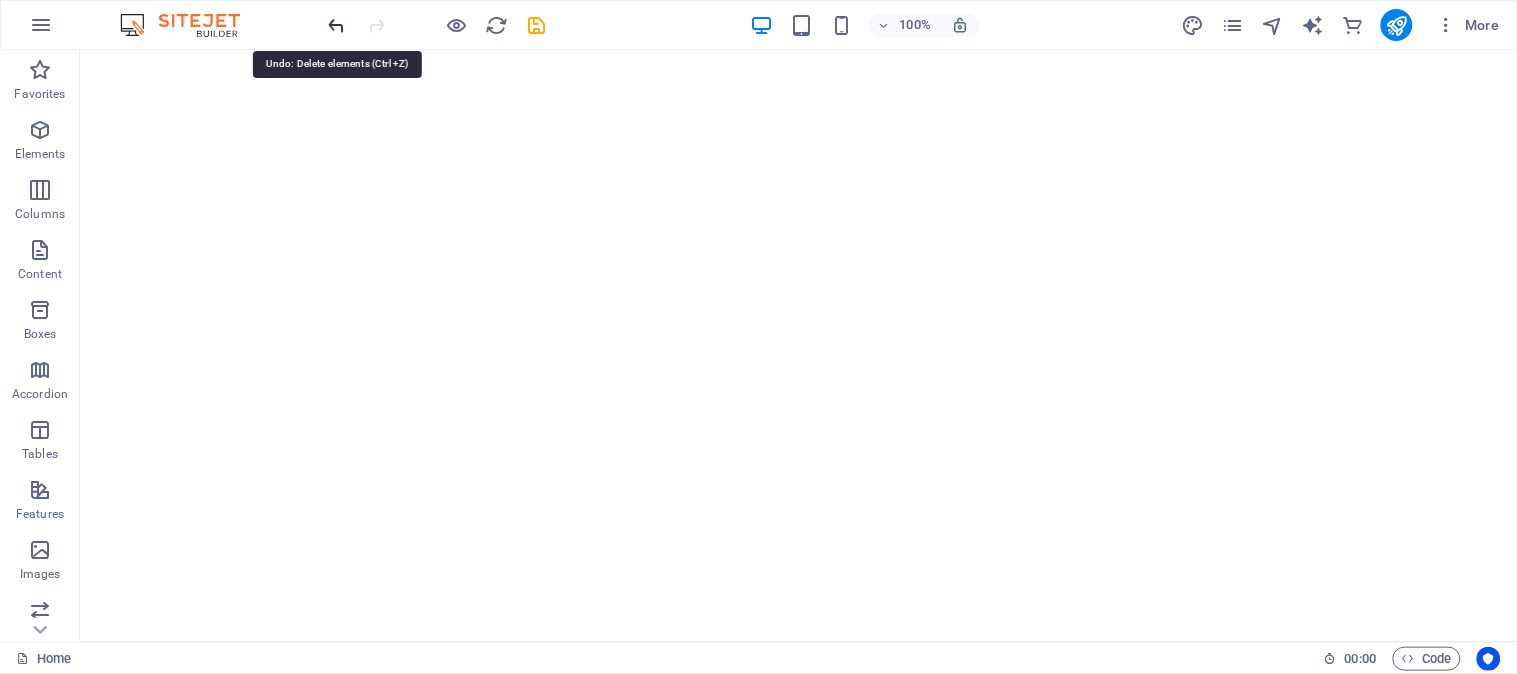 click at bounding box center (337, 25) 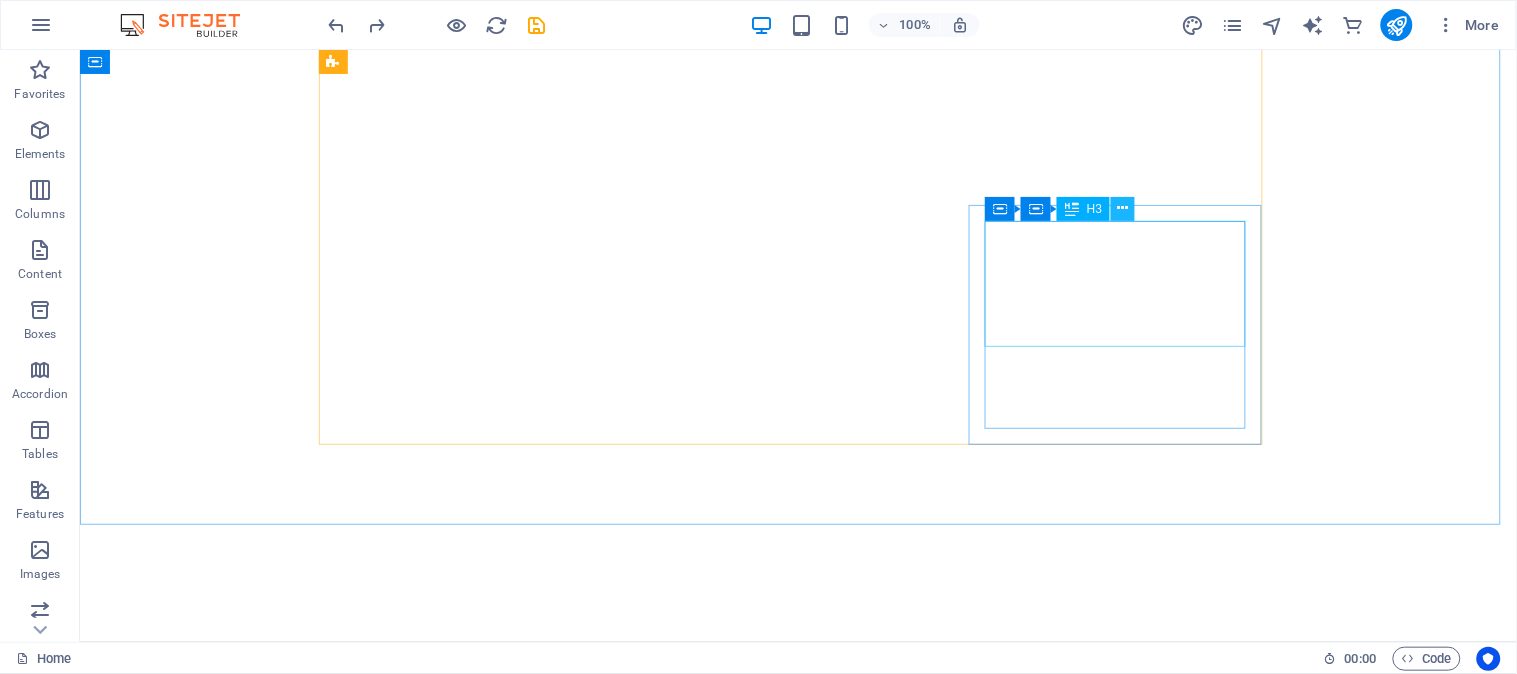 click at bounding box center (1123, 208) 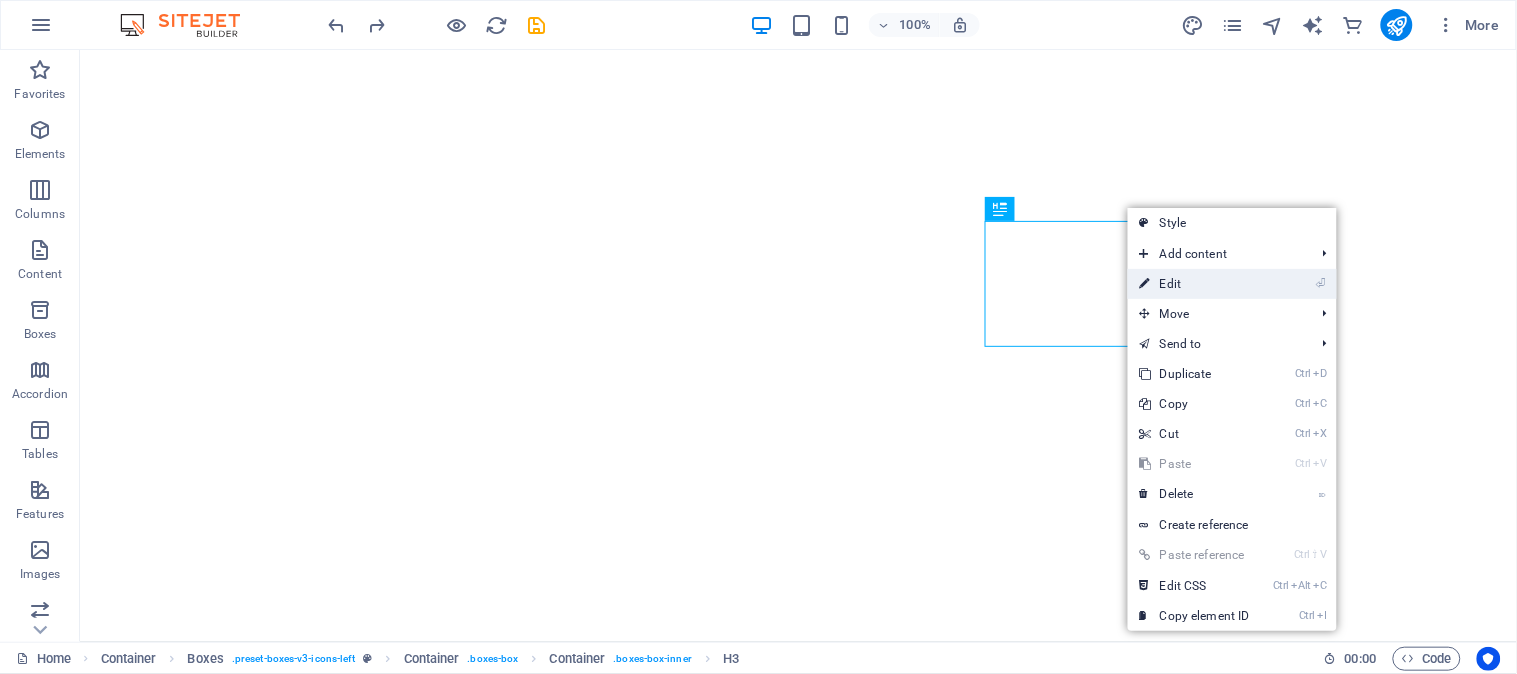 click on "⏎  Edit" at bounding box center [1195, 284] 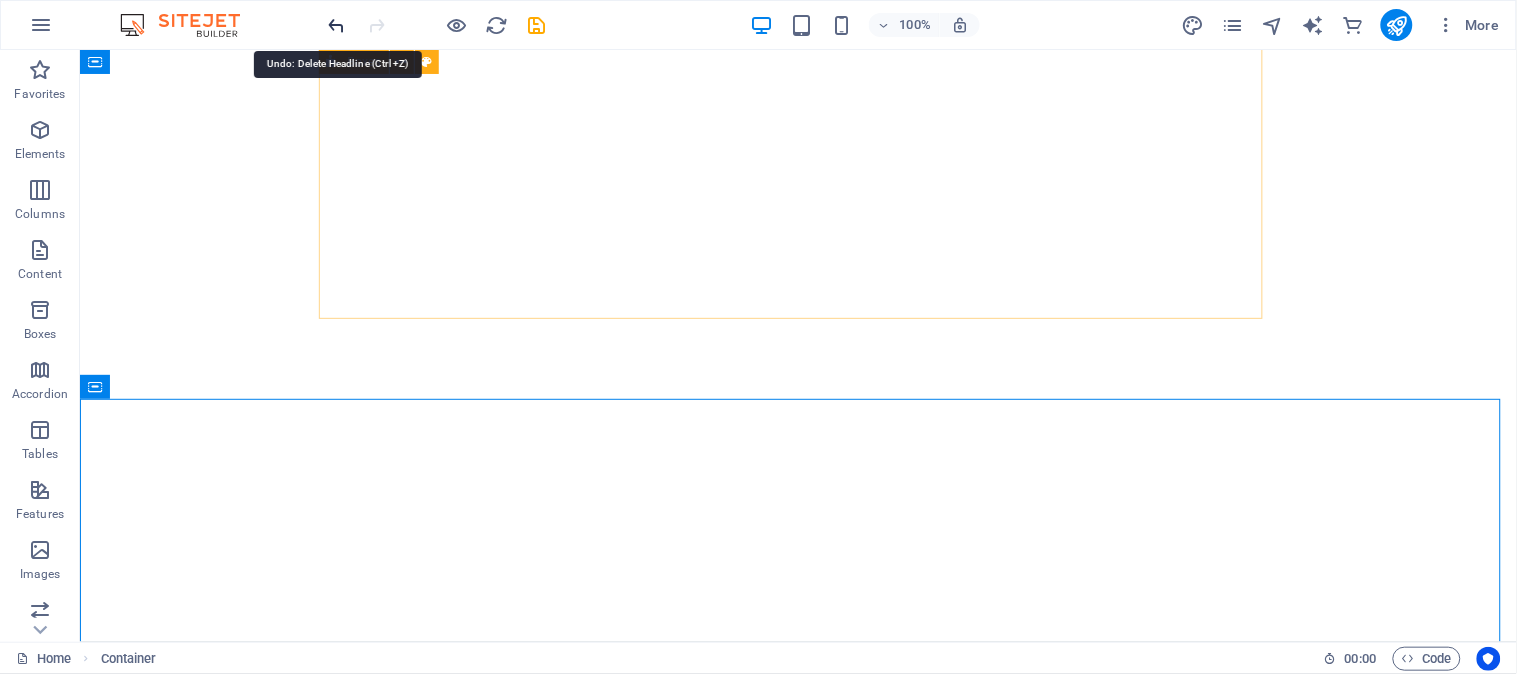 click at bounding box center (337, 25) 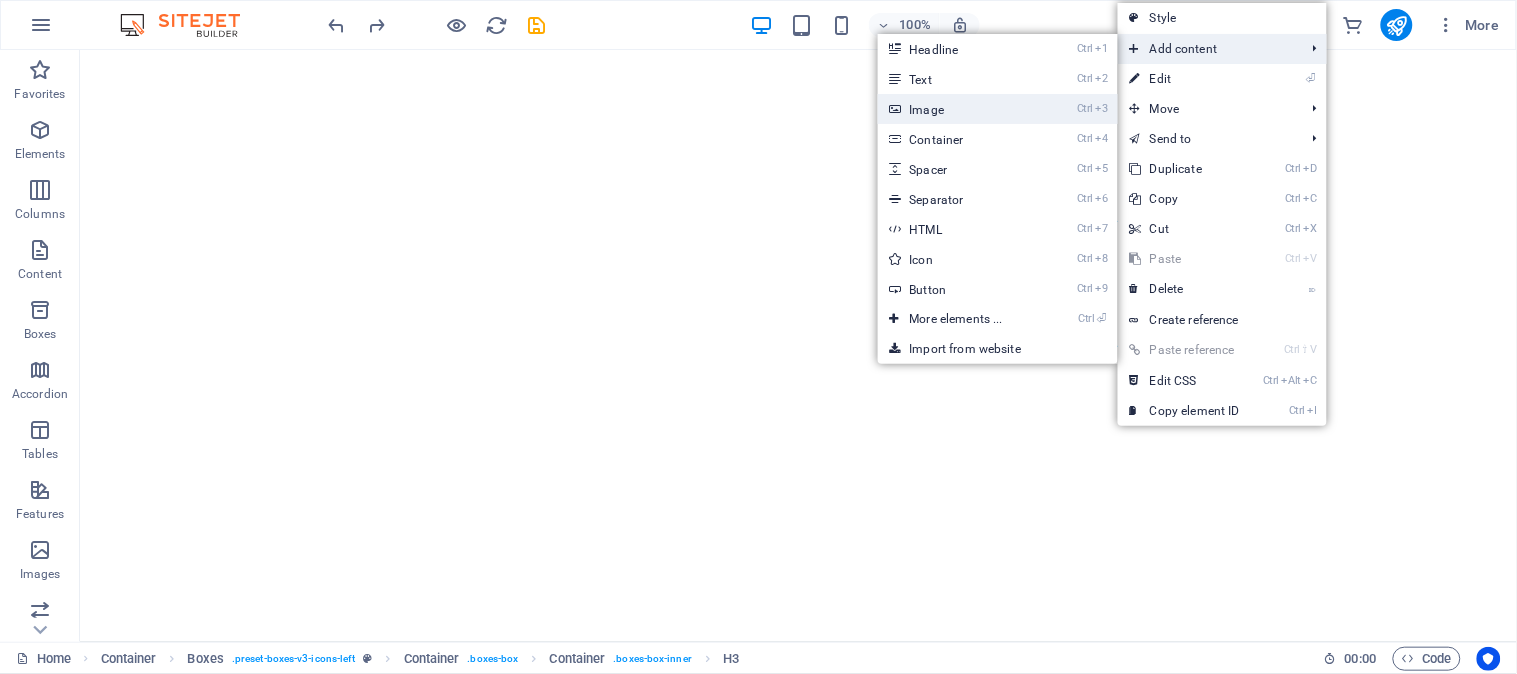 click on "Ctrl 3  Image" at bounding box center [960, 109] 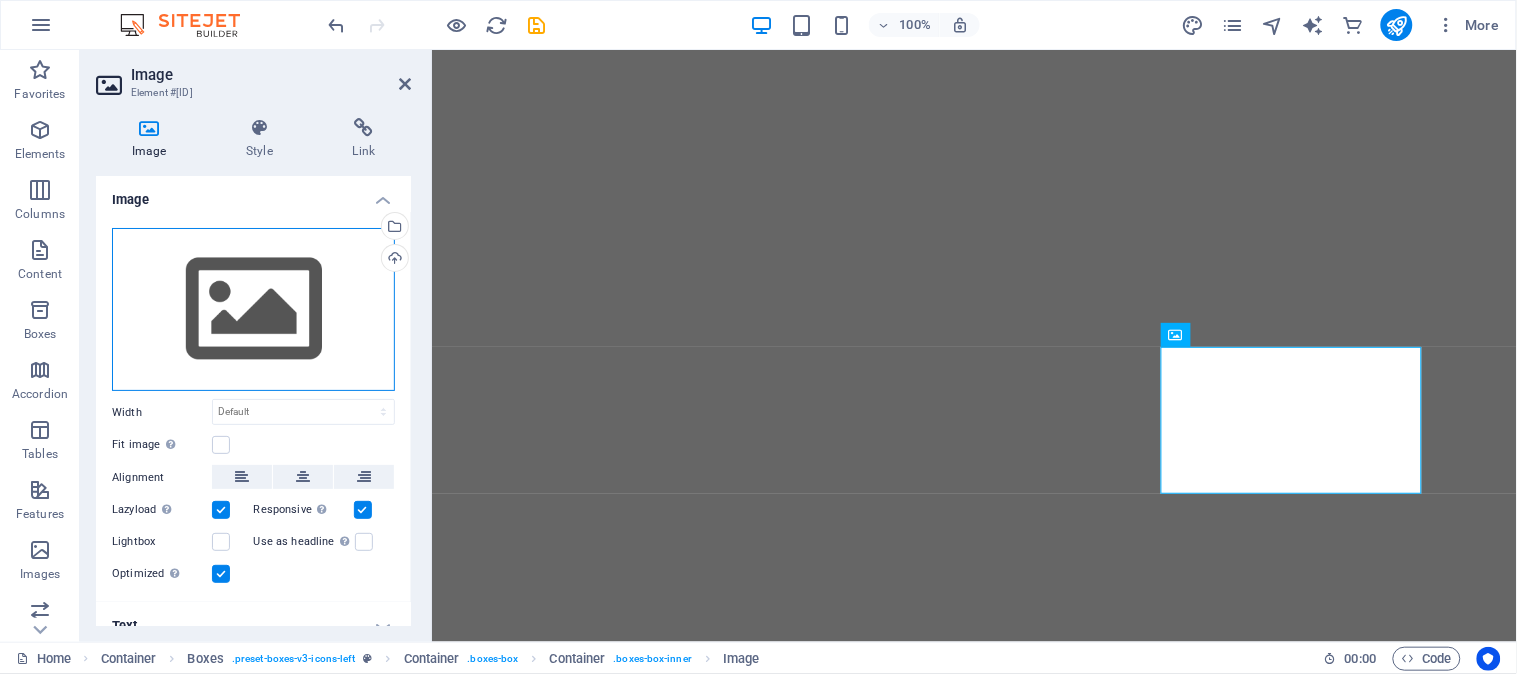 click on "Drag files here, click to choose files or select files from Files or our free stock photos & videos" at bounding box center [253, 310] 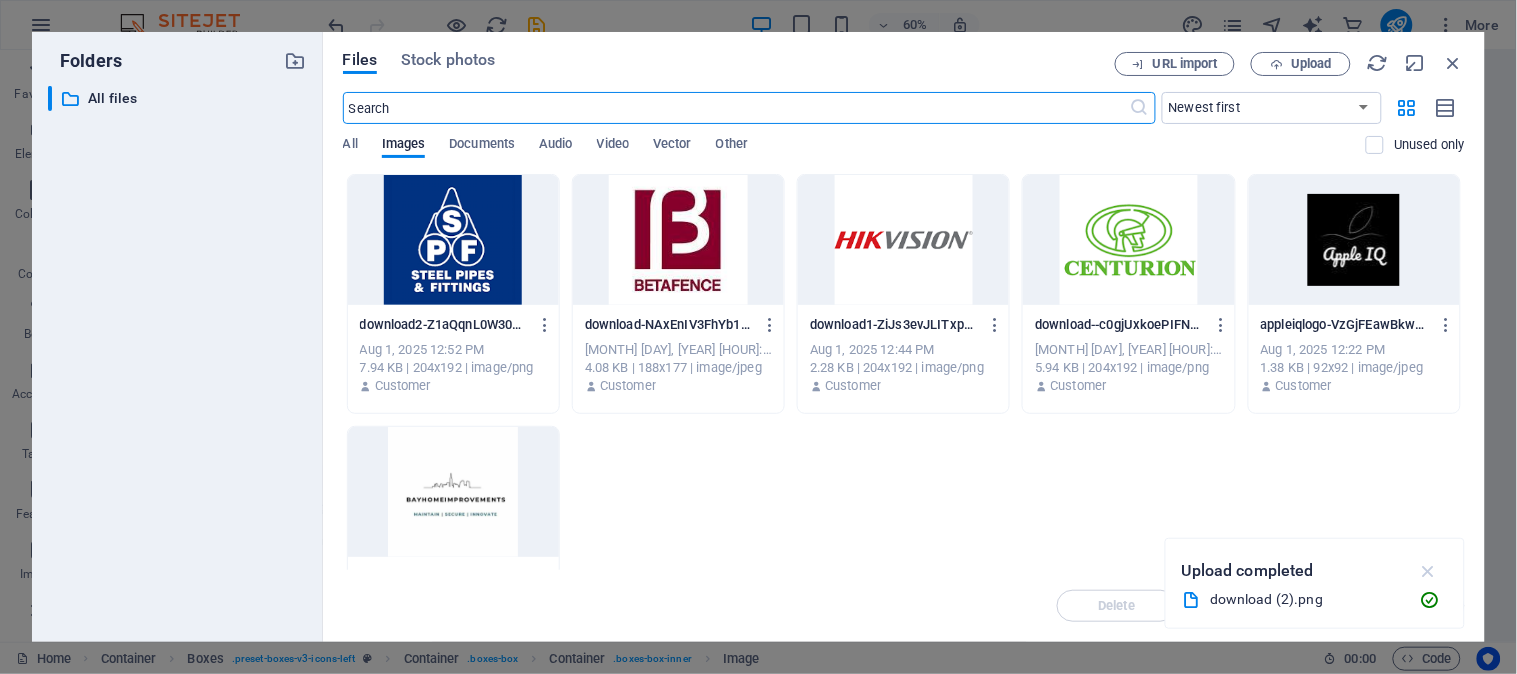 click at bounding box center [1428, 571] 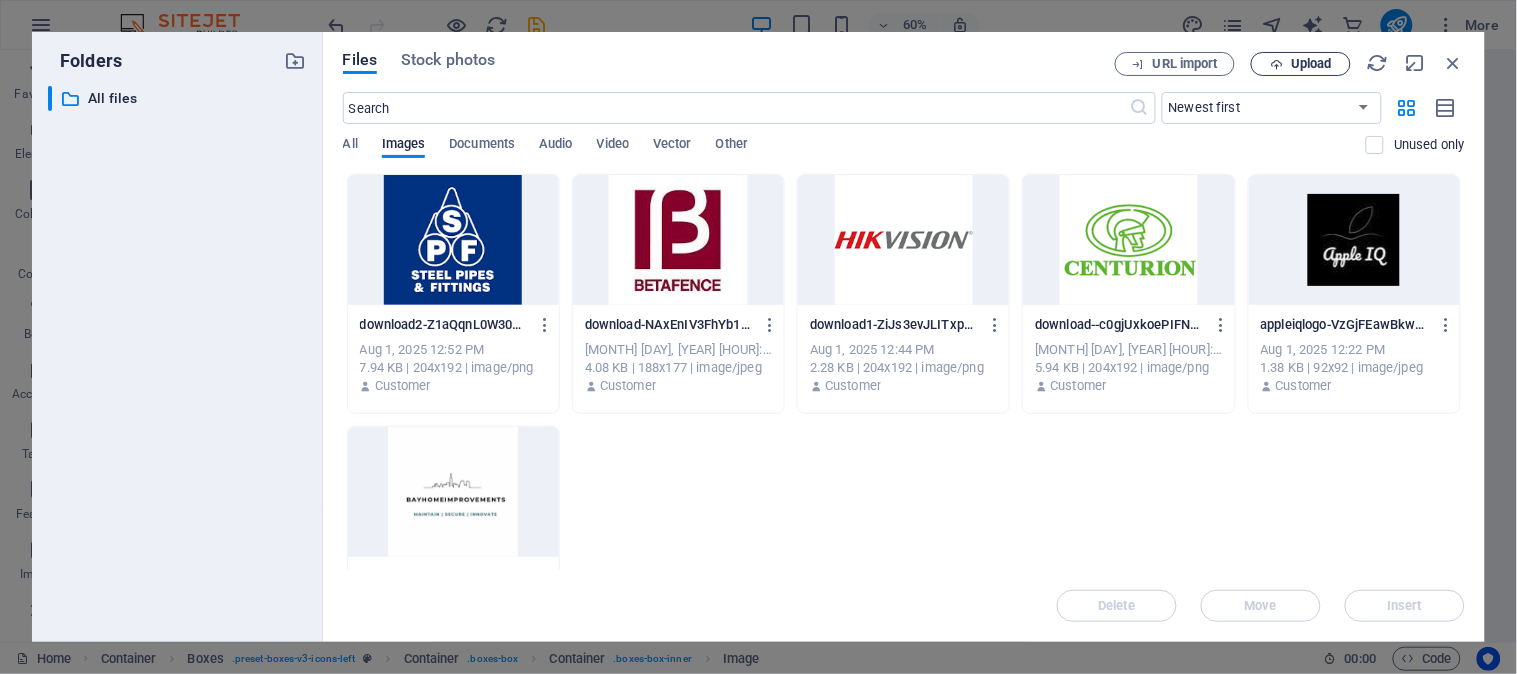 click on "Upload" at bounding box center [1301, 64] 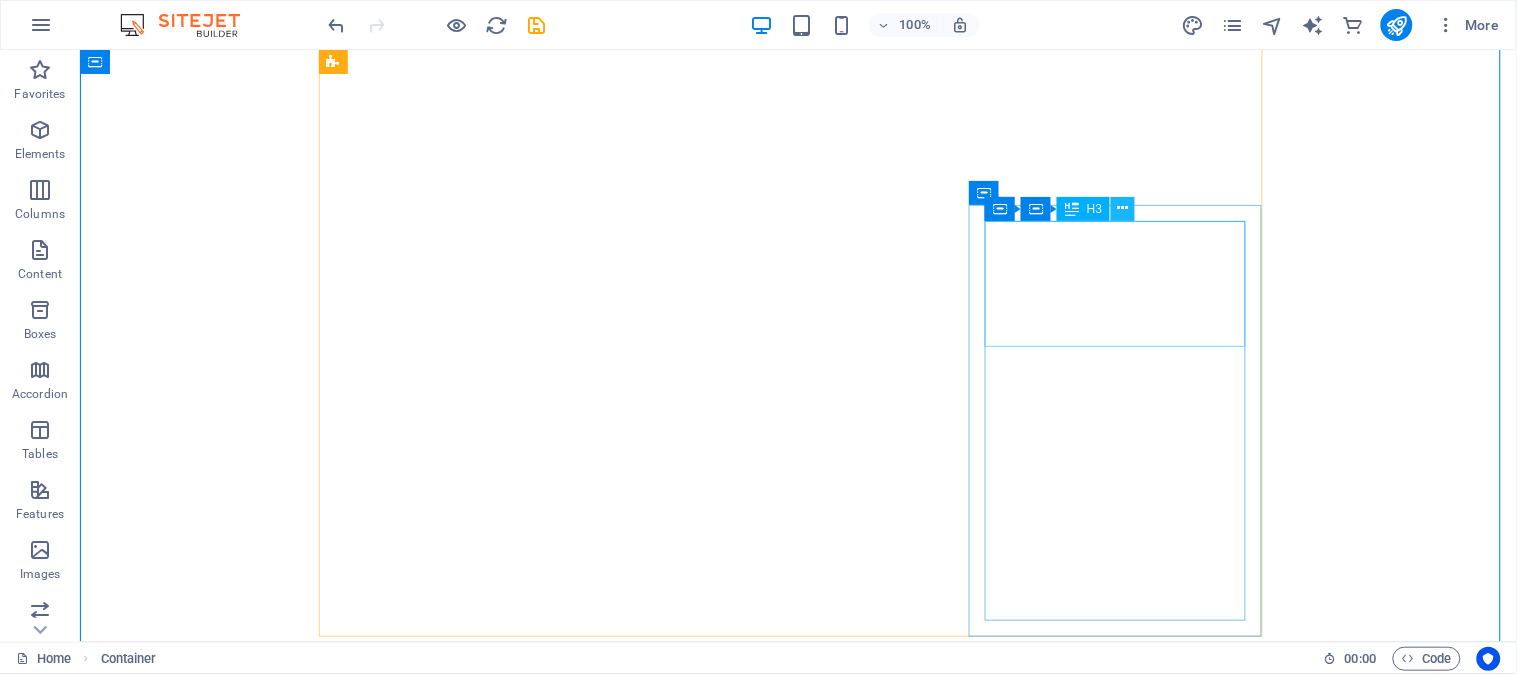 click at bounding box center [1123, 208] 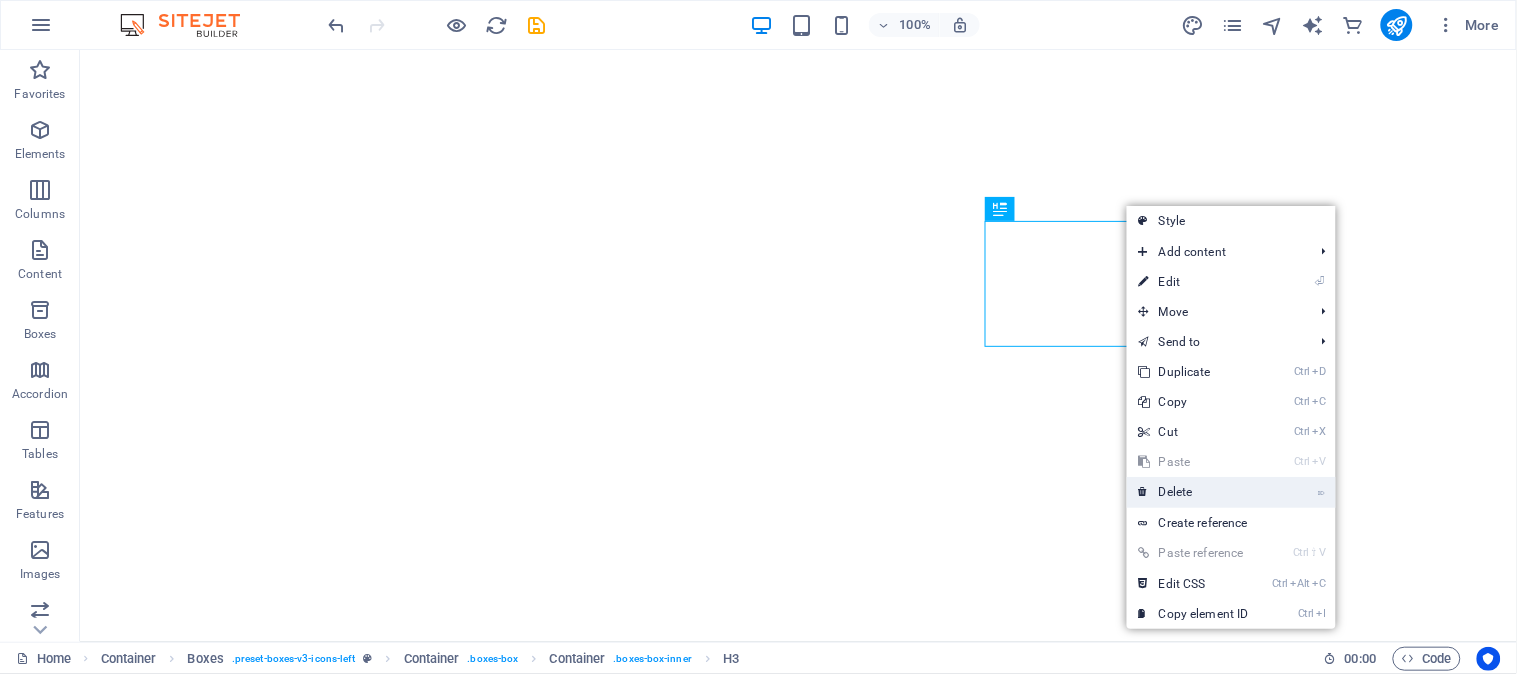 click on "⌦  Delete" at bounding box center (1194, 492) 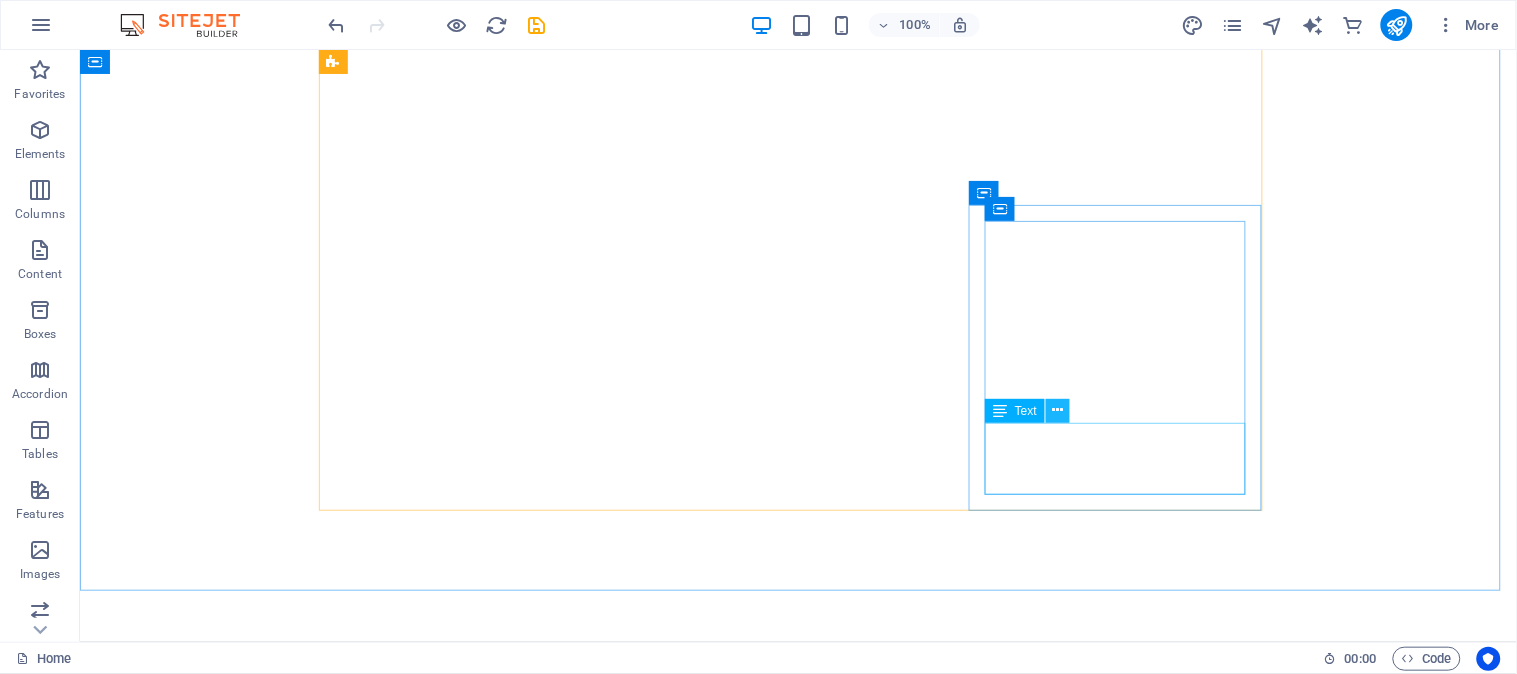 click at bounding box center [1058, 410] 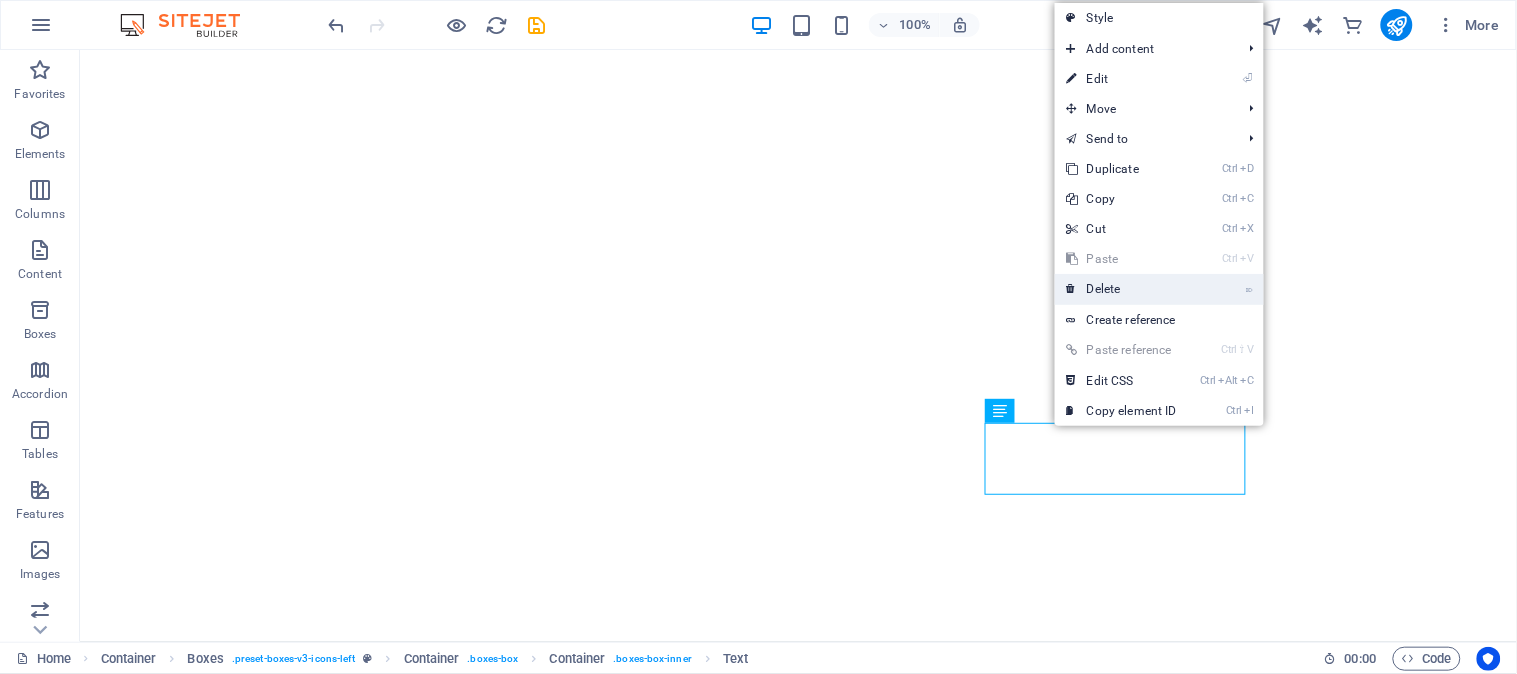click on "⌦  Delete" at bounding box center (1122, 289) 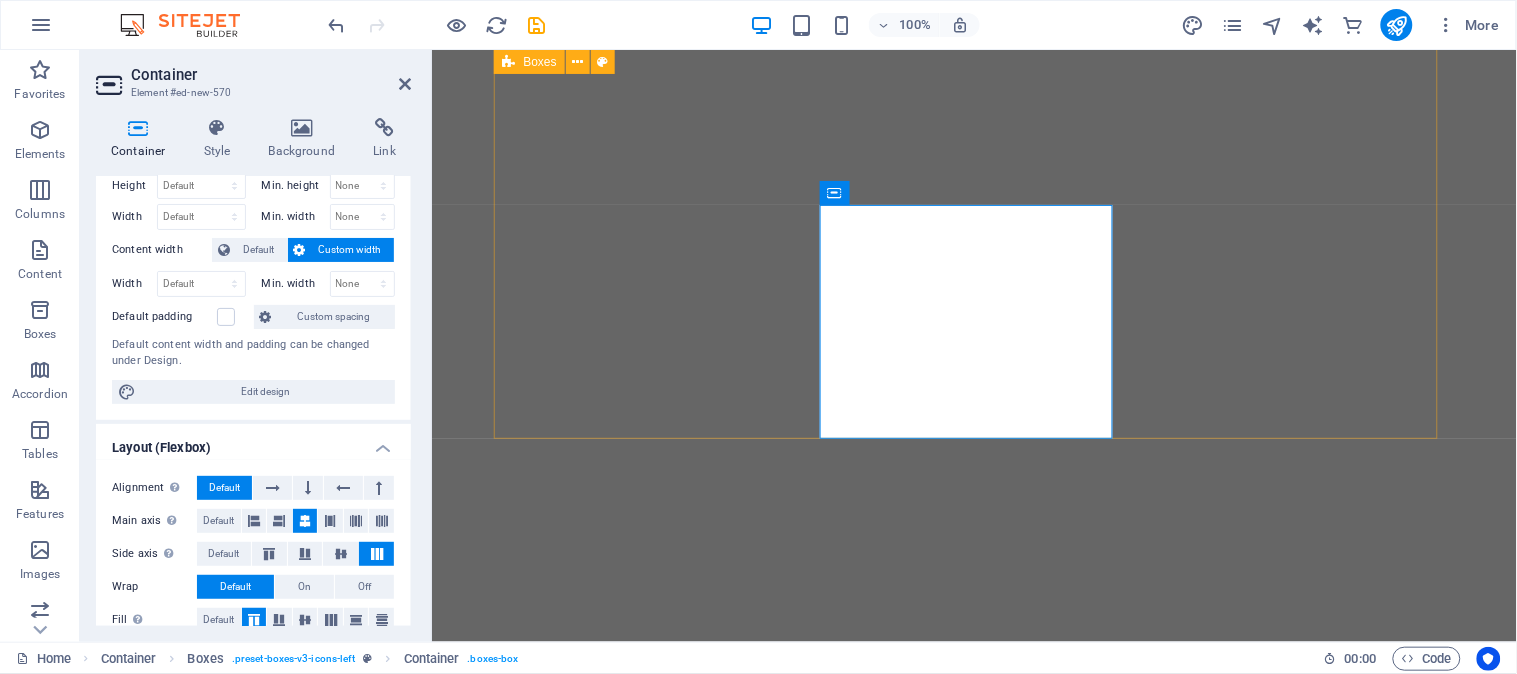 scroll, scrollTop: 0, scrollLeft: 0, axis: both 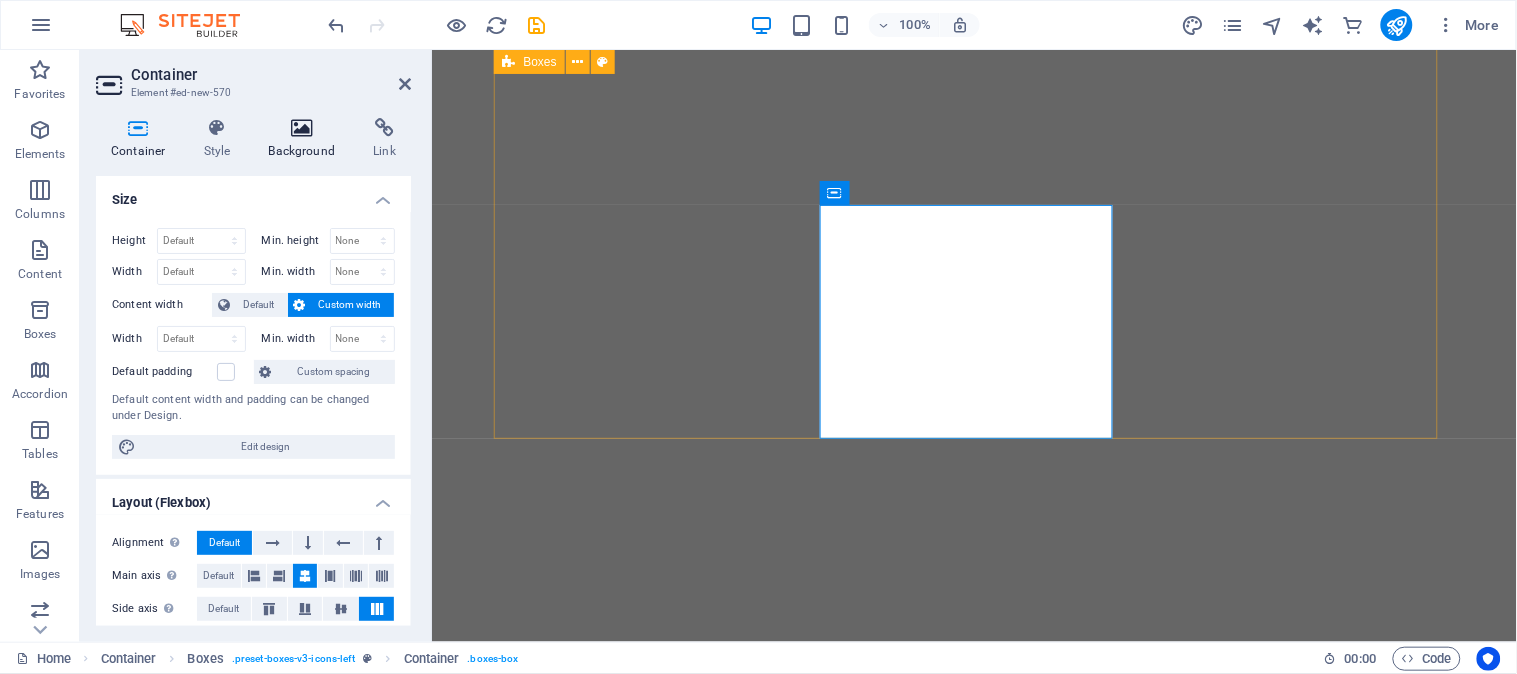 click at bounding box center [302, 128] 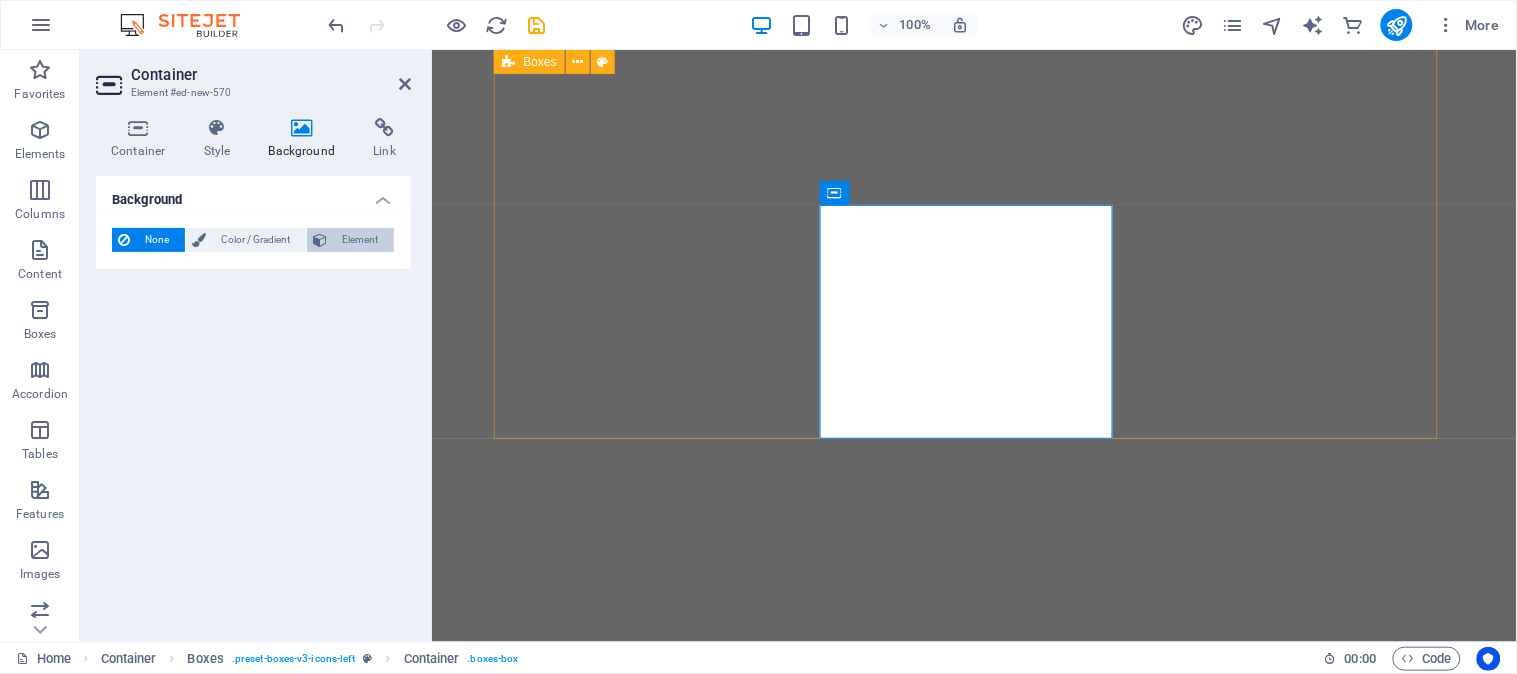 click at bounding box center (320, 240) 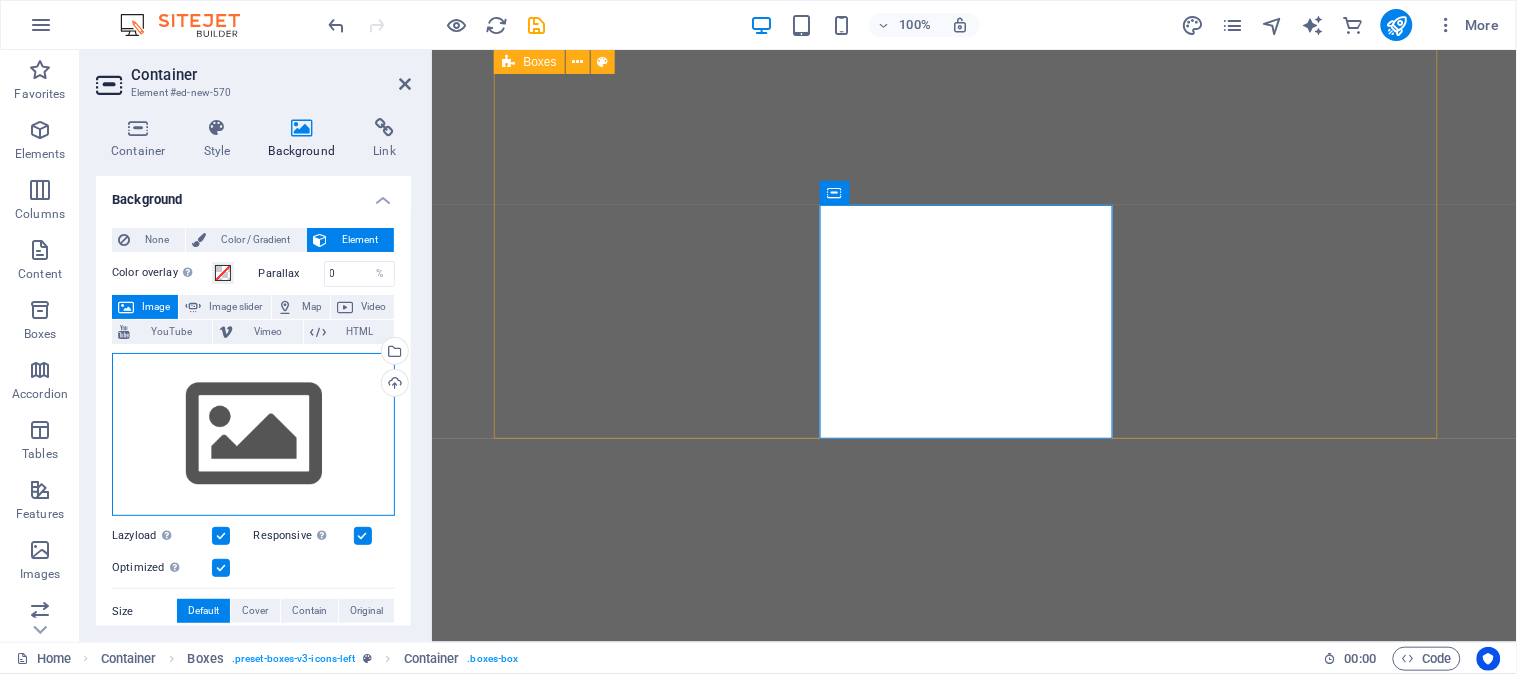 click on "Drag files here, click to choose files or select files from Files or our free stock photos & videos" at bounding box center [253, 435] 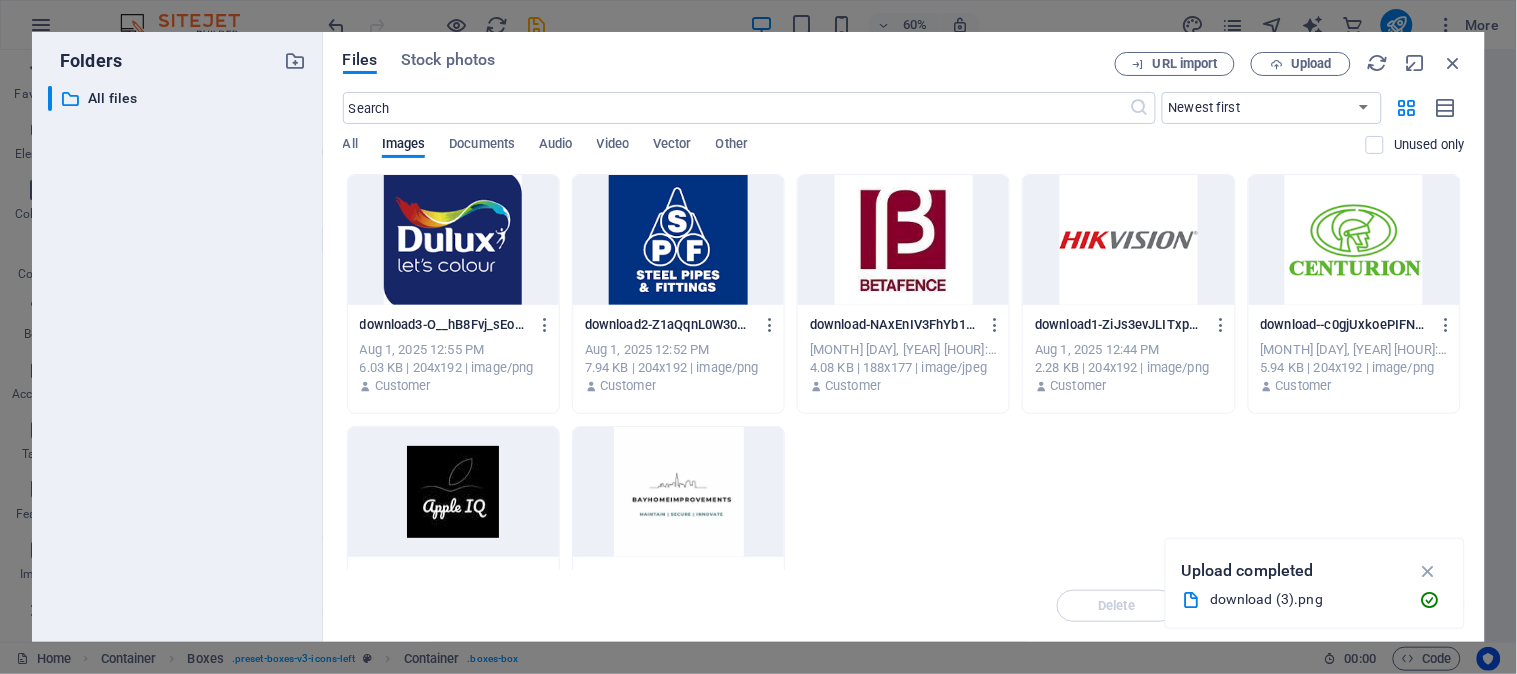 click at bounding box center [453, 492] 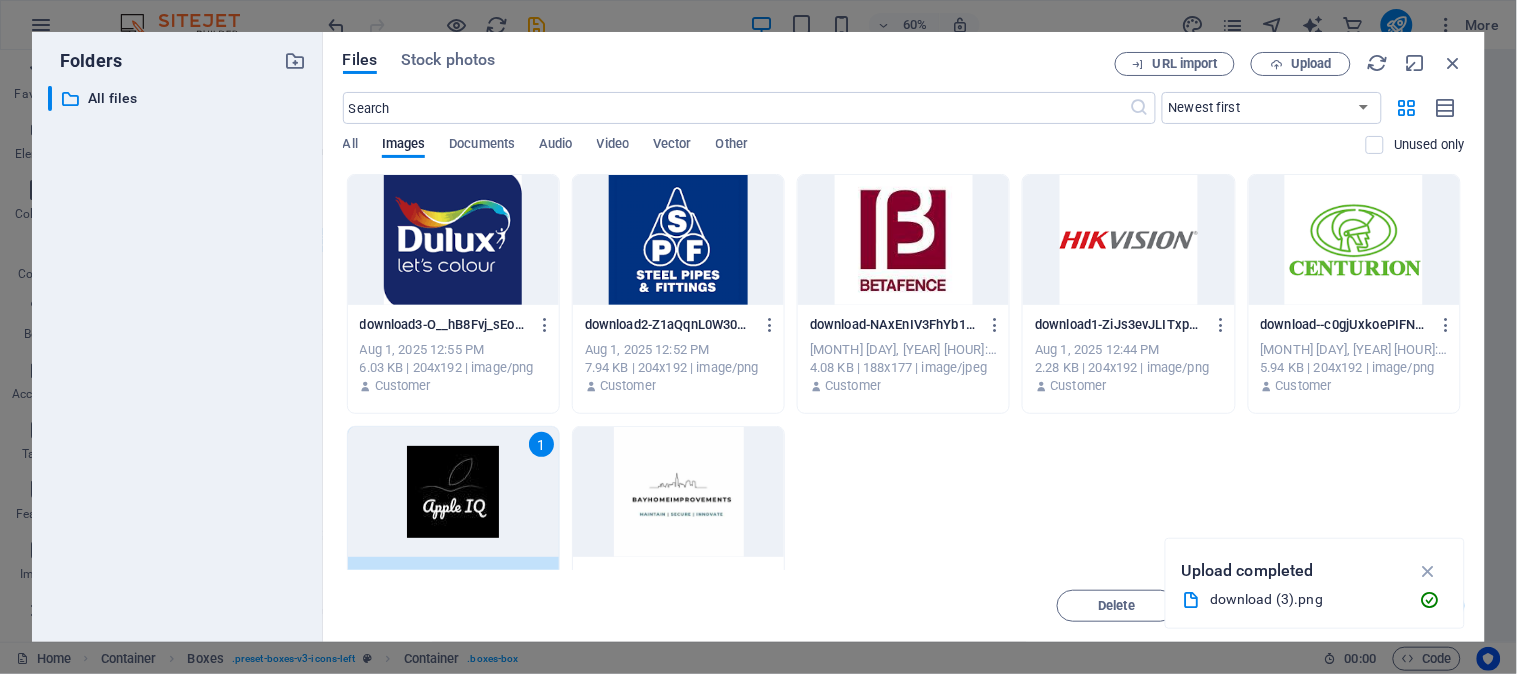 scroll, scrollTop: 95, scrollLeft: 0, axis: vertical 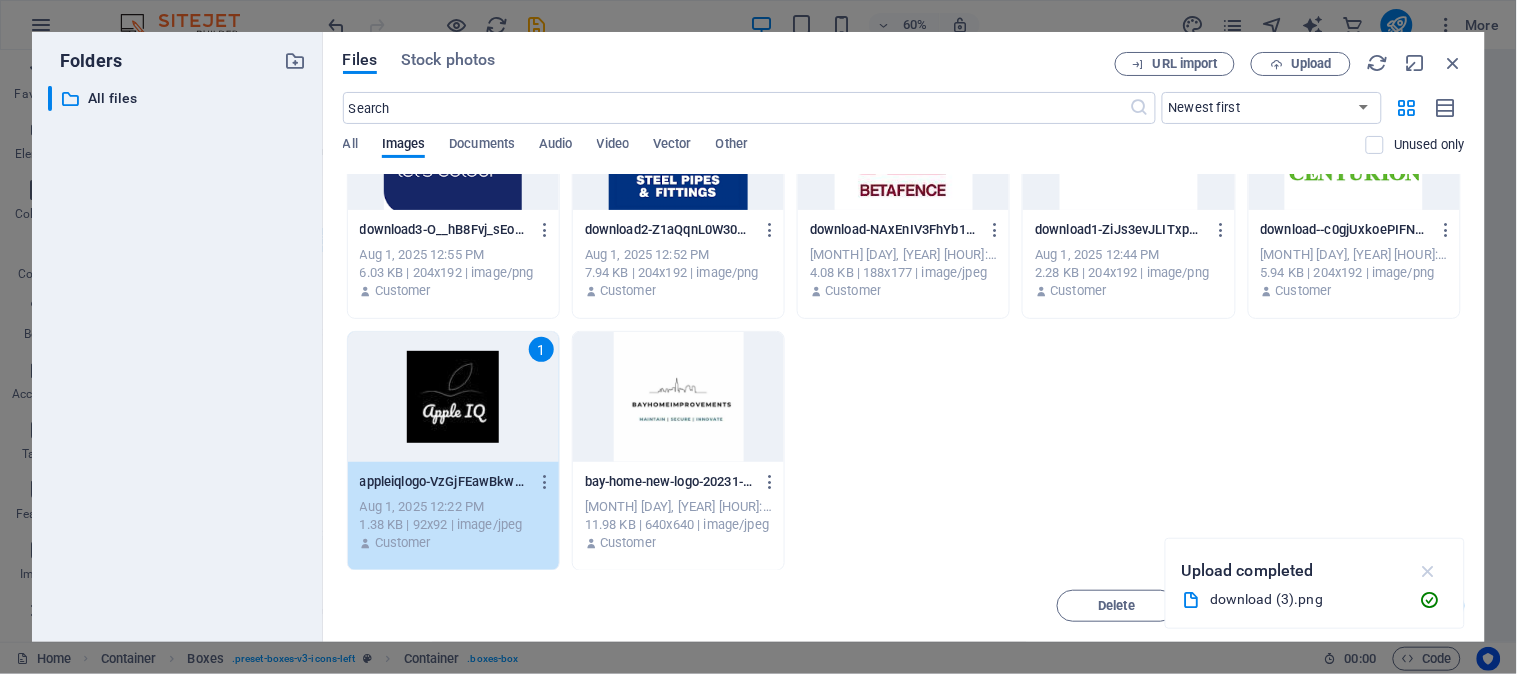 click at bounding box center (1428, 571) 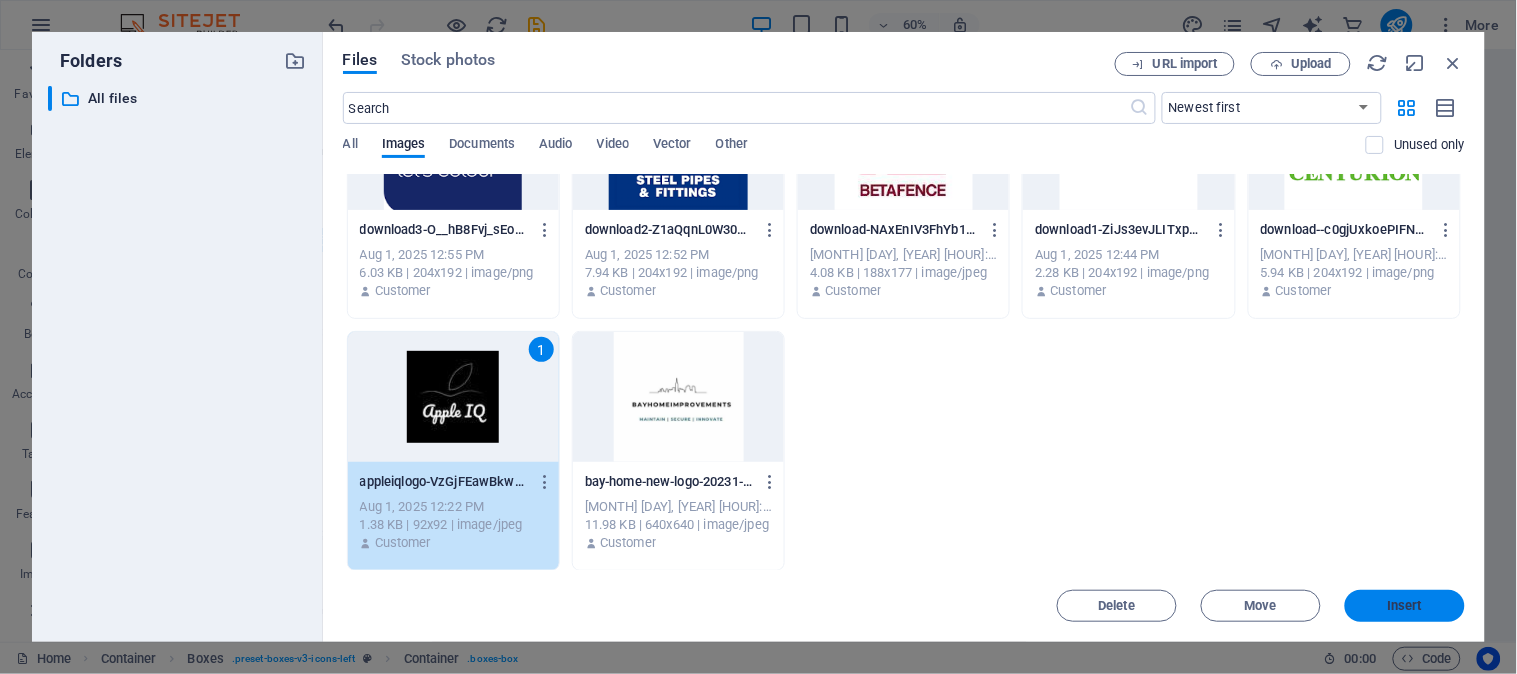 click on "Insert" at bounding box center (1405, 606) 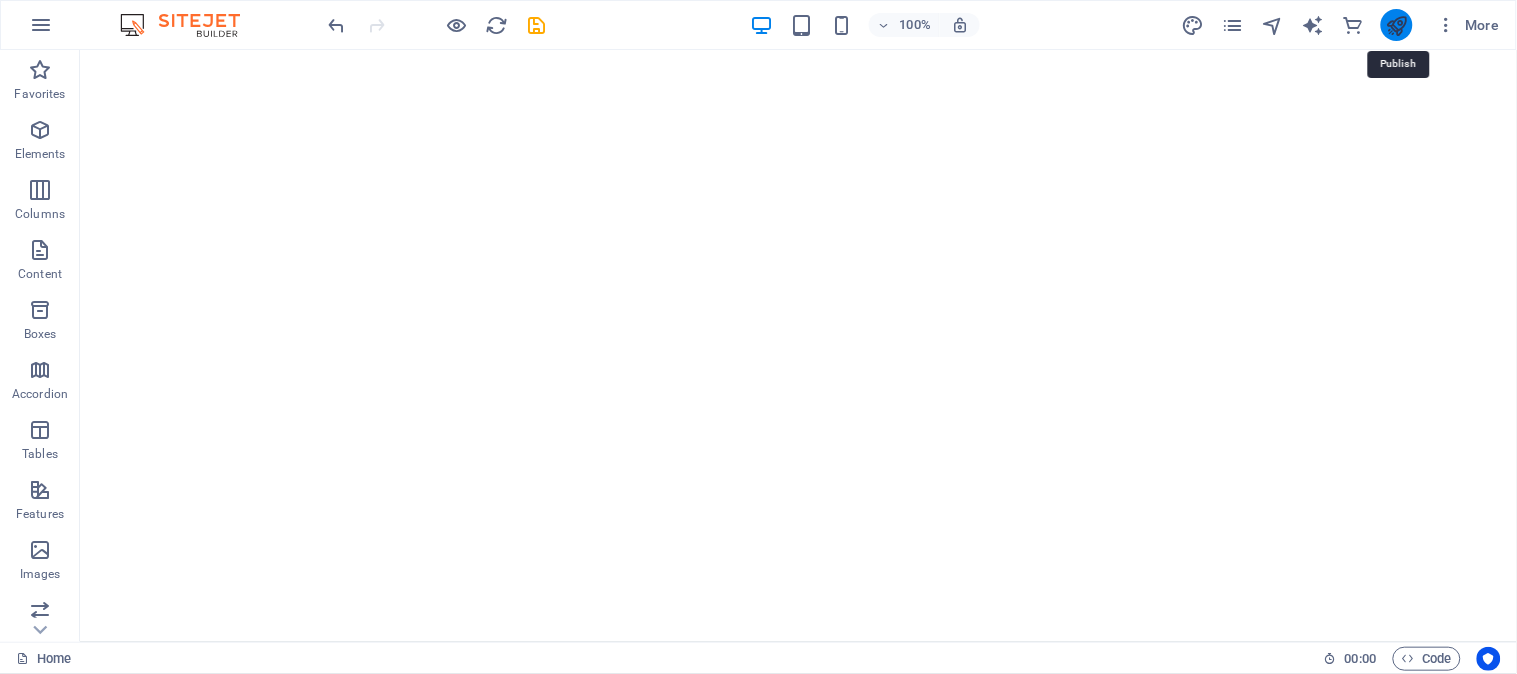 click at bounding box center [1396, 25] 